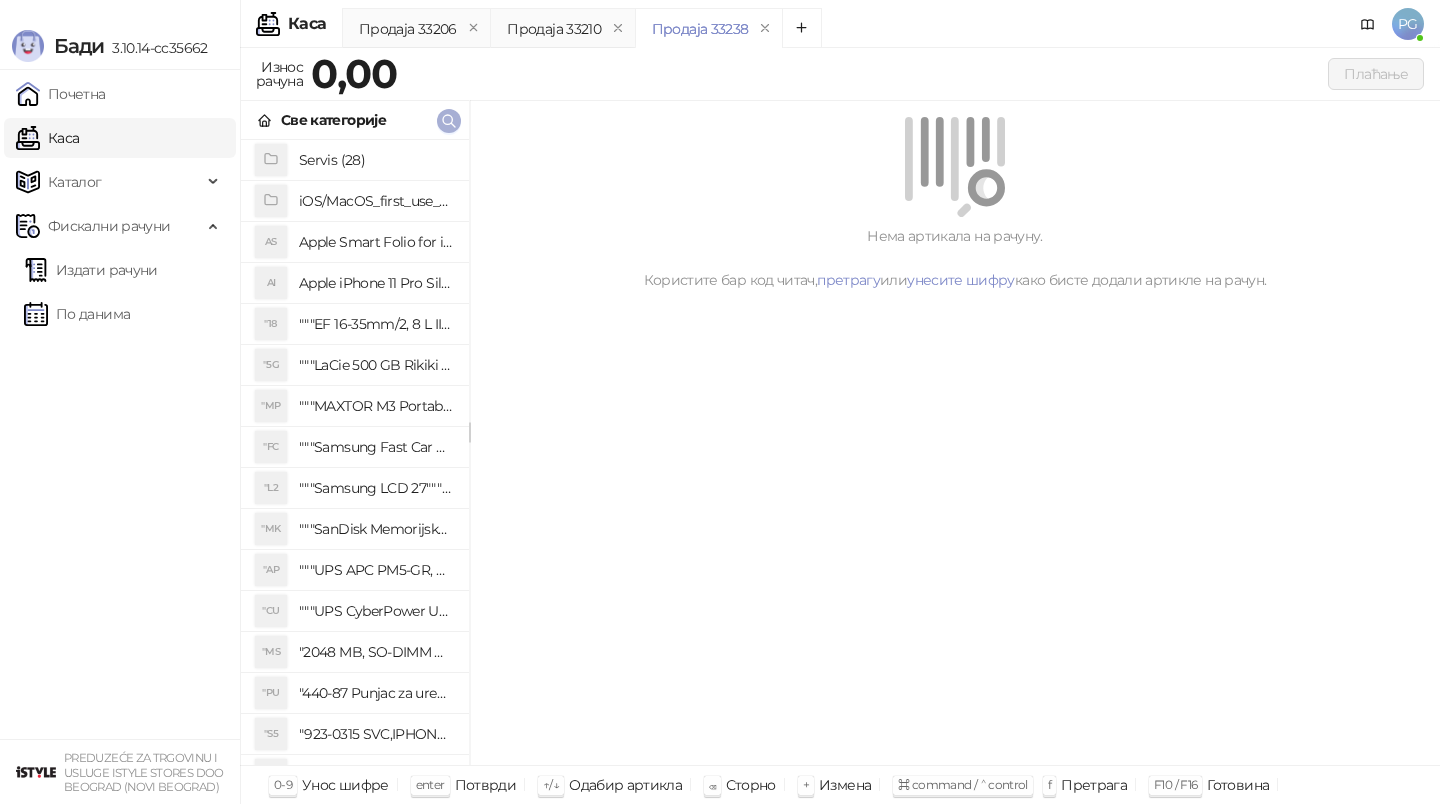 scroll, scrollTop: 0, scrollLeft: 0, axis: both 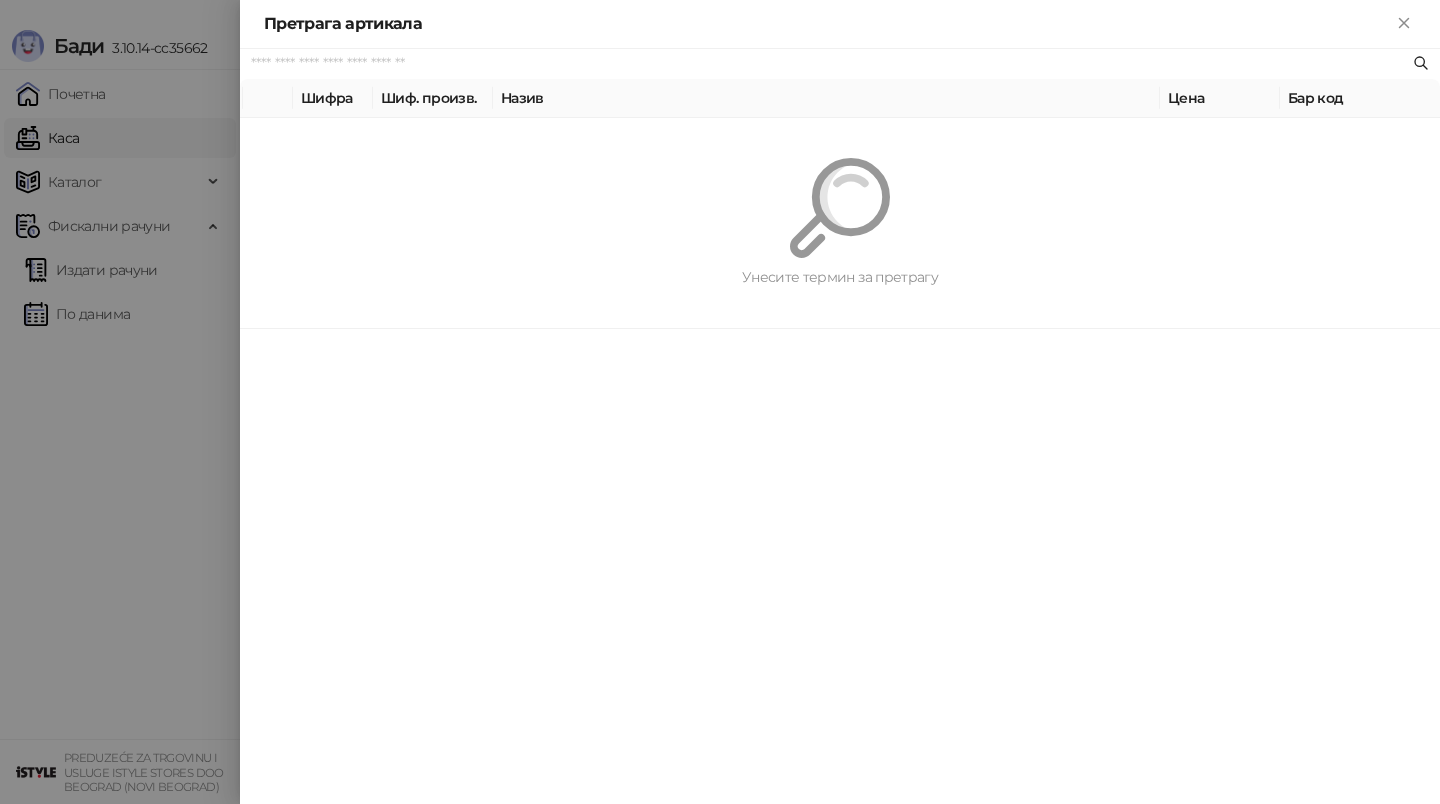 paste on "*********" 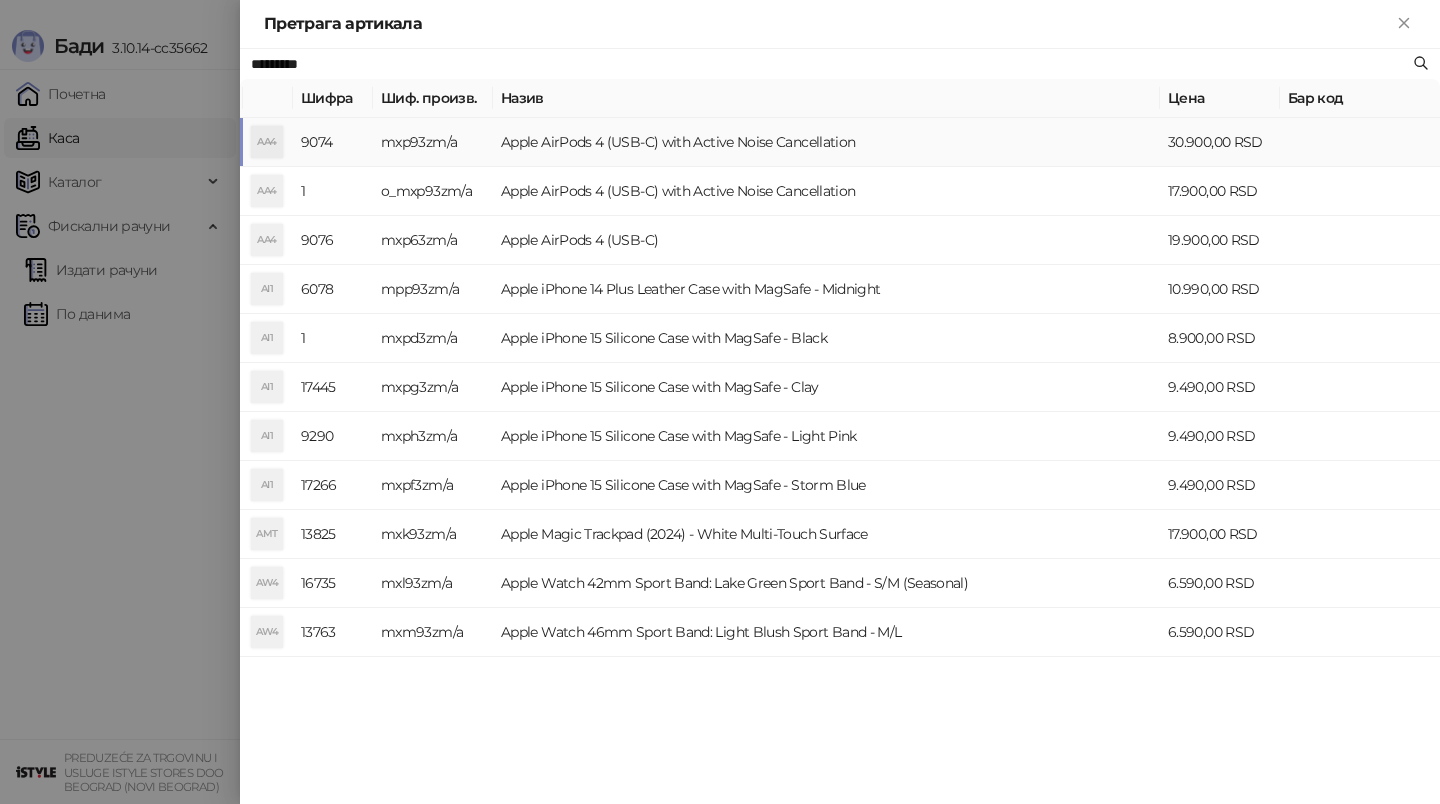 type on "*********" 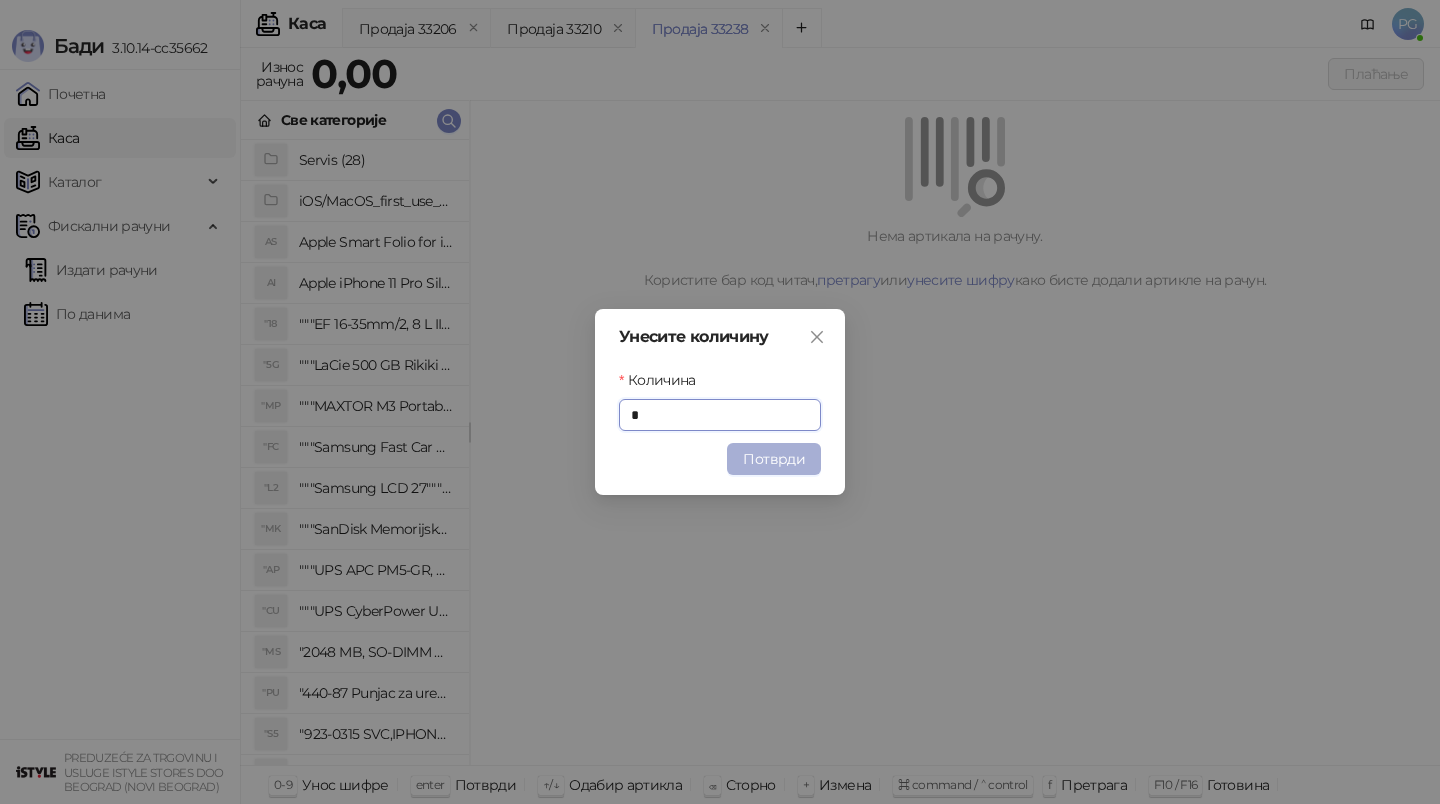 click on "Потврди" at bounding box center [774, 459] 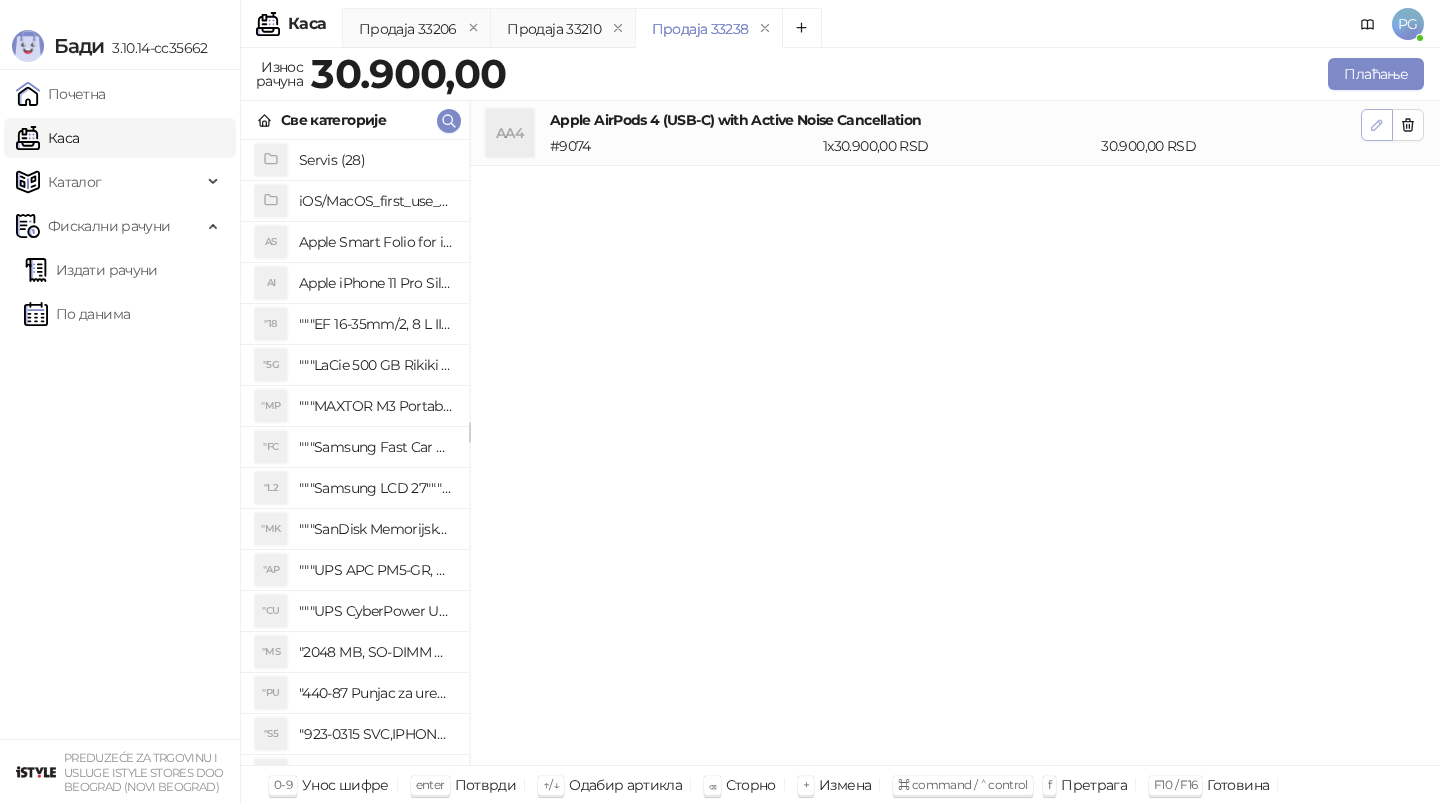 click 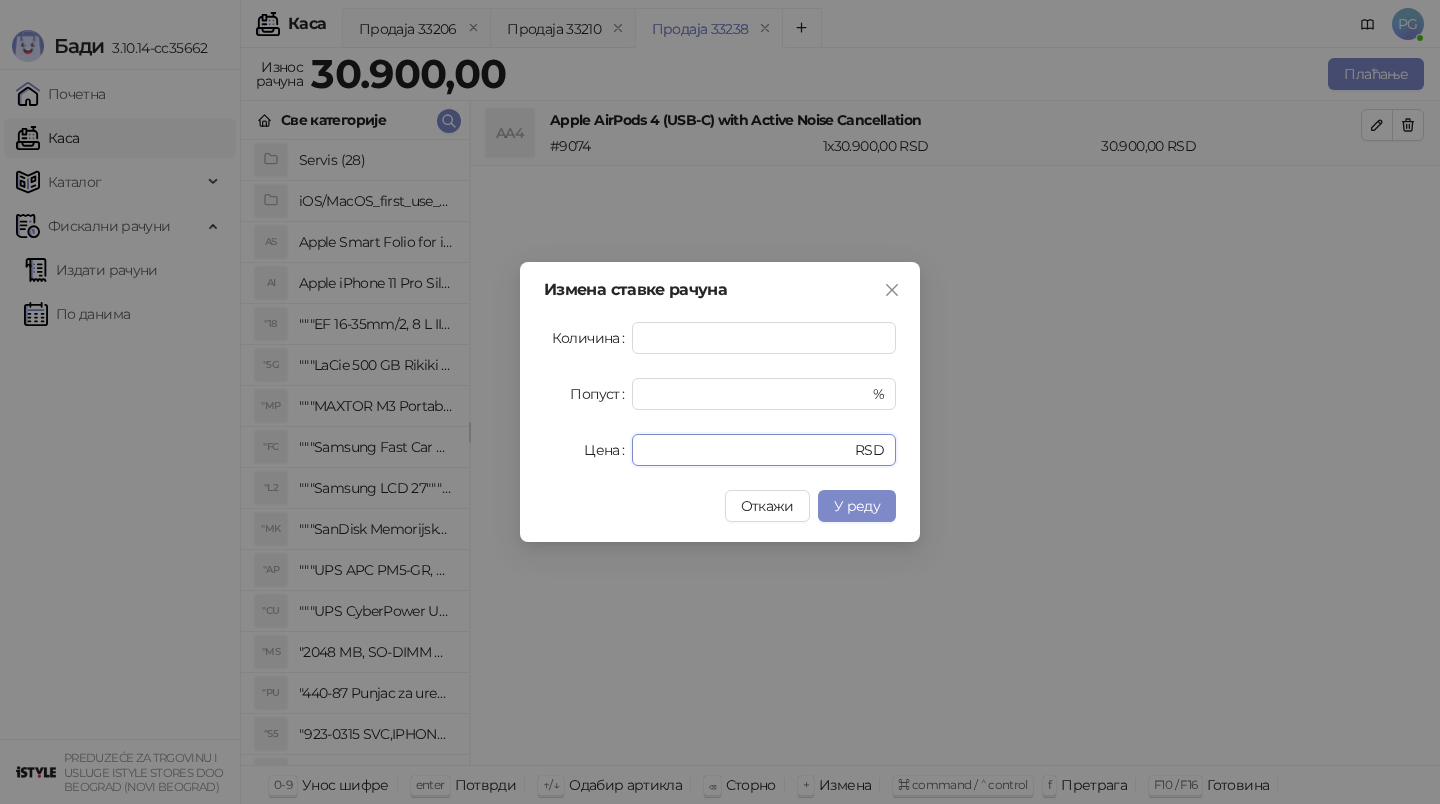 drag, startPoint x: 659, startPoint y: 450, endPoint x: 450, endPoint y: 450, distance: 209 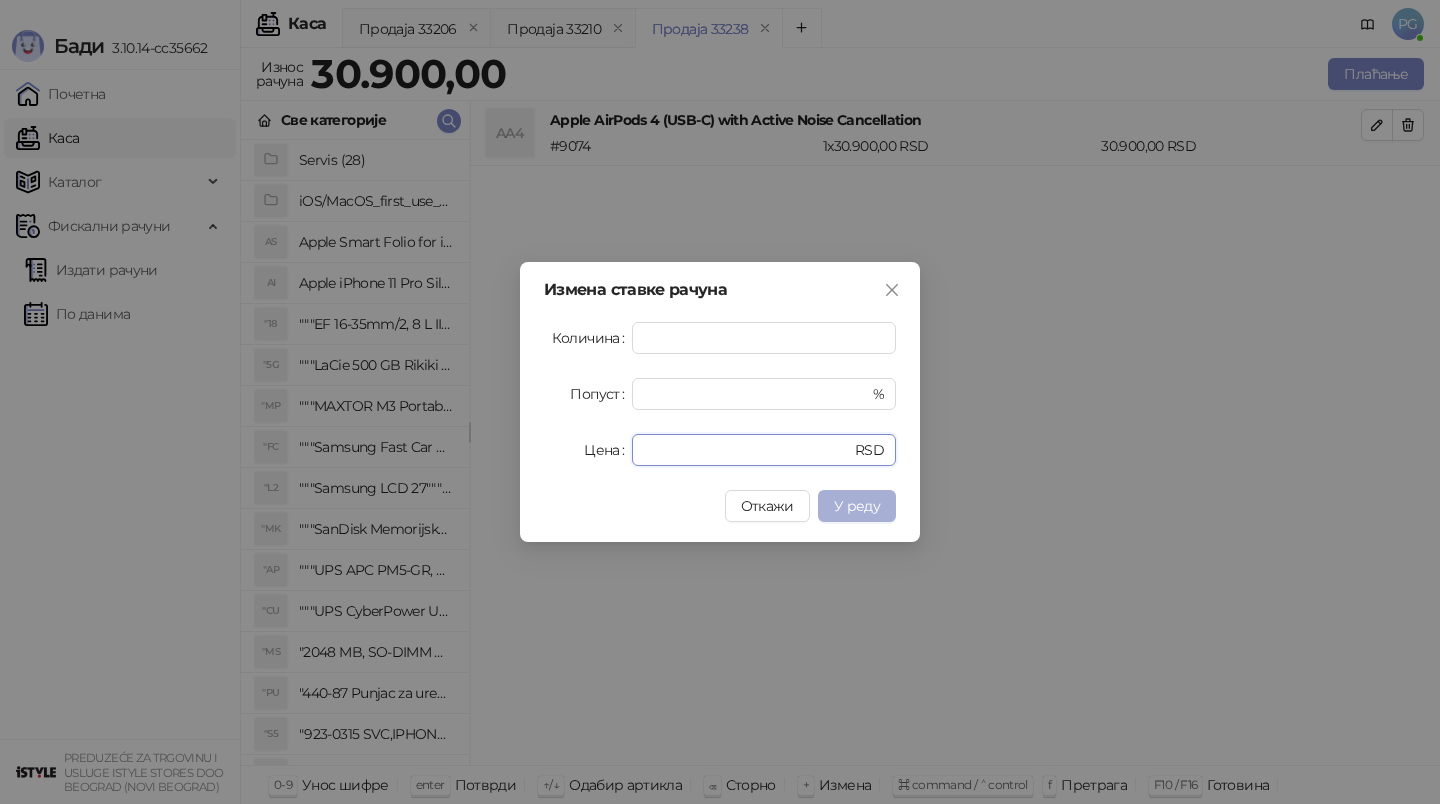 type on "*****" 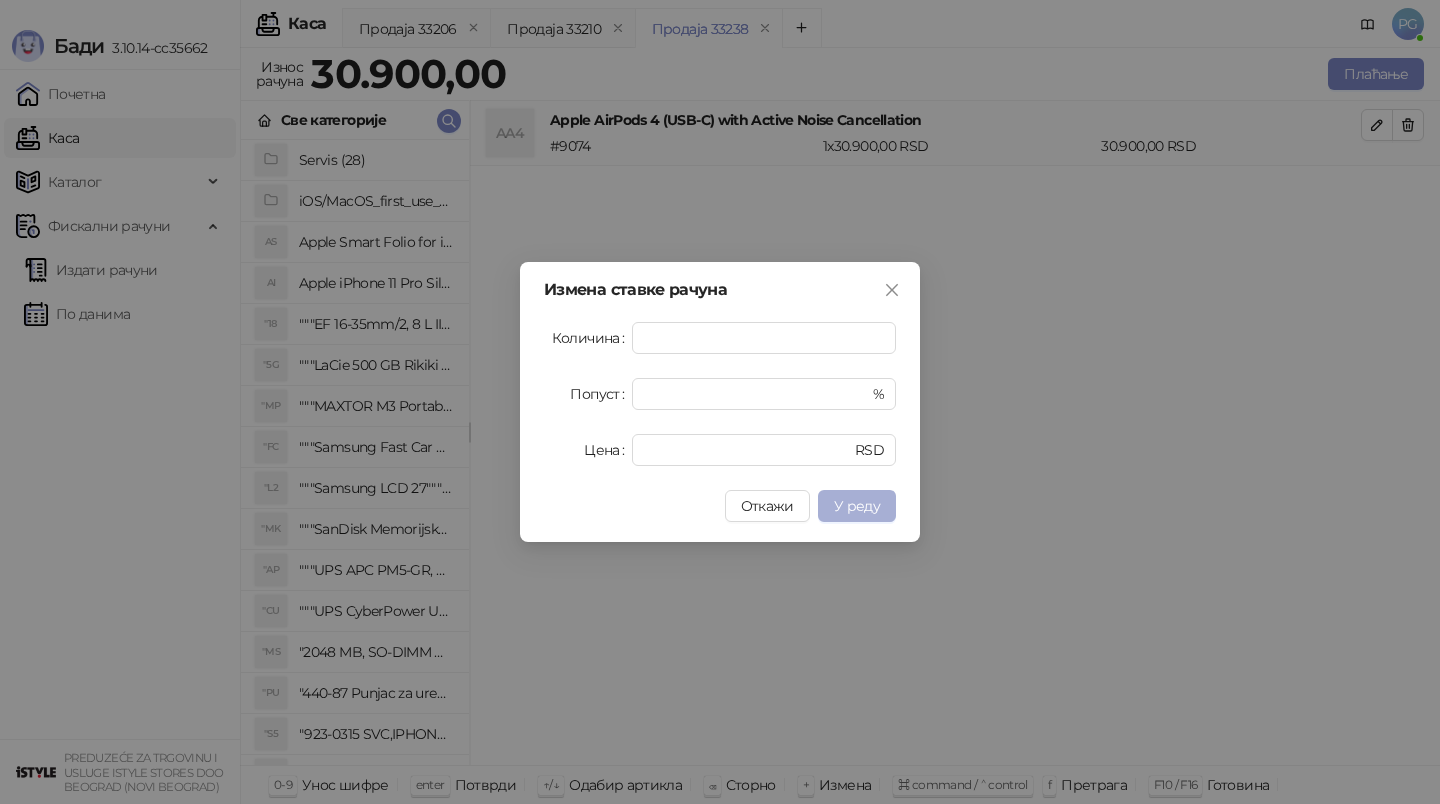 click on "У реду" at bounding box center (857, 506) 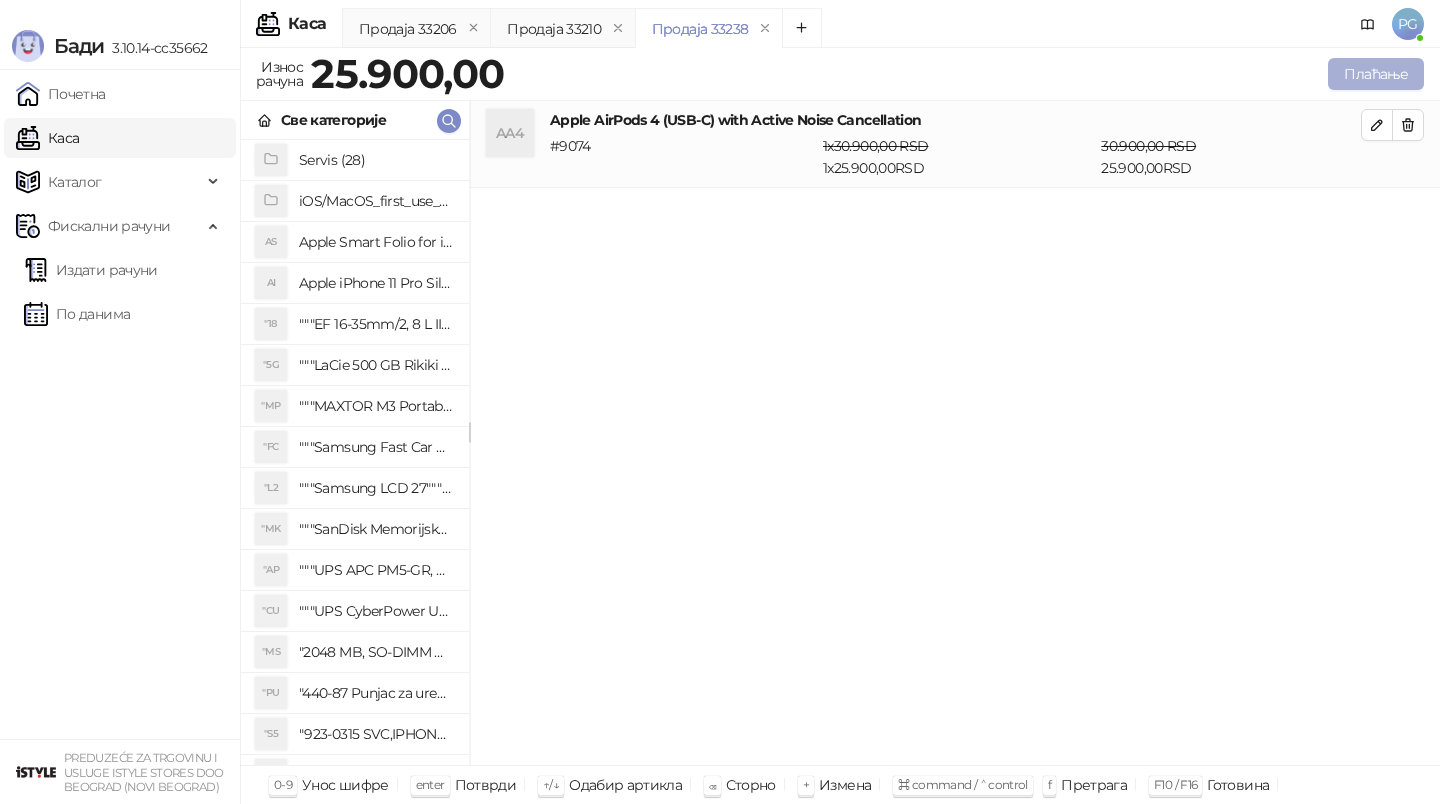 click on "Плаћање" at bounding box center [1376, 74] 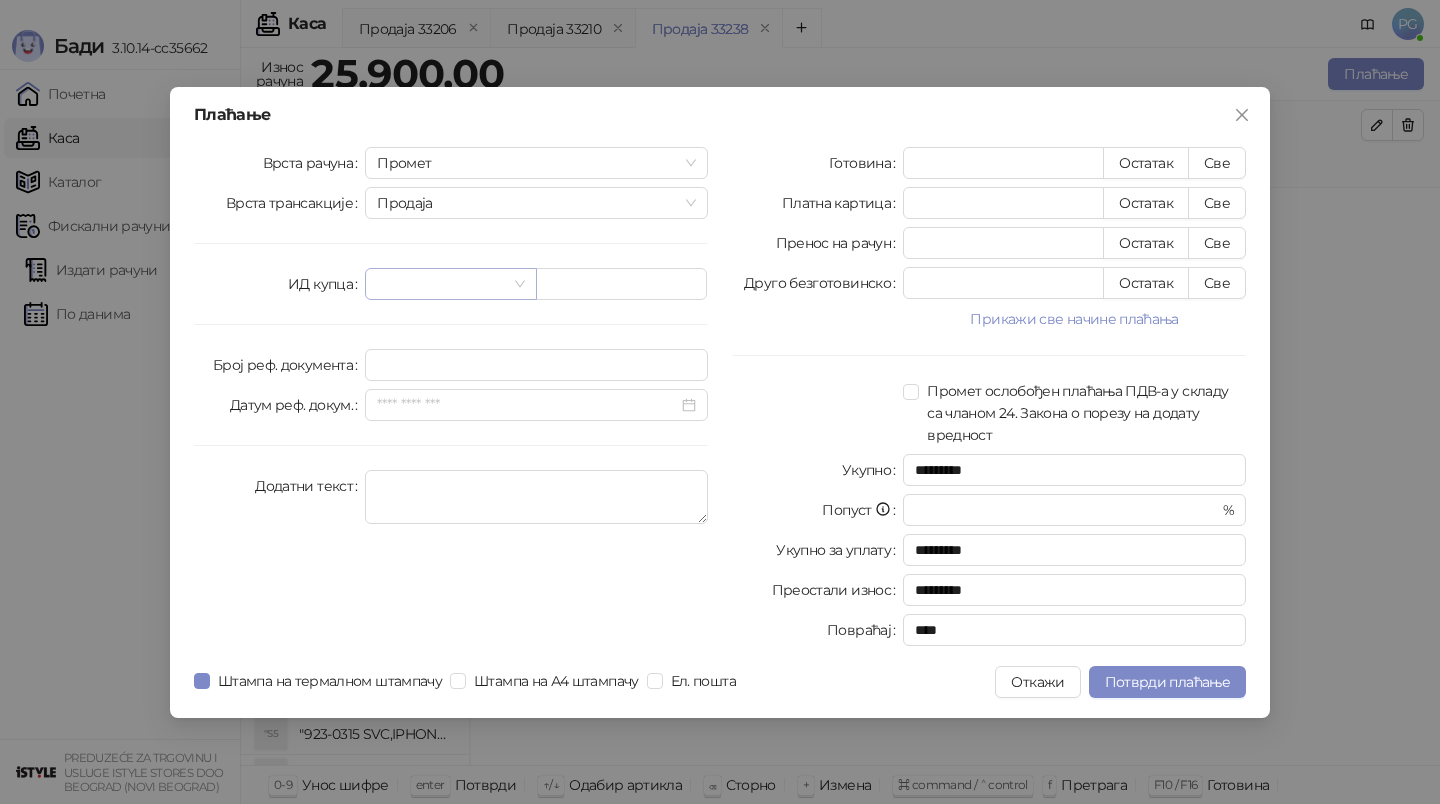 click at bounding box center (441, 284) 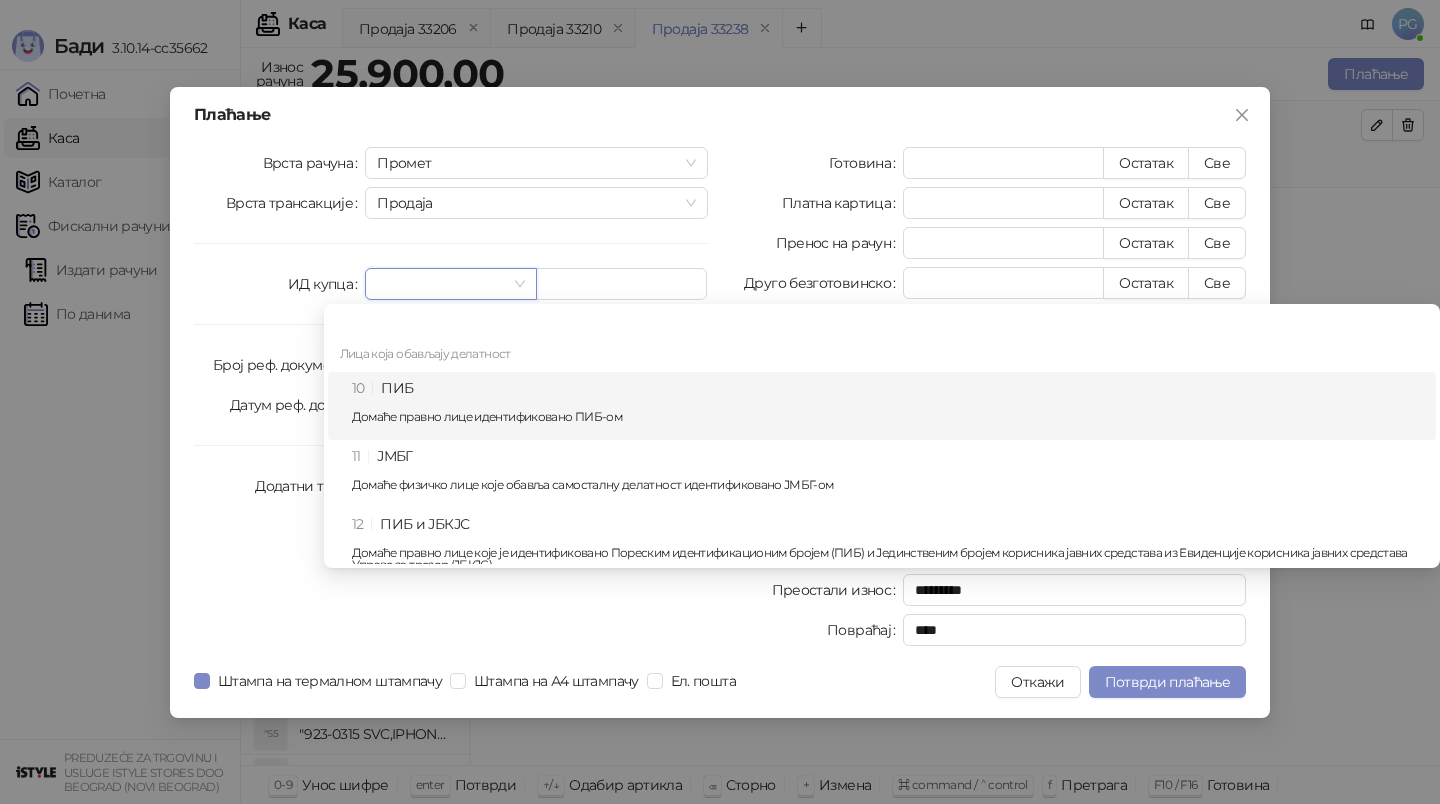 click on "10 ПИБ Домаће правно лице идентификовано ПИБ-ом" at bounding box center (888, 406) 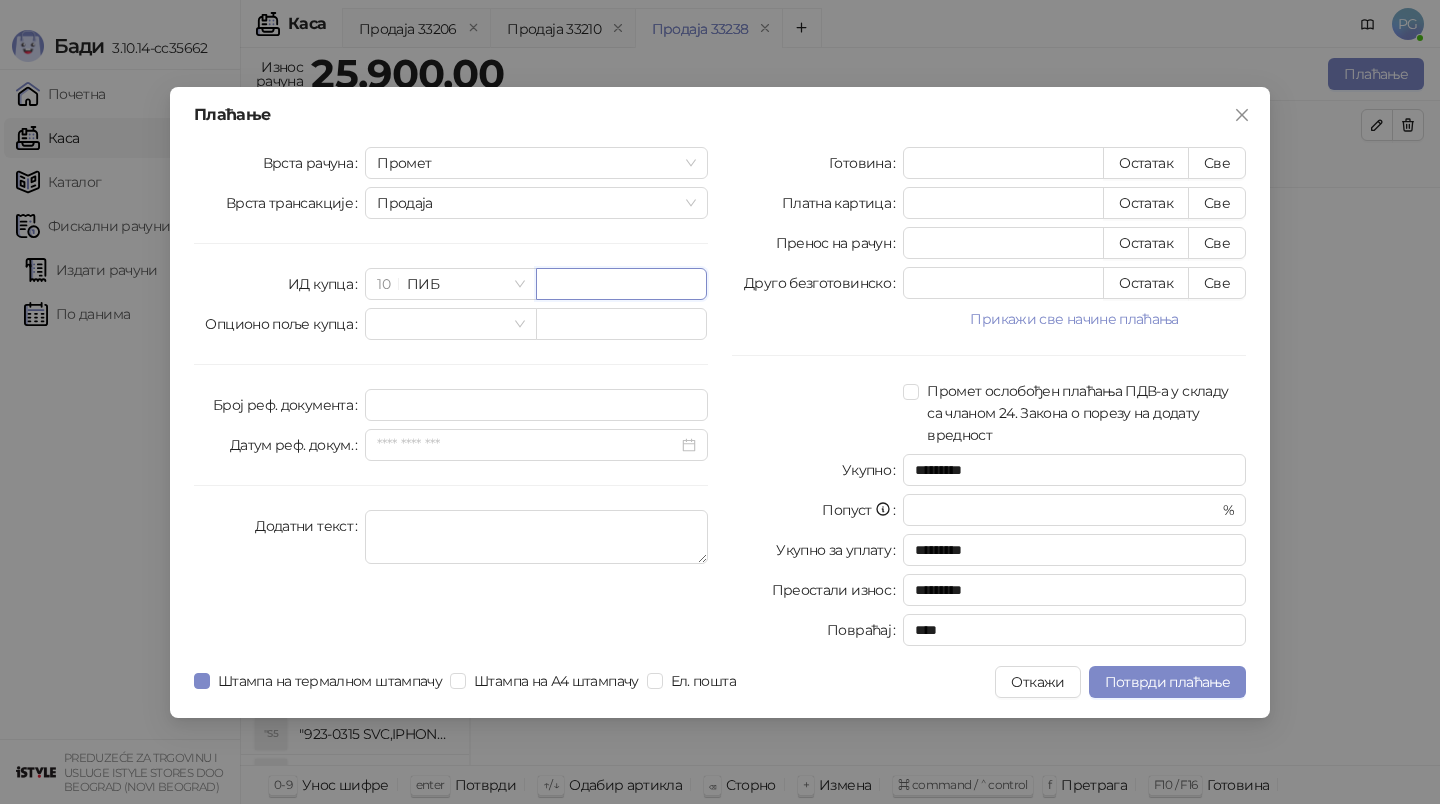 paste on "*********" 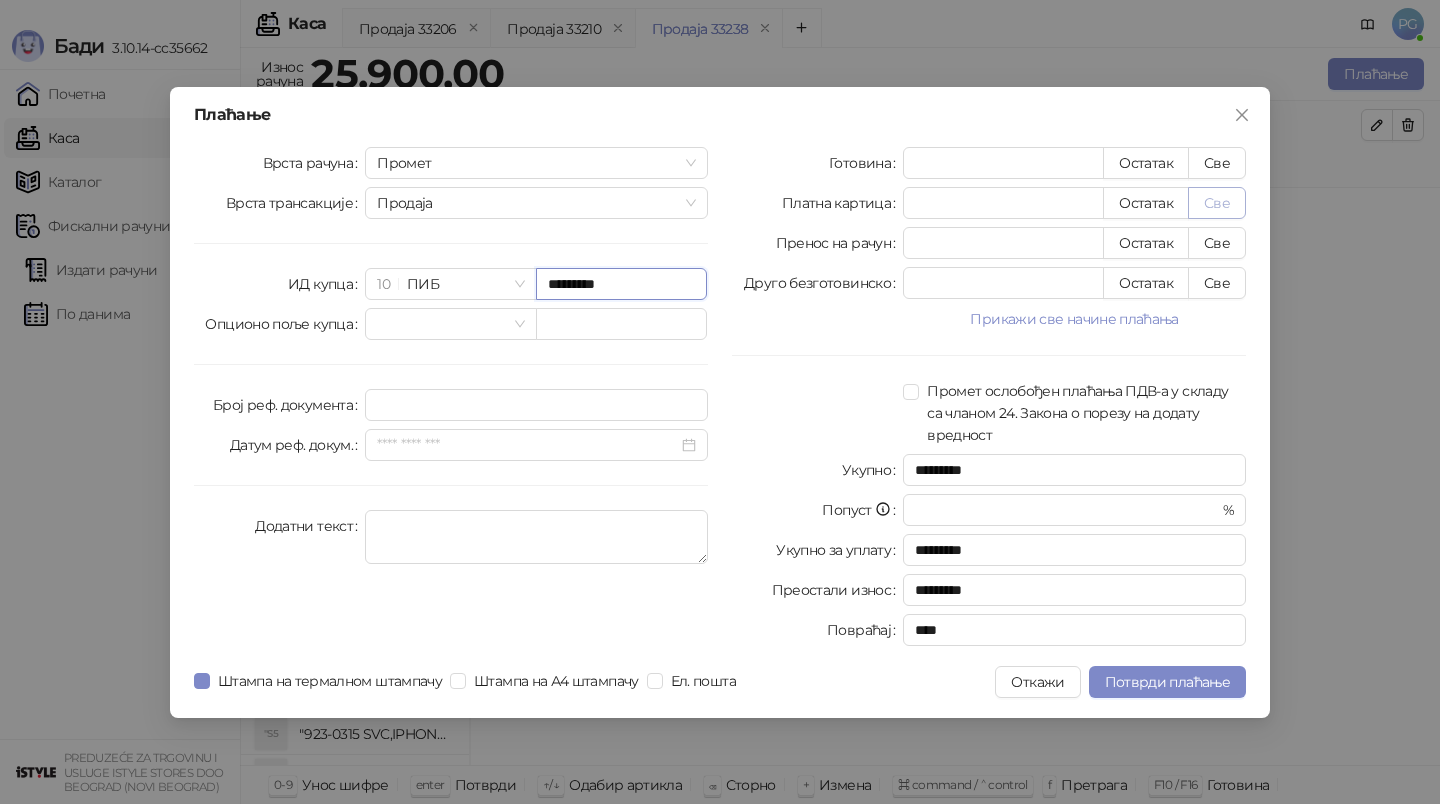 type on "*********" 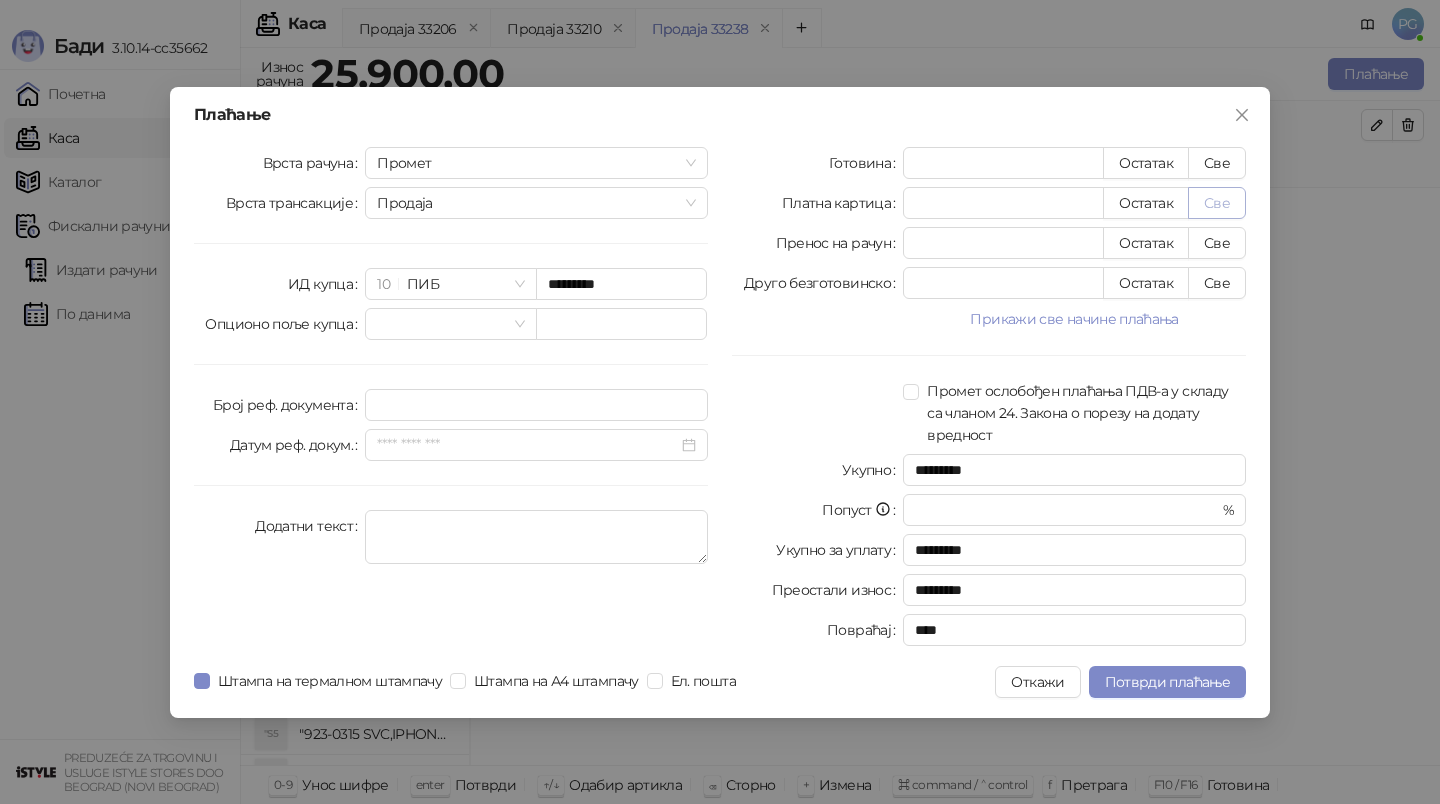 click on "Све" at bounding box center (1217, 203) 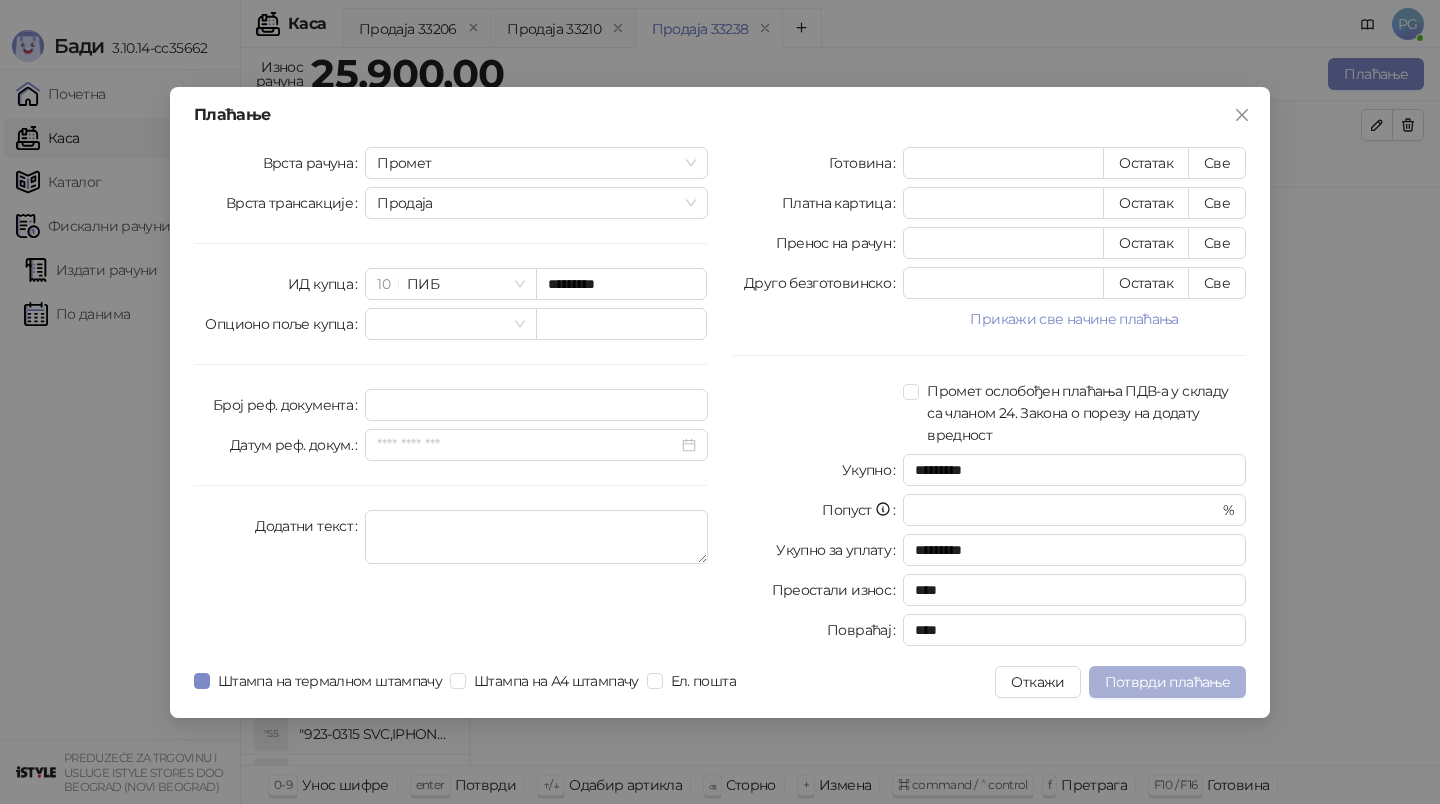 click on "Потврди плаћање" at bounding box center [1167, 682] 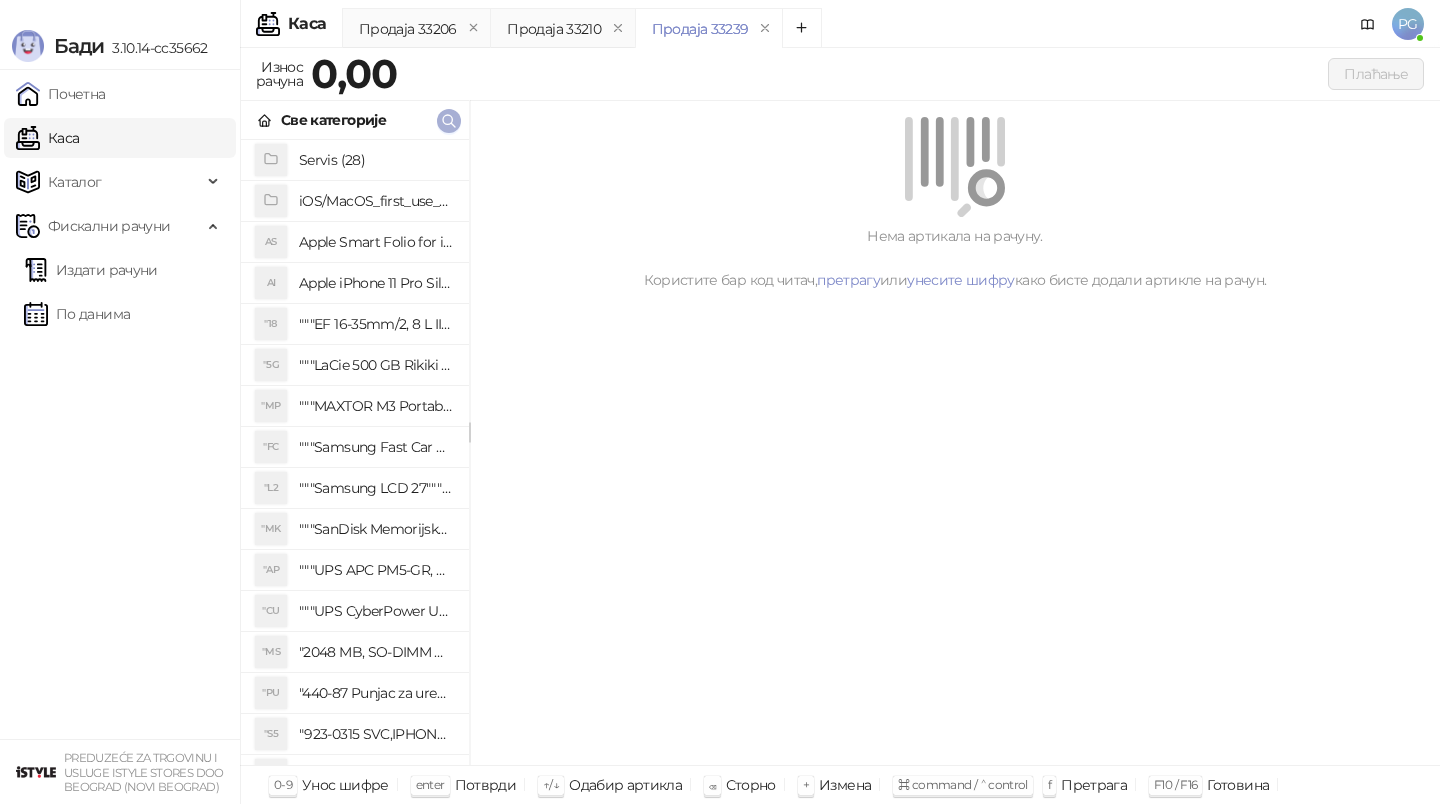click 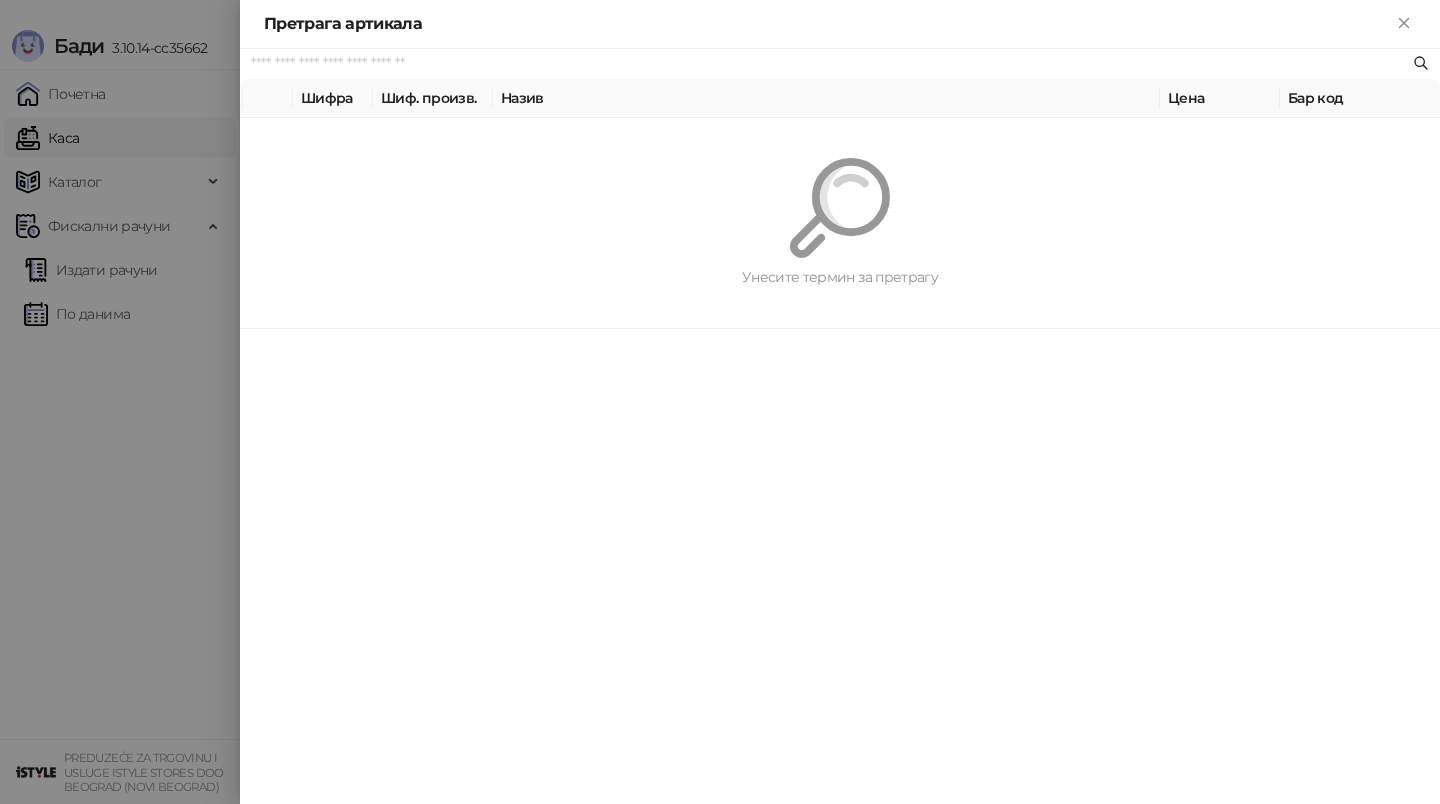 paste on "*********" 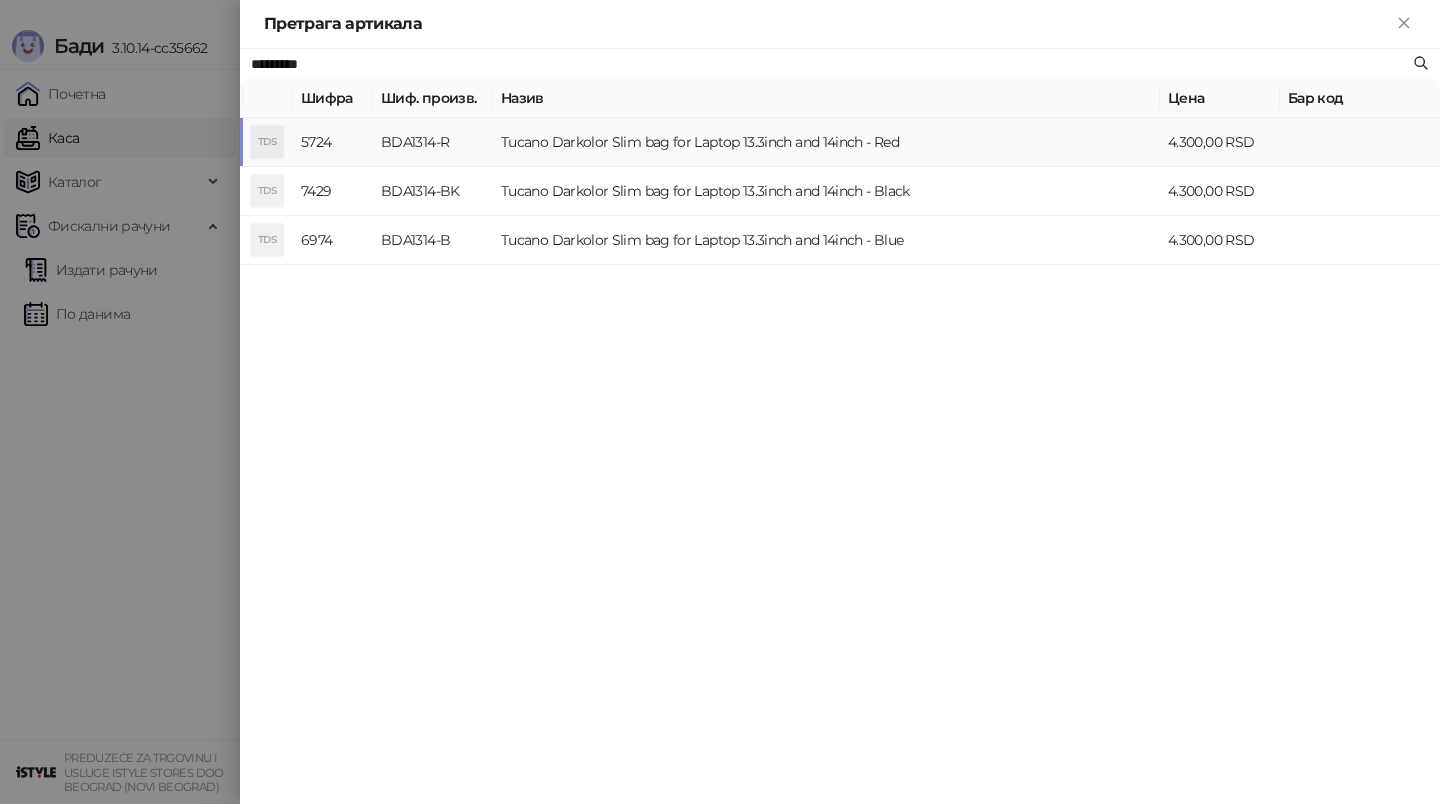 type on "*********" 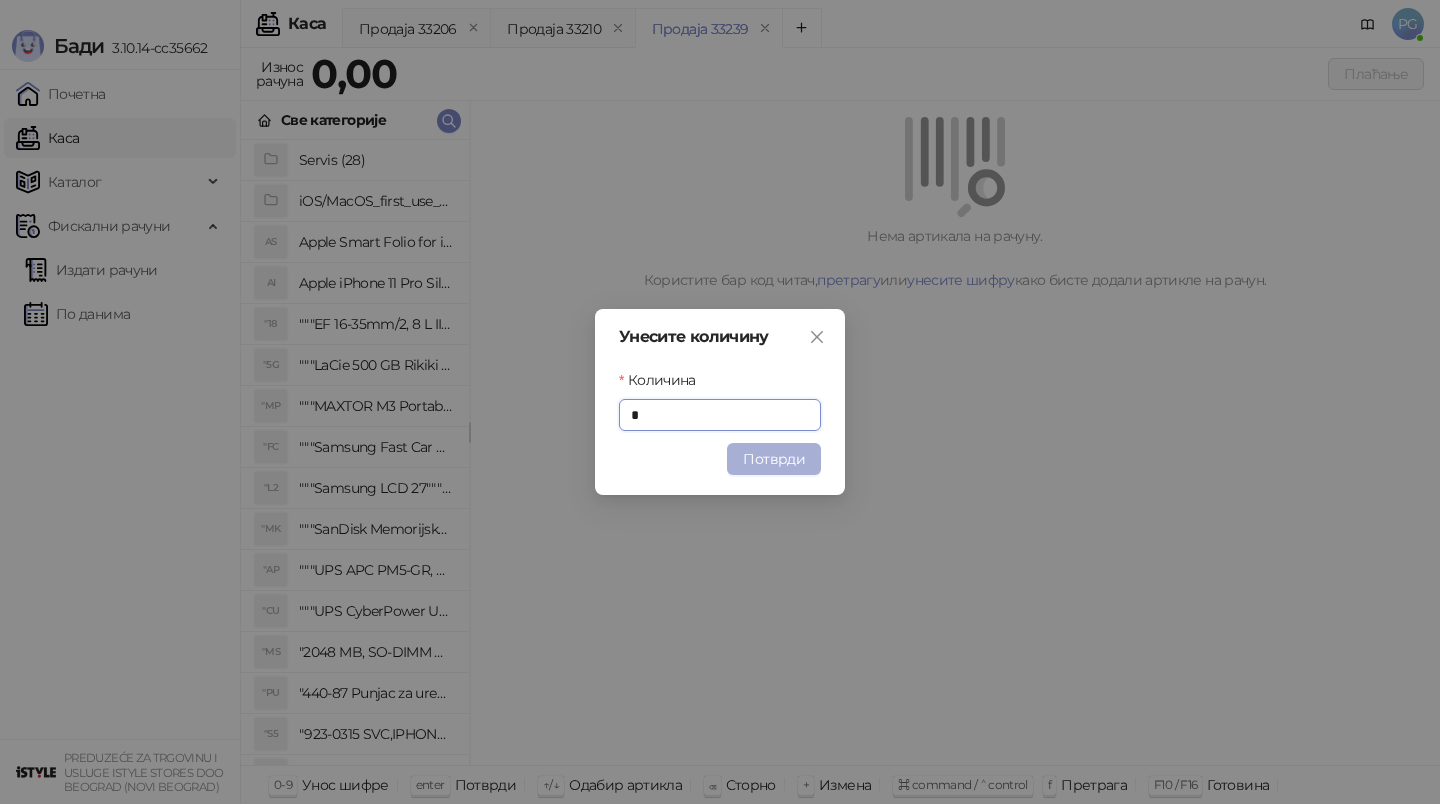 click on "Потврди" at bounding box center (774, 459) 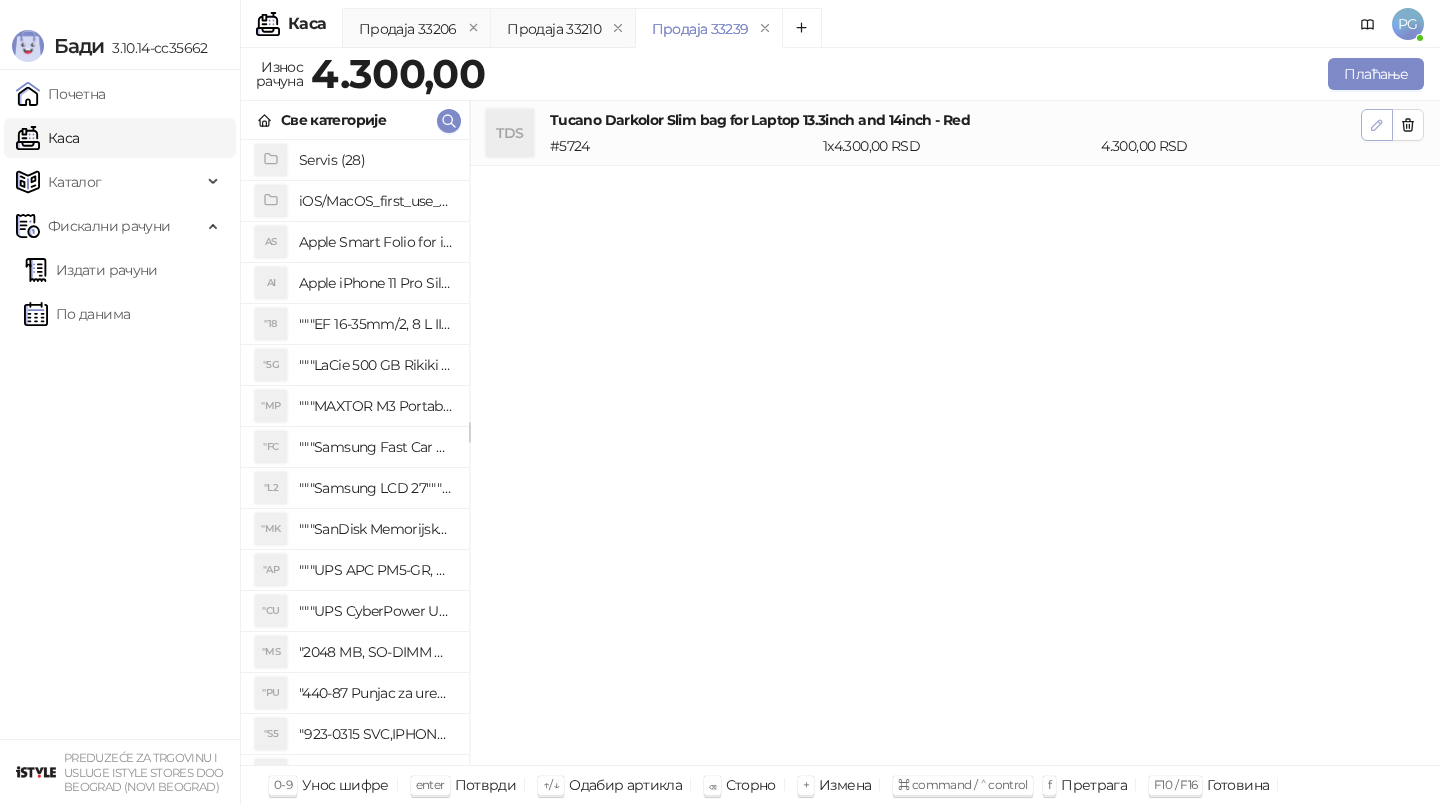 click 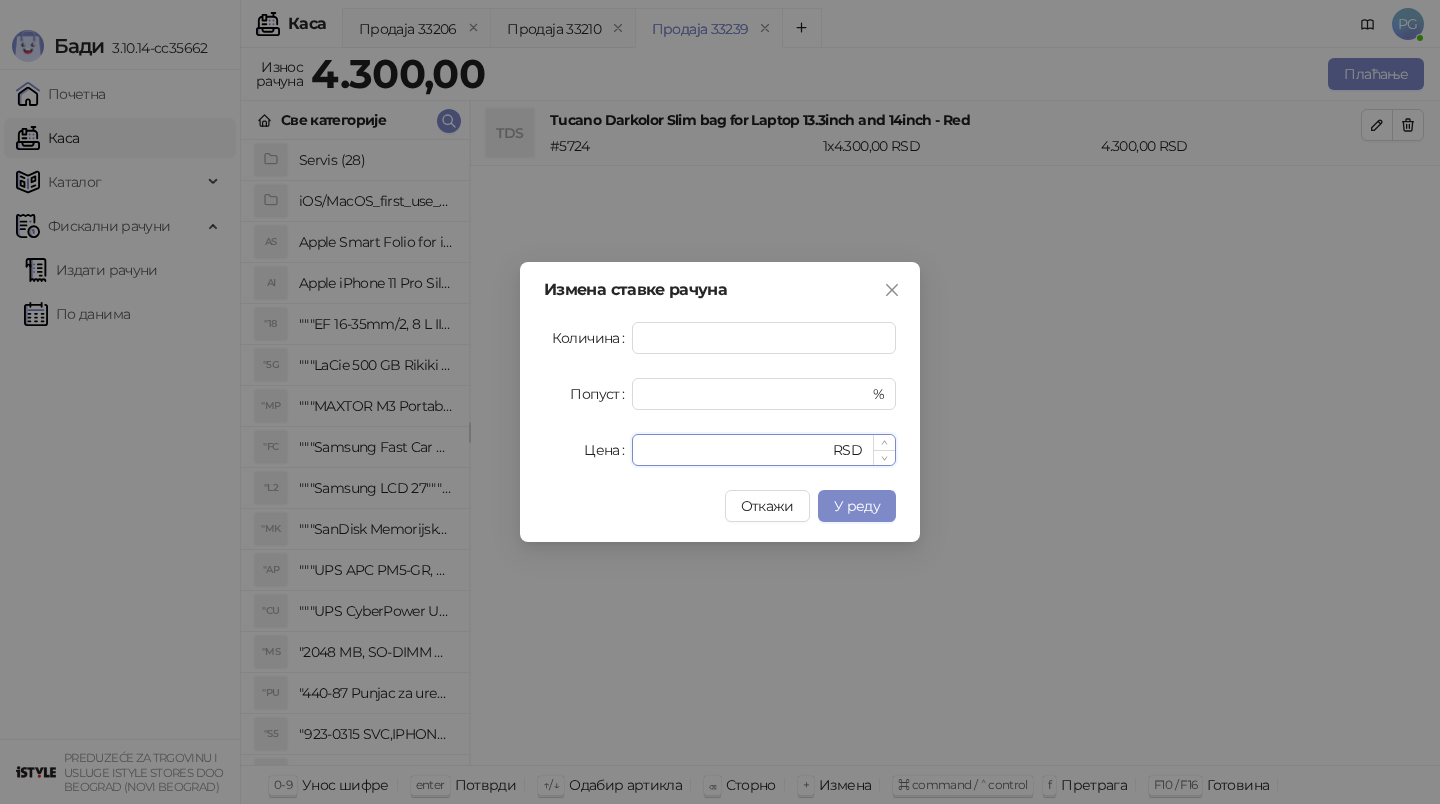 click on "****" at bounding box center [736, 450] 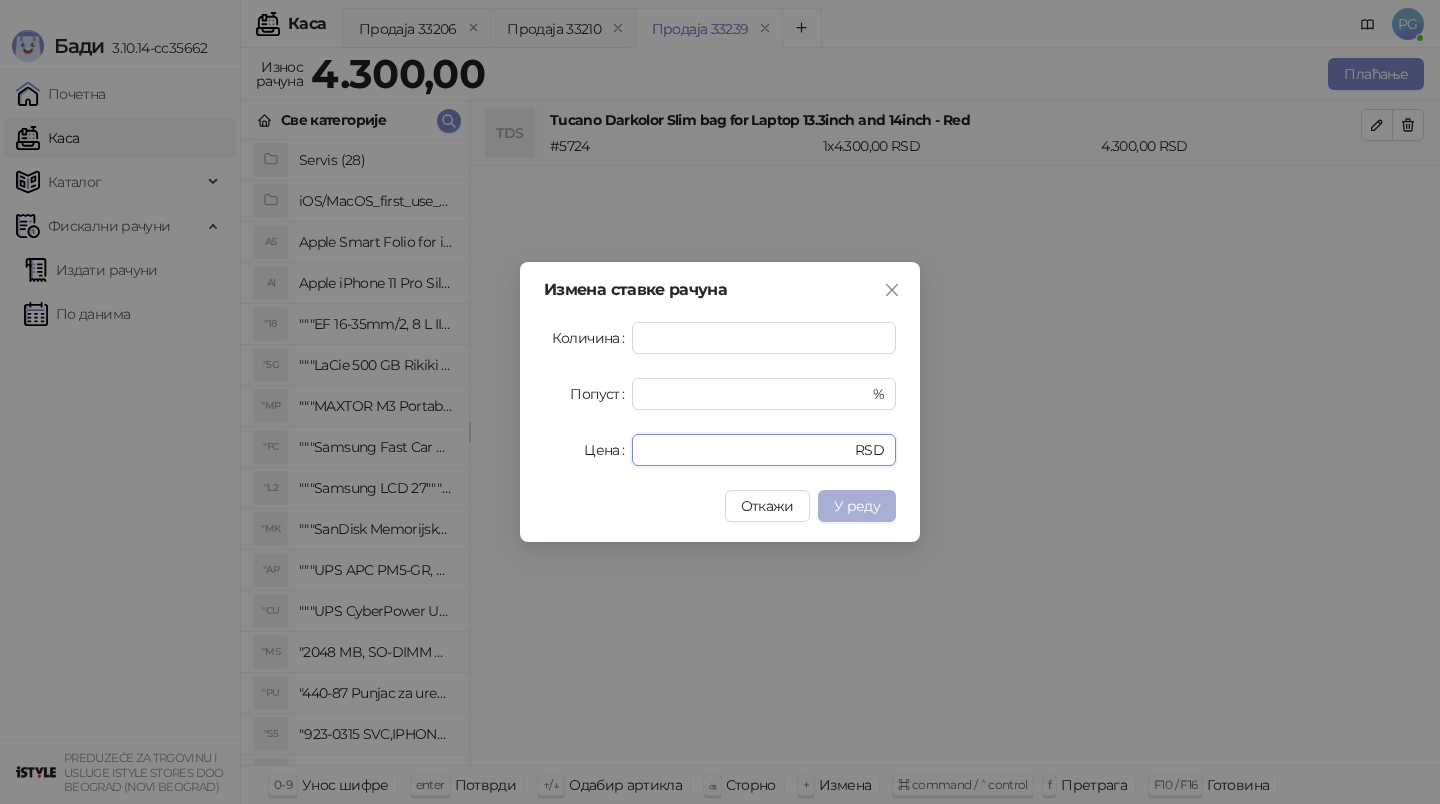 type on "****" 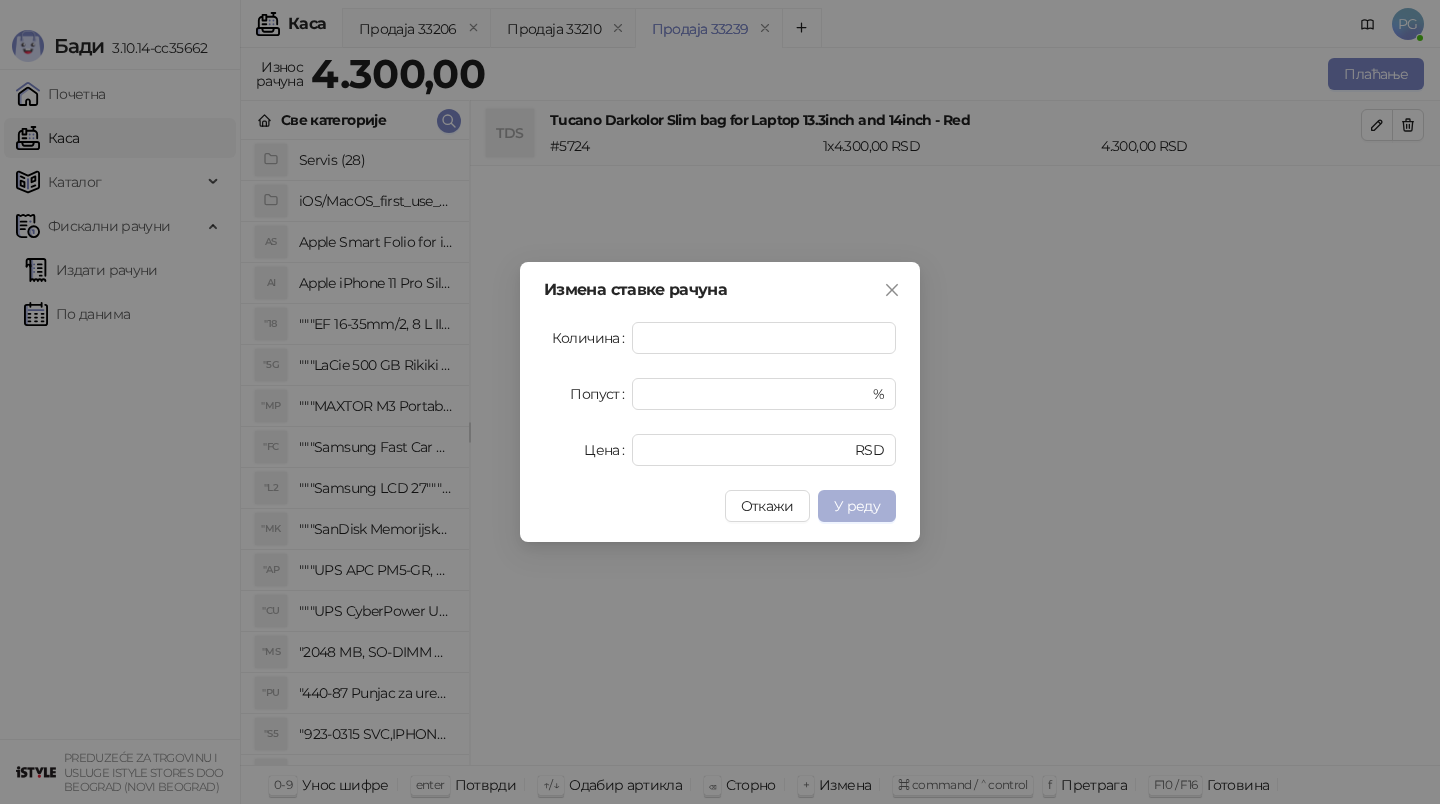 click on "У реду" at bounding box center (857, 506) 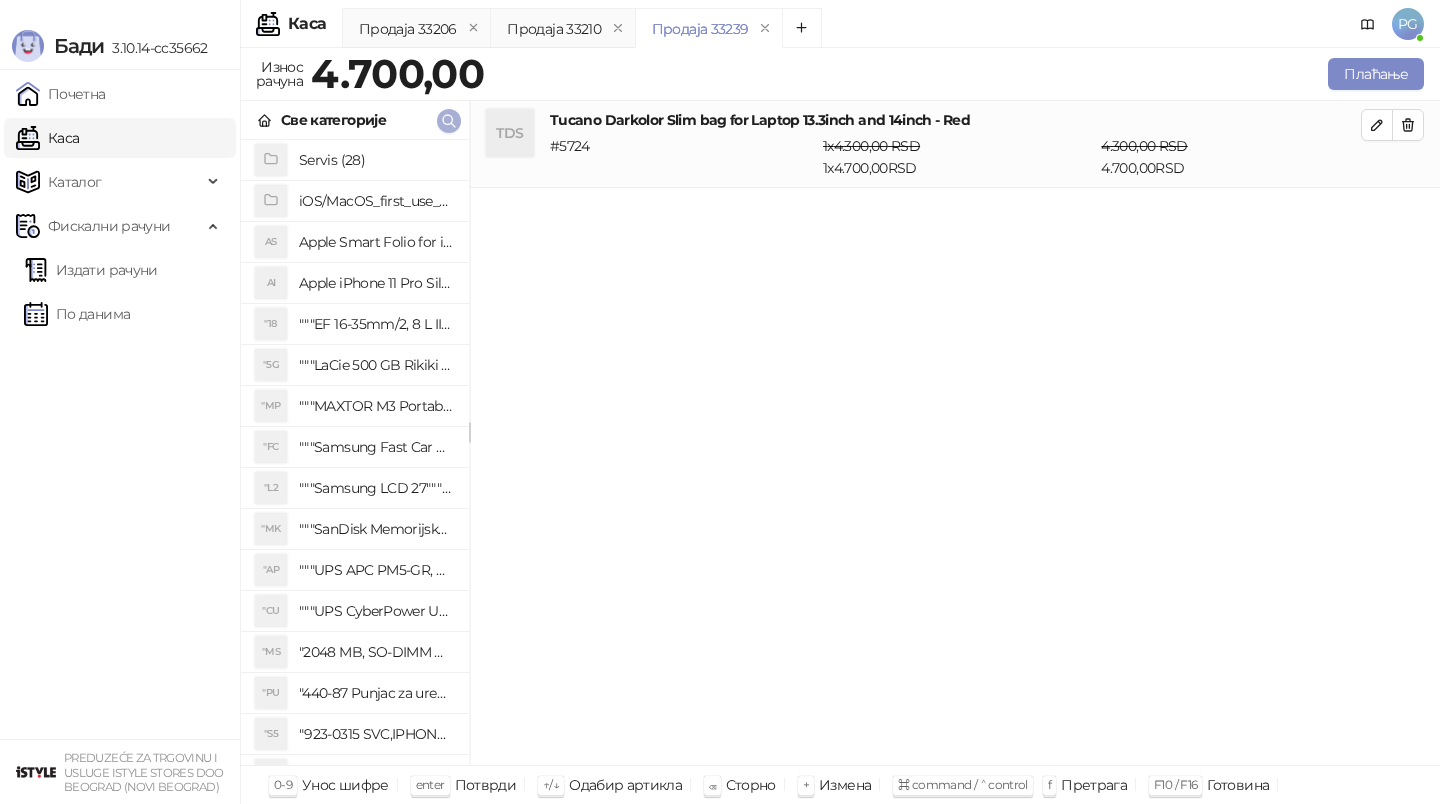click 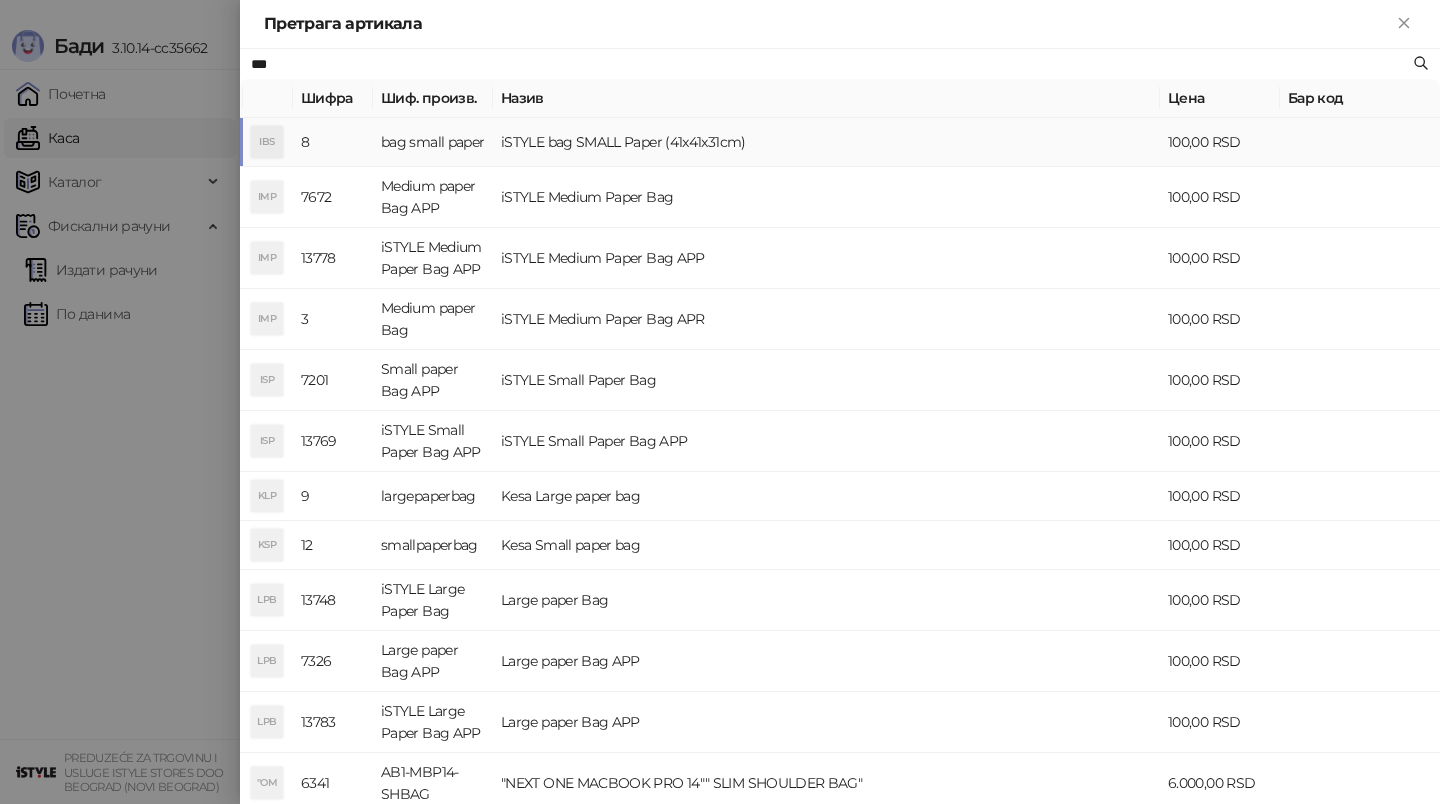 type on "***" 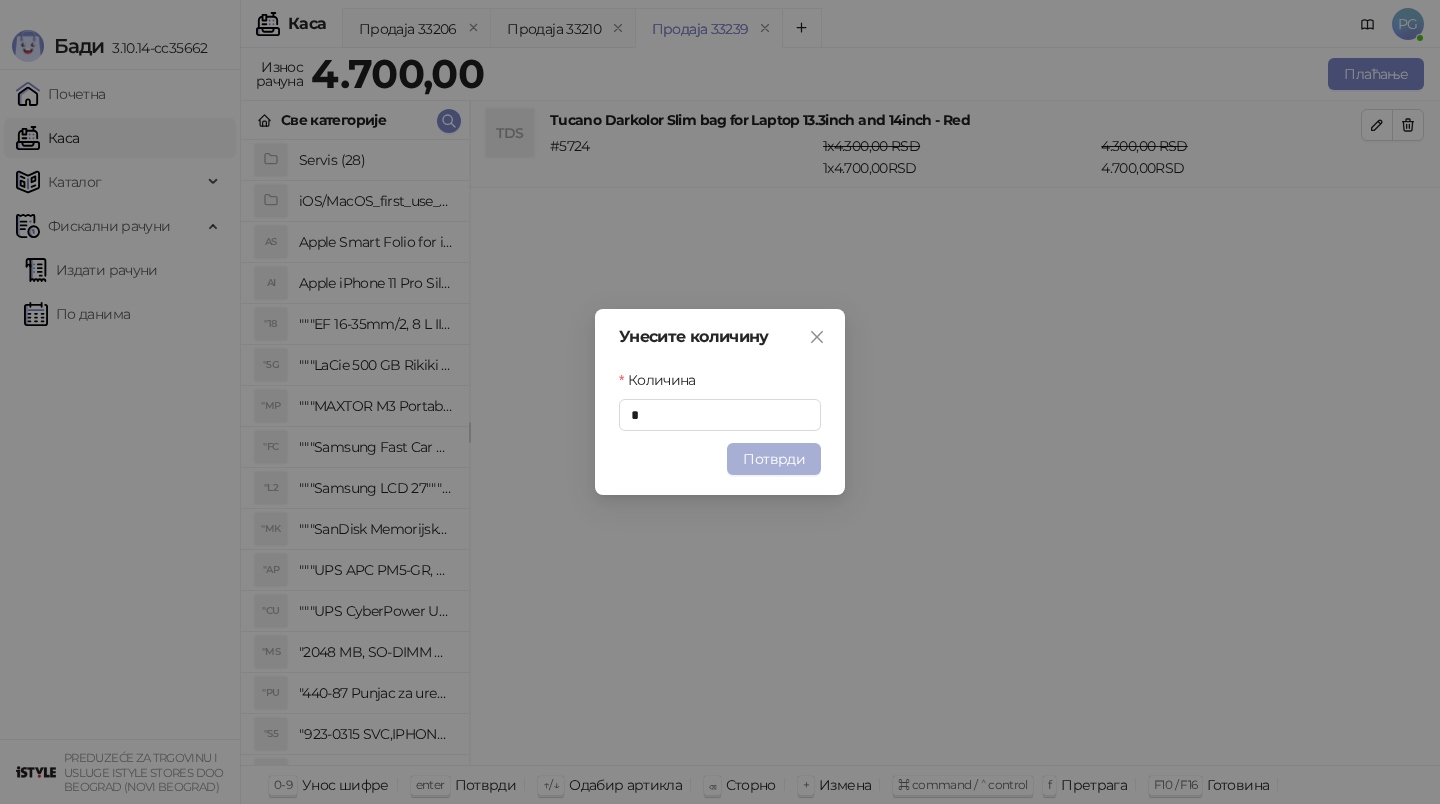 click on "Потврди" at bounding box center [774, 459] 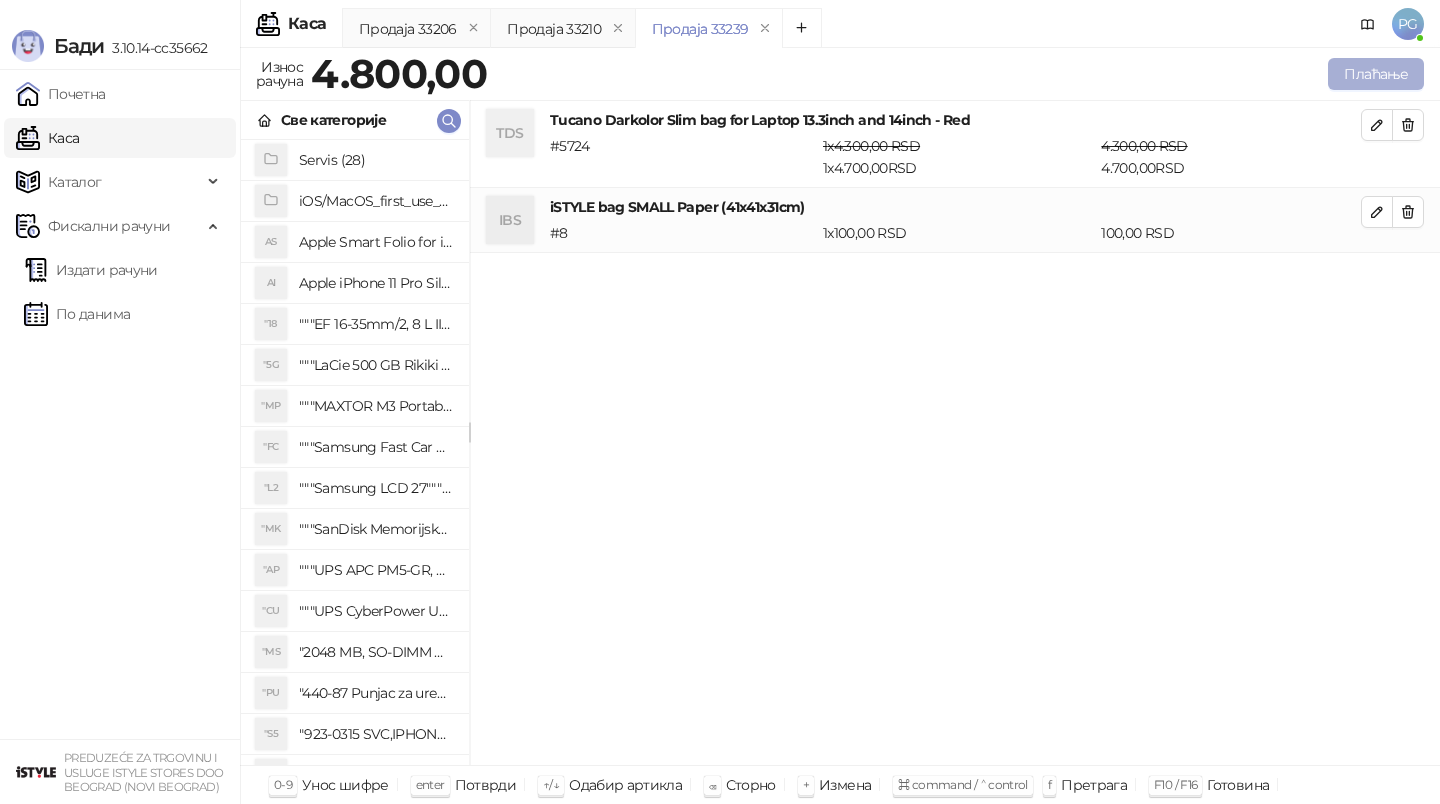 click on "Плаћање" at bounding box center (1376, 74) 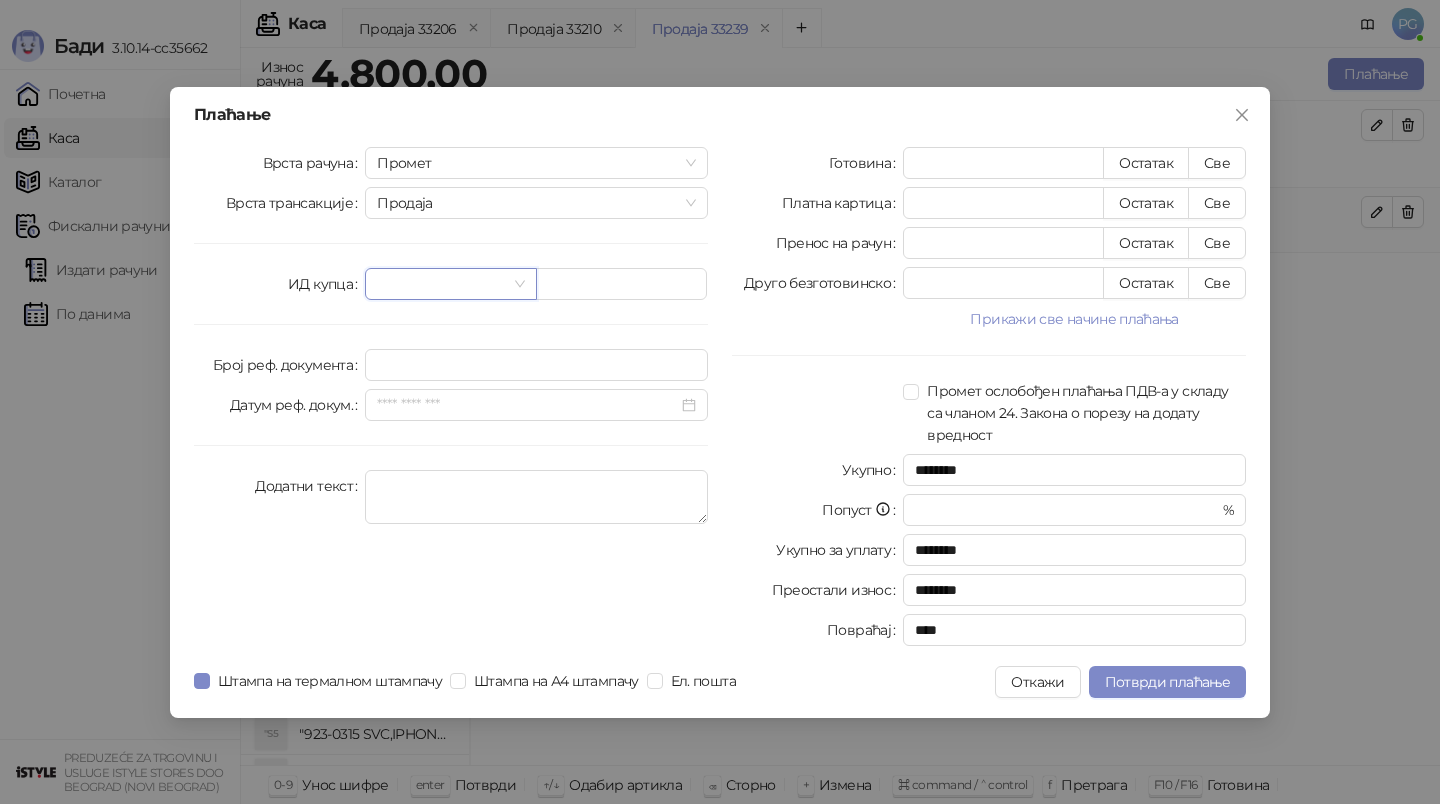click at bounding box center (441, 284) 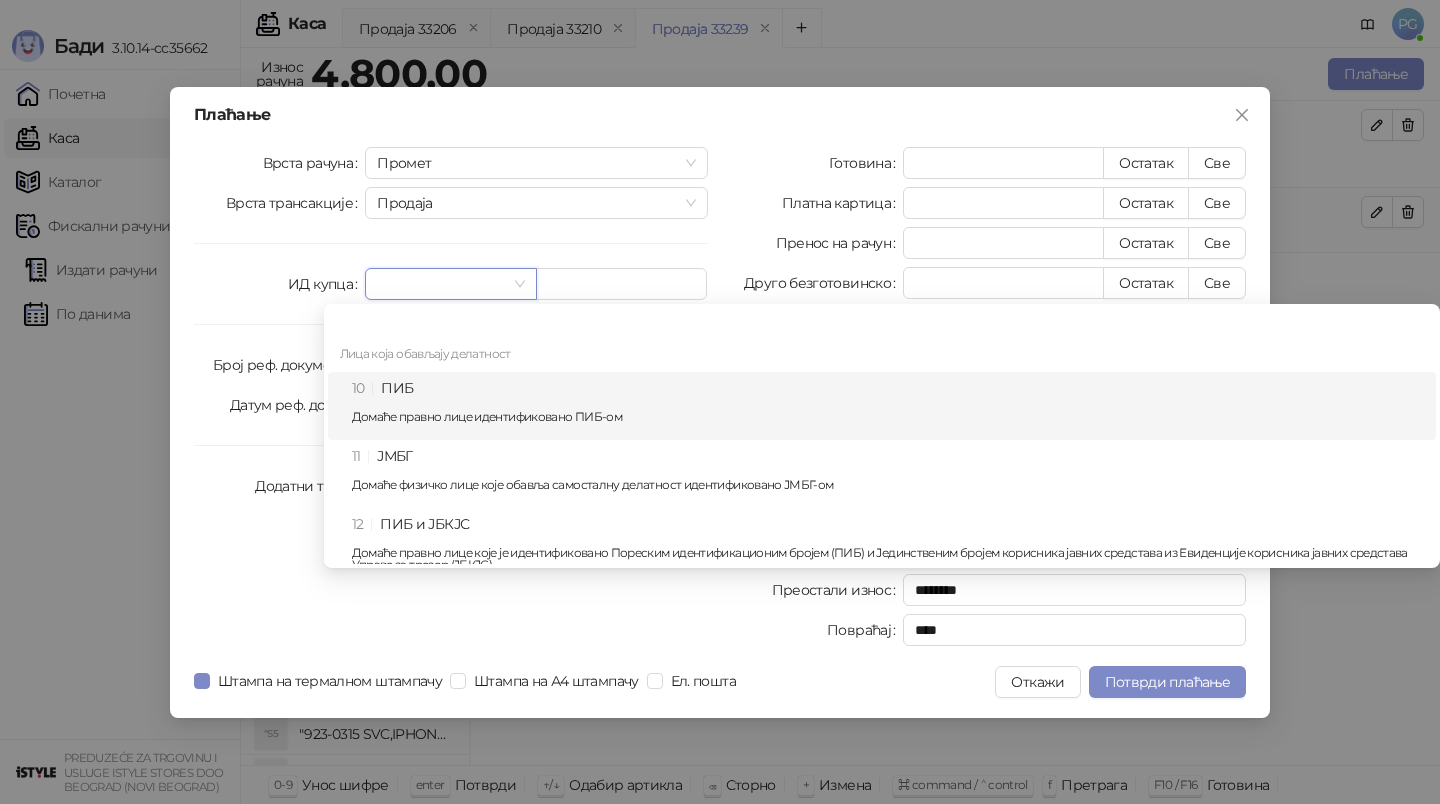 click on "10 ПИБ Домаће правно лице идентификовано ПИБ-ом" at bounding box center [888, 406] 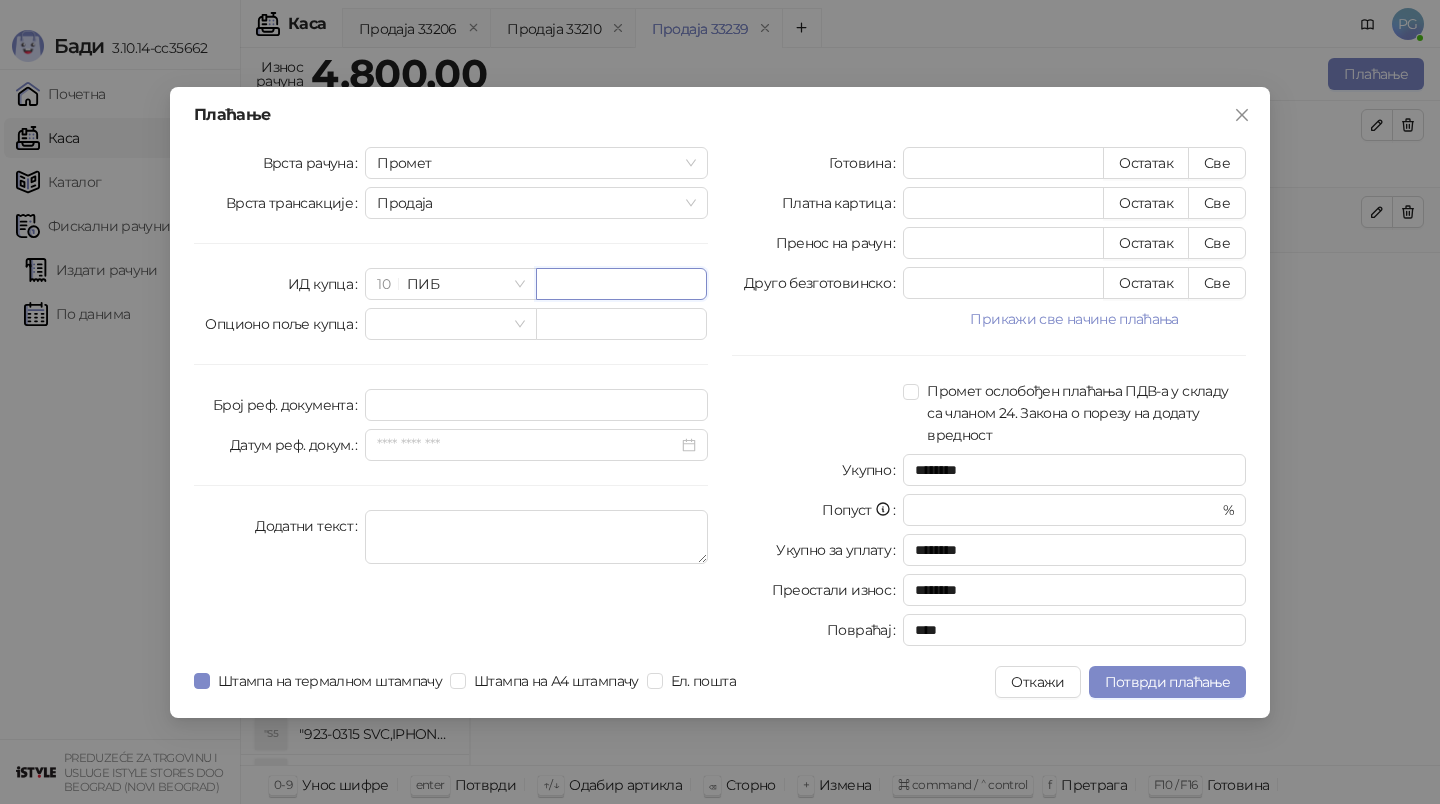 paste on "*********" 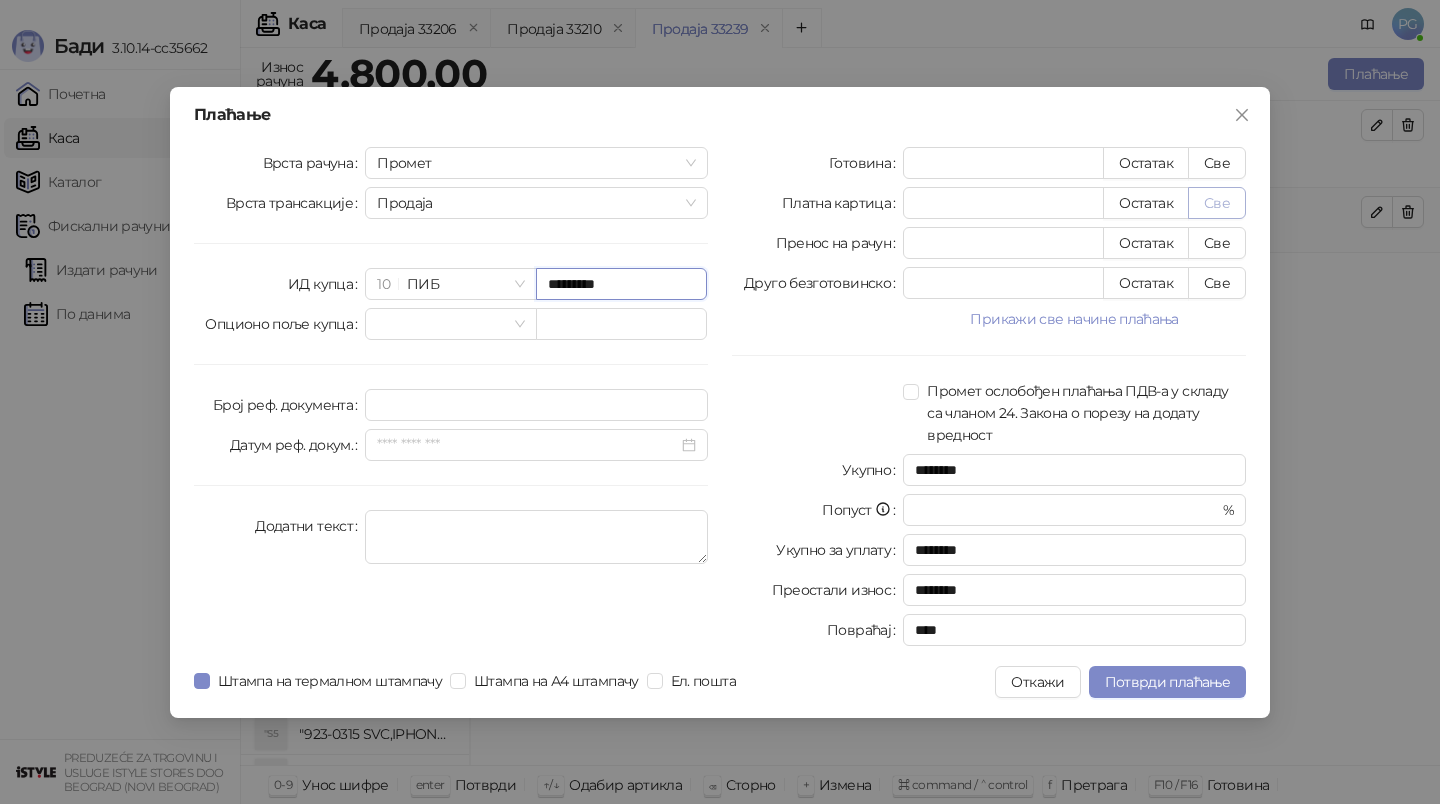 type on "*********" 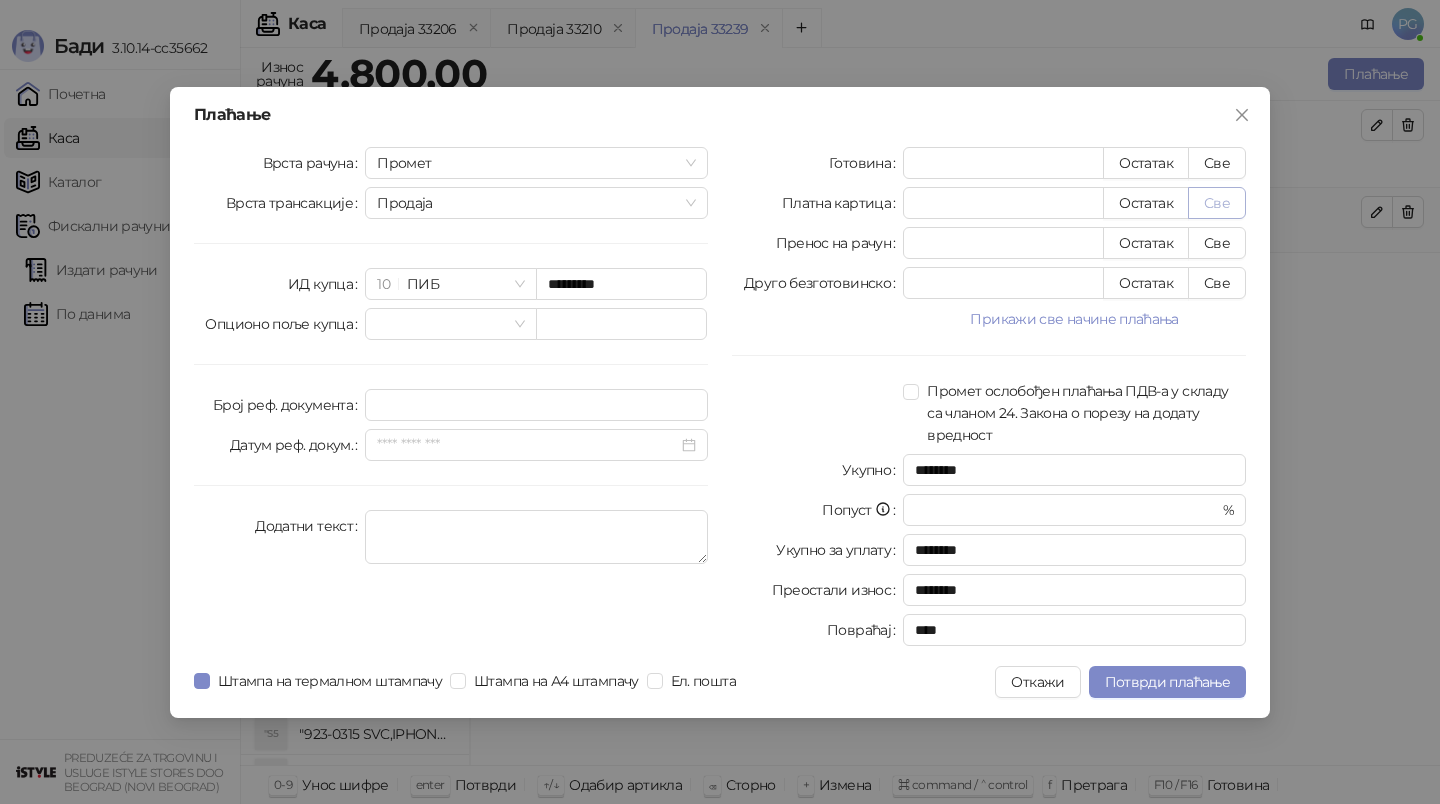 click on "Све" at bounding box center [1217, 203] 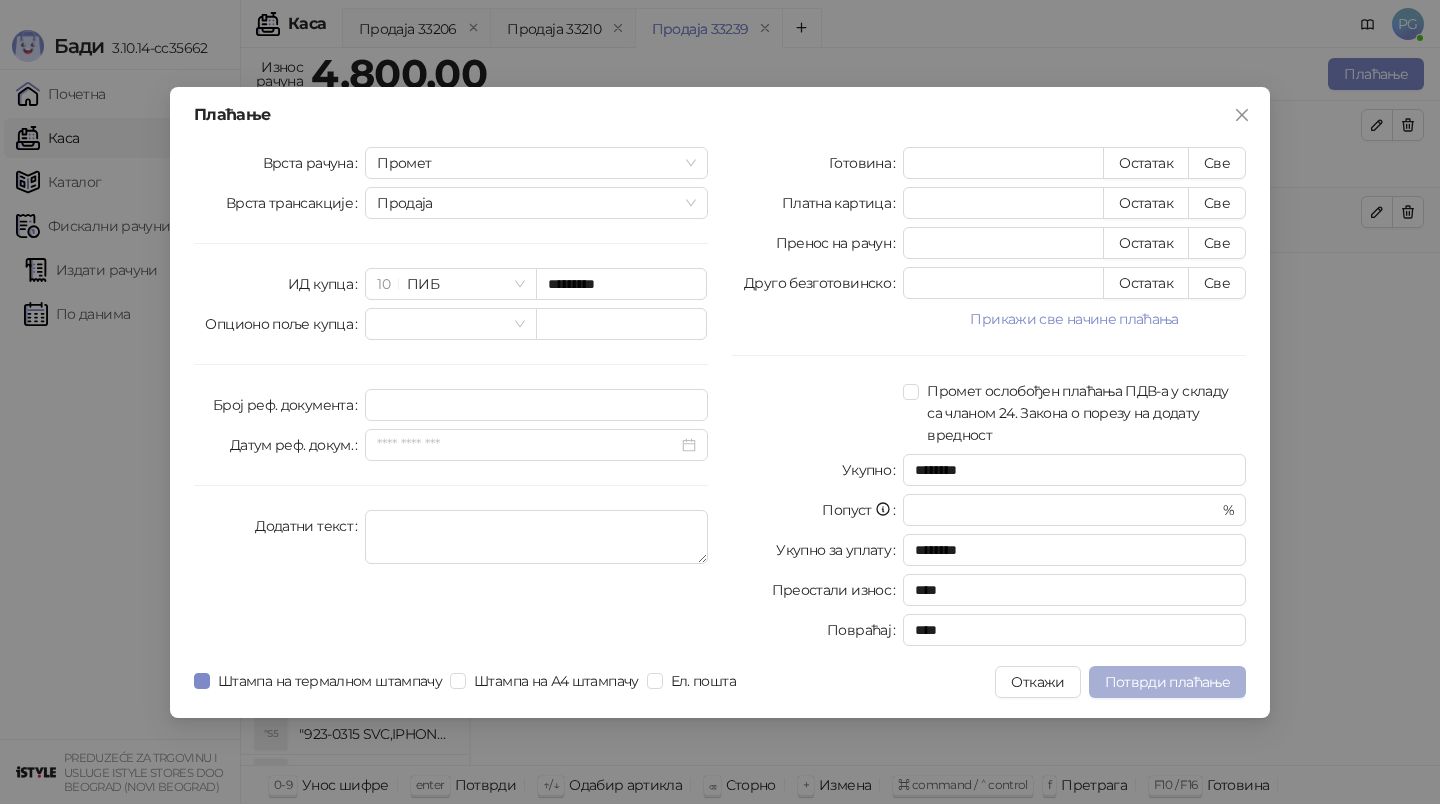 click on "Потврди плаћање" at bounding box center [1167, 682] 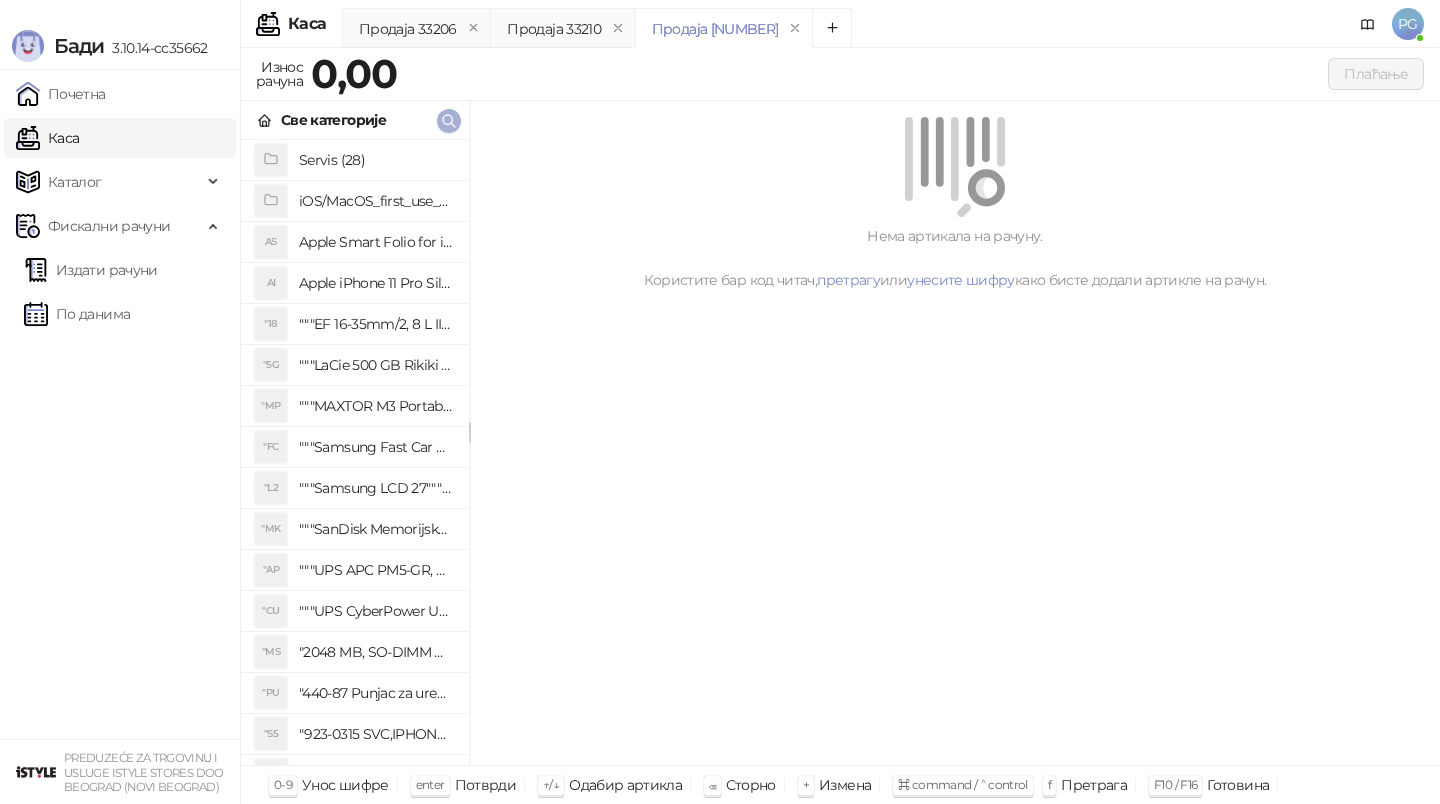 click 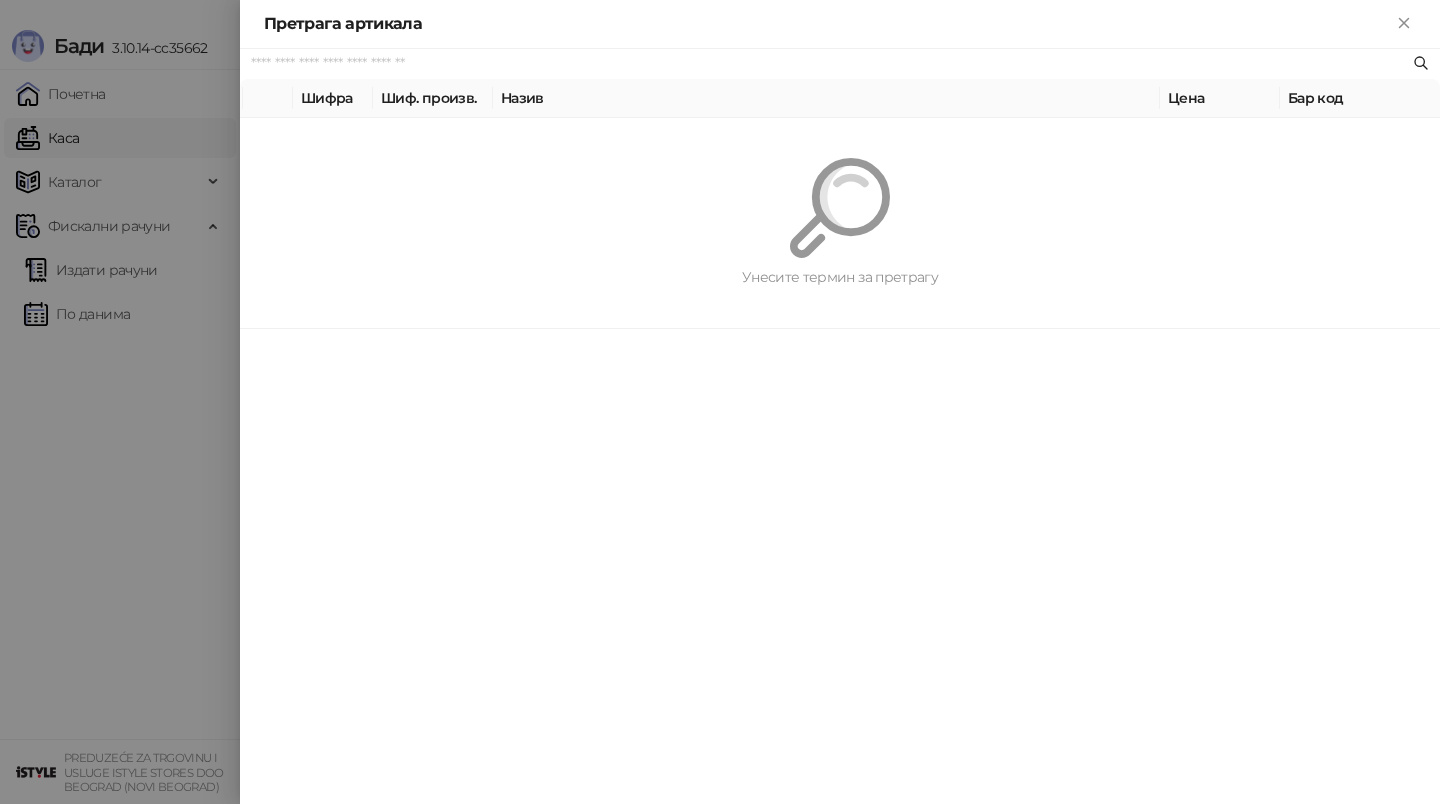 paste on "*****" 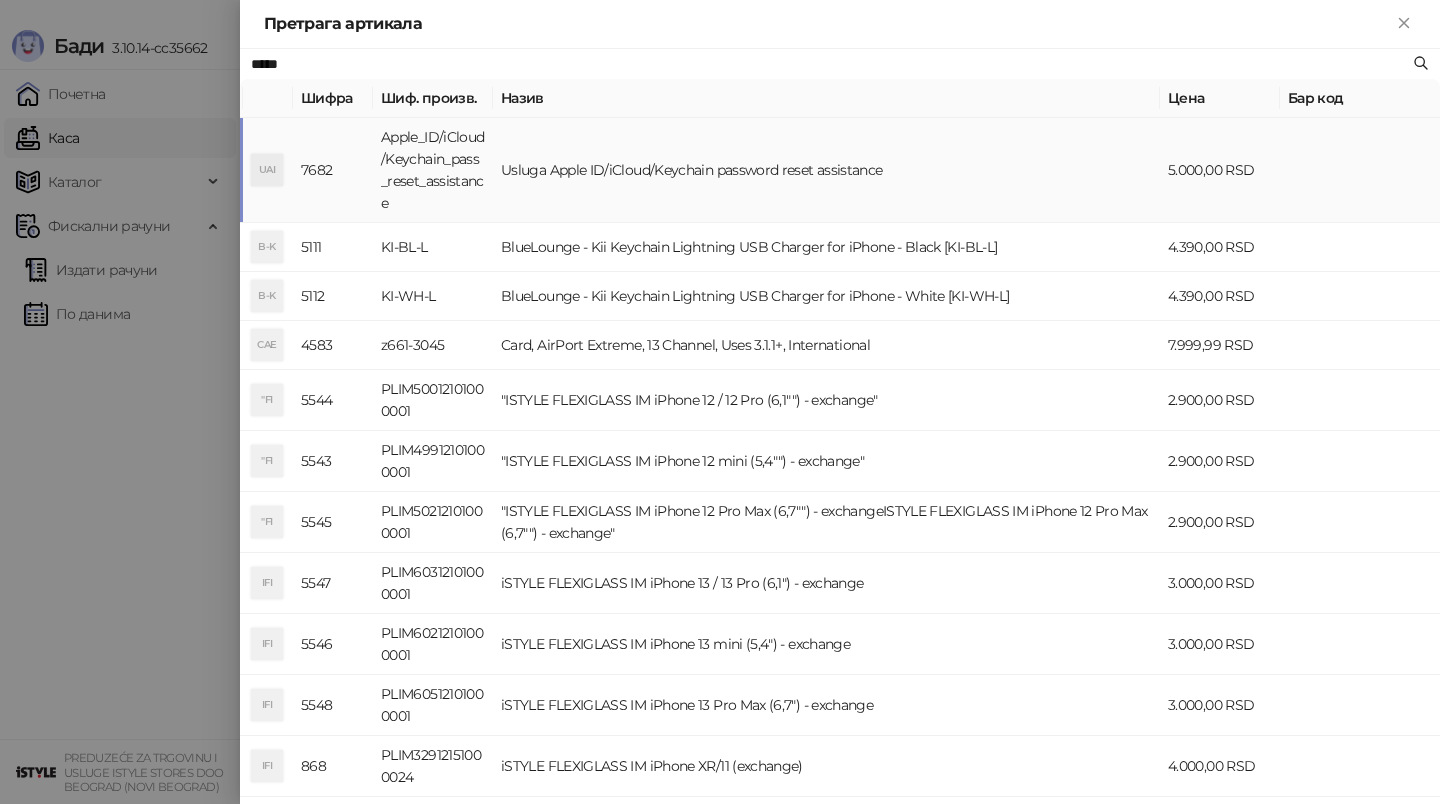 type on "*****" 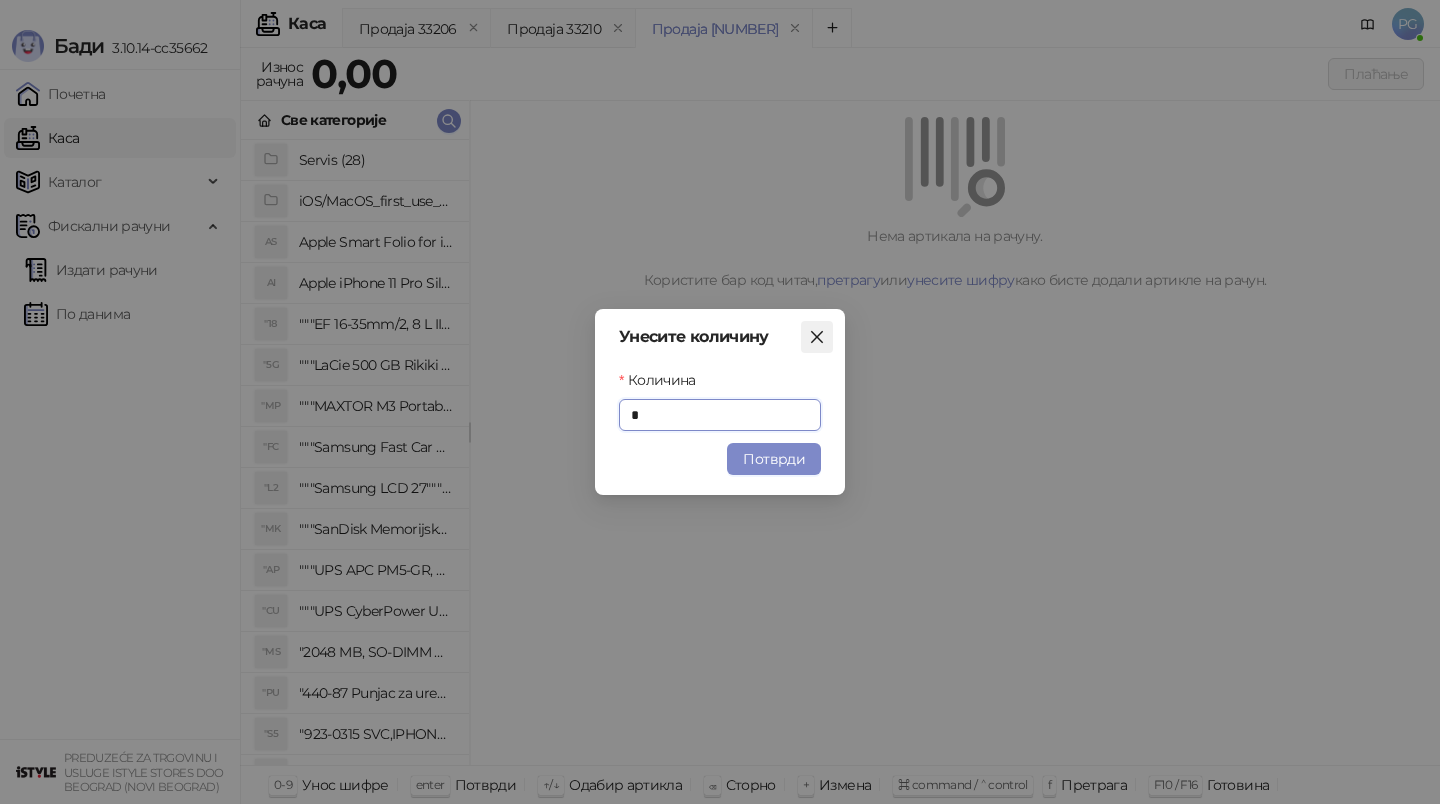 click 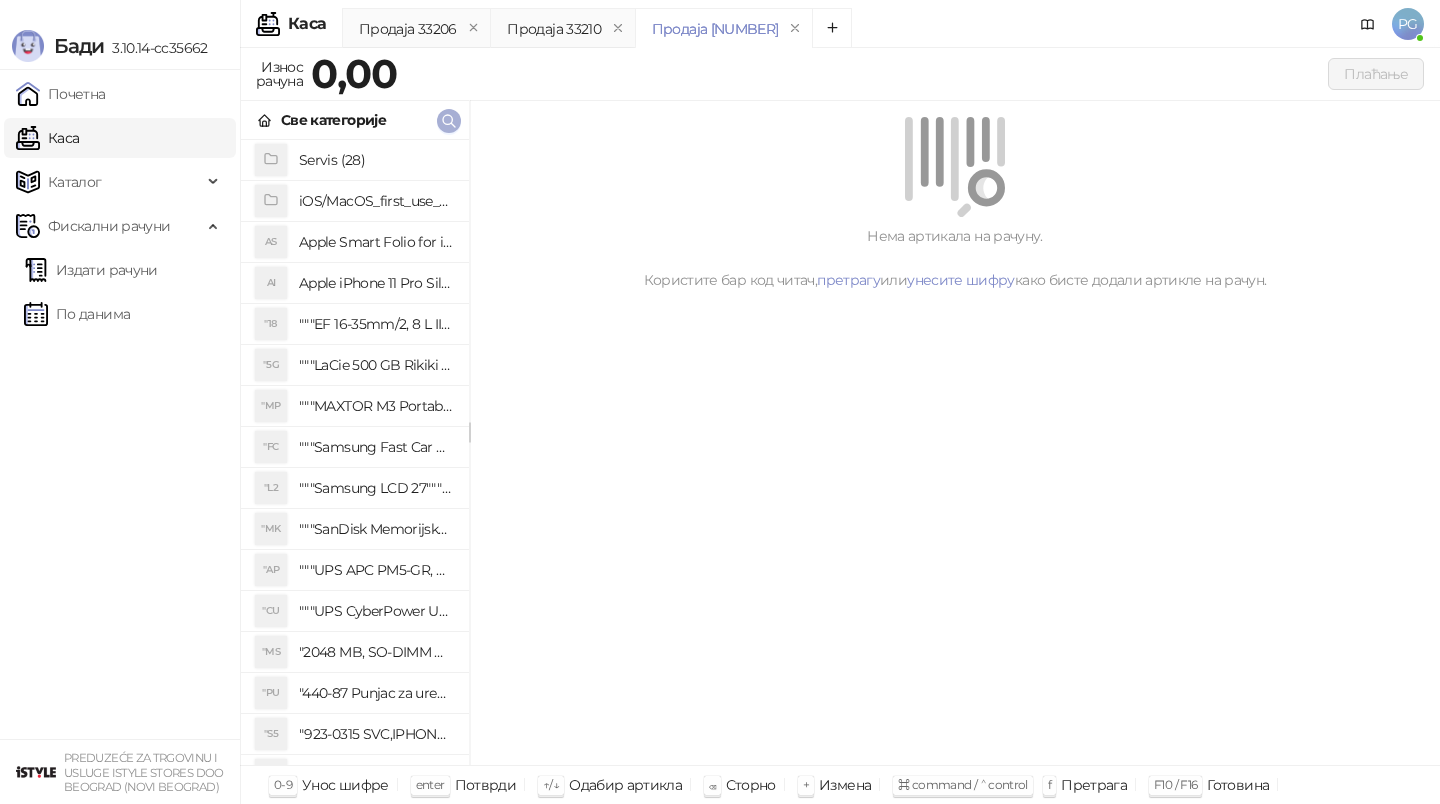 click 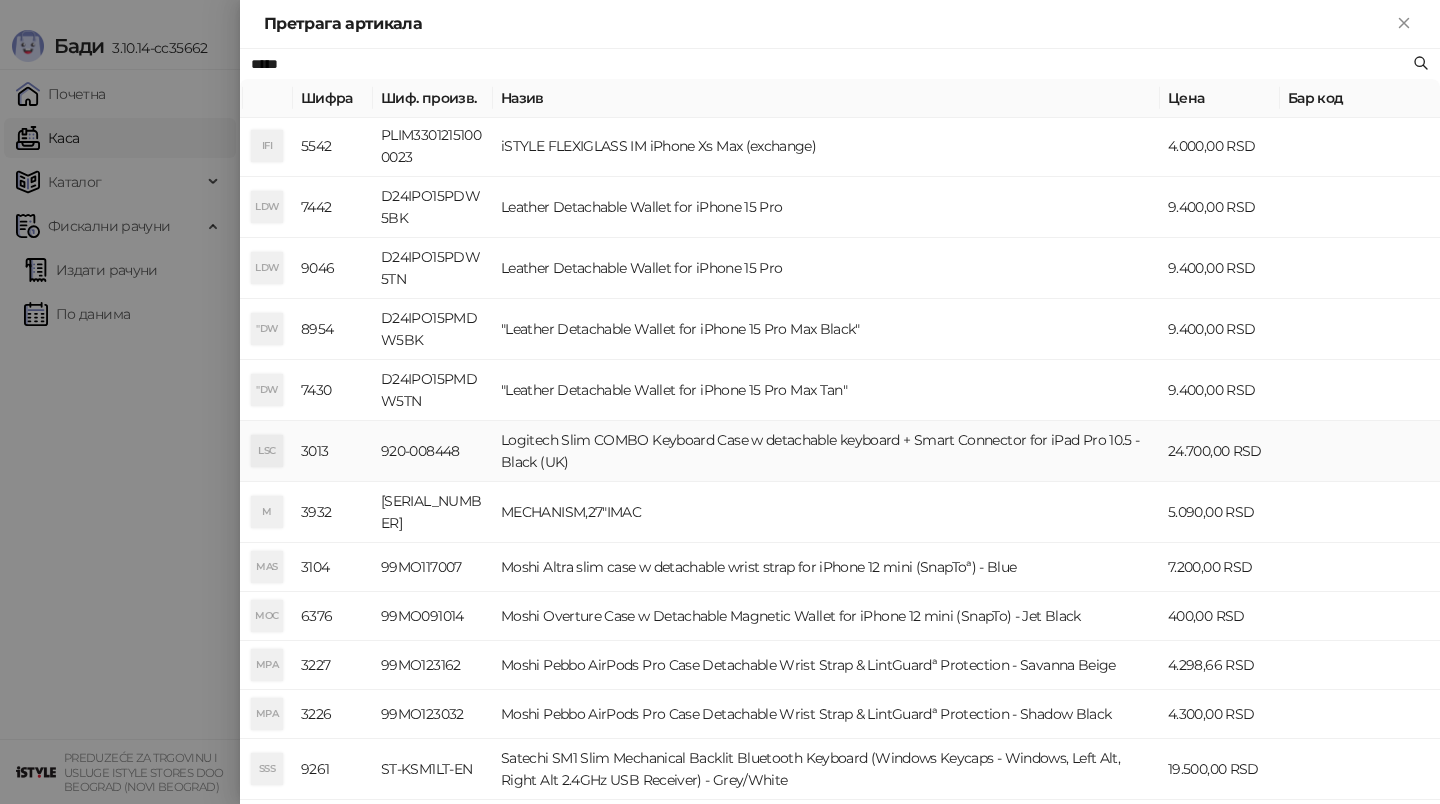 scroll, scrollTop: 727, scrollLeft: 0, axis: vertical 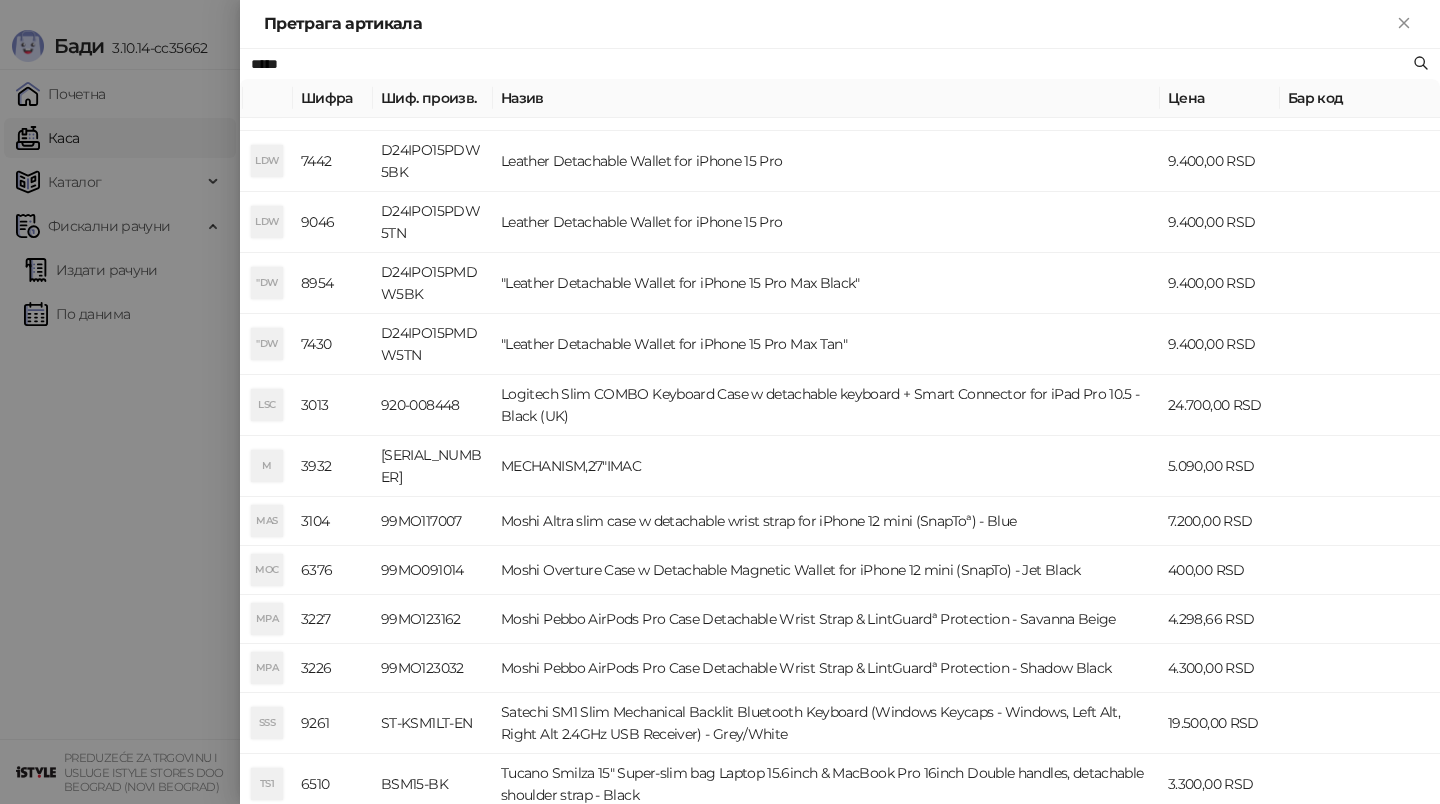 drag, startPoint x: 300, startPoint y: 60, endPoint x: 176, endPoint y: 60, distance: 124 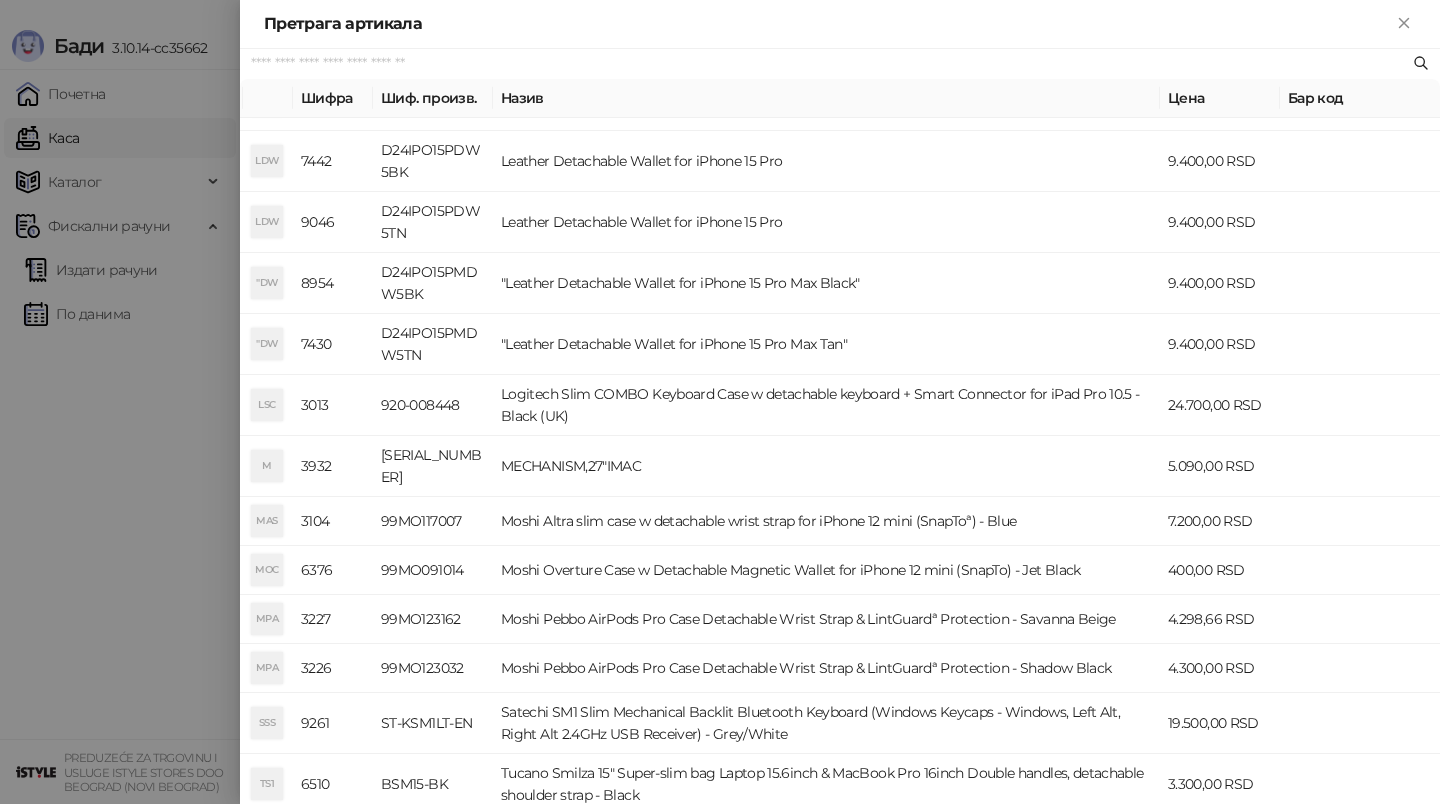 scroll, scrollTop: 0, scrollLeft: 0, axis: both 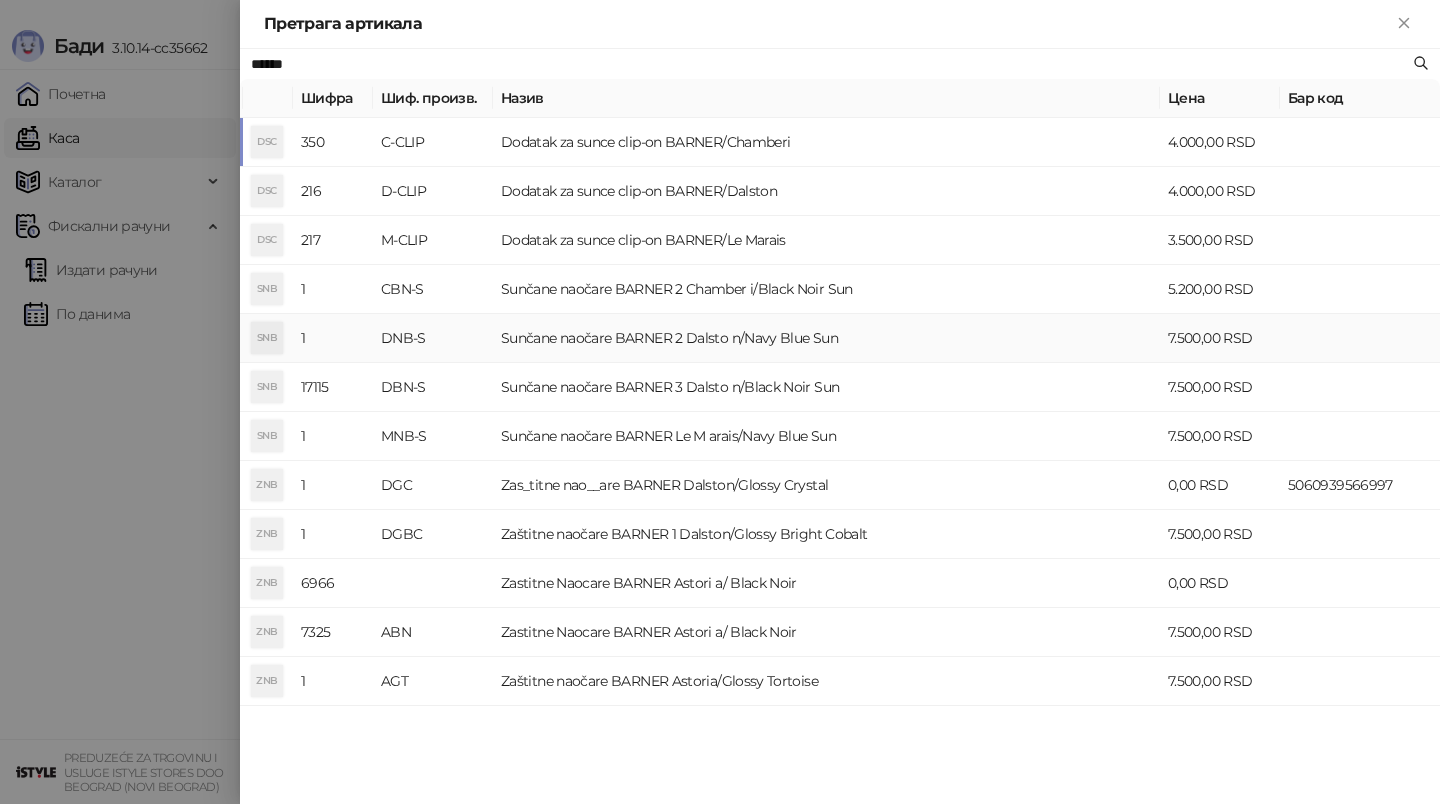 click on "Sunčane naočare BARNER 2 Dalsto n/Navy Blue Sun" at bounding box center (826, 338) 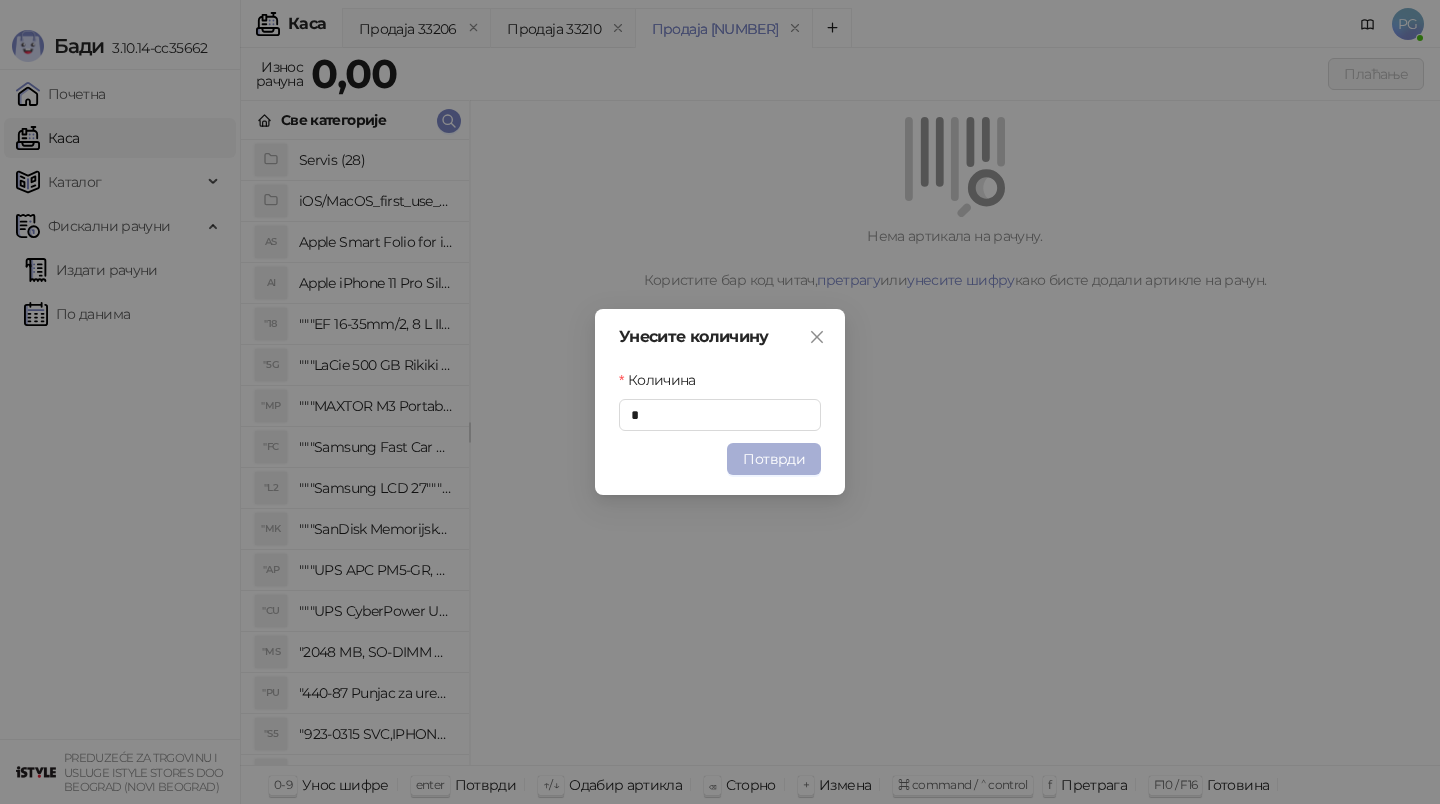 click on "Потврди" at bounding box center (774, 459) 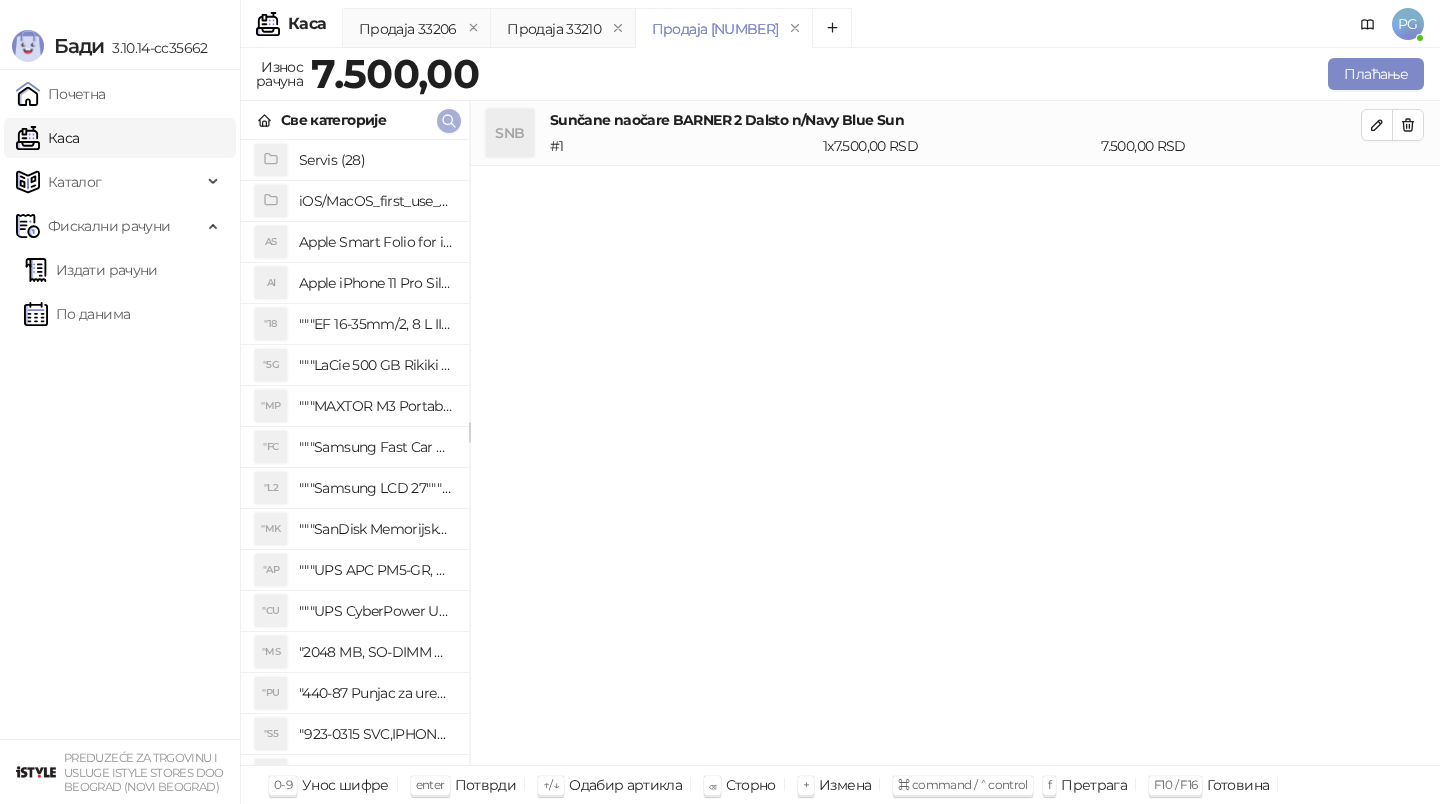 click at bounding box center (449, 121) 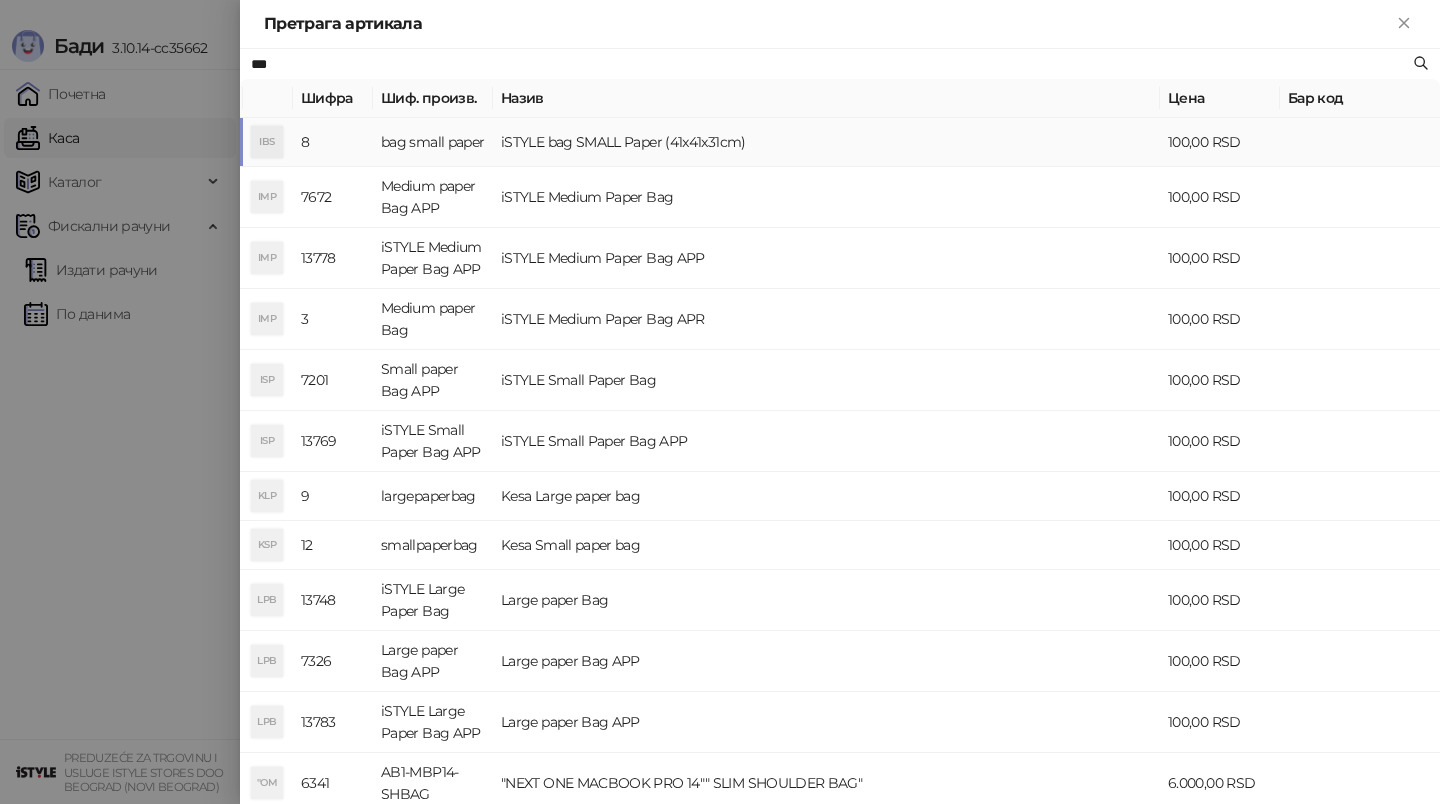 type on "***" 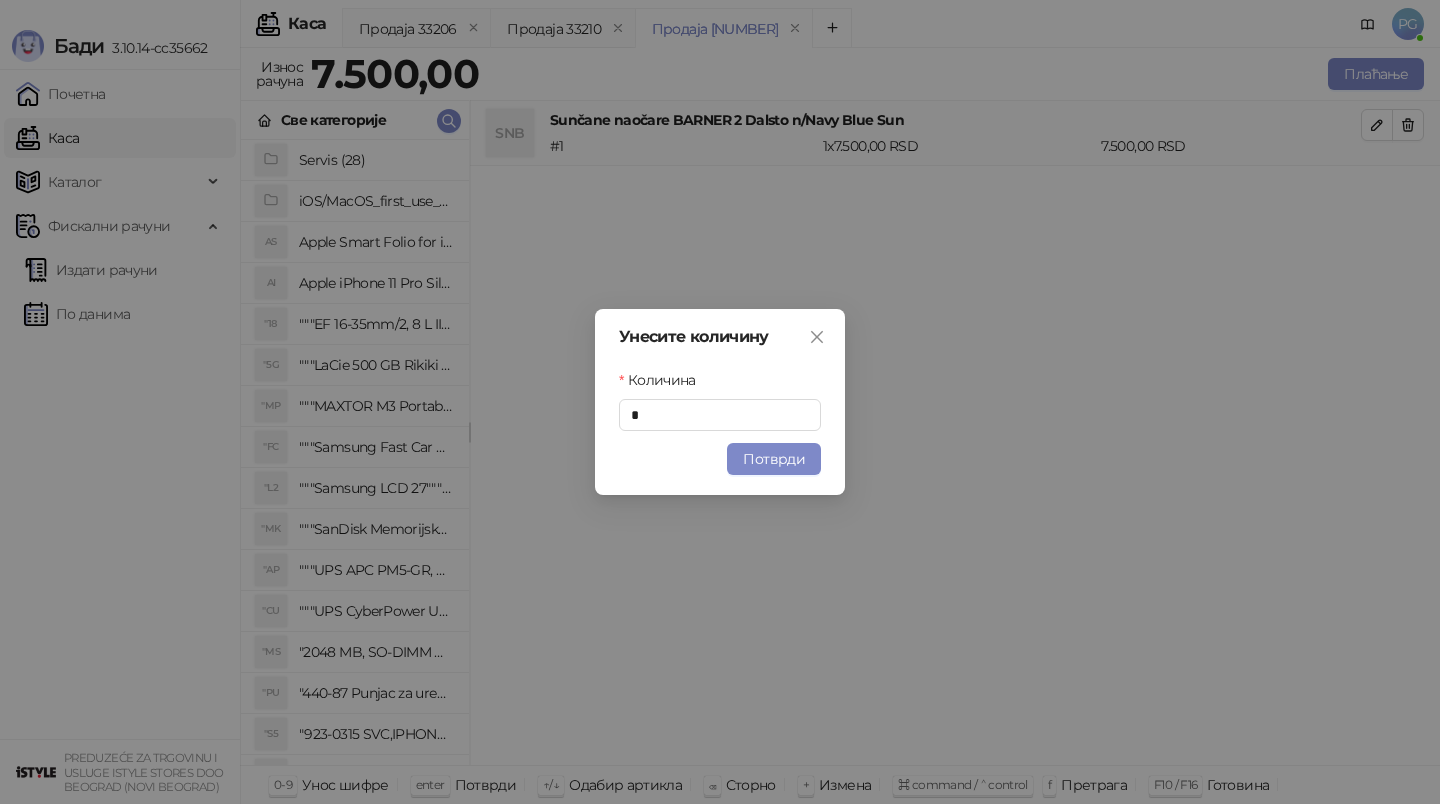 click on "Унесите количину Количина * Потврди" at bounding box center [720, 402] 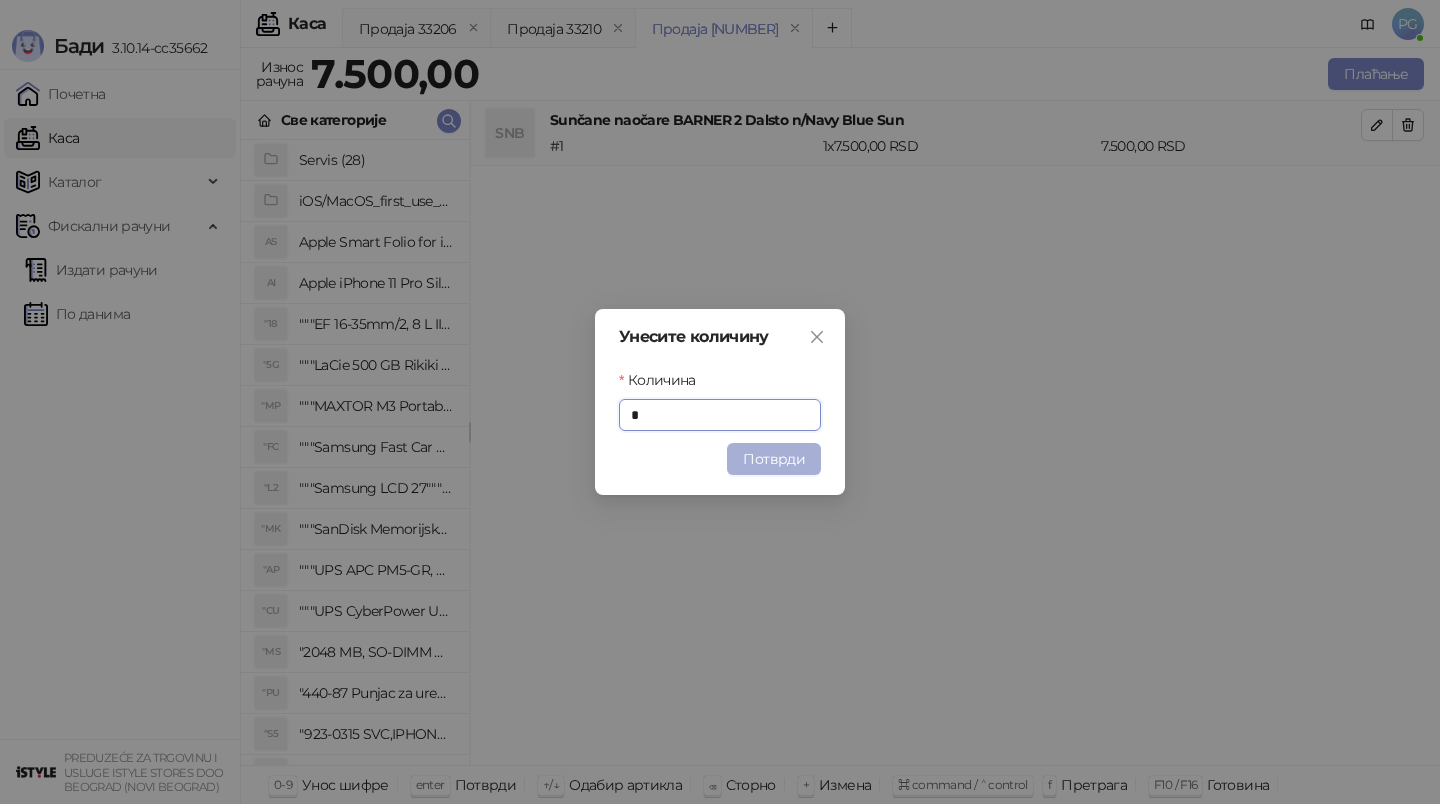 click on "Потврди" at bounding box center (774, 459) 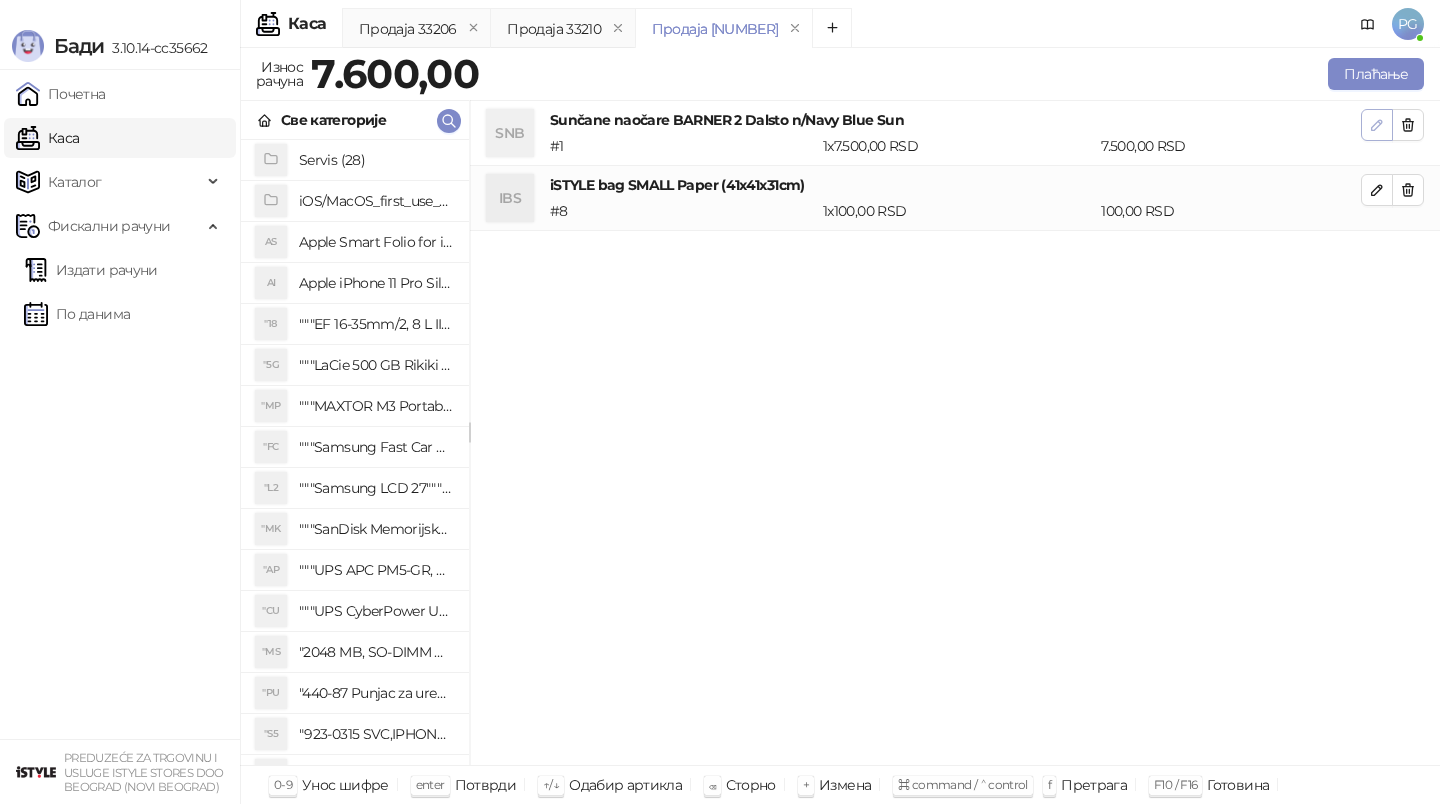 click 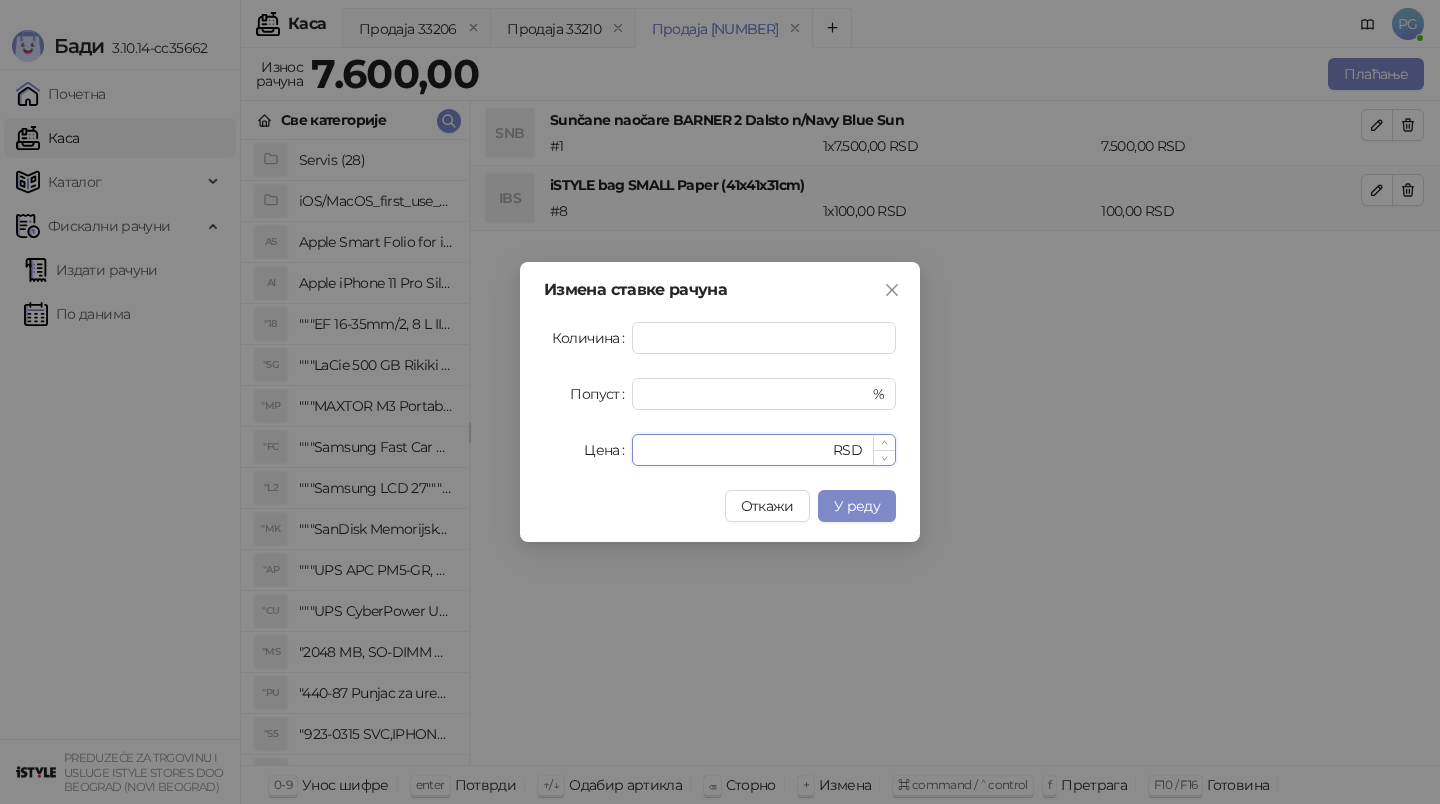click on "****" at bounding box center [736, 450] 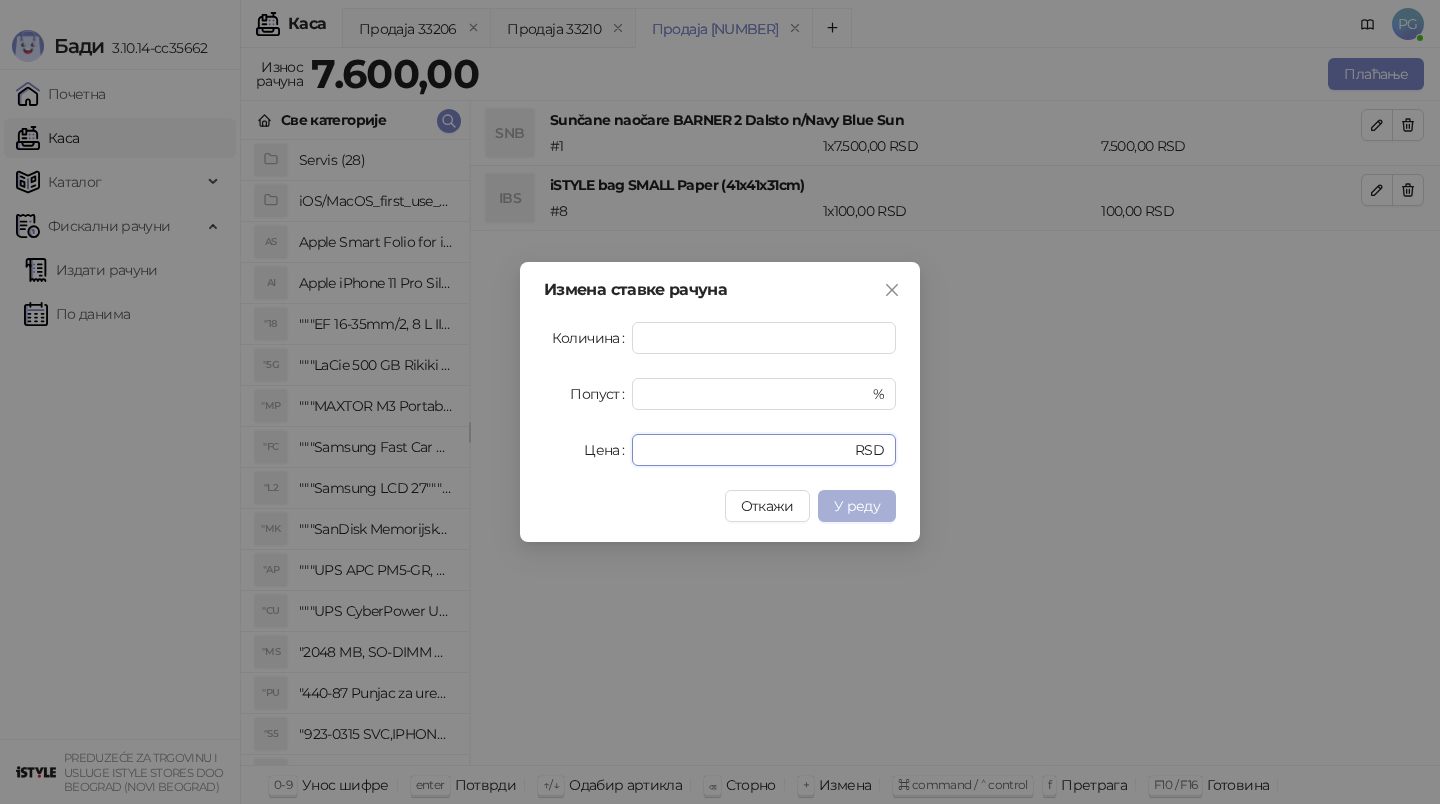 type on "****" 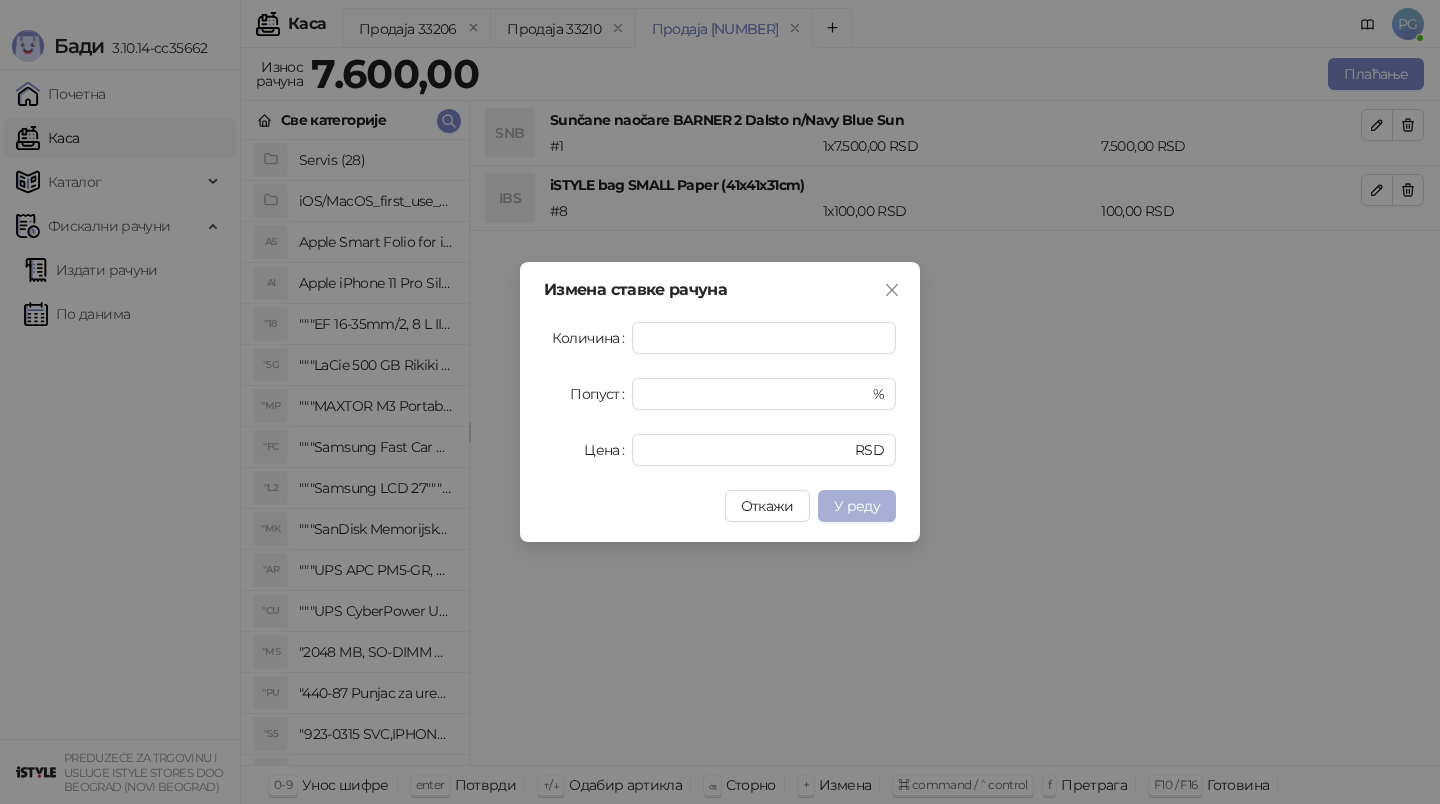 click on "У реду" at bounding box center [857, 506] 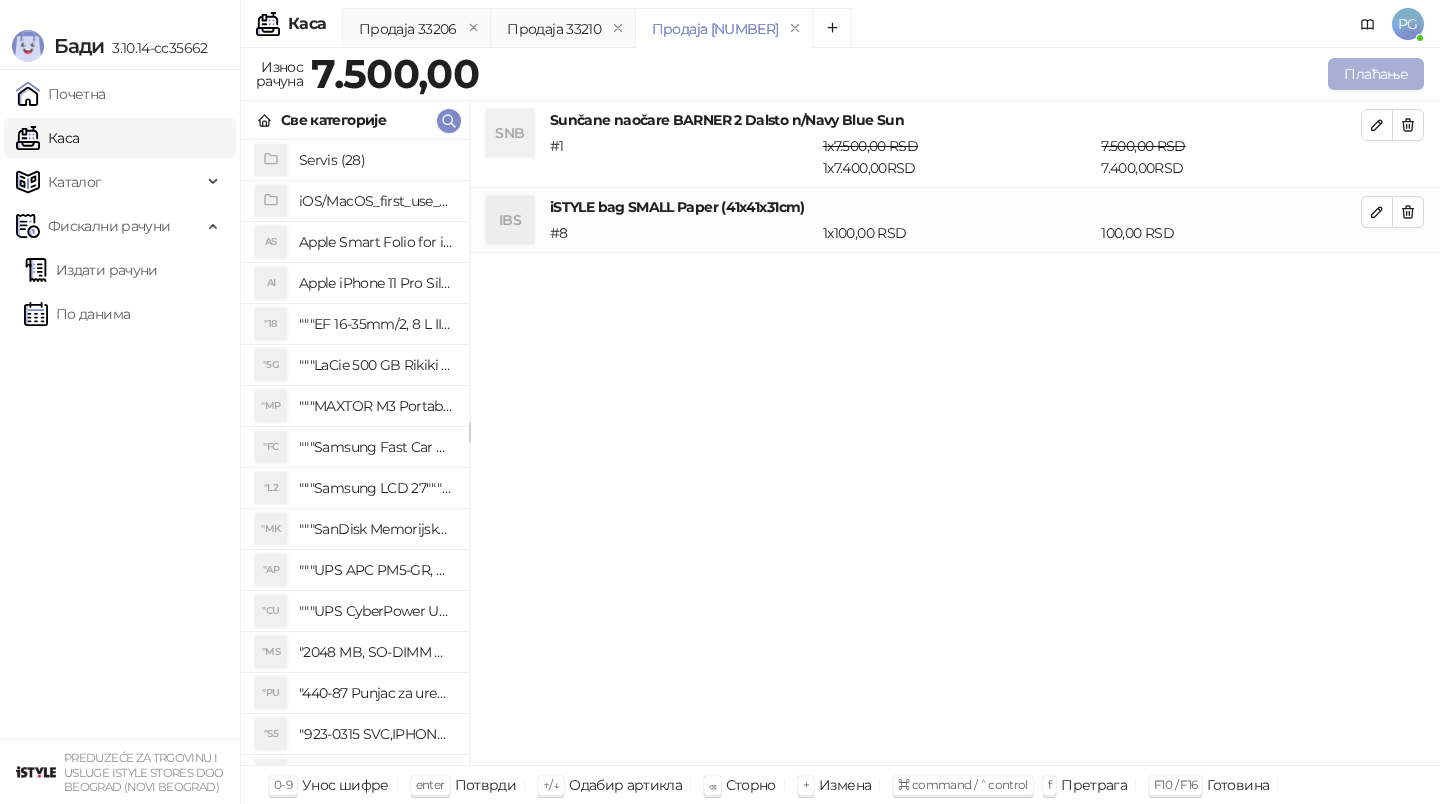 click on "Плаћање" at bounding box center [1376, 74] 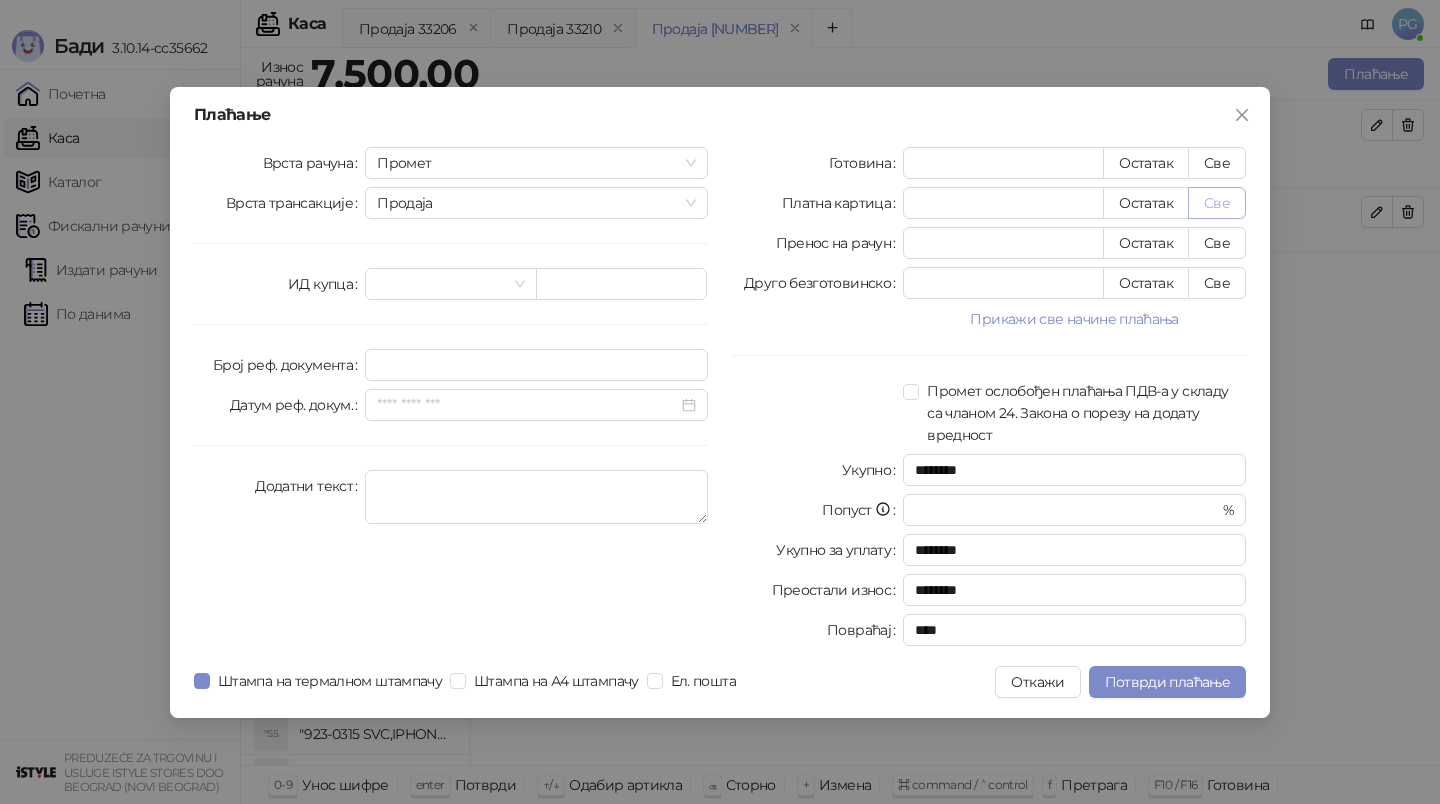 click on "Све" at bounding box center (1217, 203) 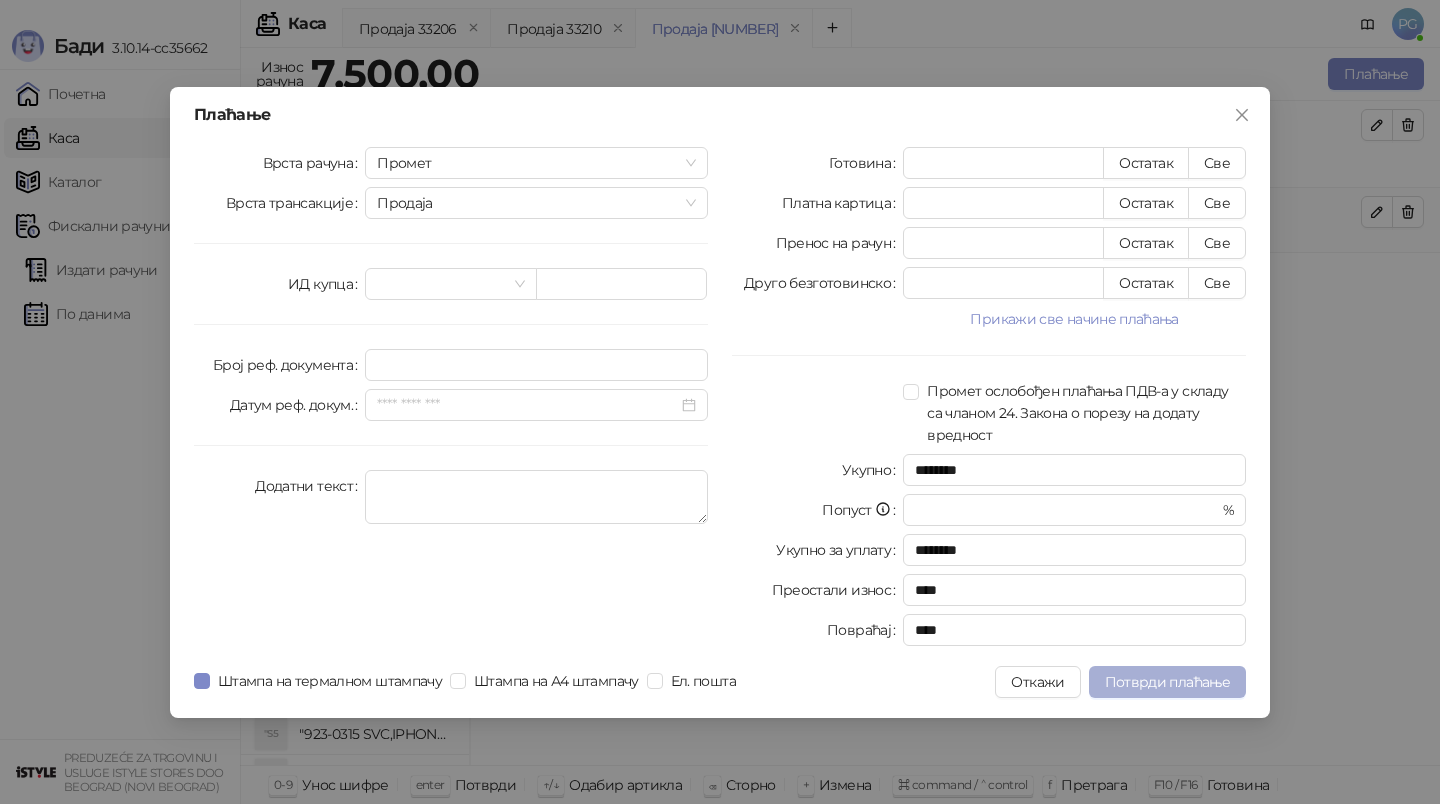 click on "Потврди плаћање" at bounding box center (1167, 682) 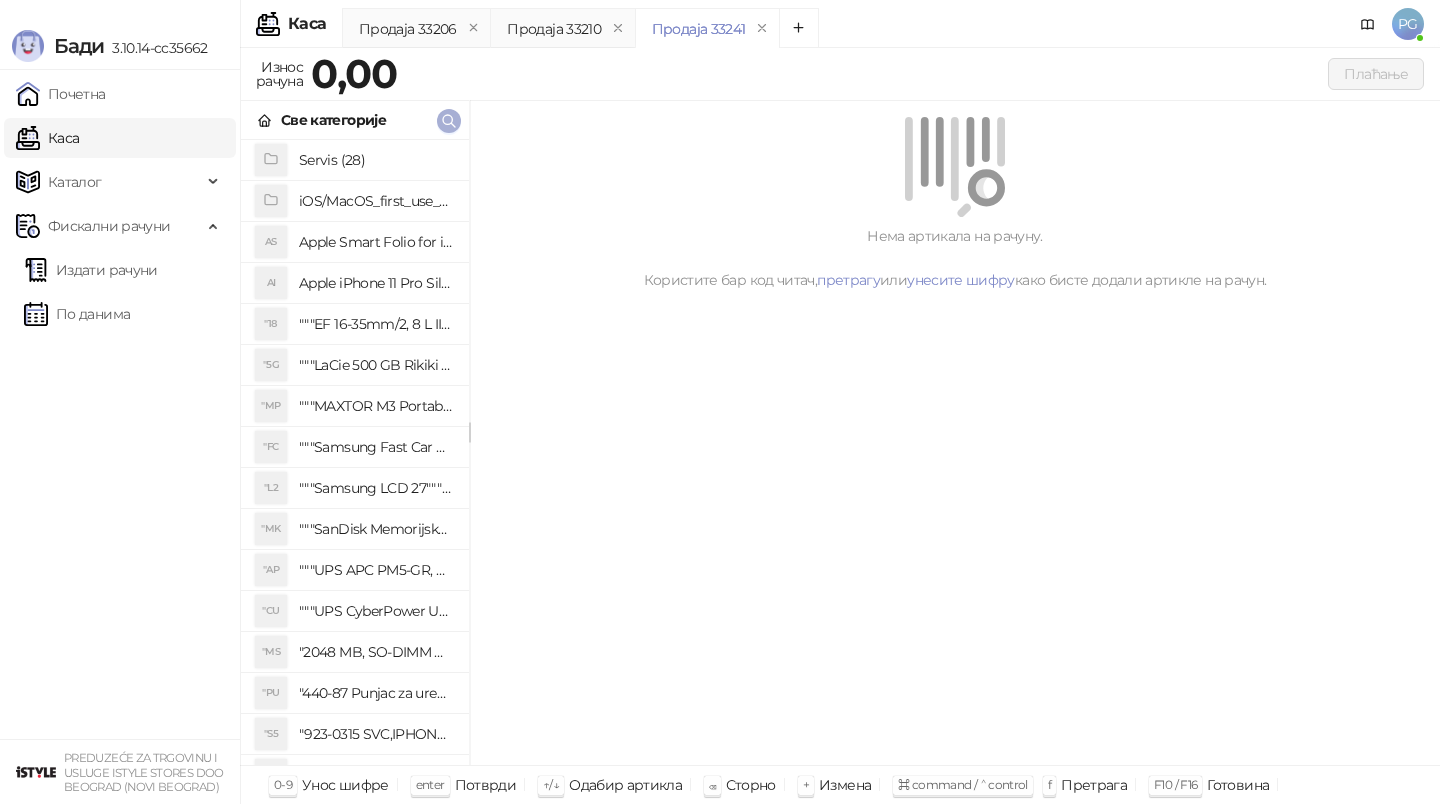 click 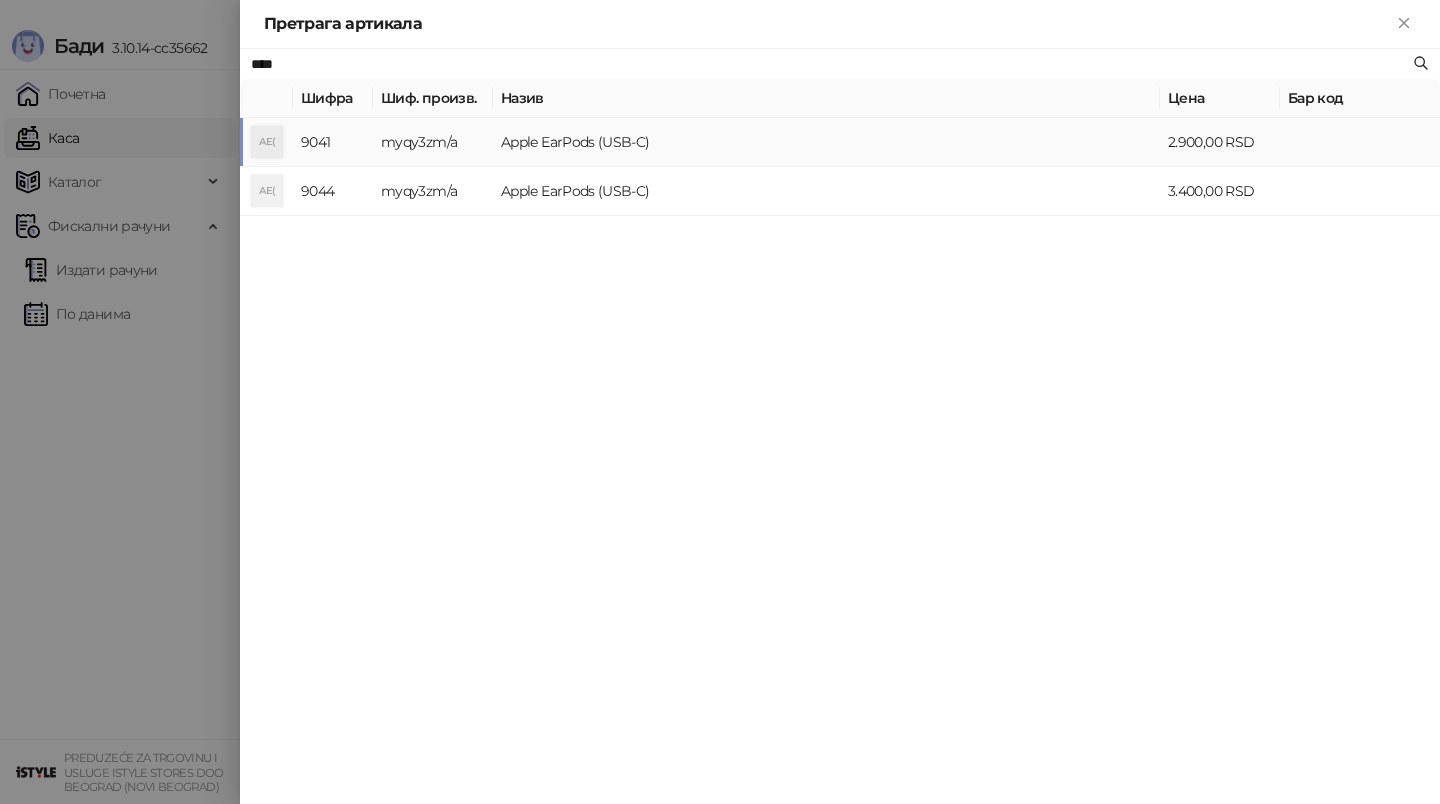click on "myqy3zm/a" at bounding box center (433, 142) 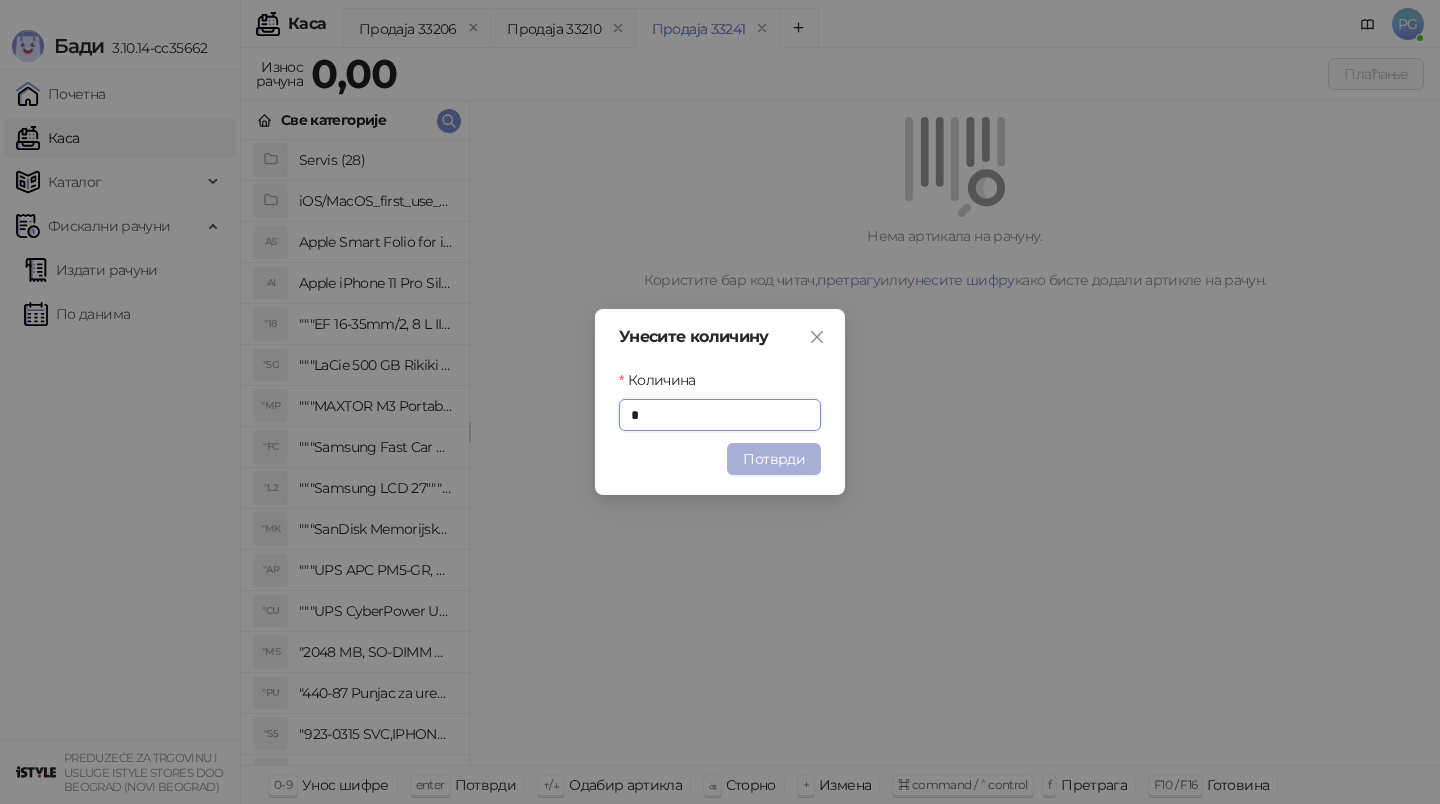 click on "Потврди" at bounding box center (774, 459) 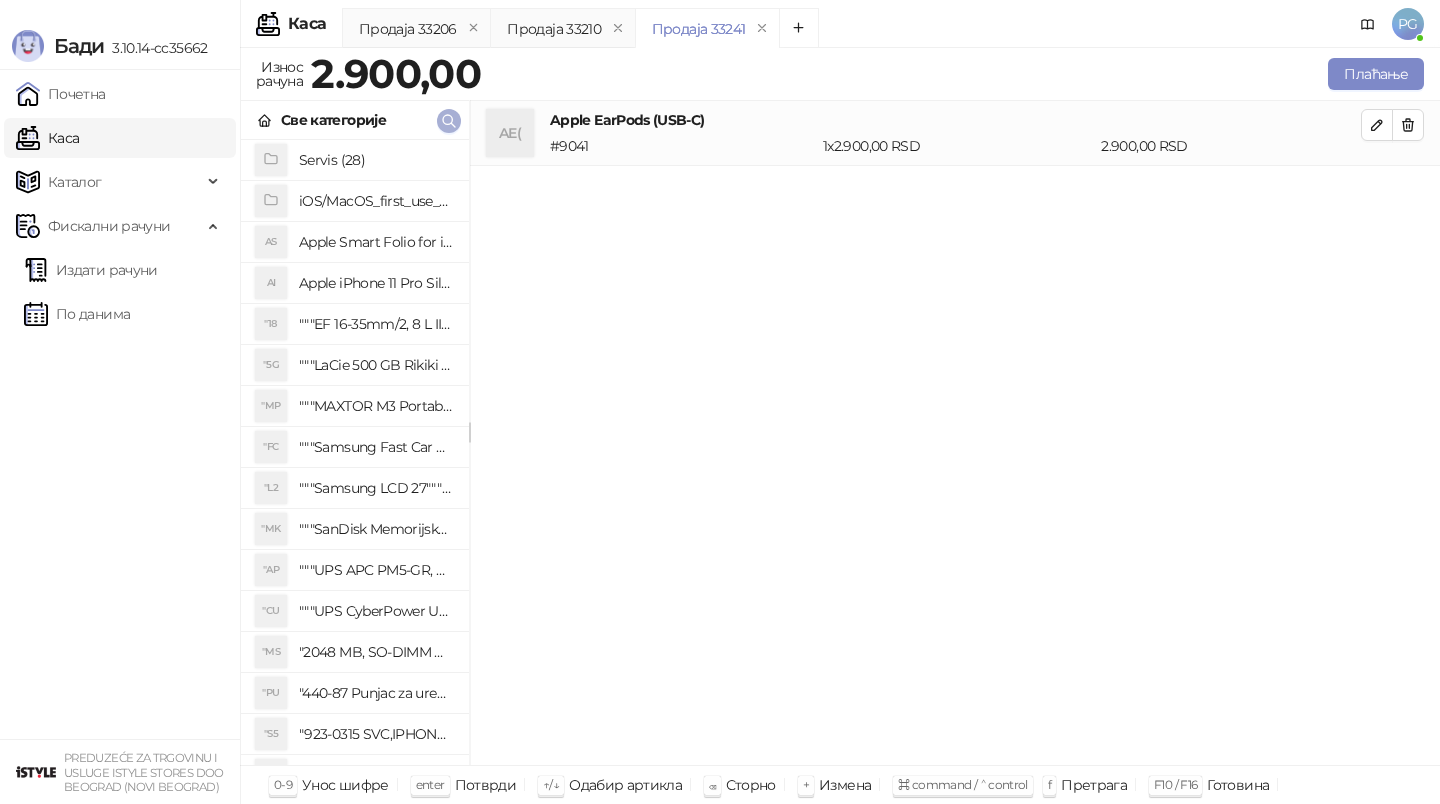 click 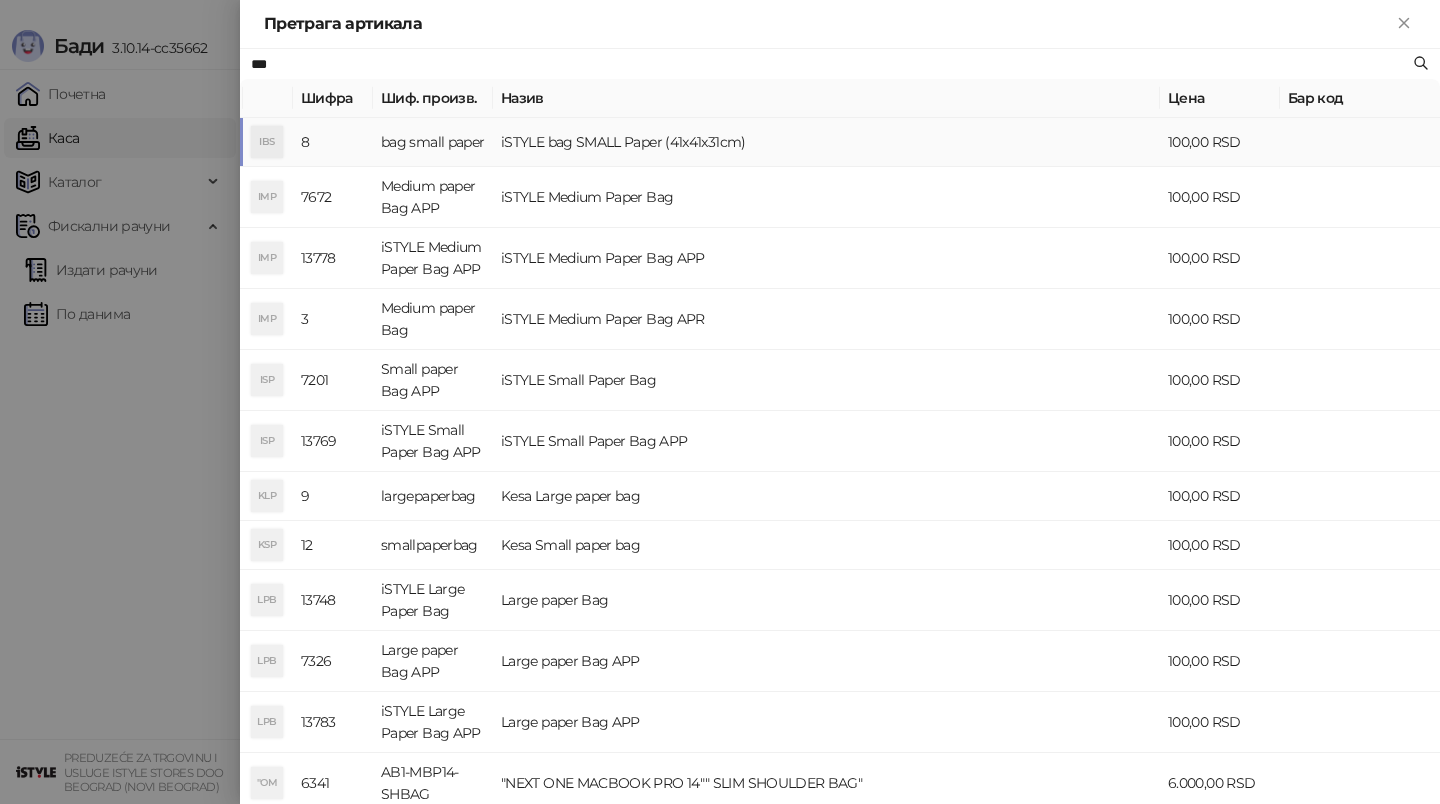 type on "***" 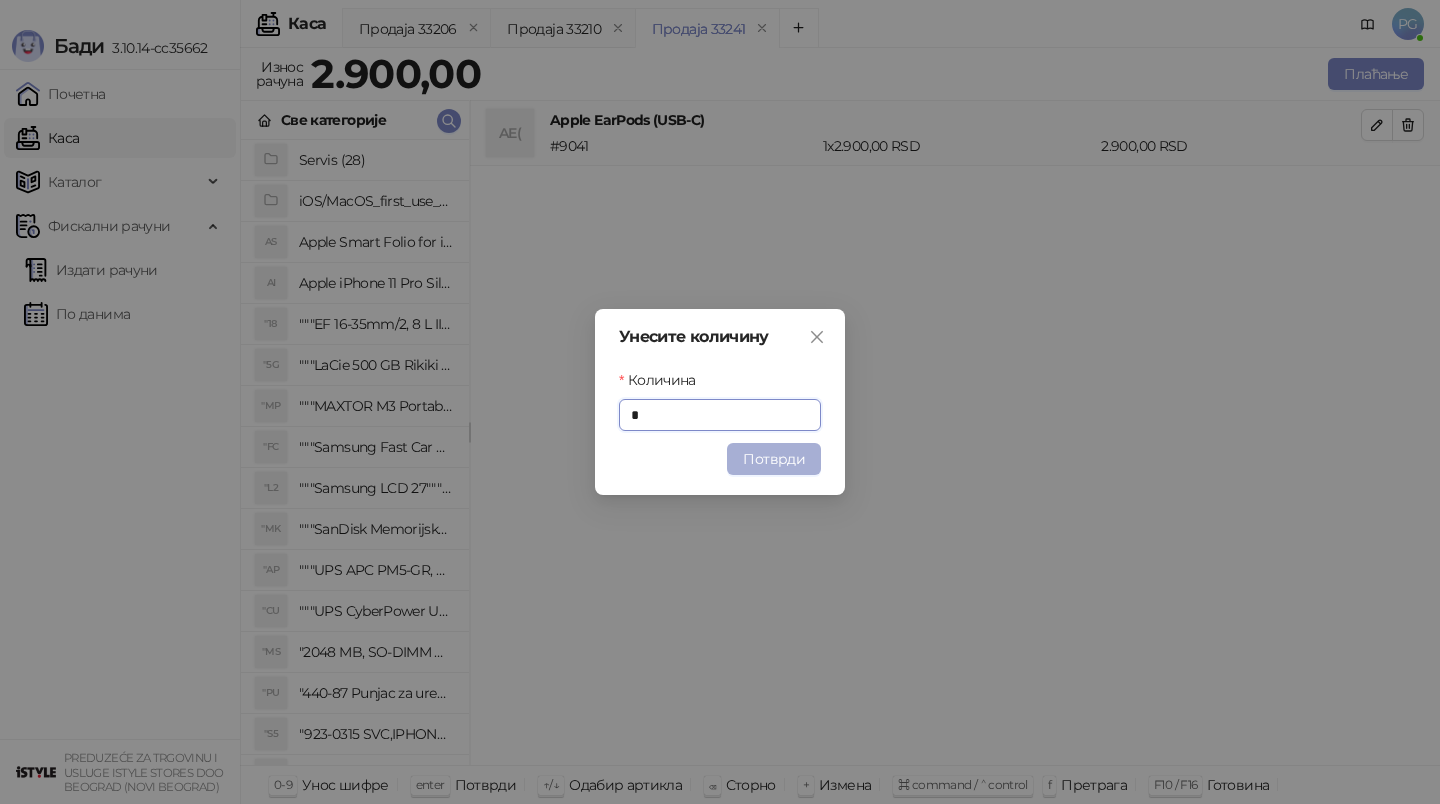 click on "Потврди" at bounding box center [774, 459] 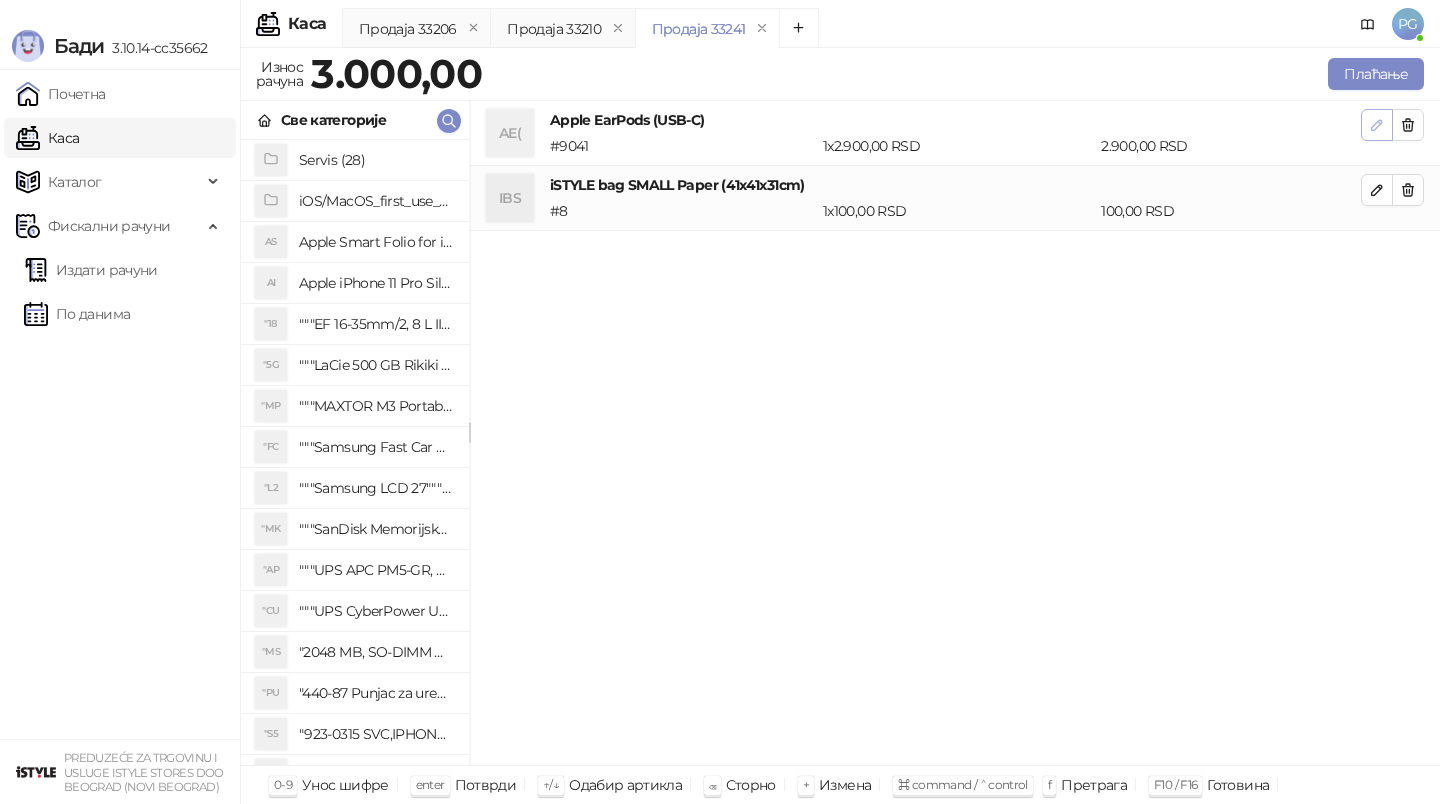 click at bounding box center [1377, 125] 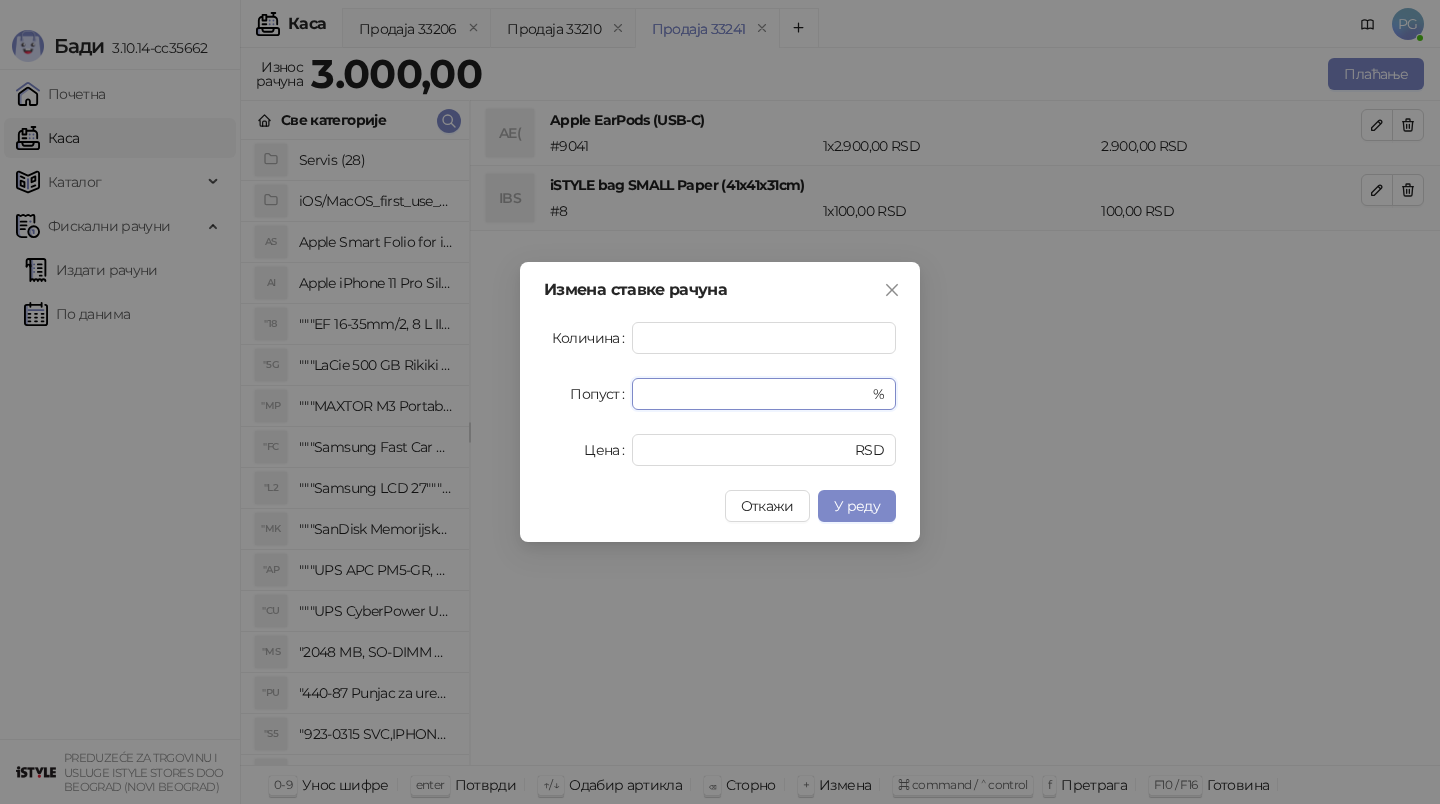 drag, startPoint x: 668, startPoint y: 394, endPoint x: 592, endPoint y: 395, distance: 76.00658 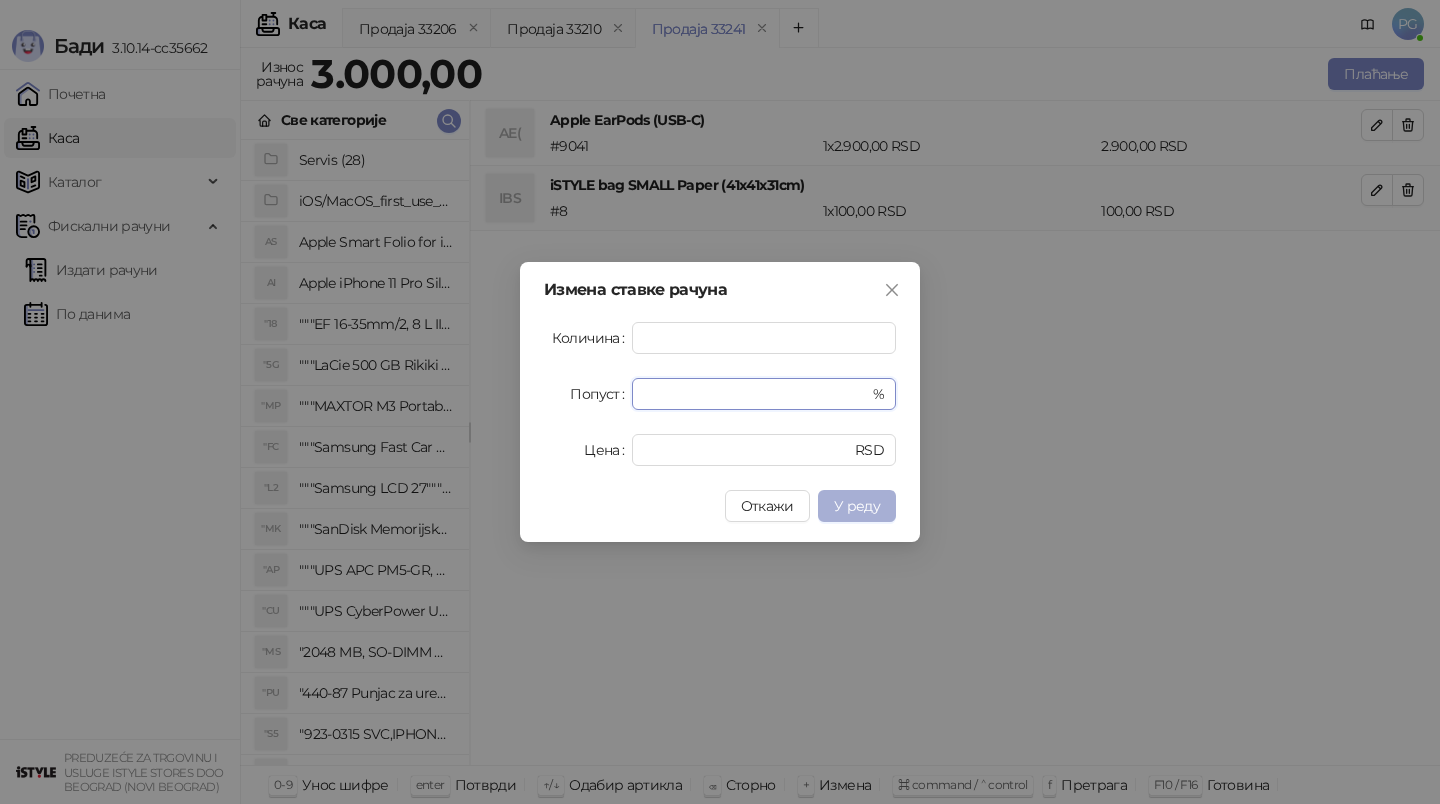 type on "********" 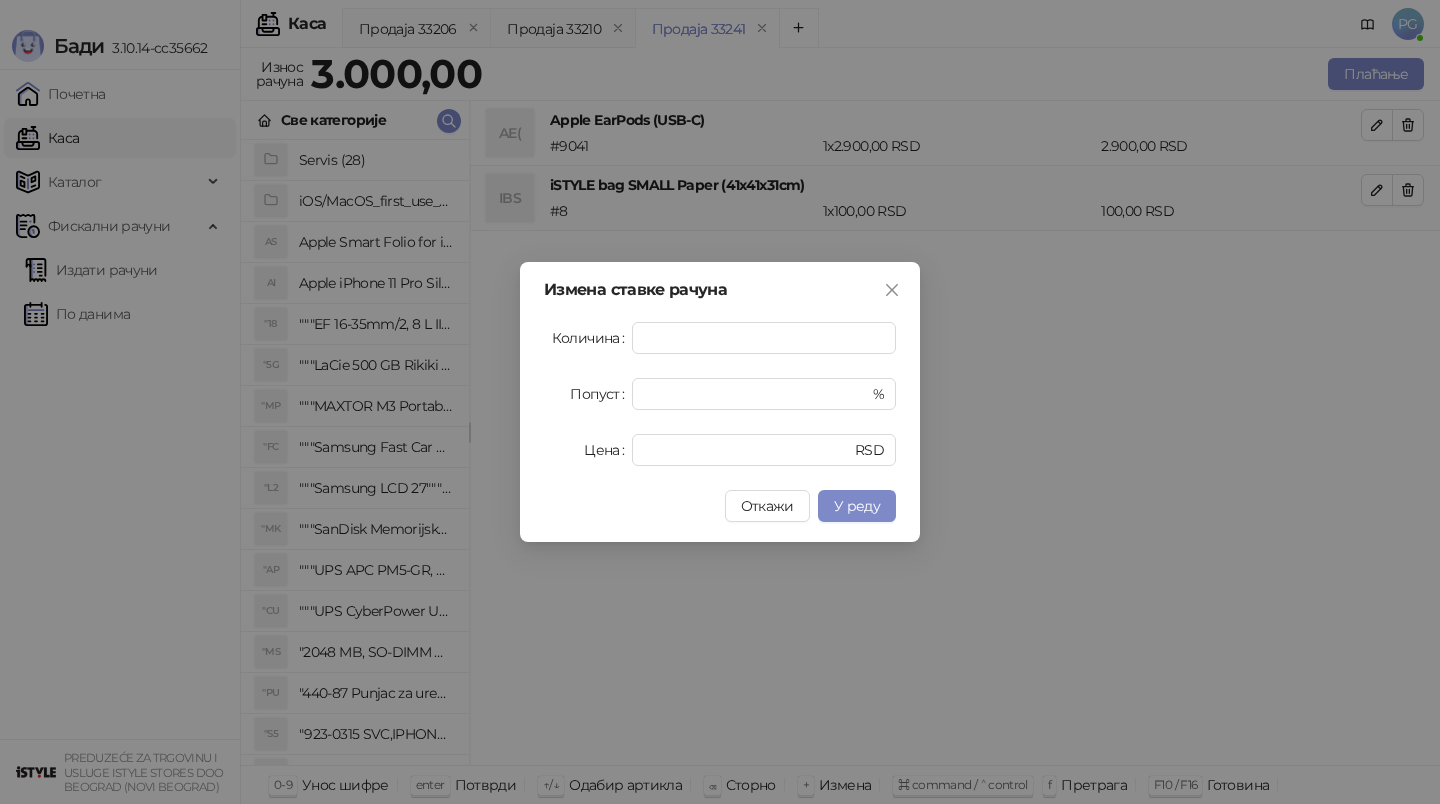 click on "У реду" at bounding box center [857, 506] 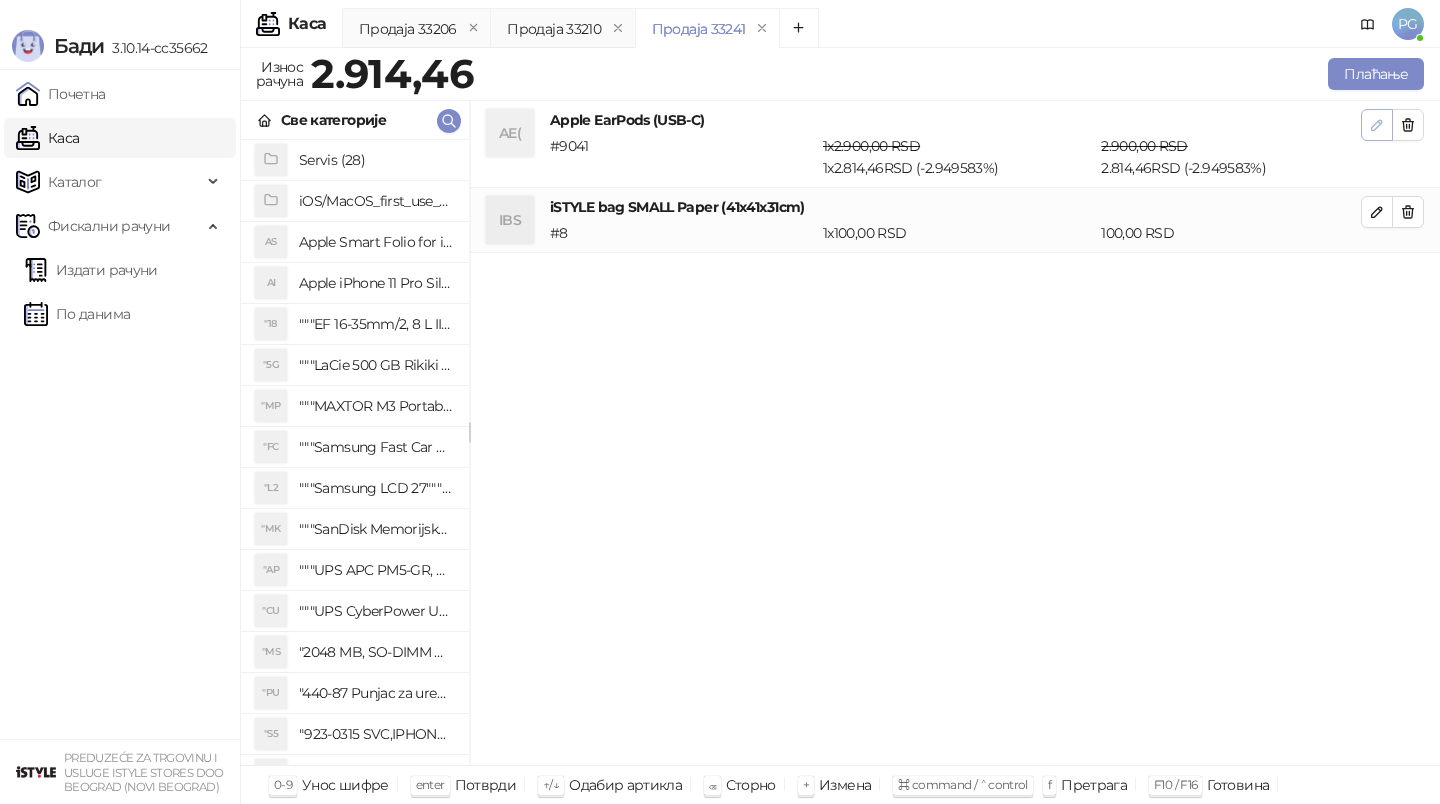 click 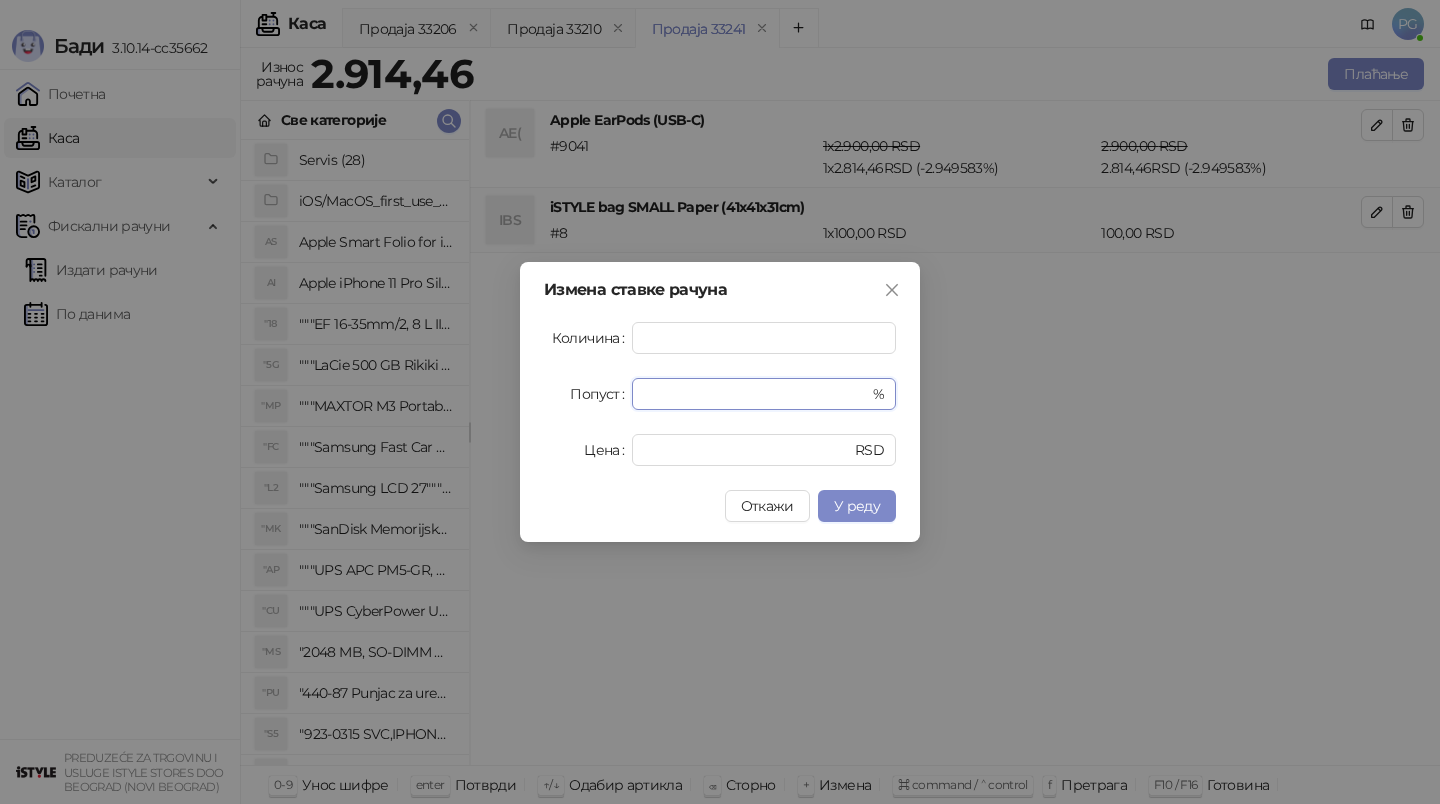 drag, startPoint x: 740, startPoint y: 393, endPoint x: 522, endPoint y: 383, distance: 218.22923 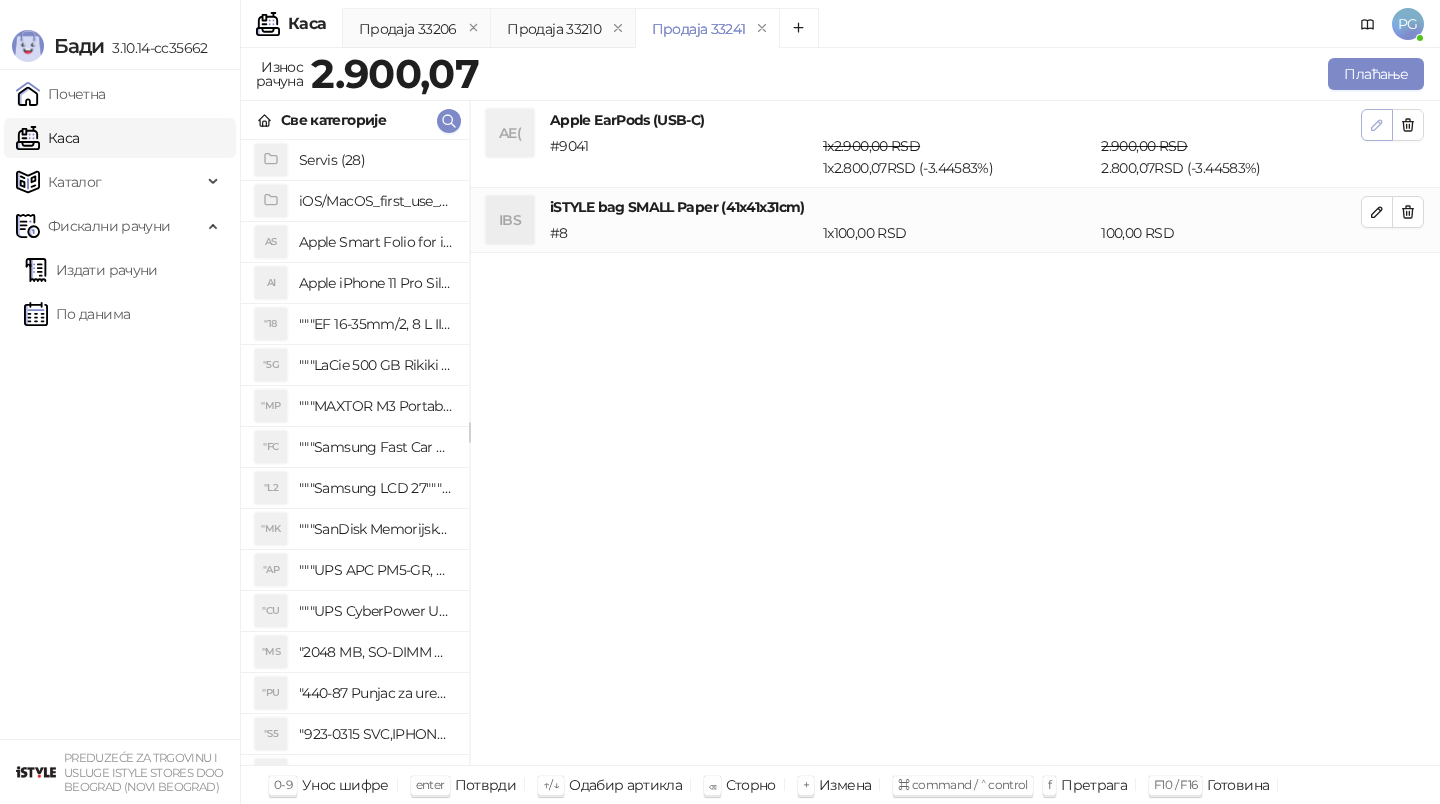 click 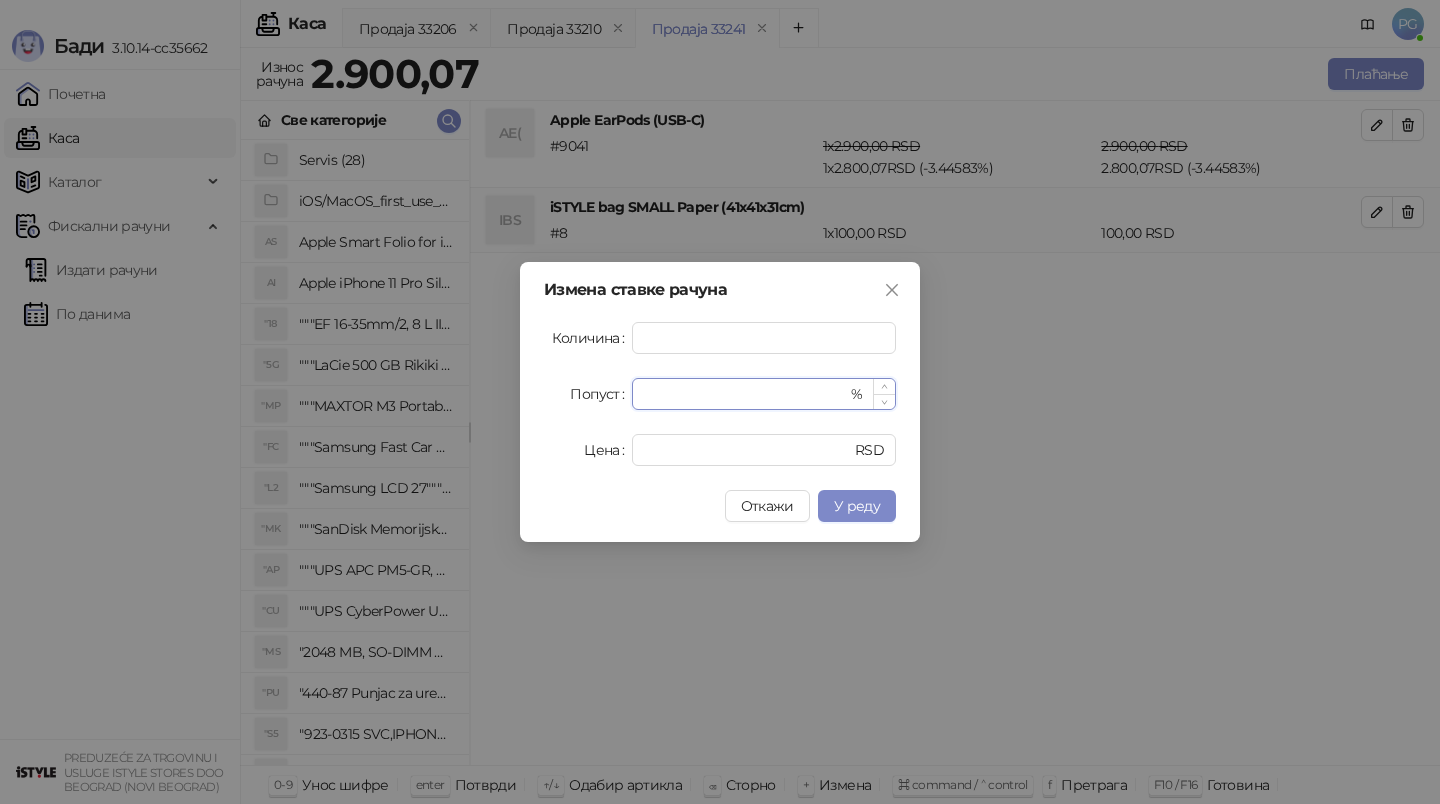 click on "*******" at bounding box center (745, 394) 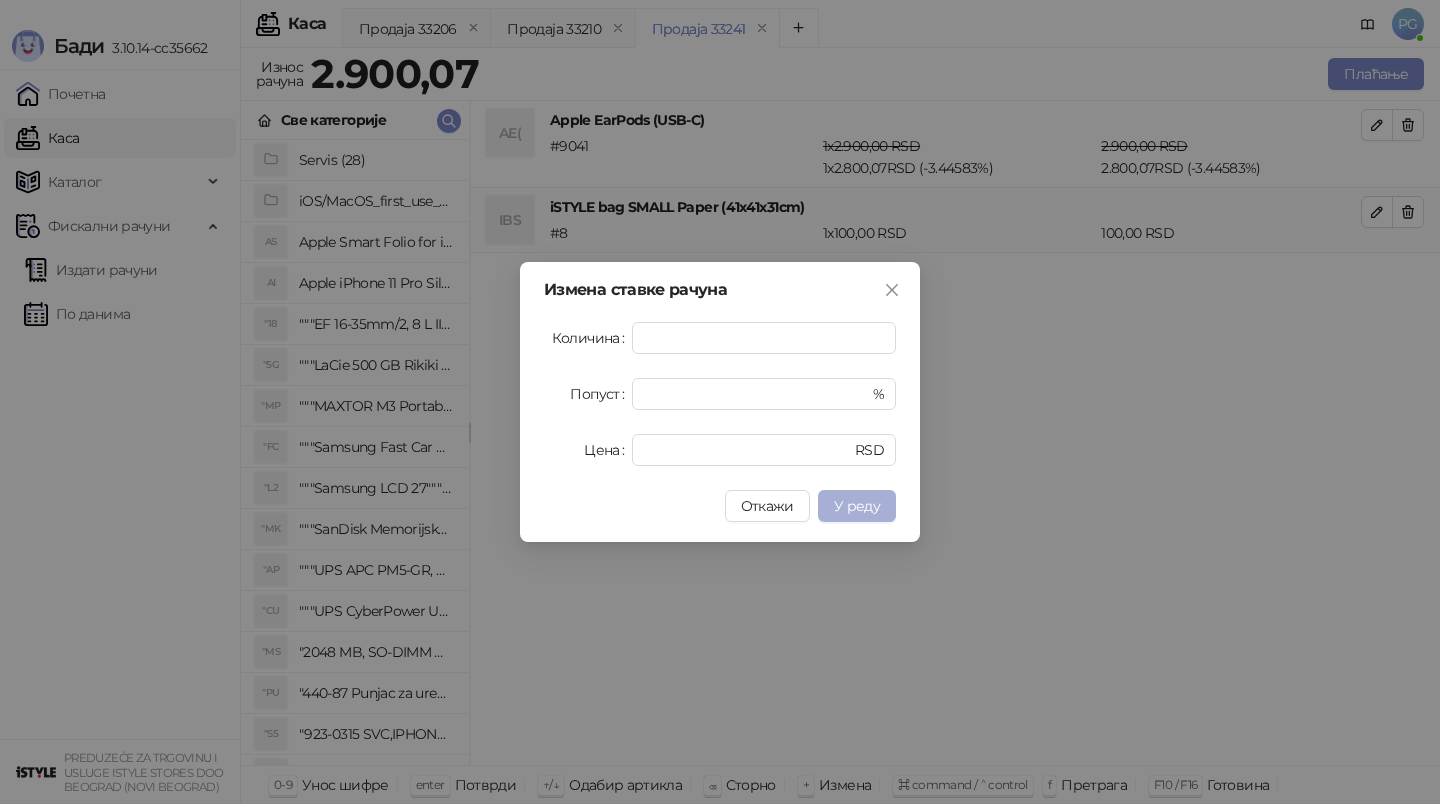 click on "У реду" at bounding box center (857, 506) 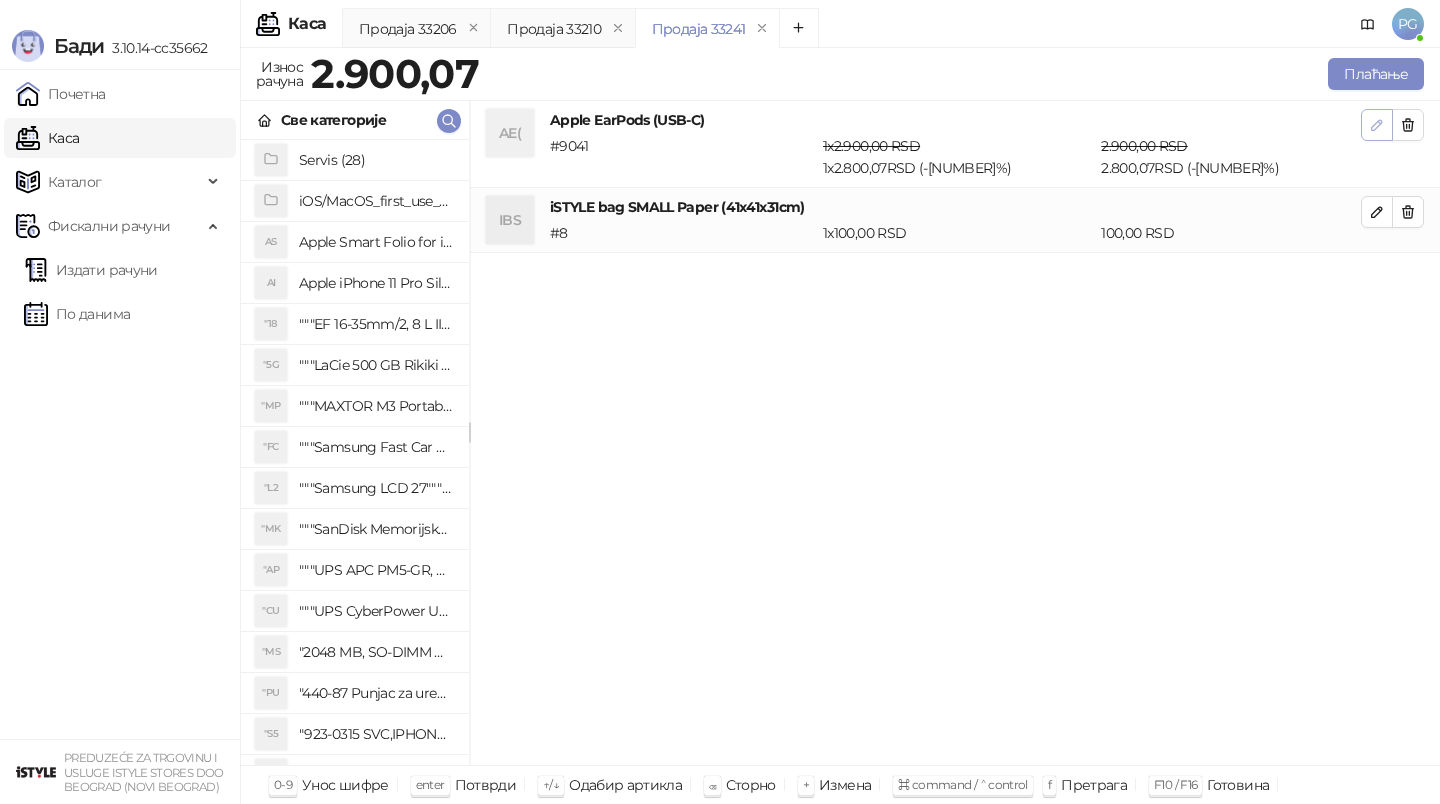 click 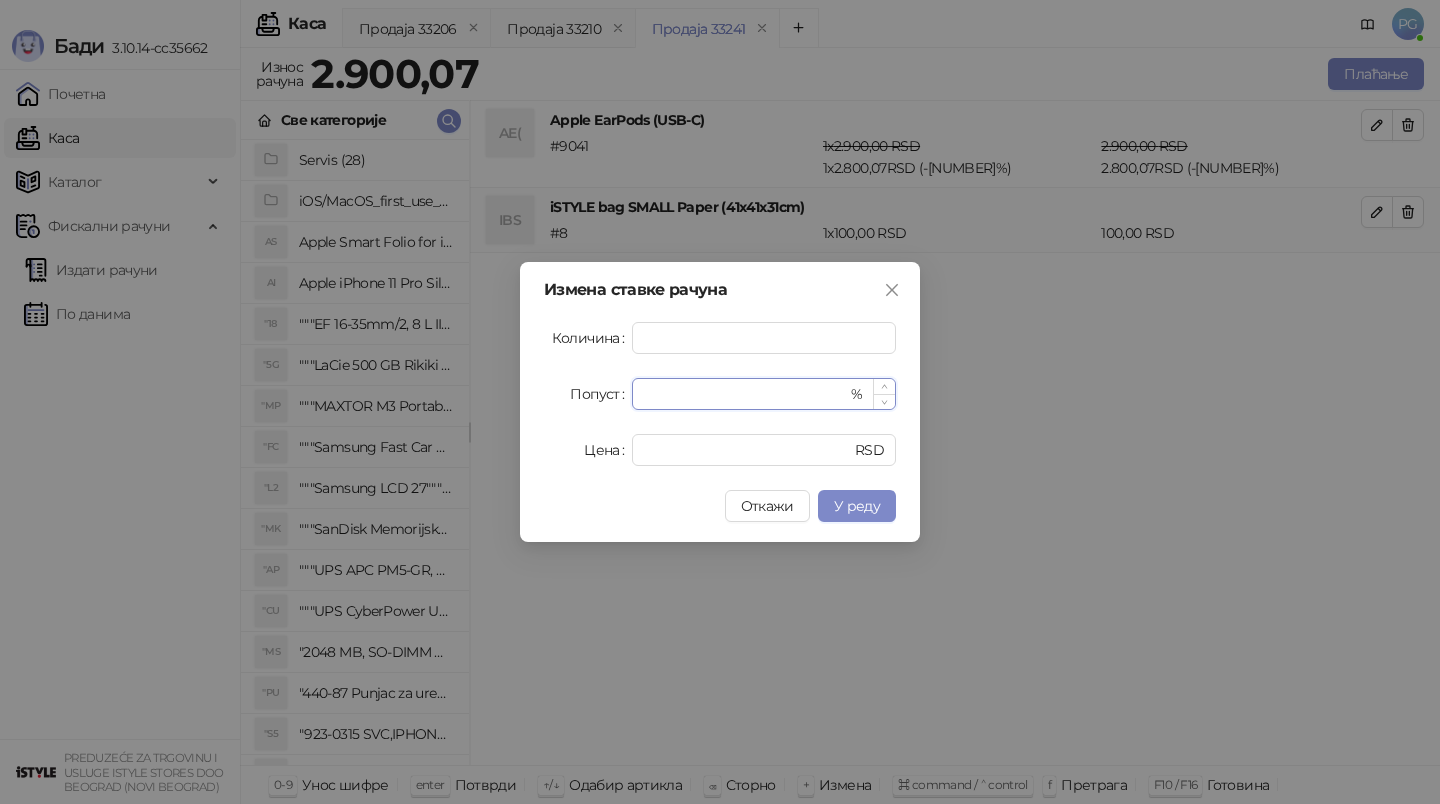 click on "*******" at bounding box center [745, 394] 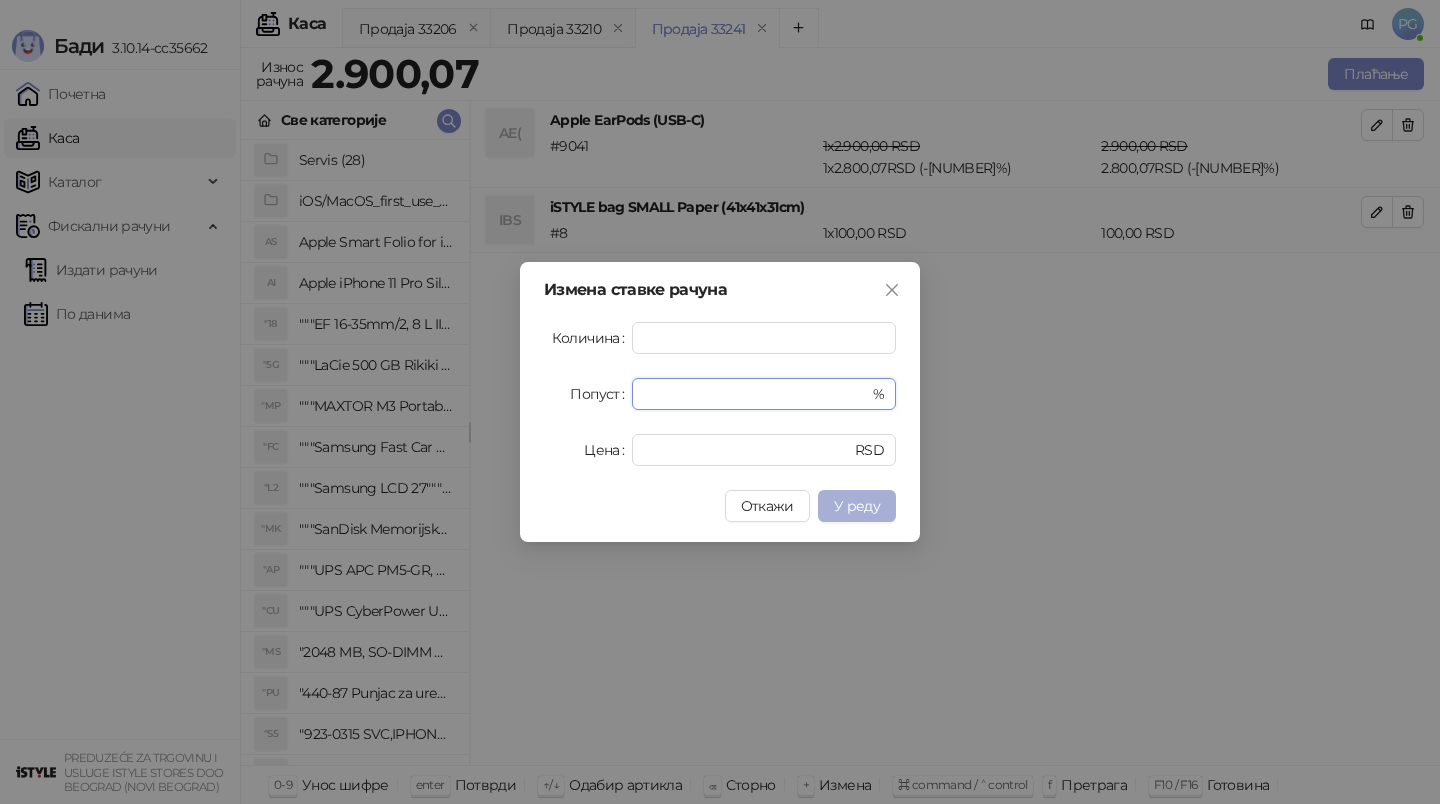 type on "*******" 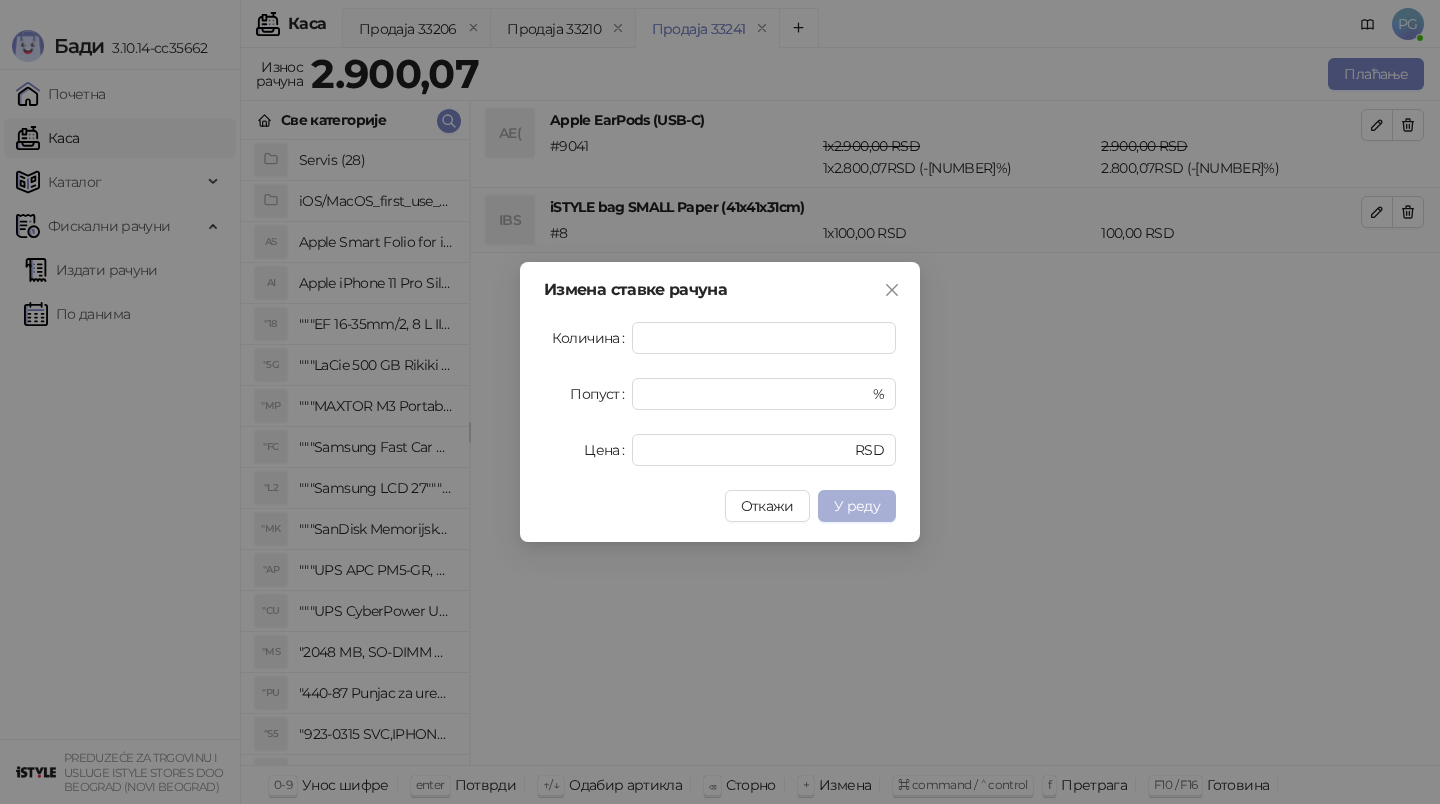 click on "У реду" at bounding box center [857, 506] 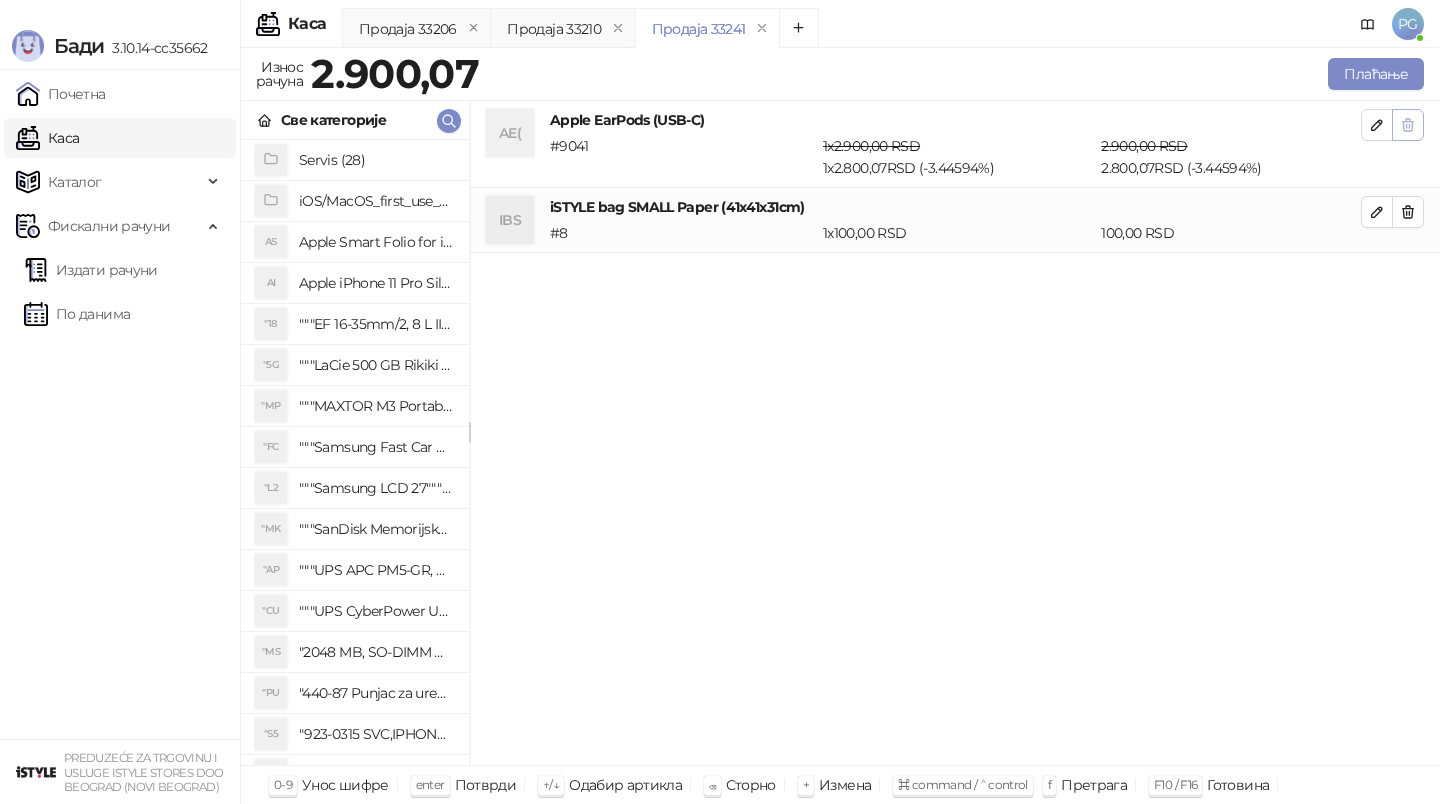 click at bounding box center (1408, 125) 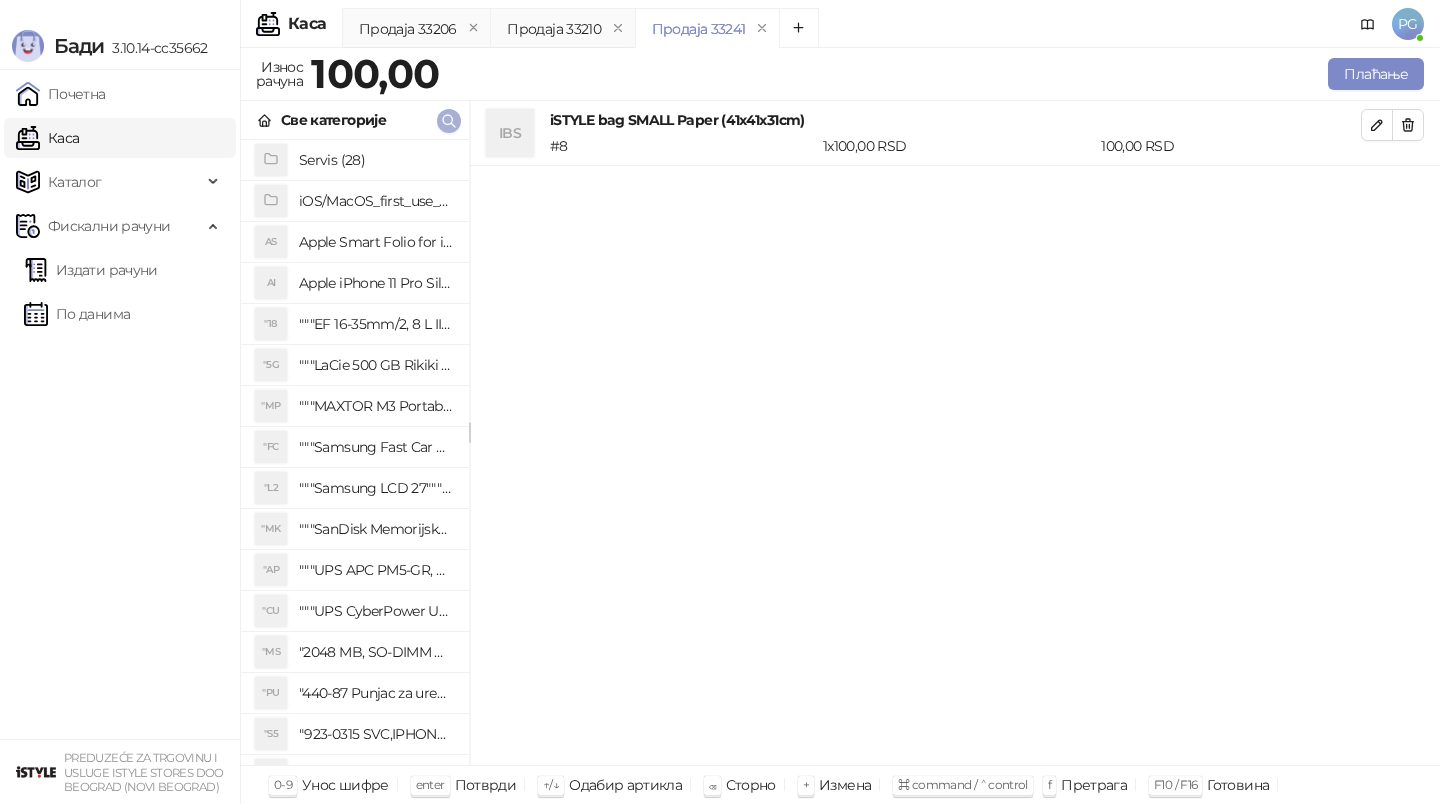 click 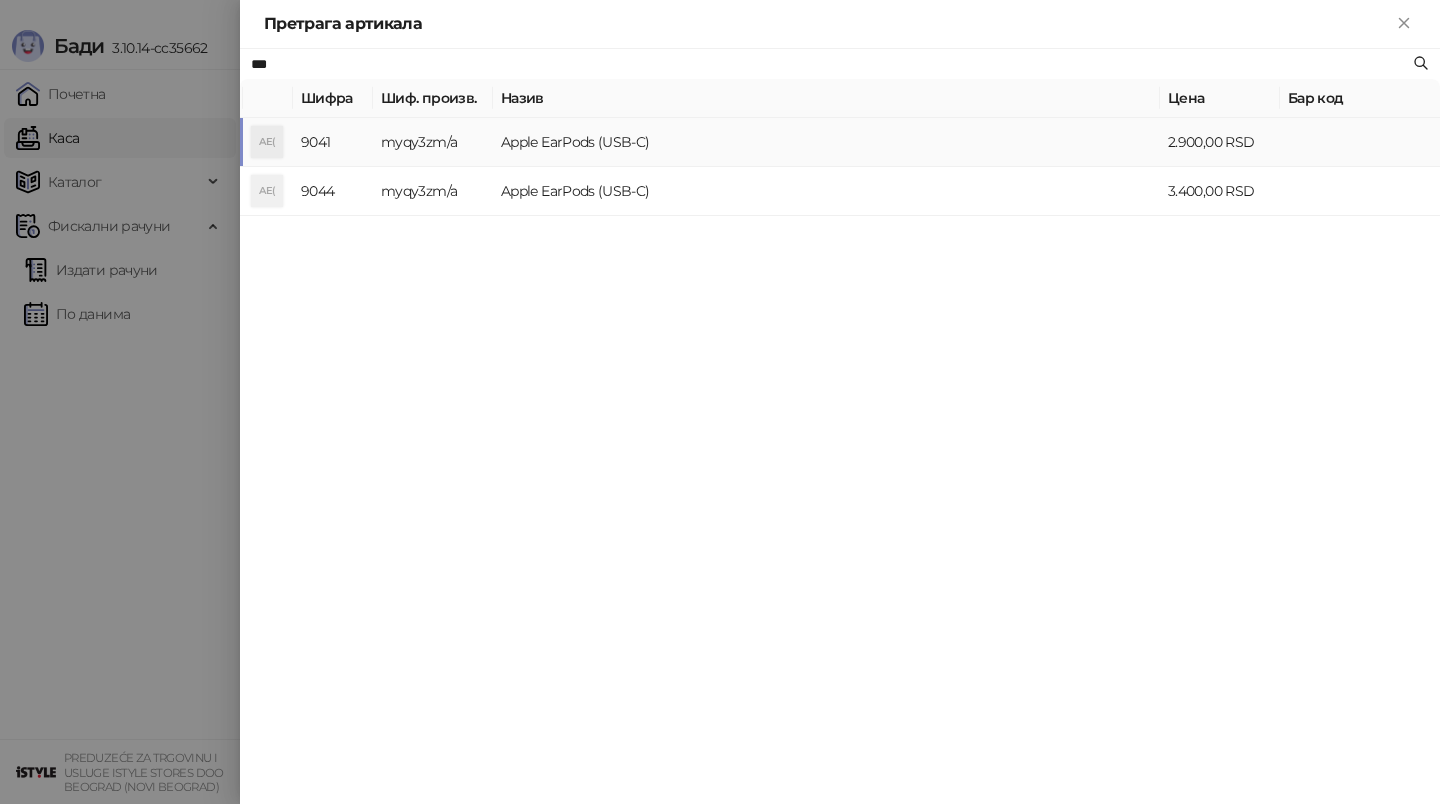 type on "***" 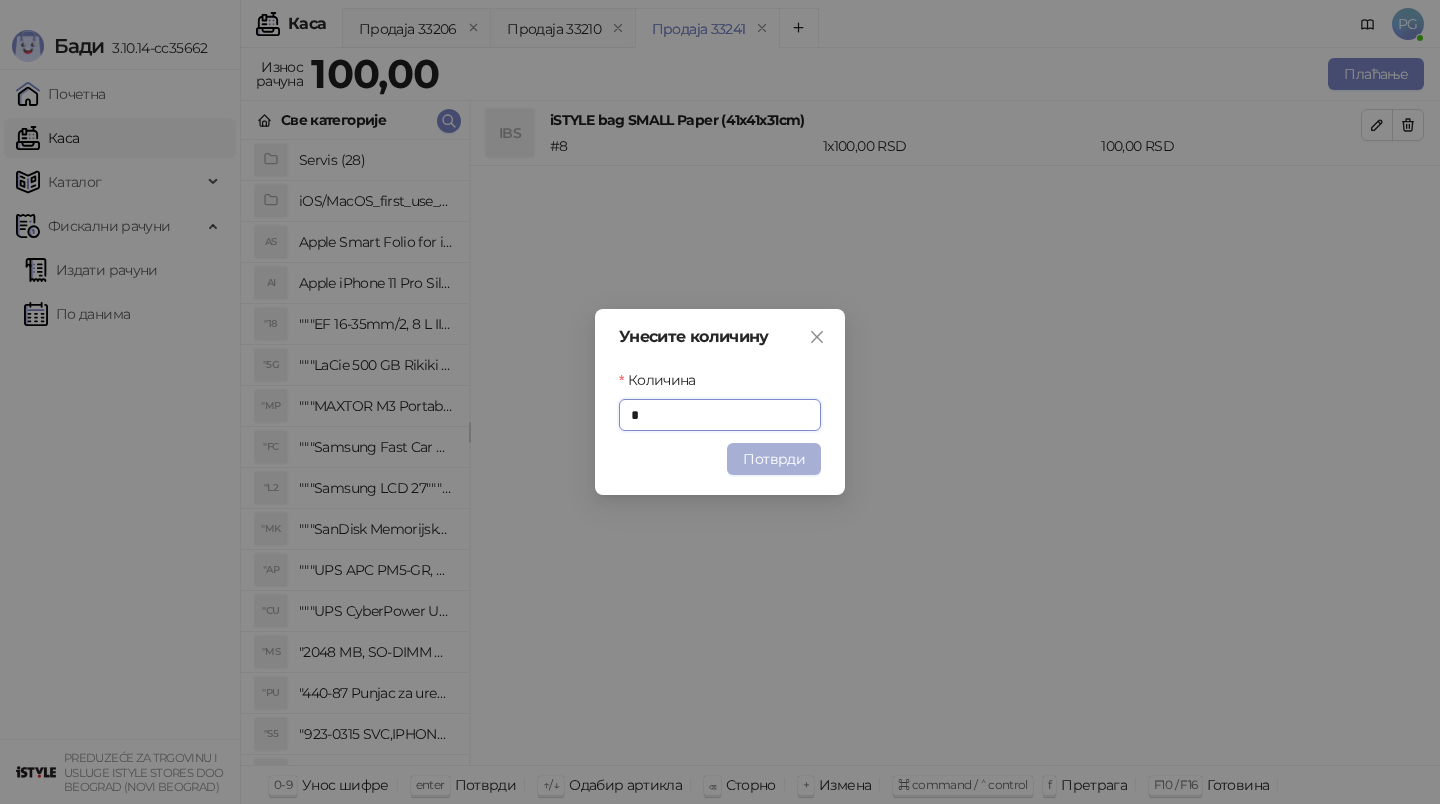 click on "Потврди" at bounding box center [774, 459] 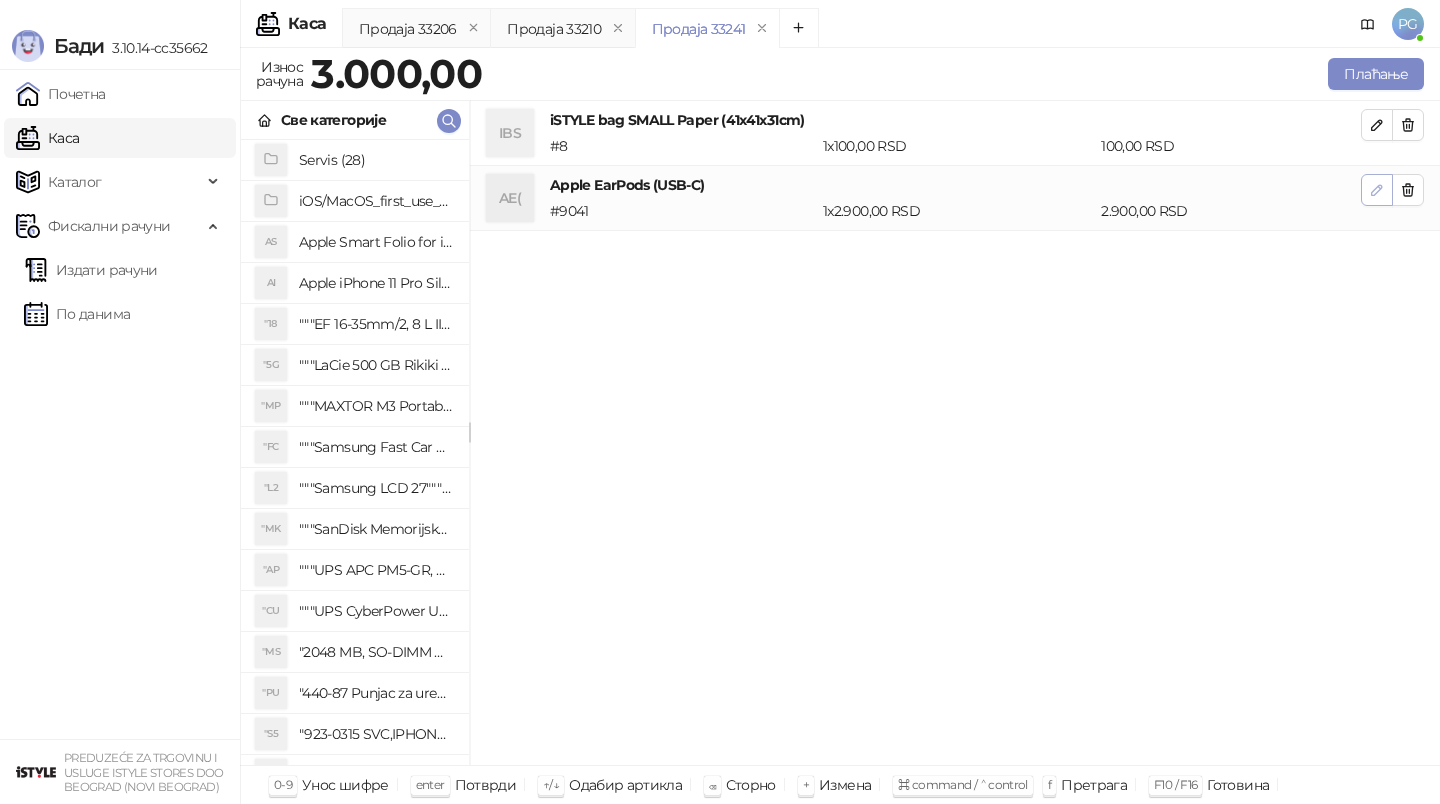 click 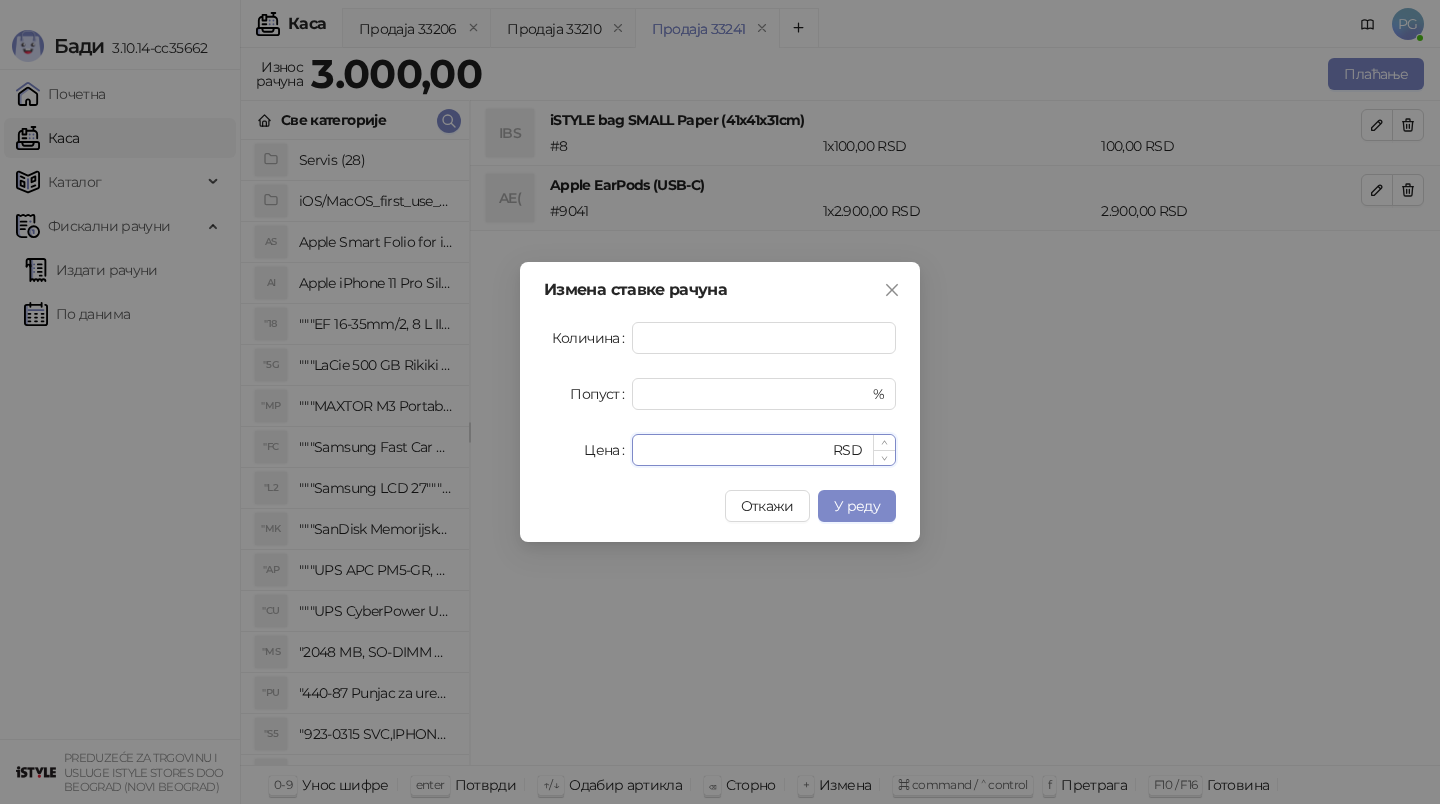 click on "****" at bounding box center (736, 450) 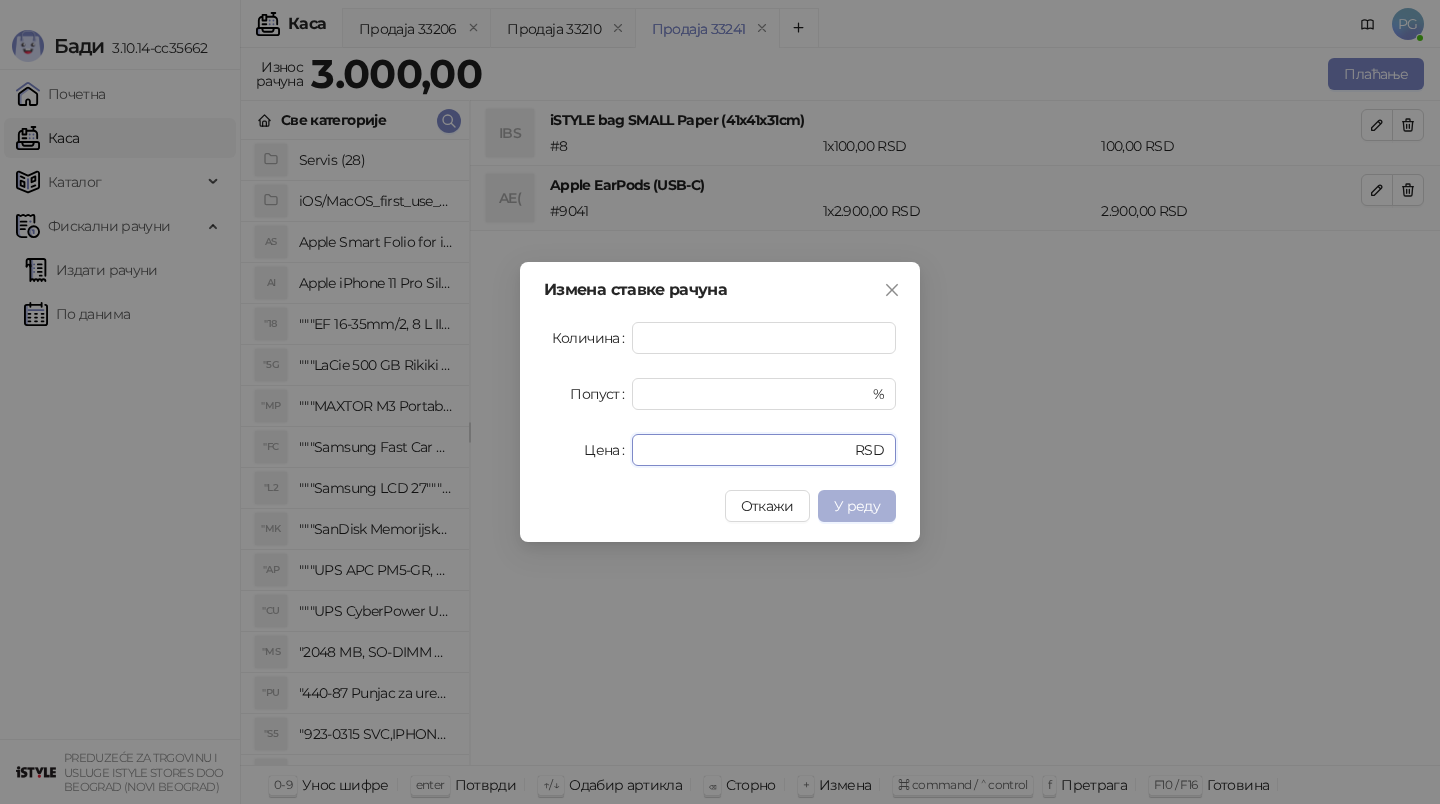 type on "****" 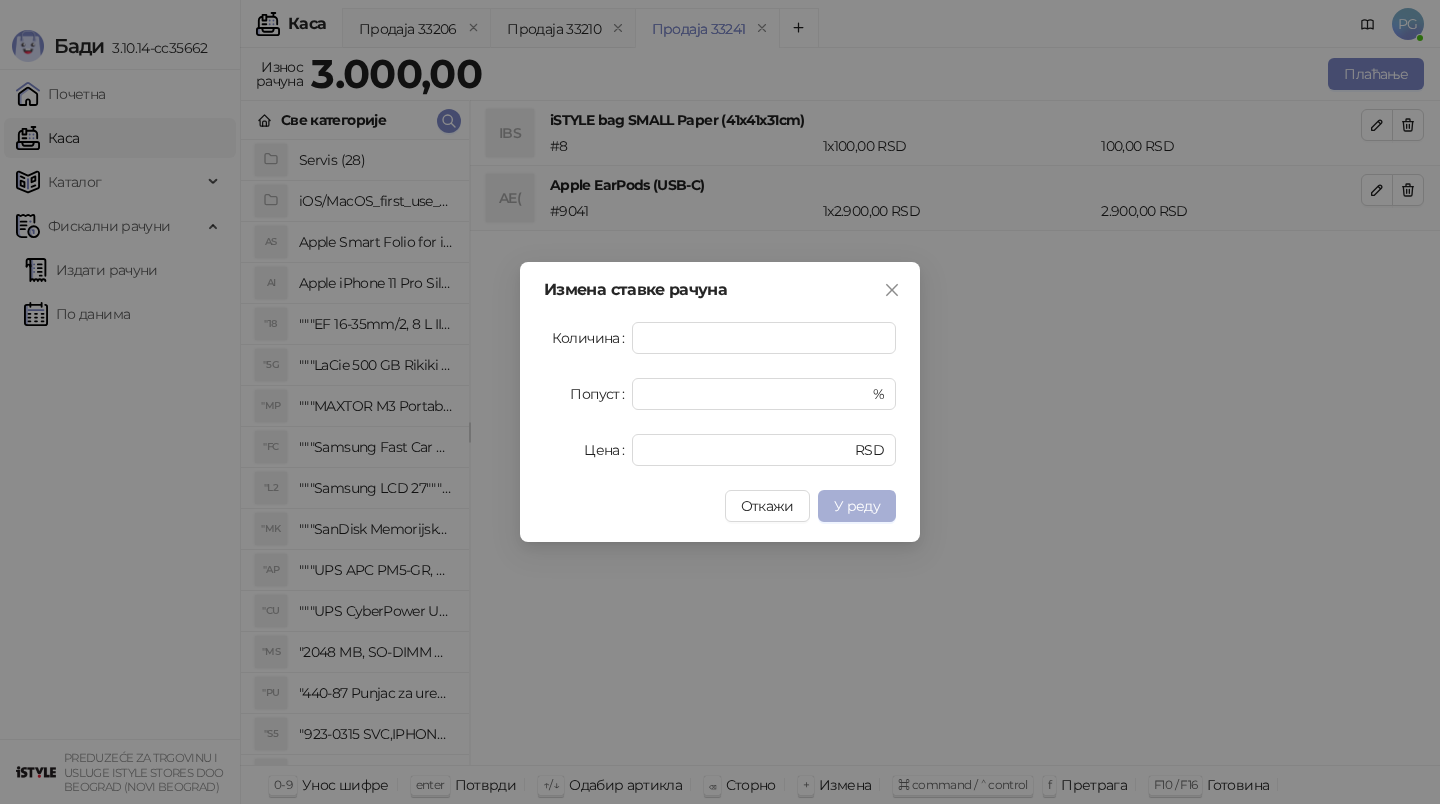 click on "У реду" at bounding box center (857, 506) 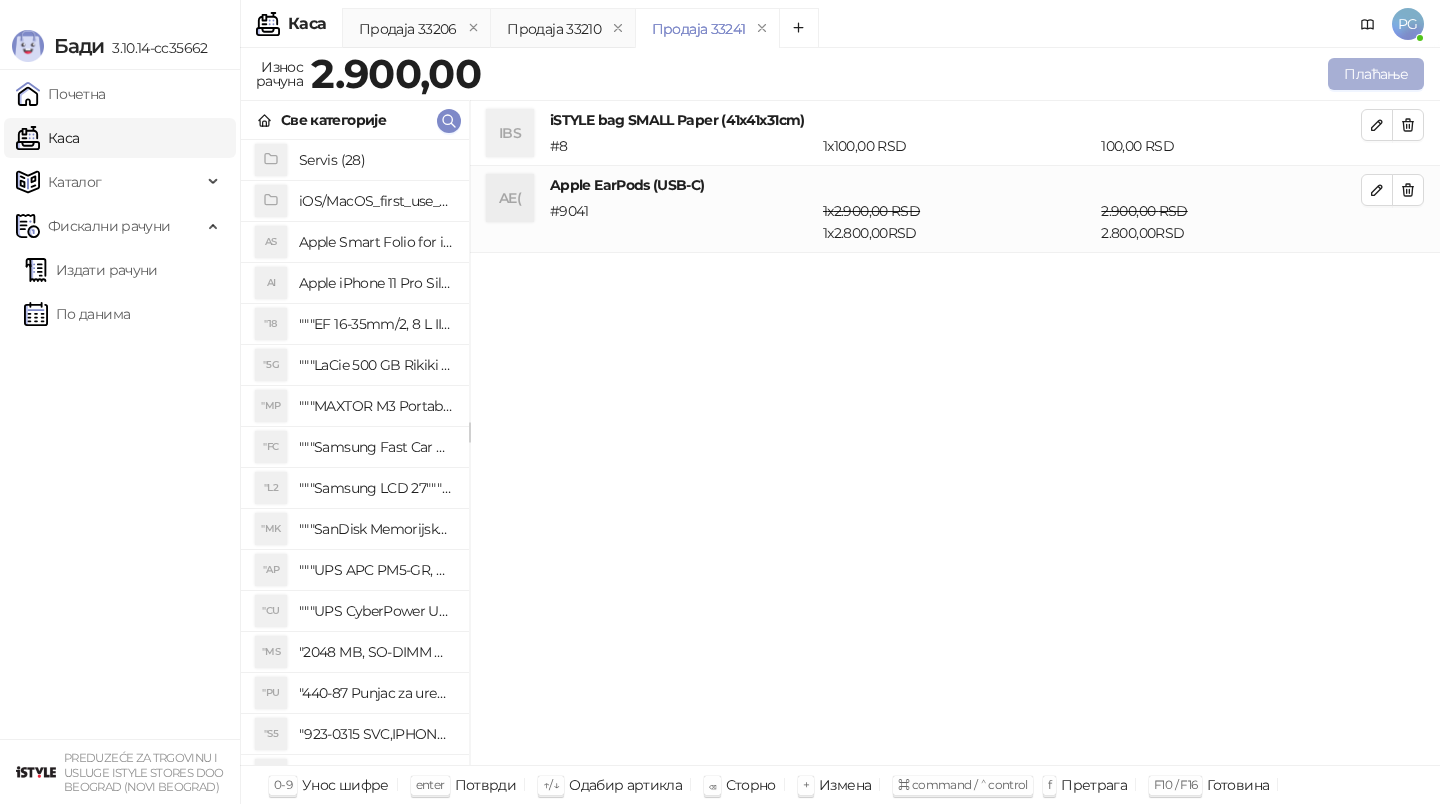 click on "Плаћање" at bounding box center (1376, 74) 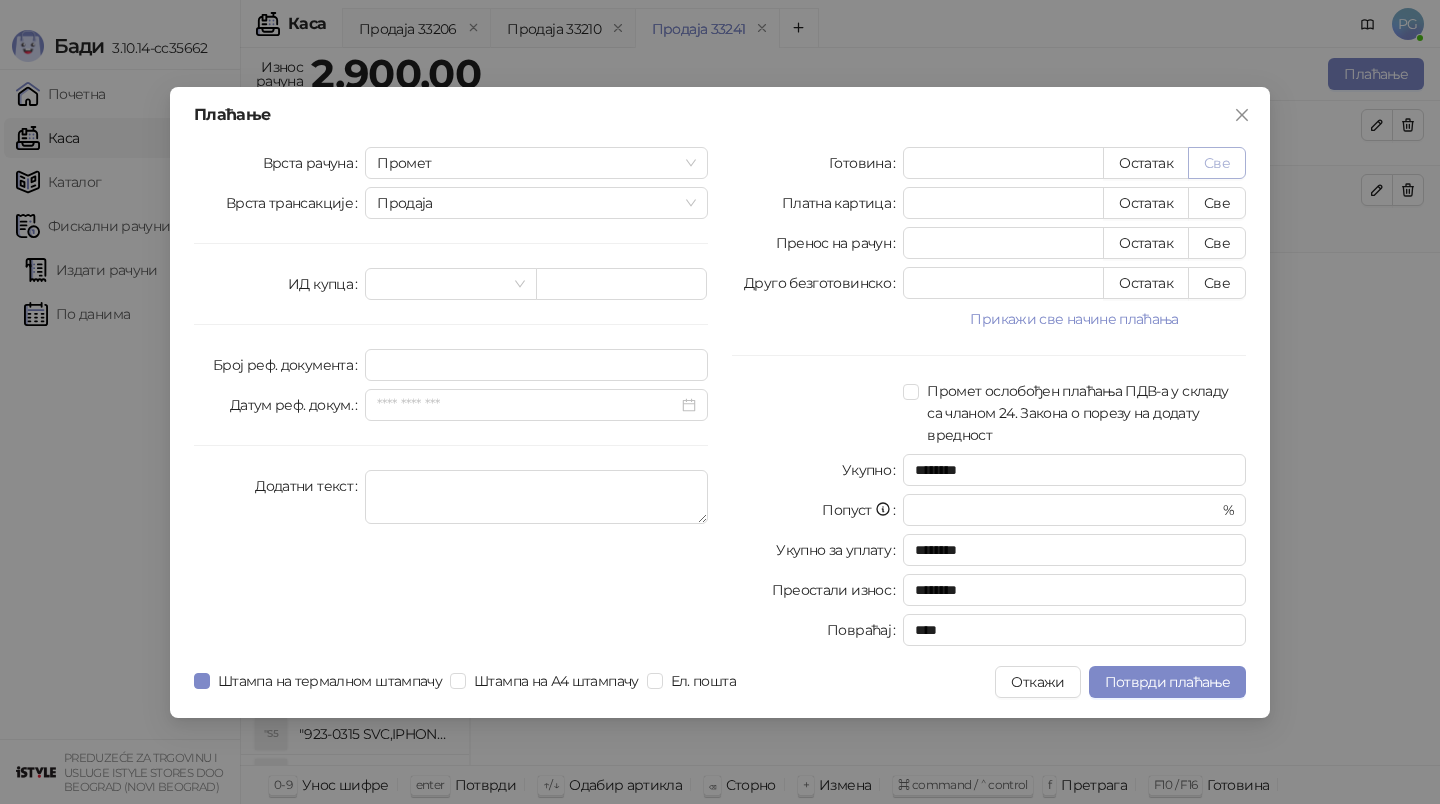 click on "Све" at bounding box center [1217, 163] 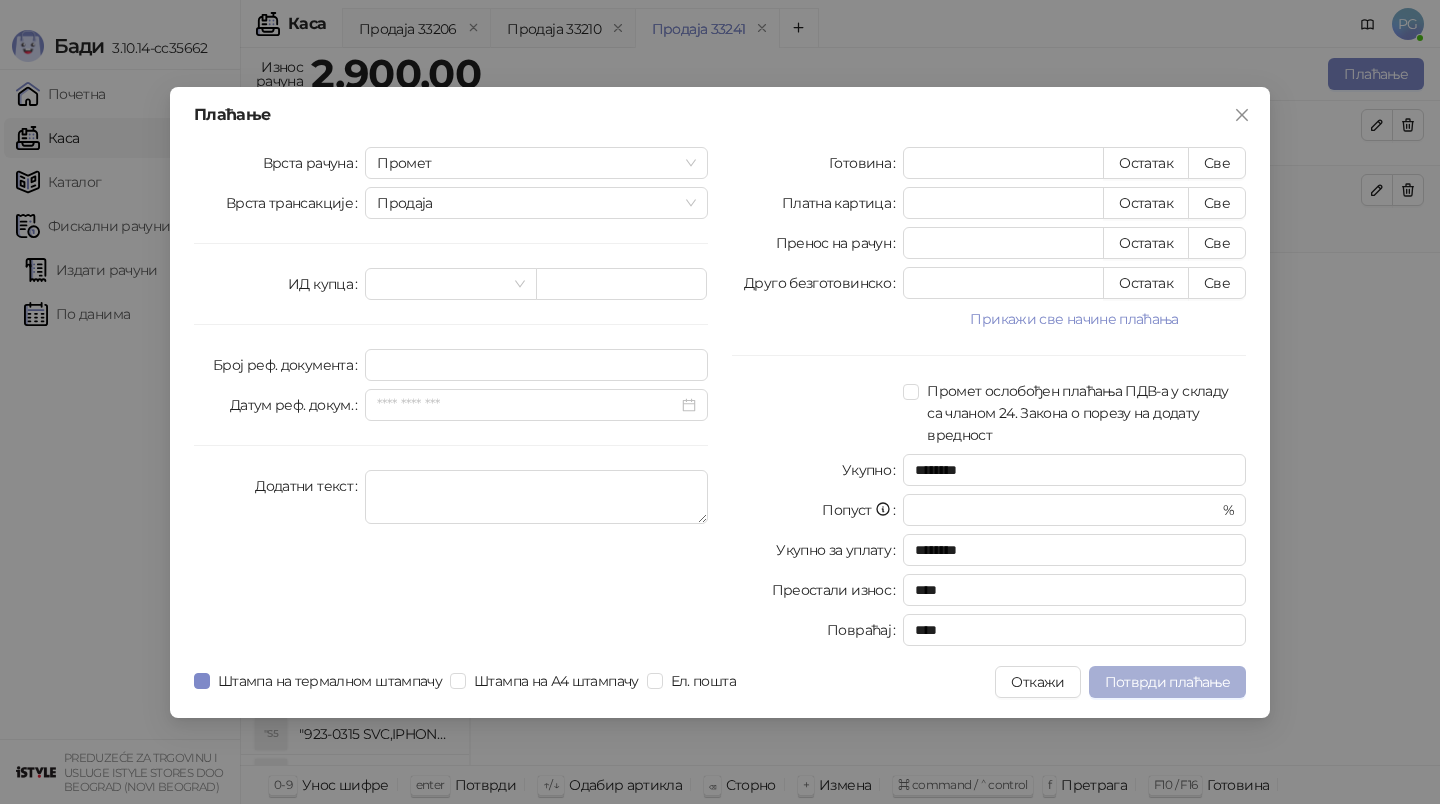 click on "Потврди плаћање" at bounding box center (1167, 682) 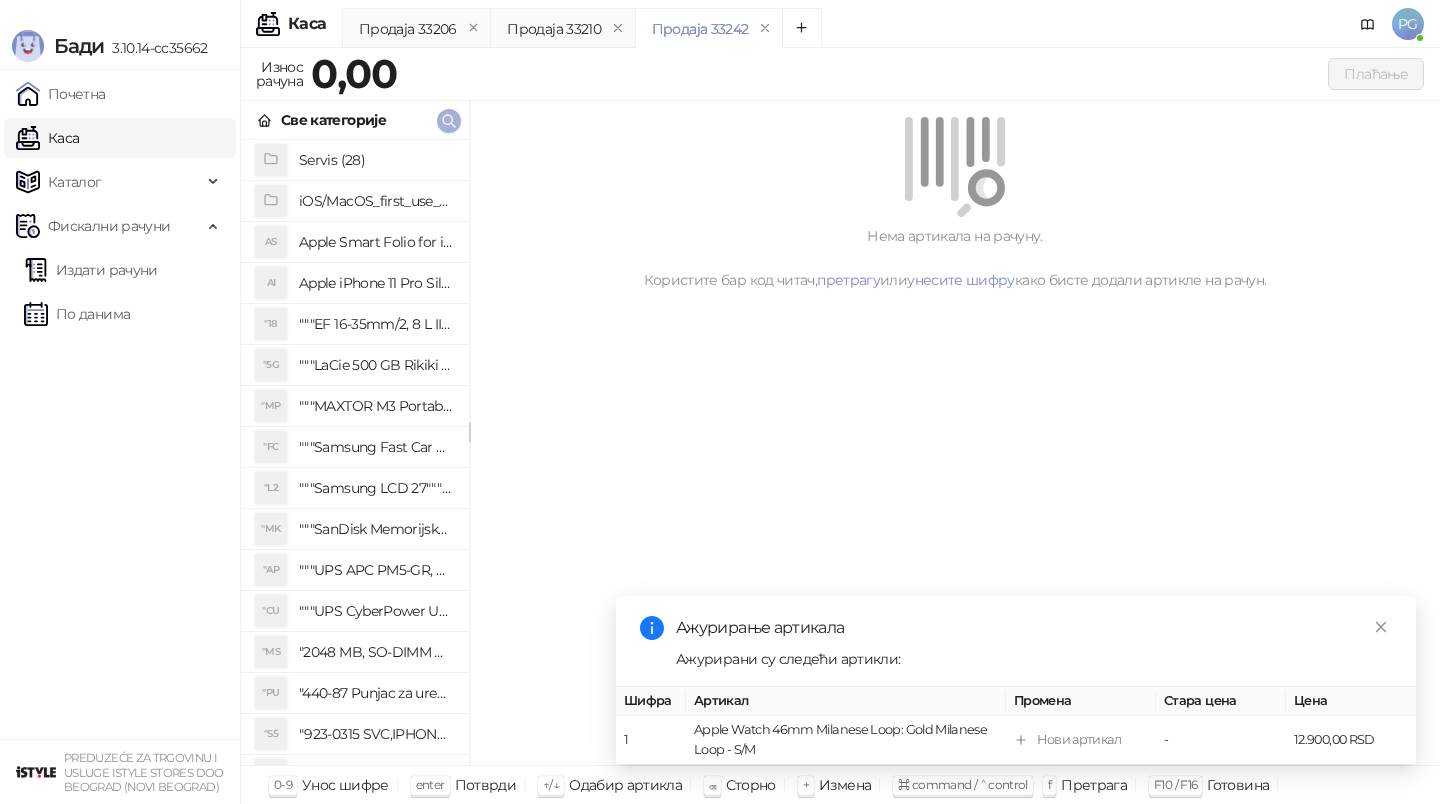 click 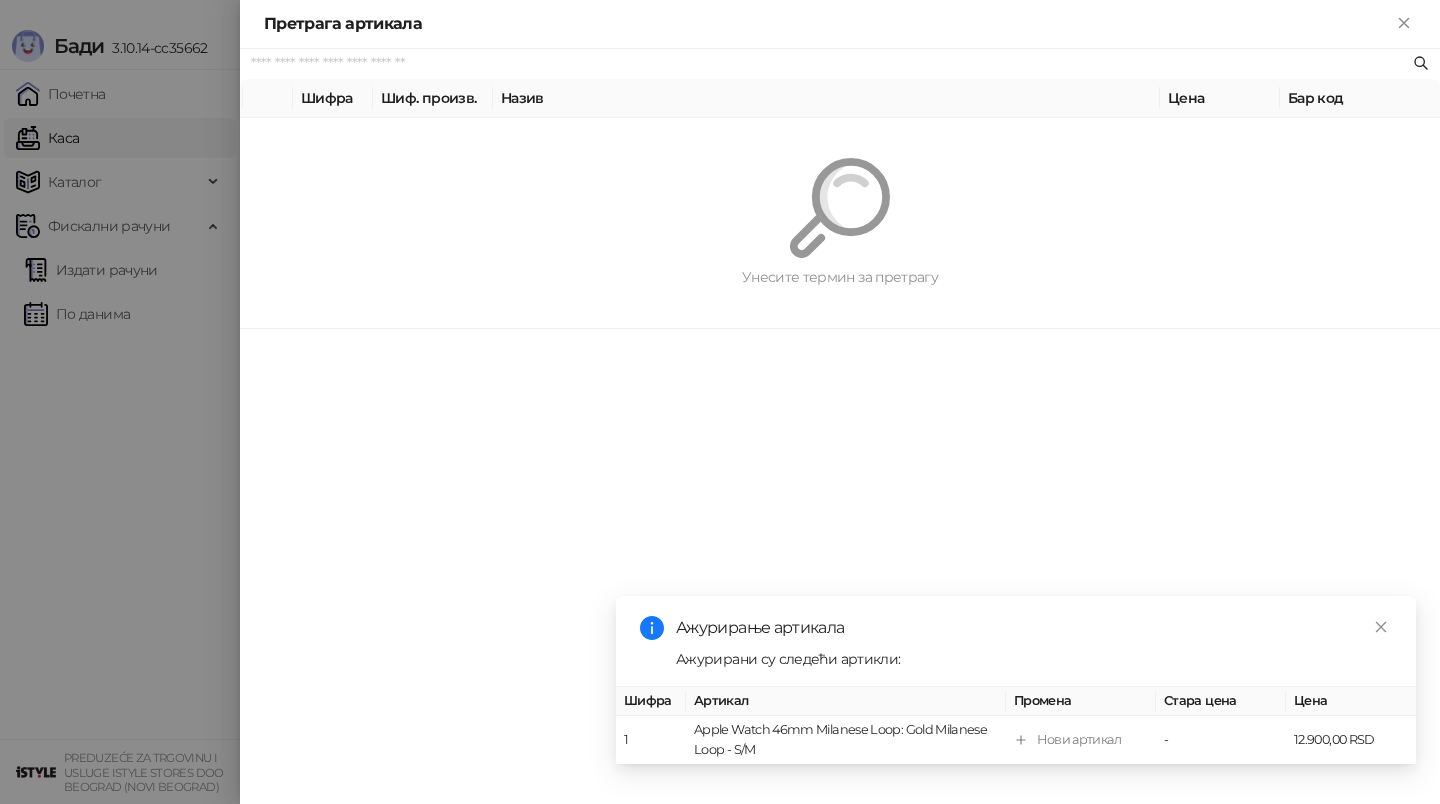 paste on "*********" 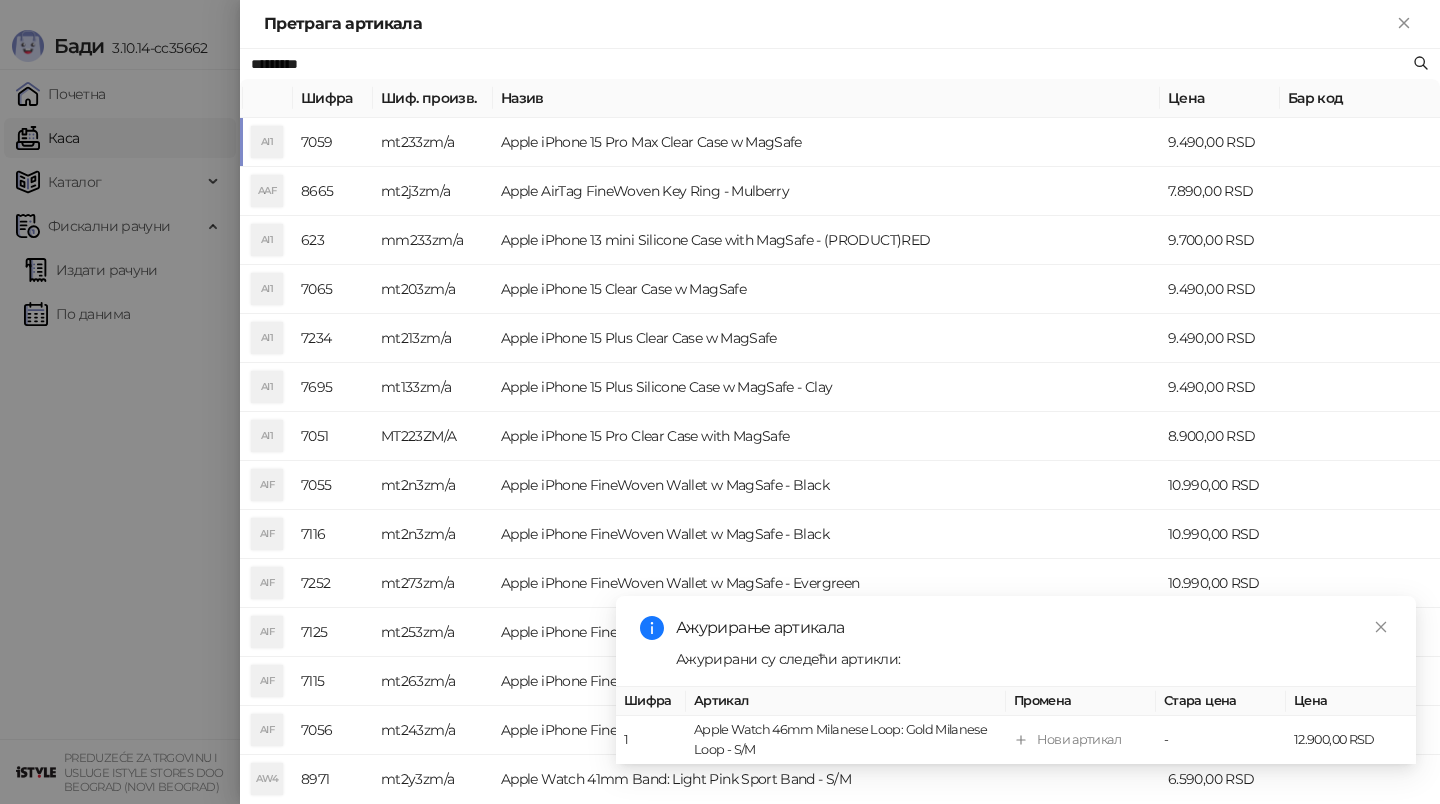type on "*********" 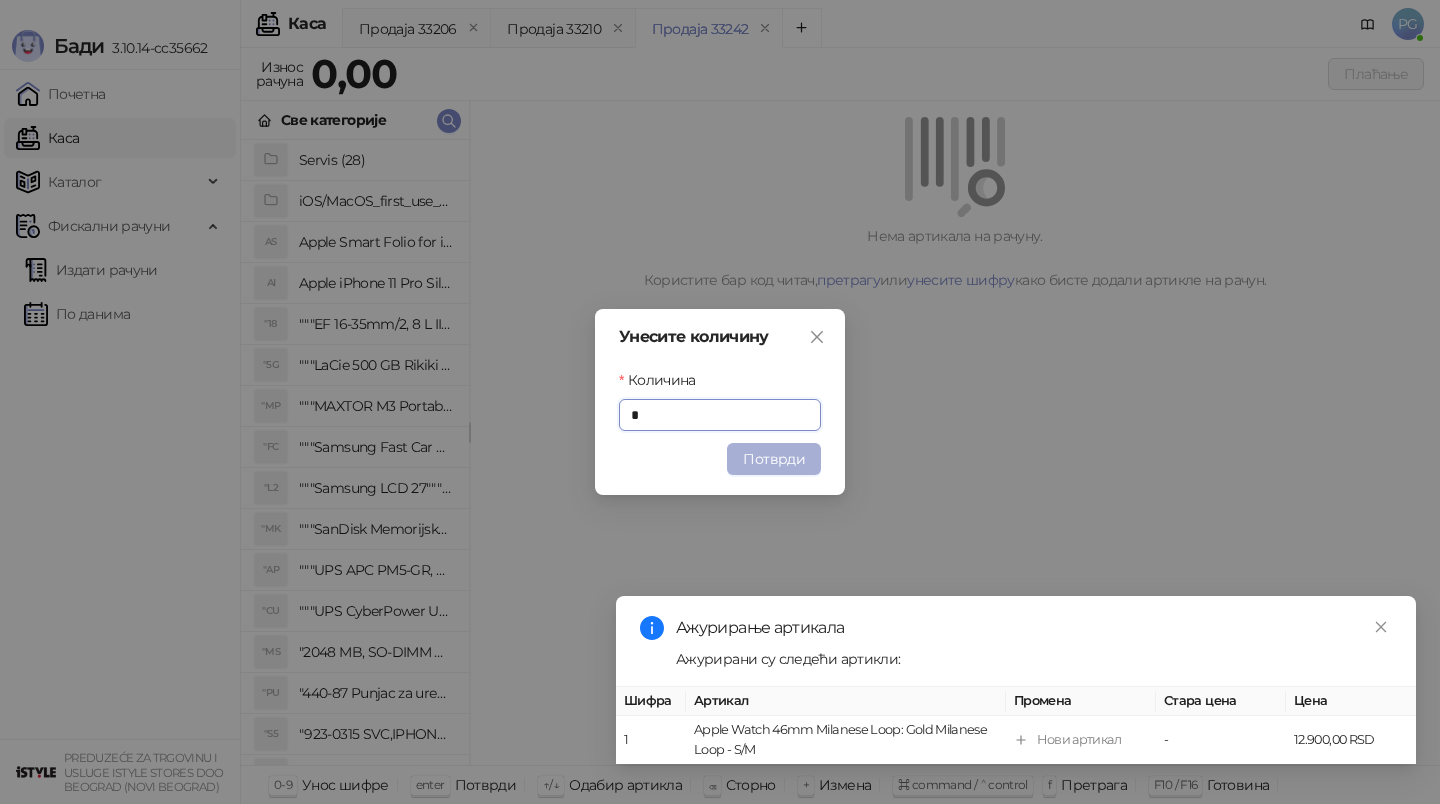 click on "Потврди" at bounding box center [774, 459] 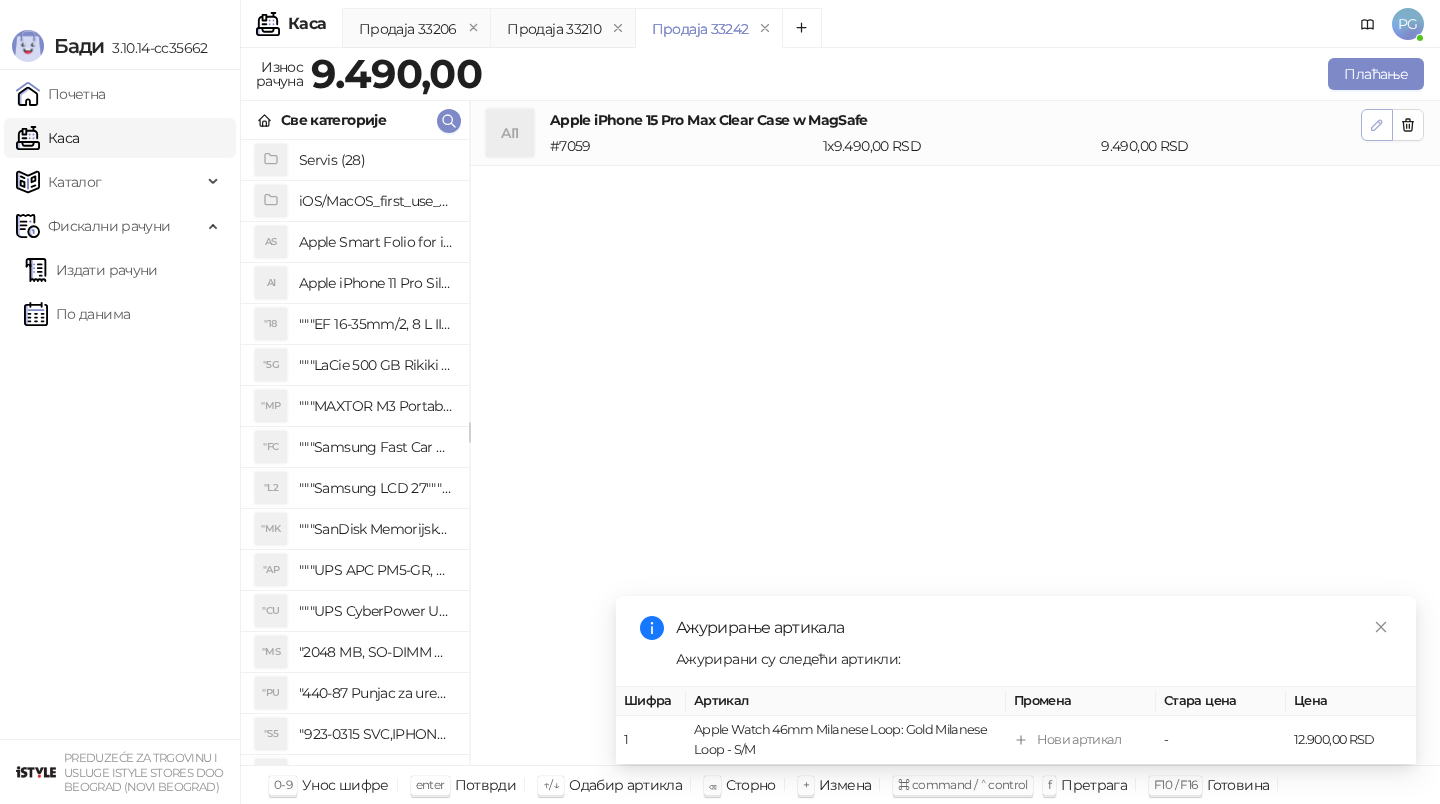 click 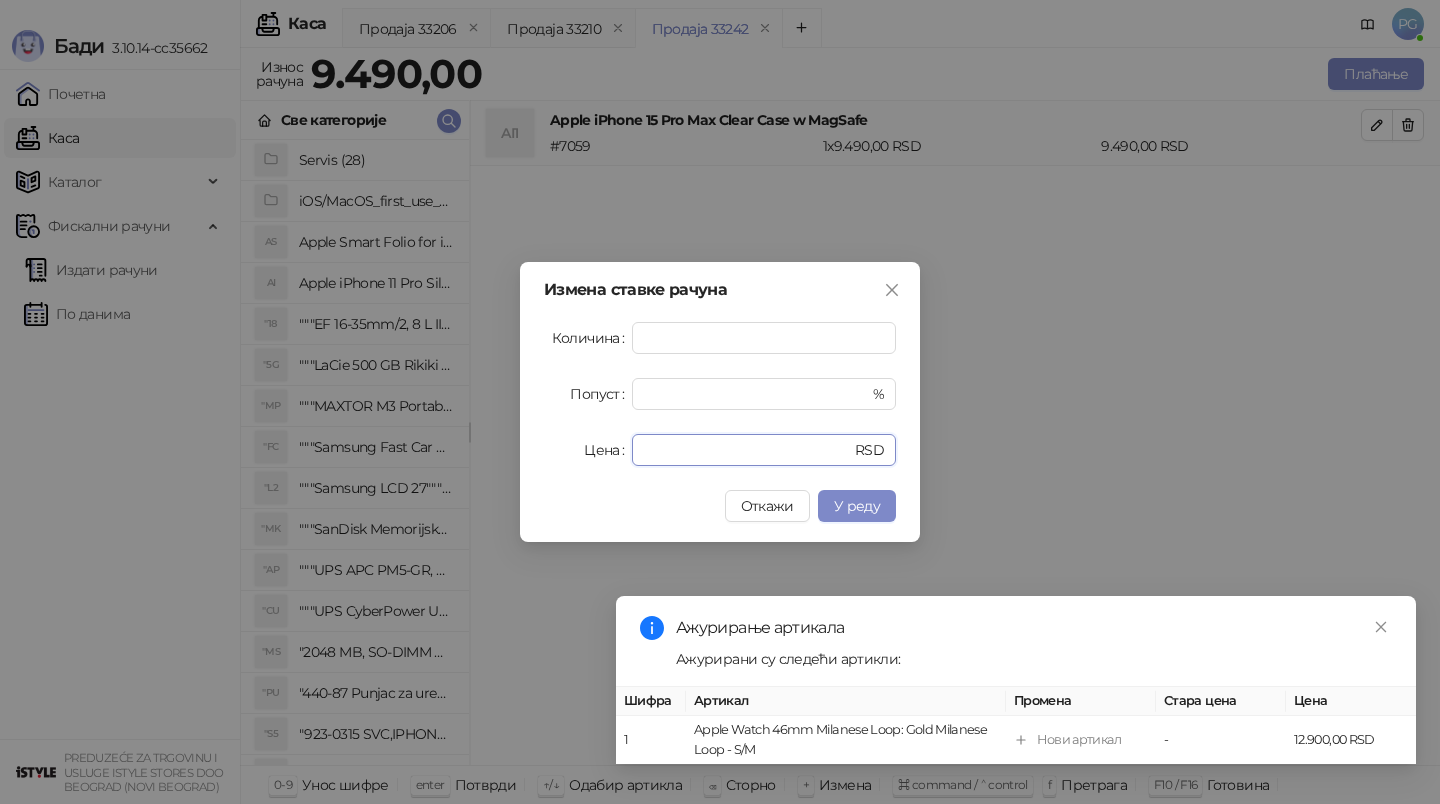 drag, startPoint x: 693, startPoint y: 447, endPoint x: 473, endPoint y: 446, distance: 220.00227 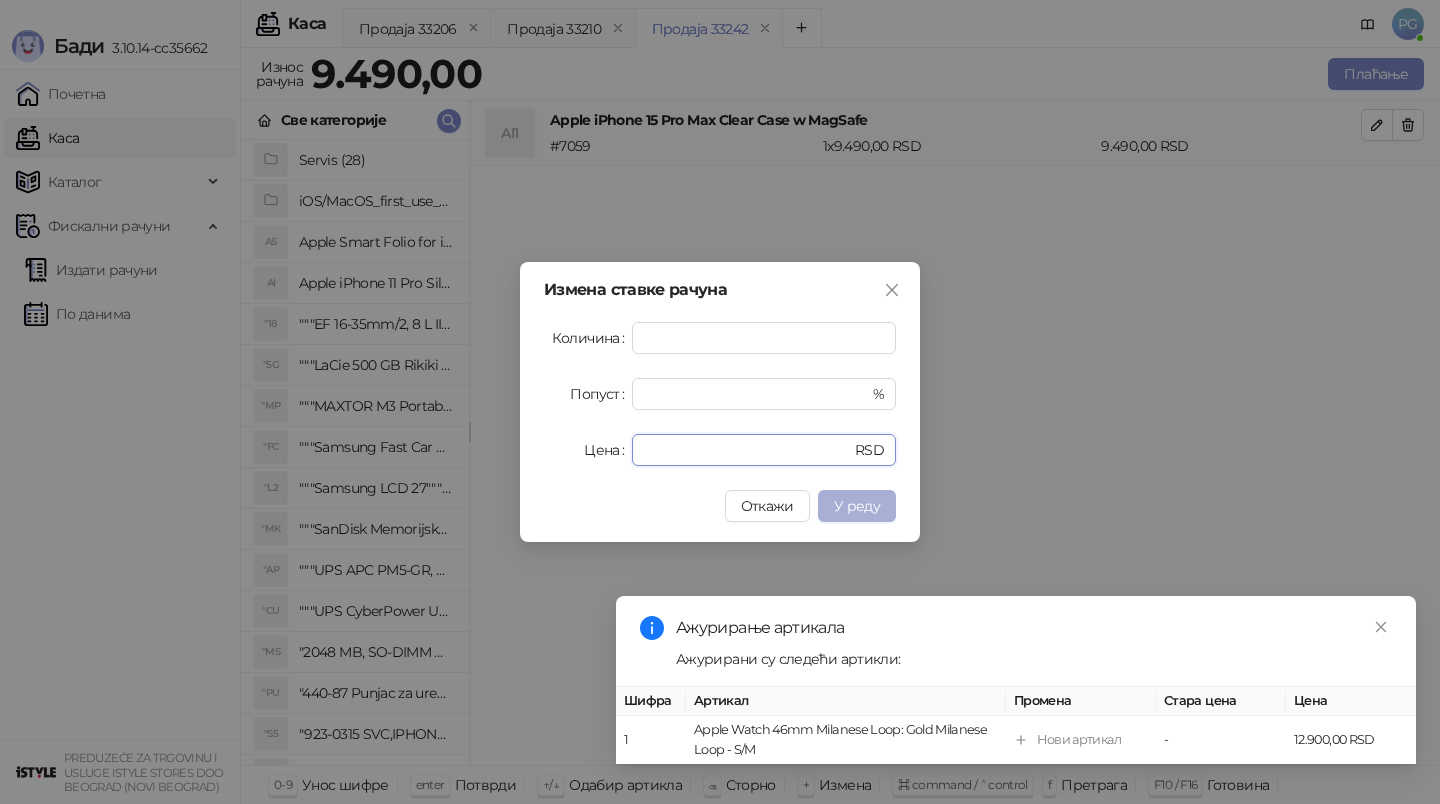 type on "****" 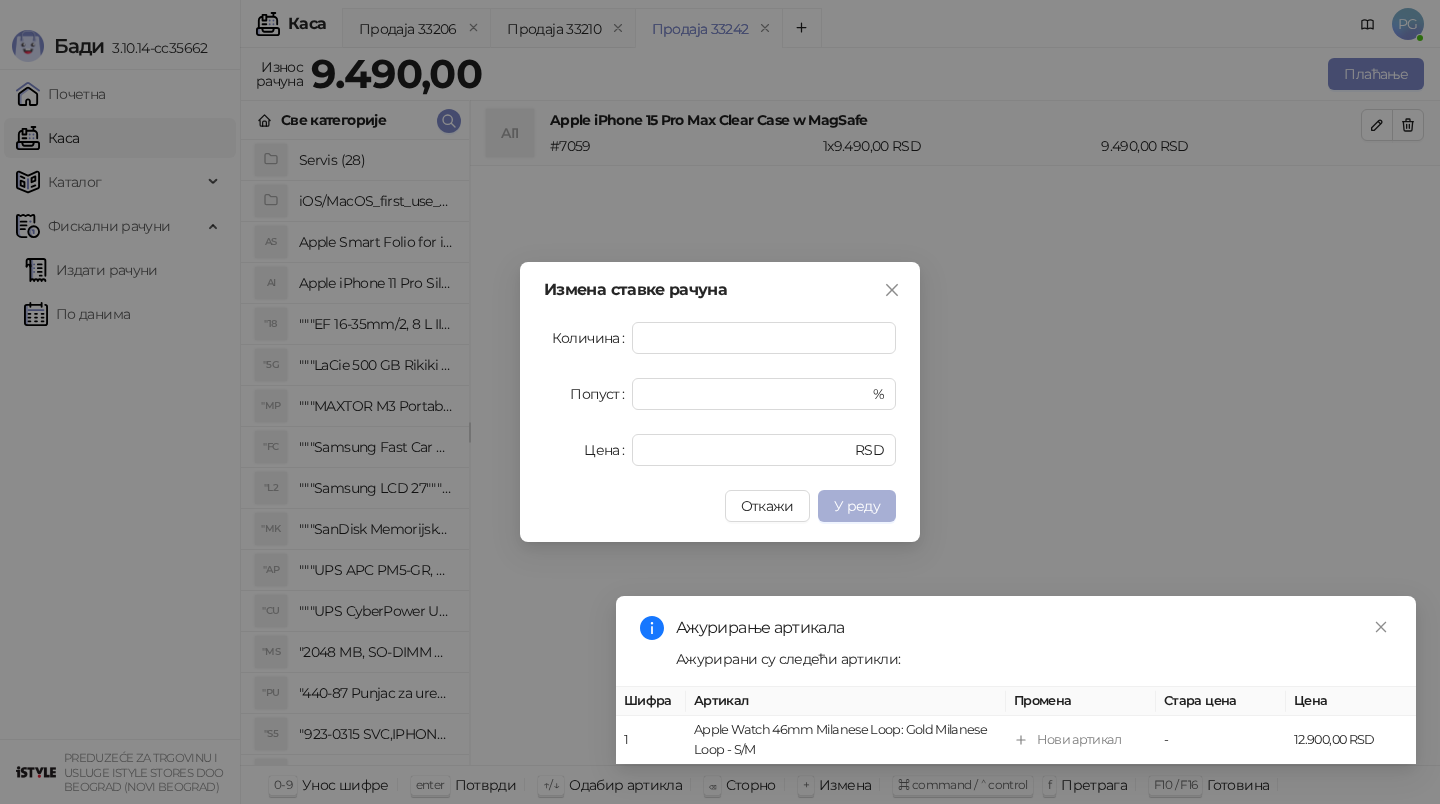 click on "У реду" at bounding box center (857, 506) 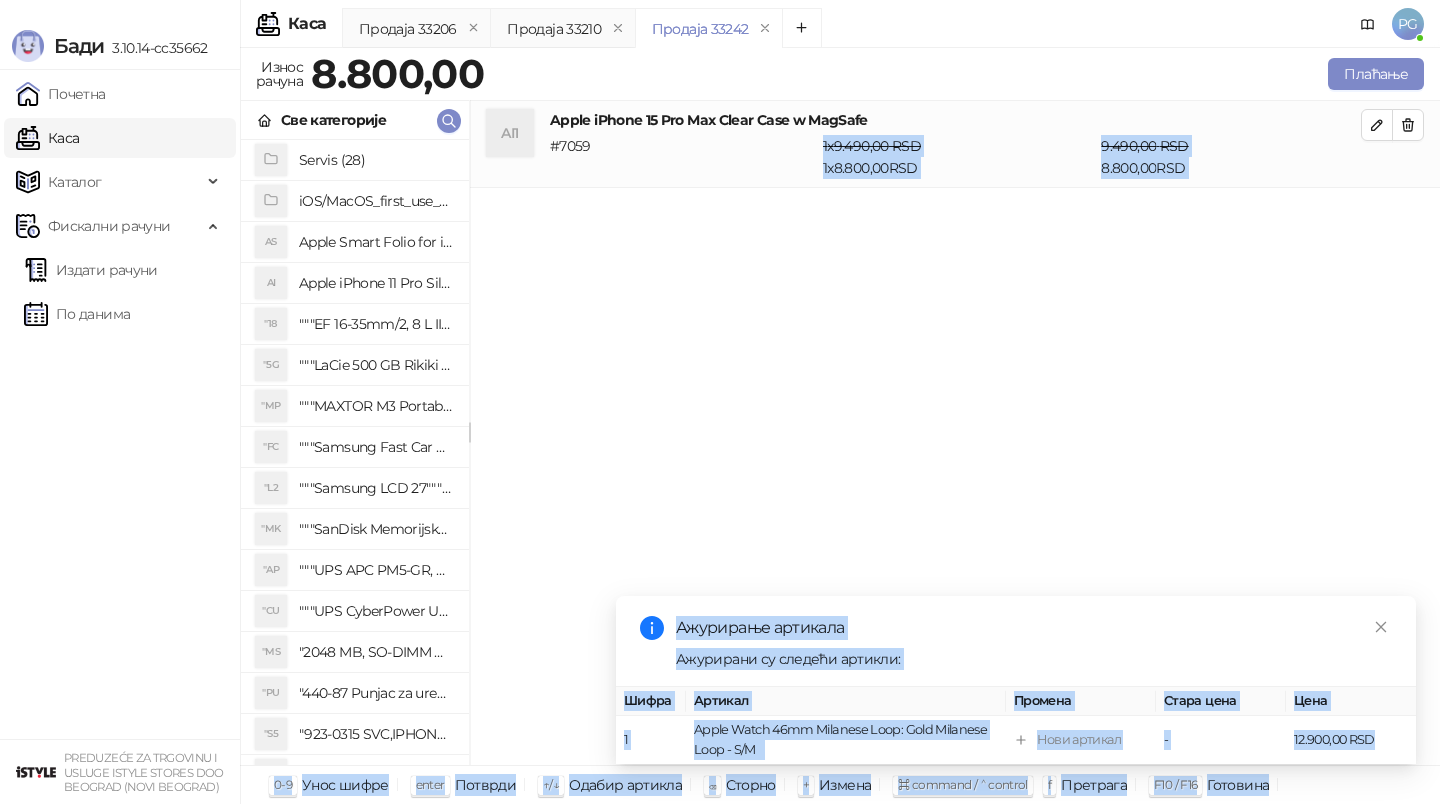 drag, startPoint x: 872, startPoint y: 501, endPoint x: 507, endPoint y: 254, distance: 440.71988 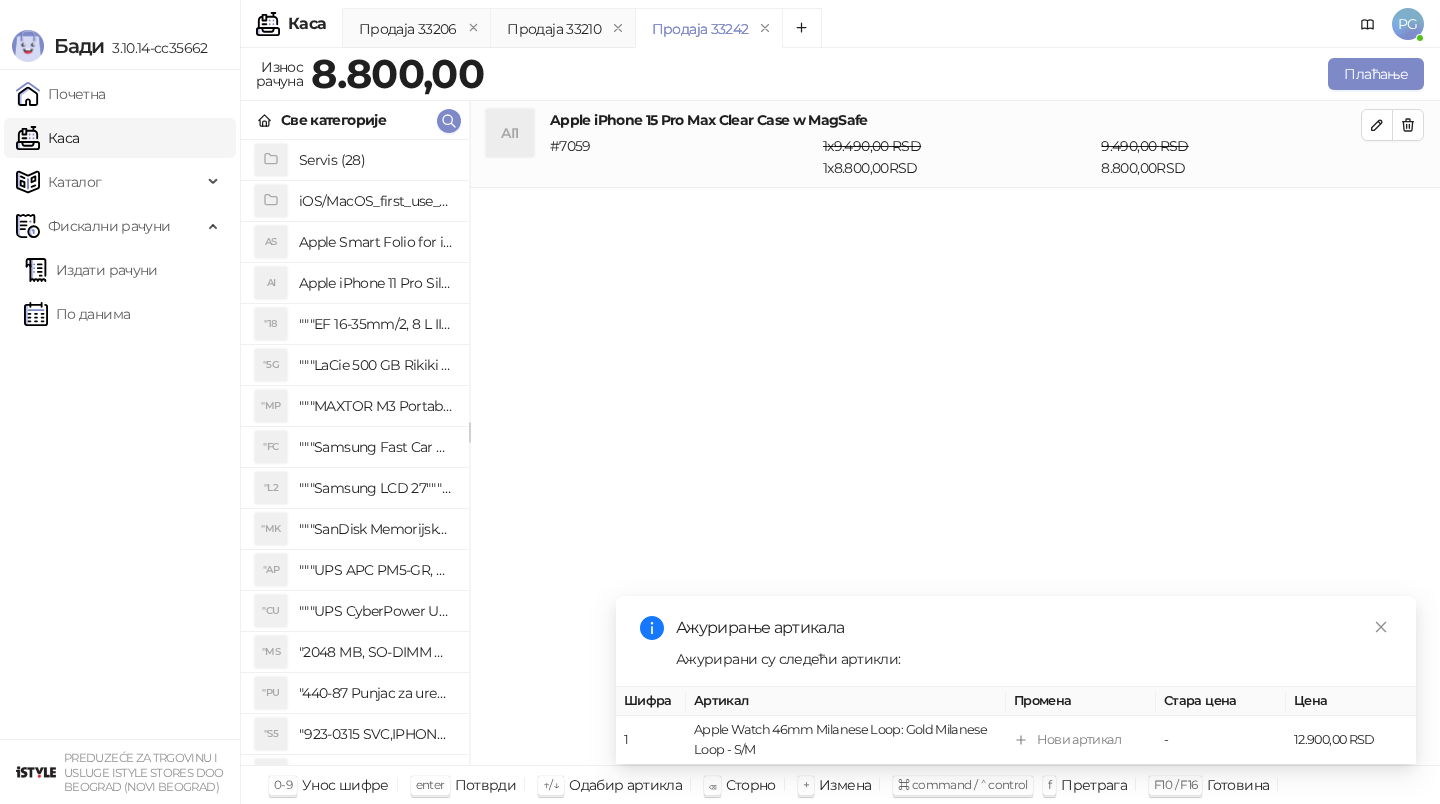 click on "Све категорије" at bounding box center (355, 120) 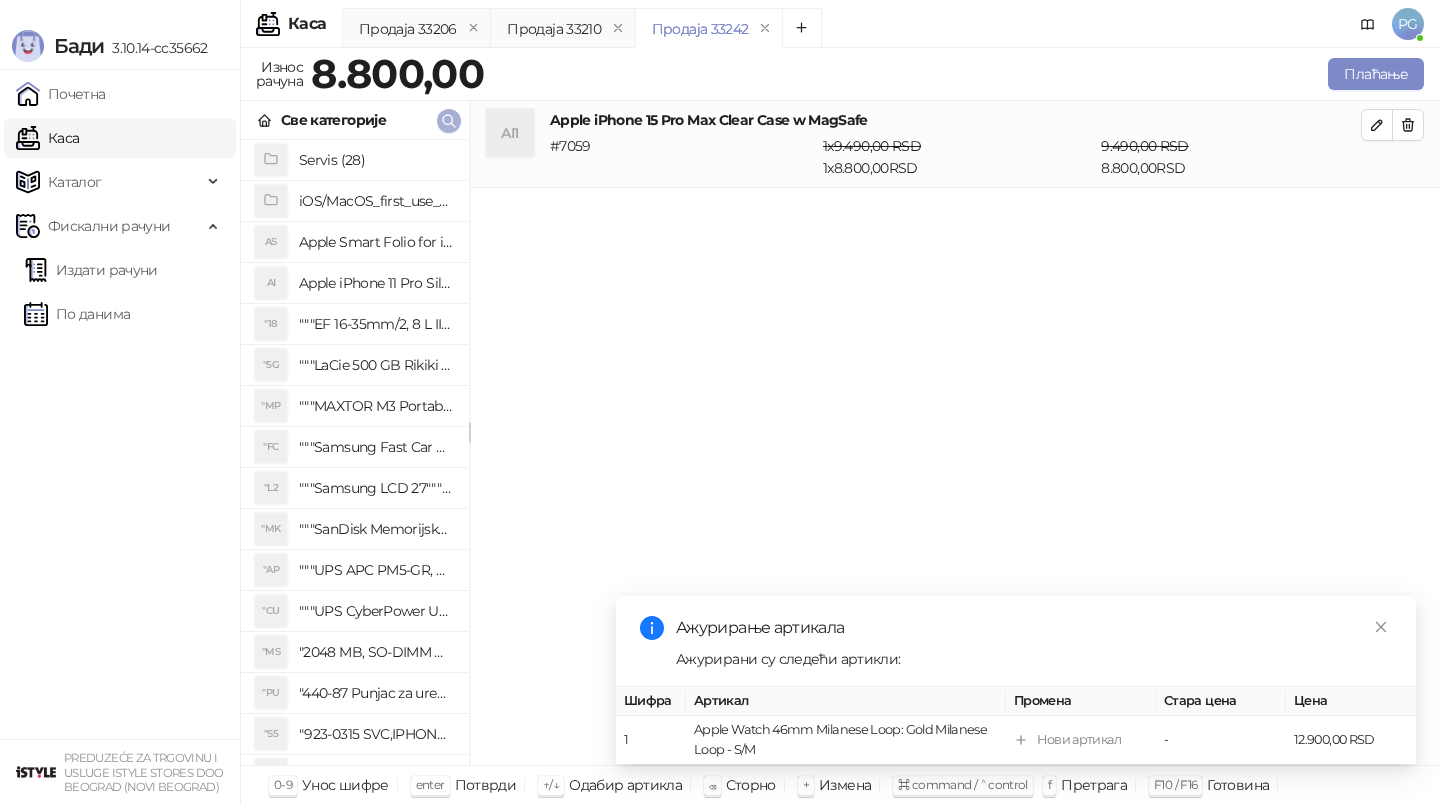 click 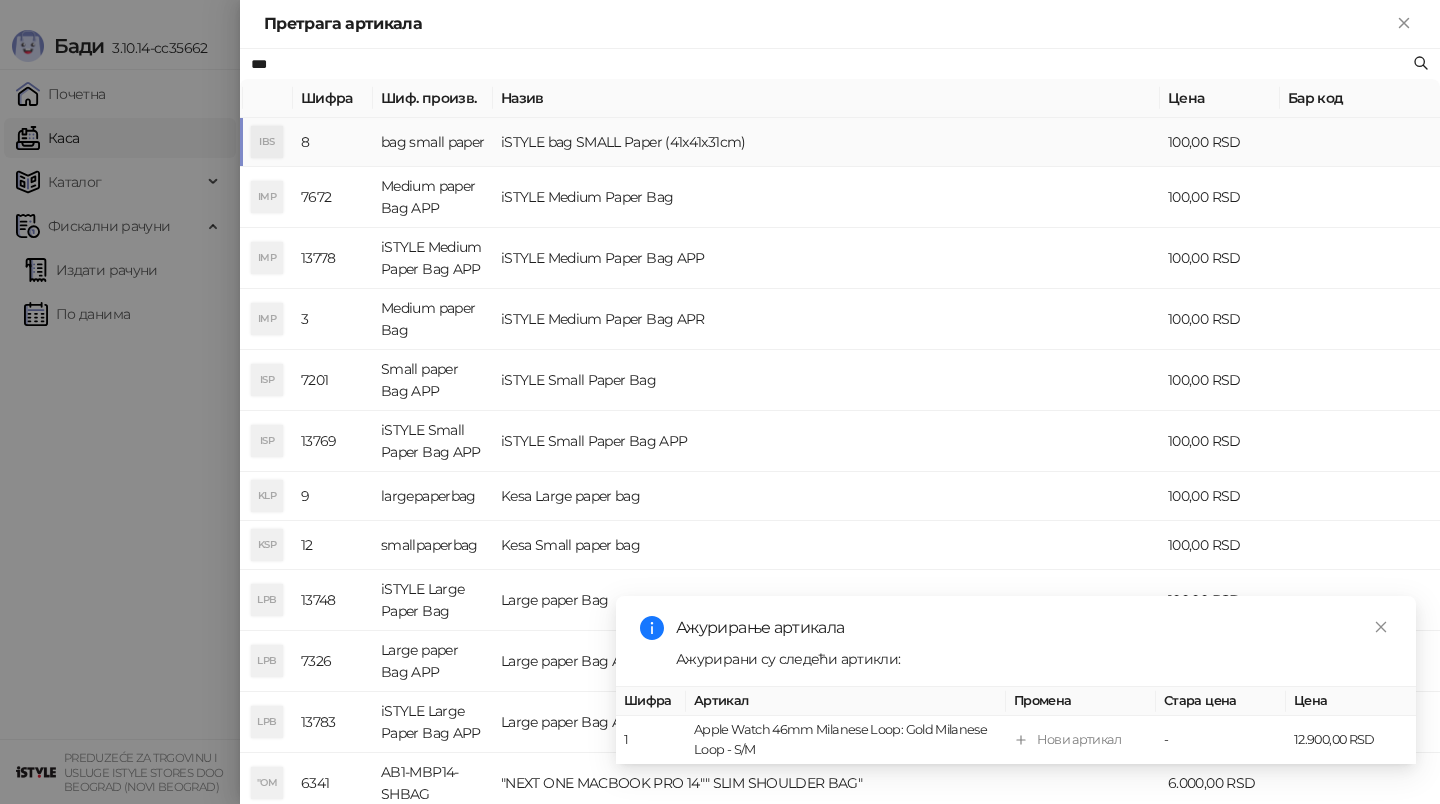 type on "***" 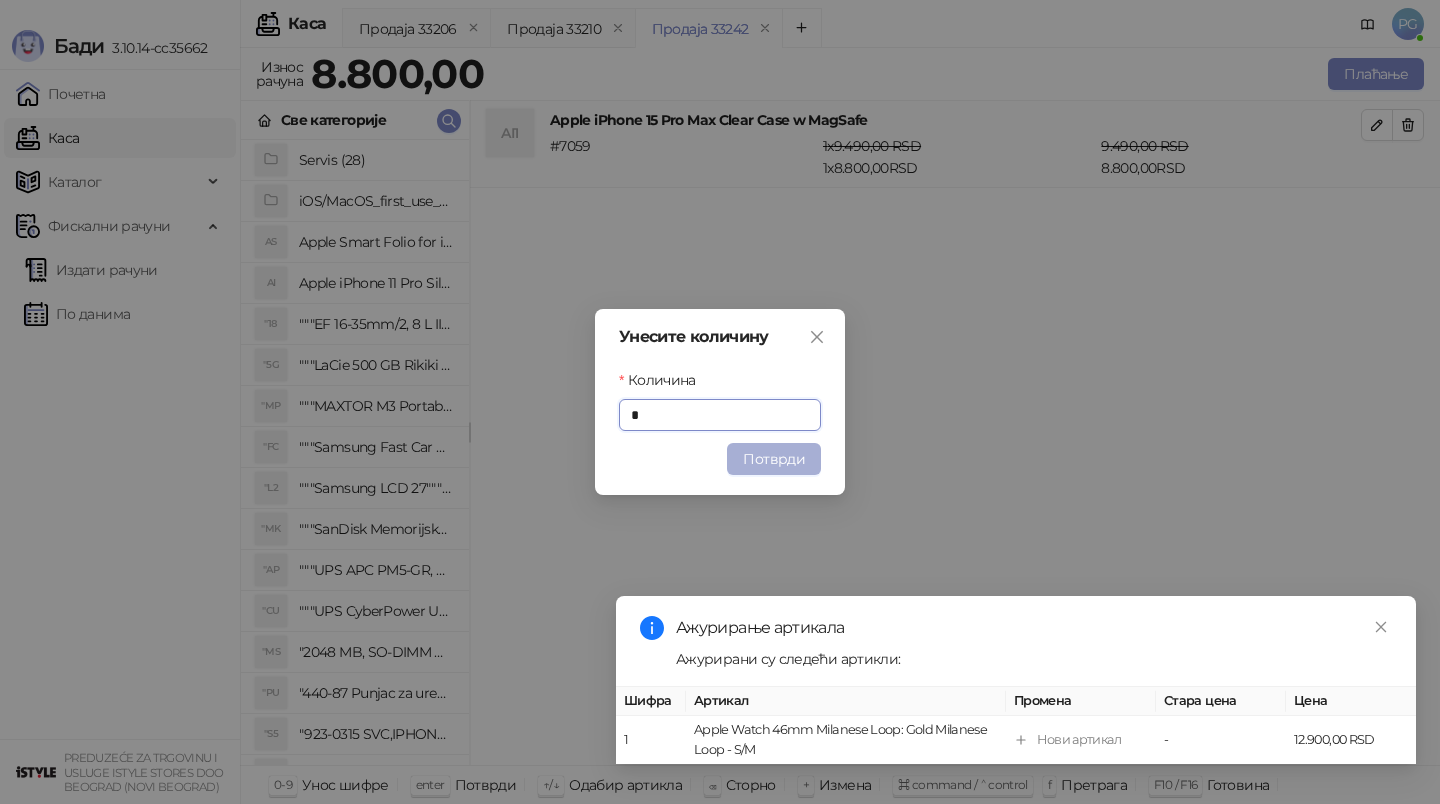 click on "Потврди" at bounding box center (774, 459) 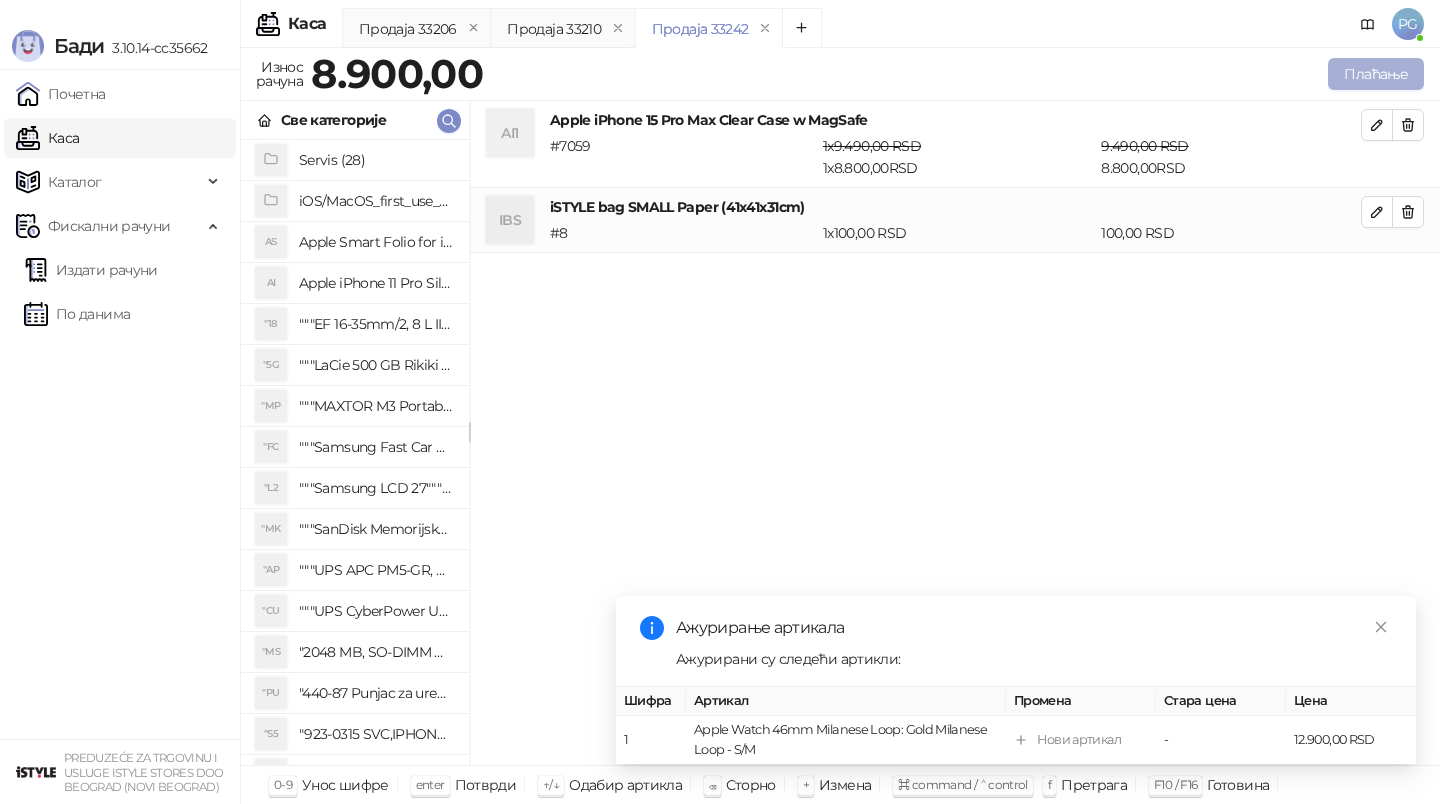 click on "Плаћање" at bounding box center [1376, 74] 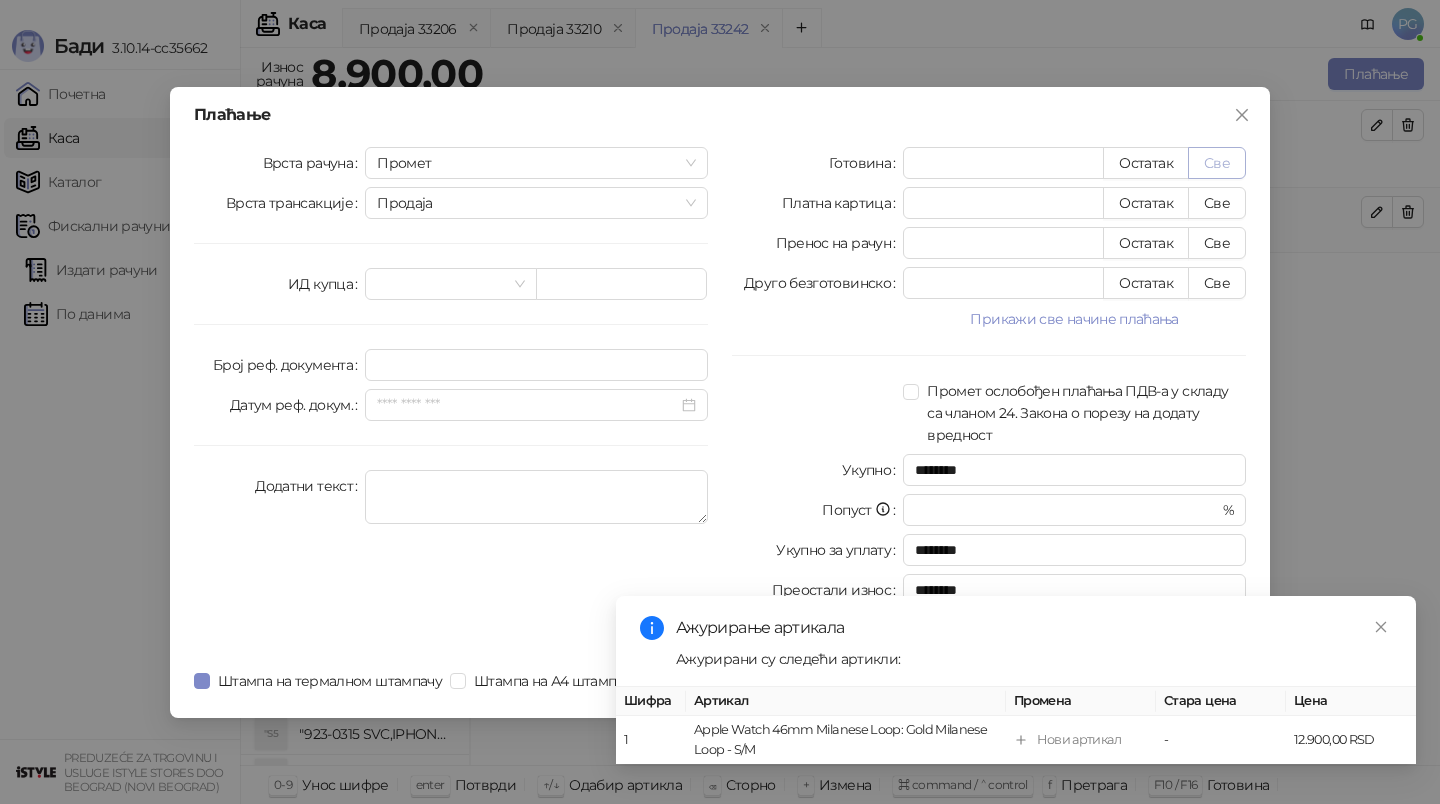 click on "Све" at bounding box center (1217, 163) 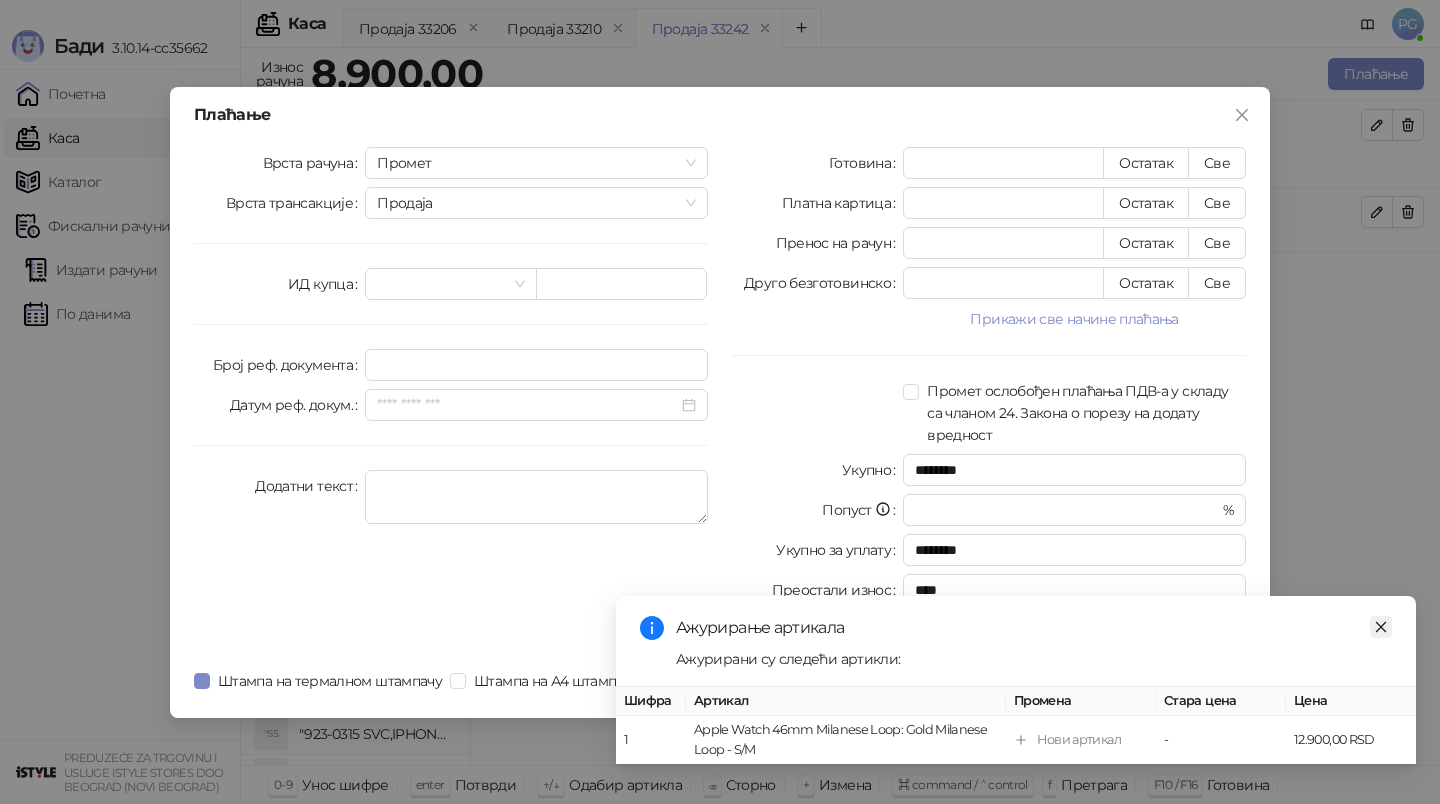 click 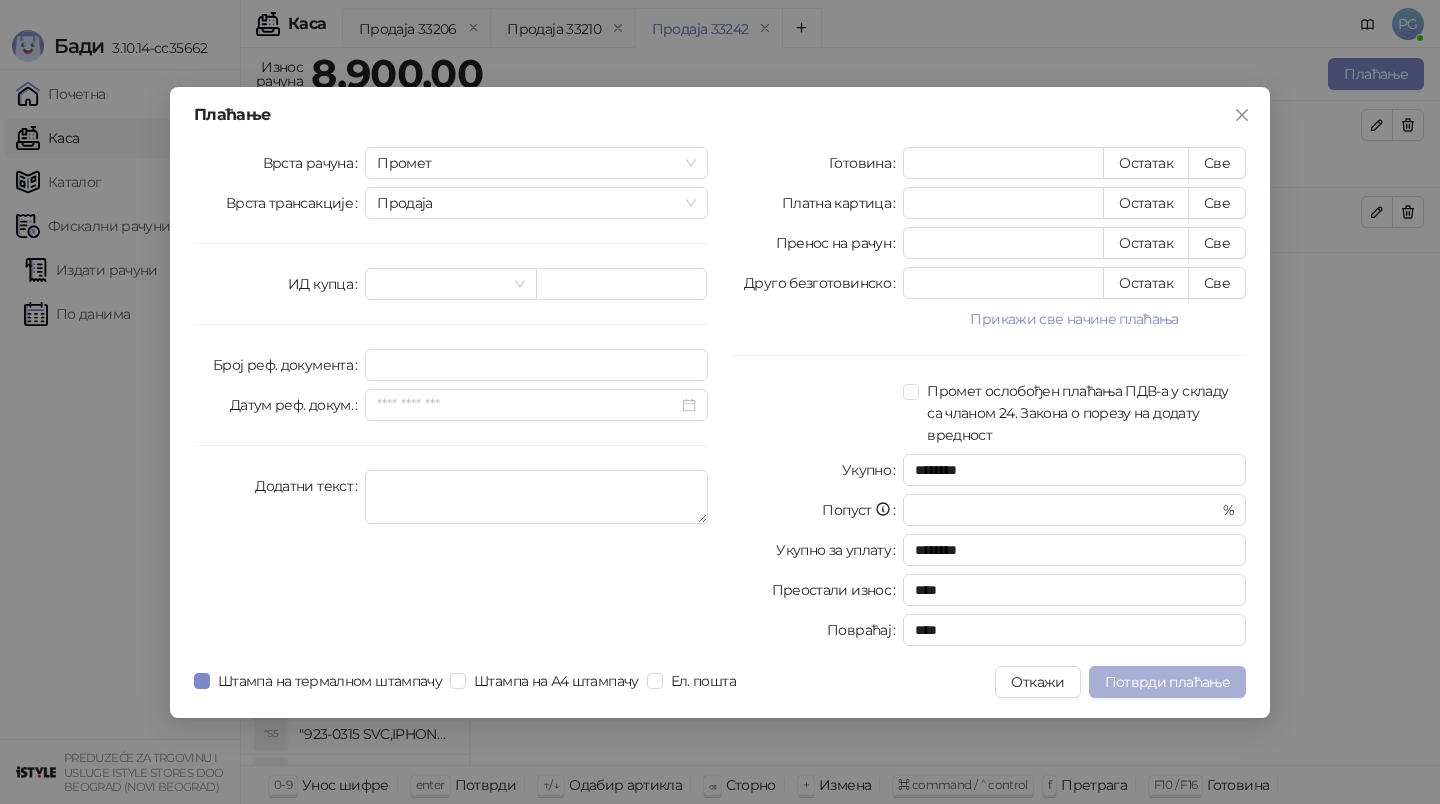 click on "Потврди плаћање" at bounding box center [1167, 682] 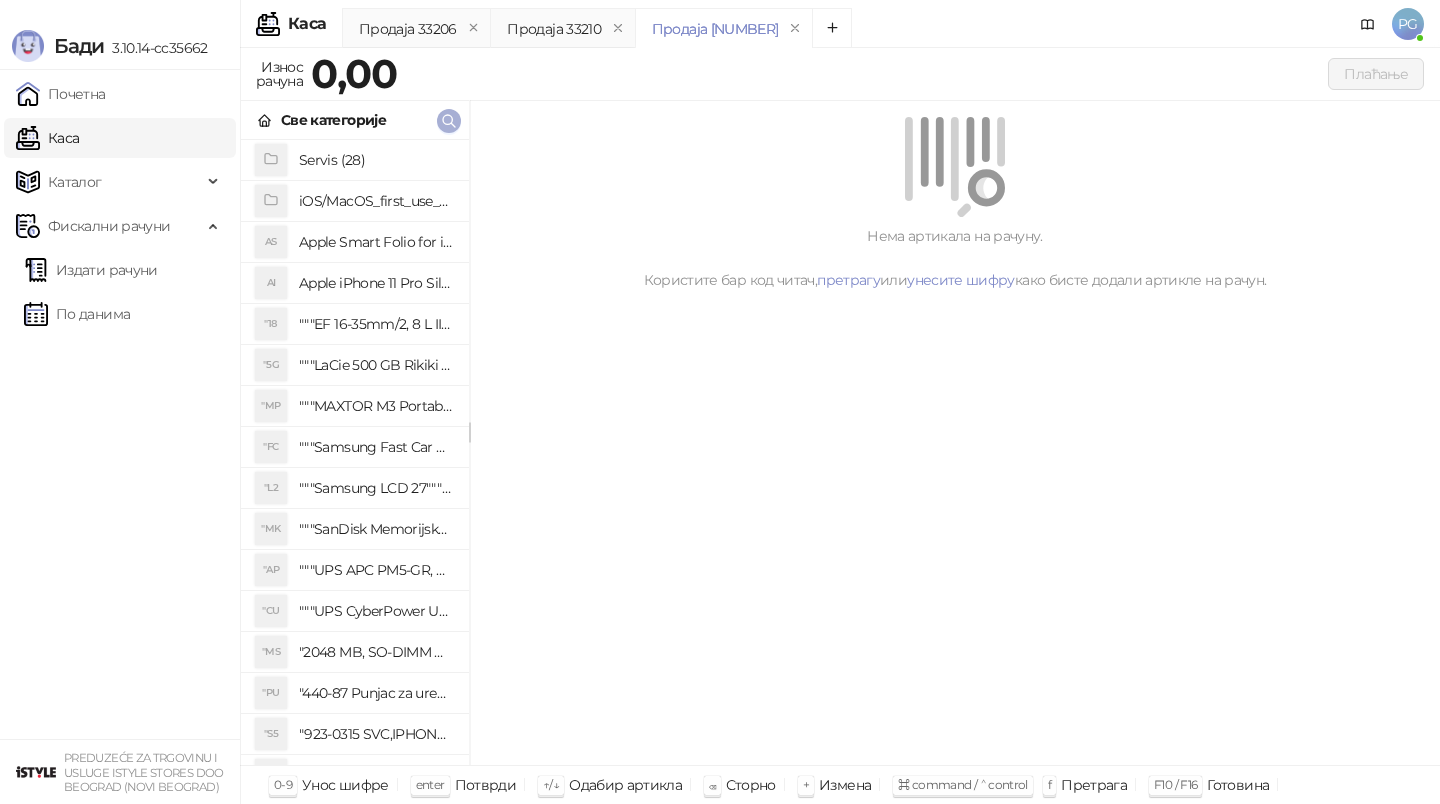 click 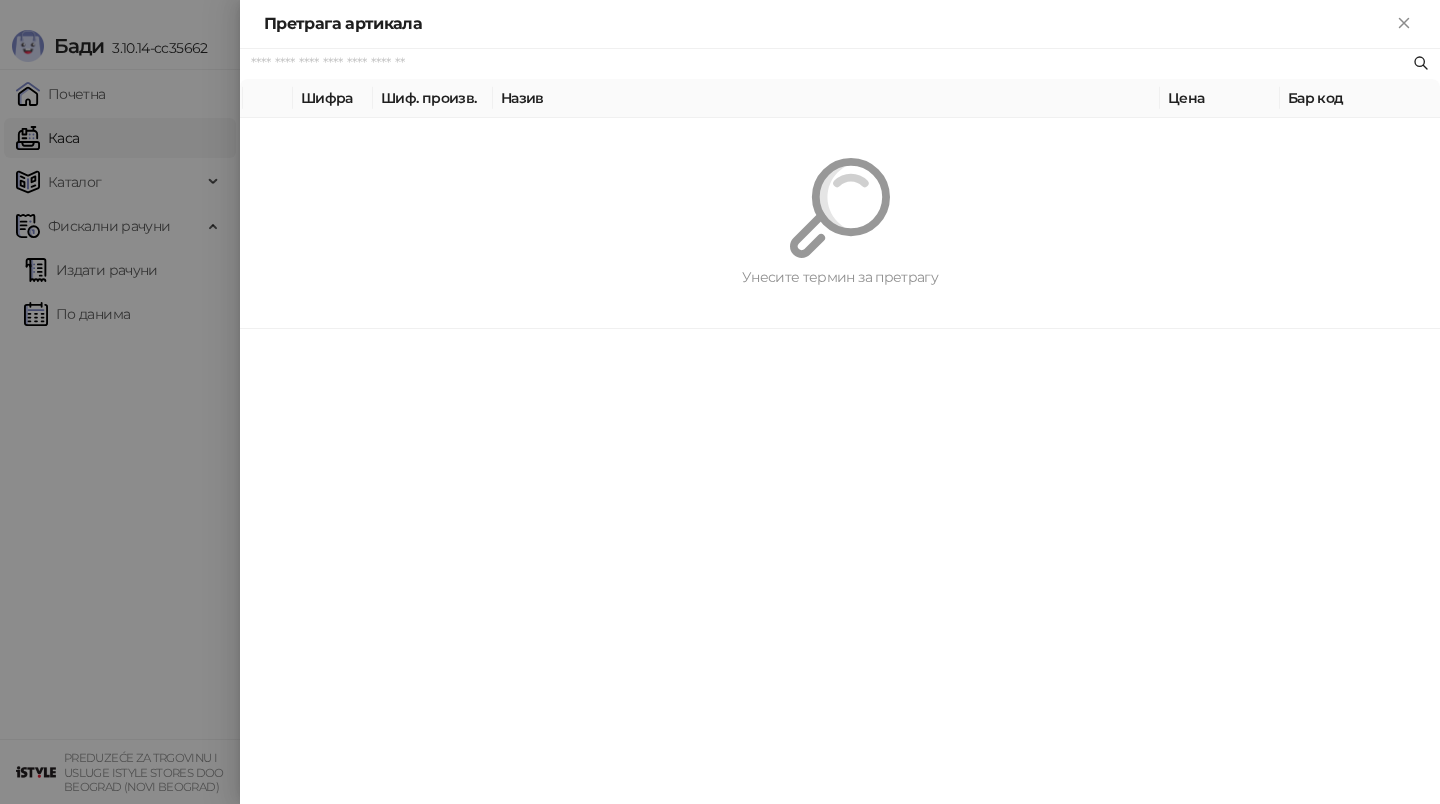 paste on "*********" 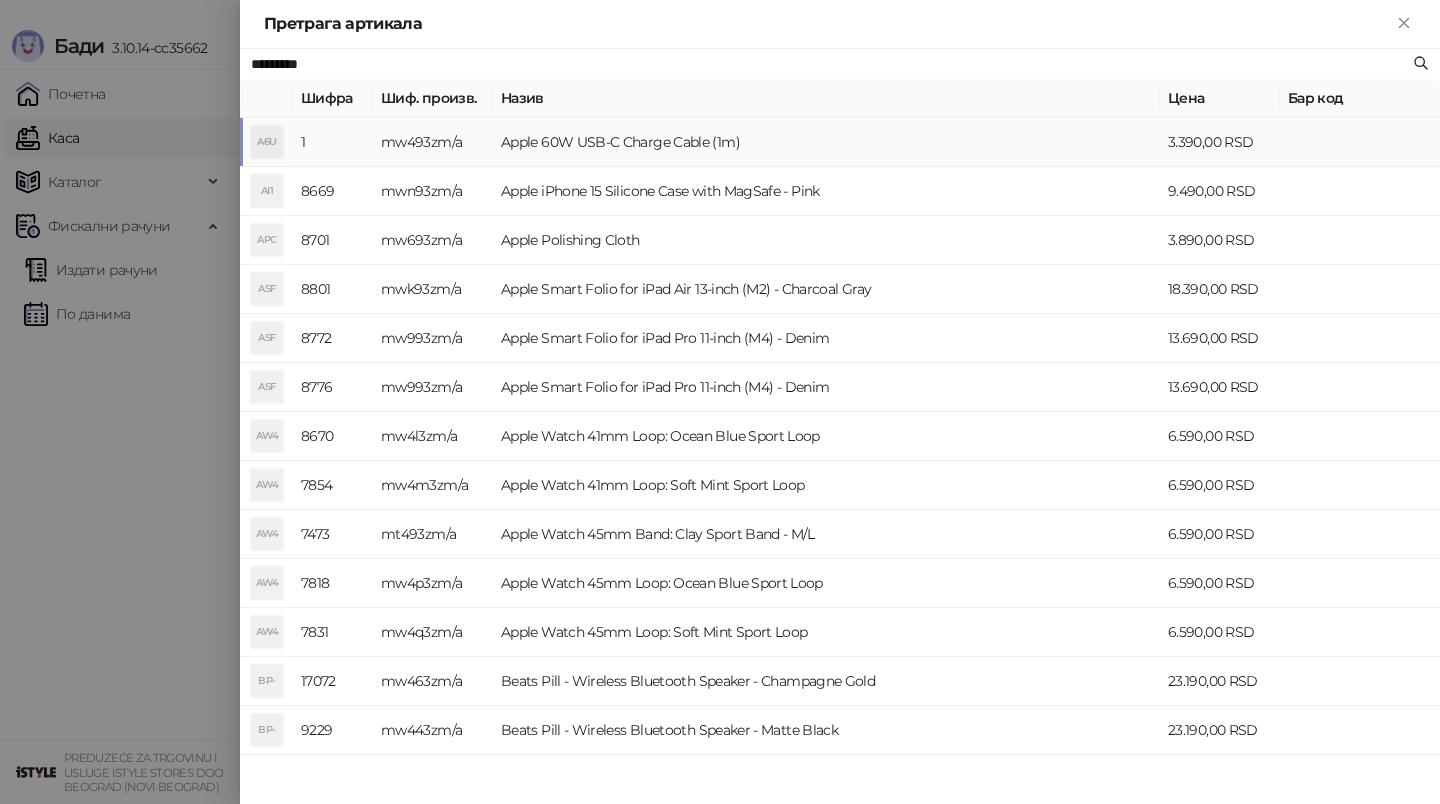 click on "mw493zm/a" at bounding box center (433, 142) 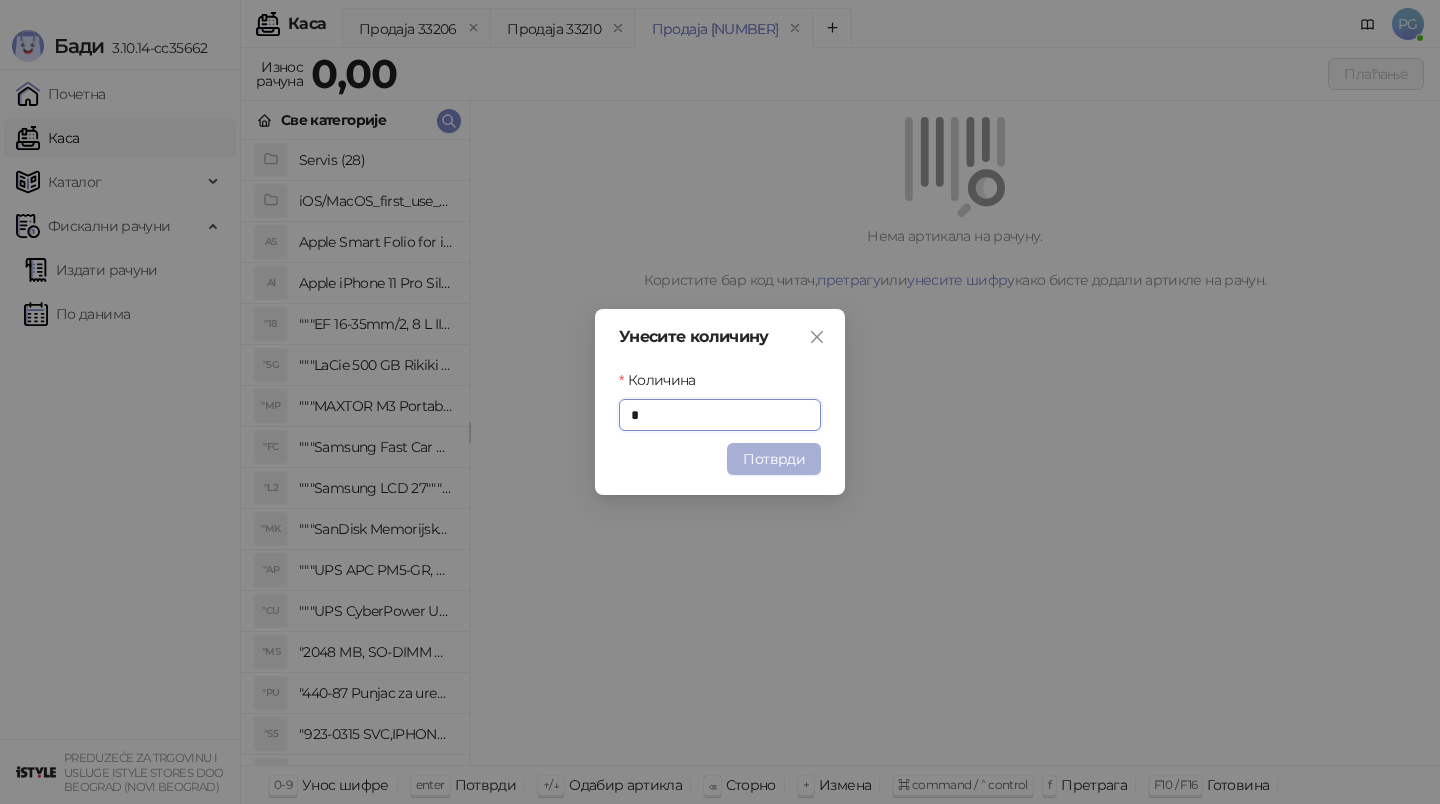 click on "Потврди" at bounding box center [774, 459] 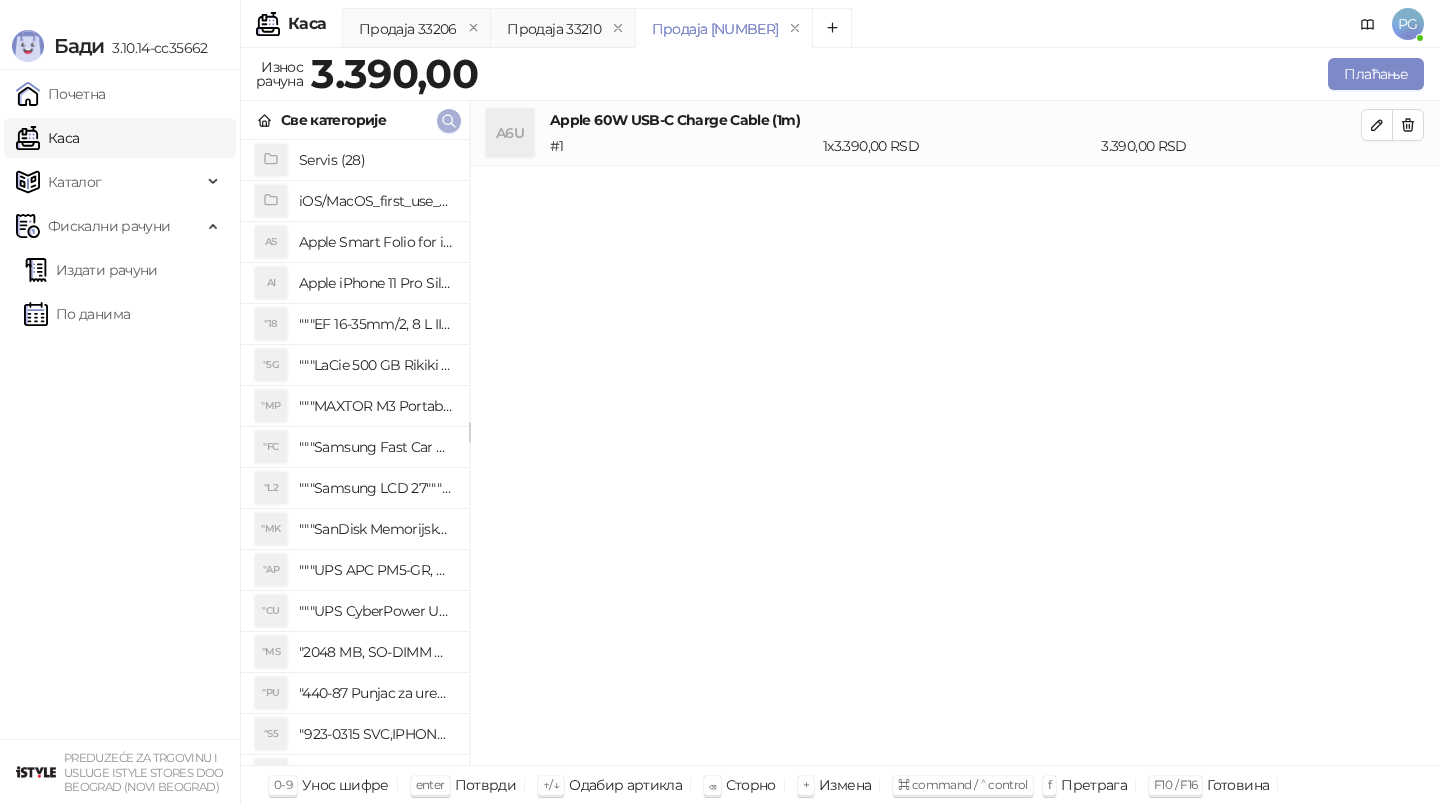 click 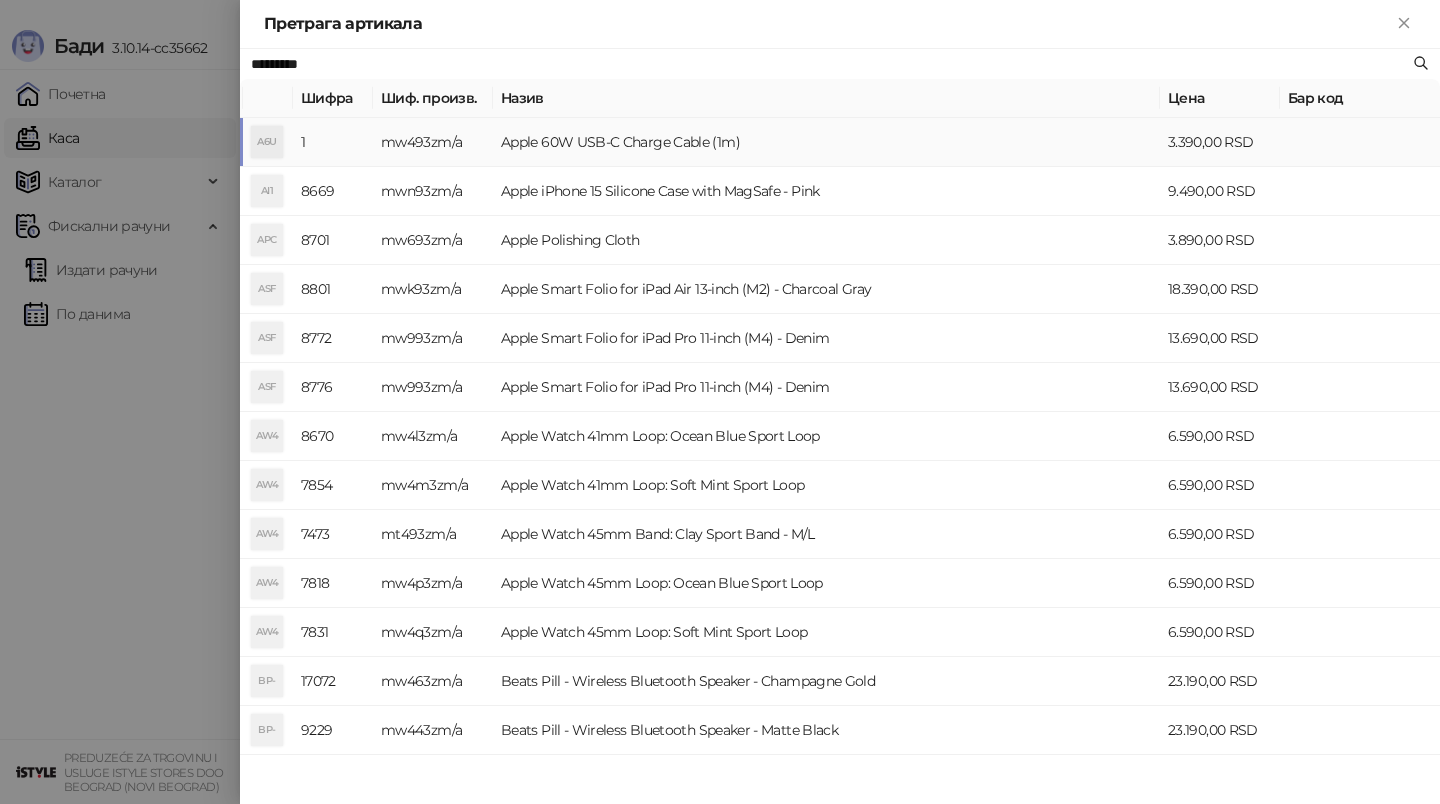 paste 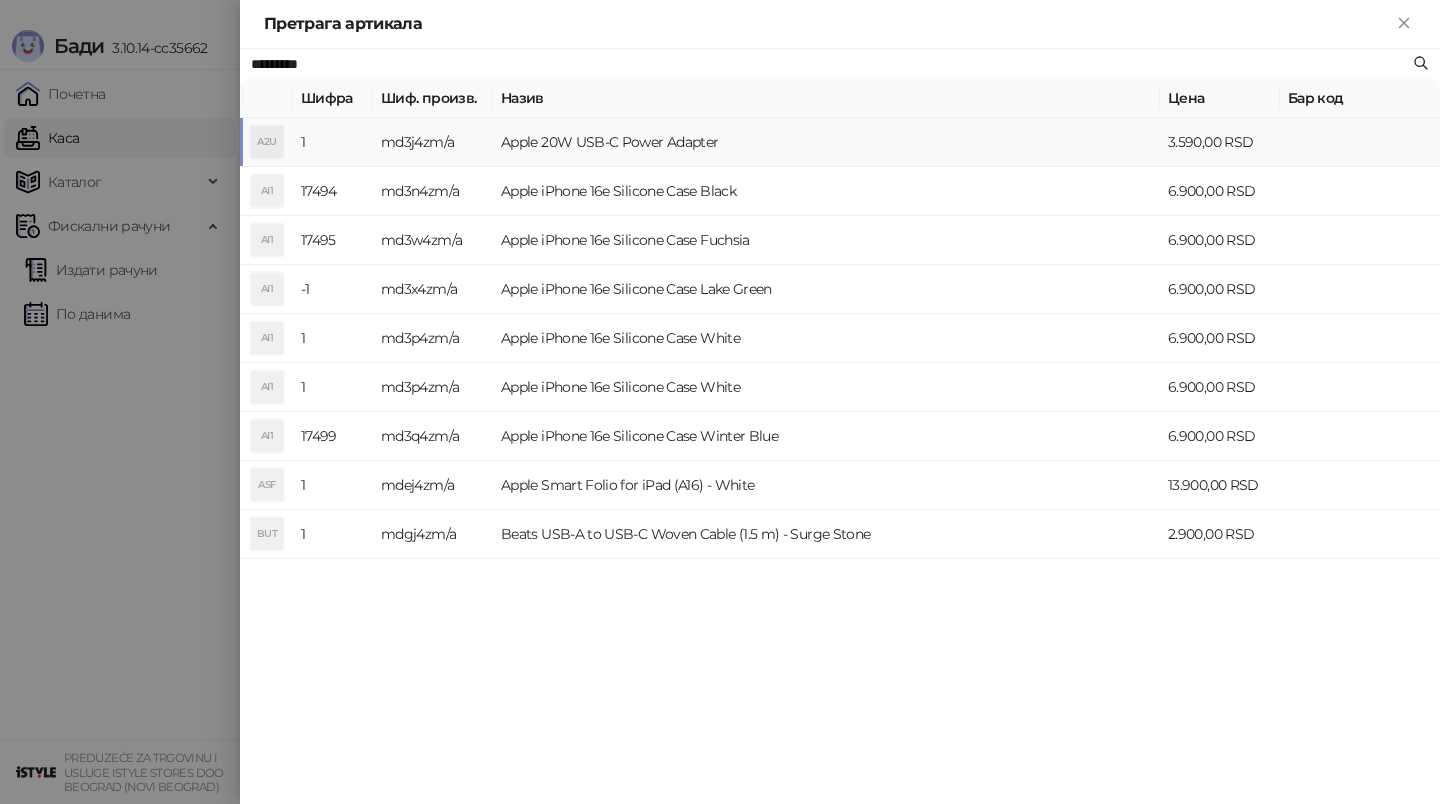 click on "md3j4zm/a" at bounding box center (433, 142) 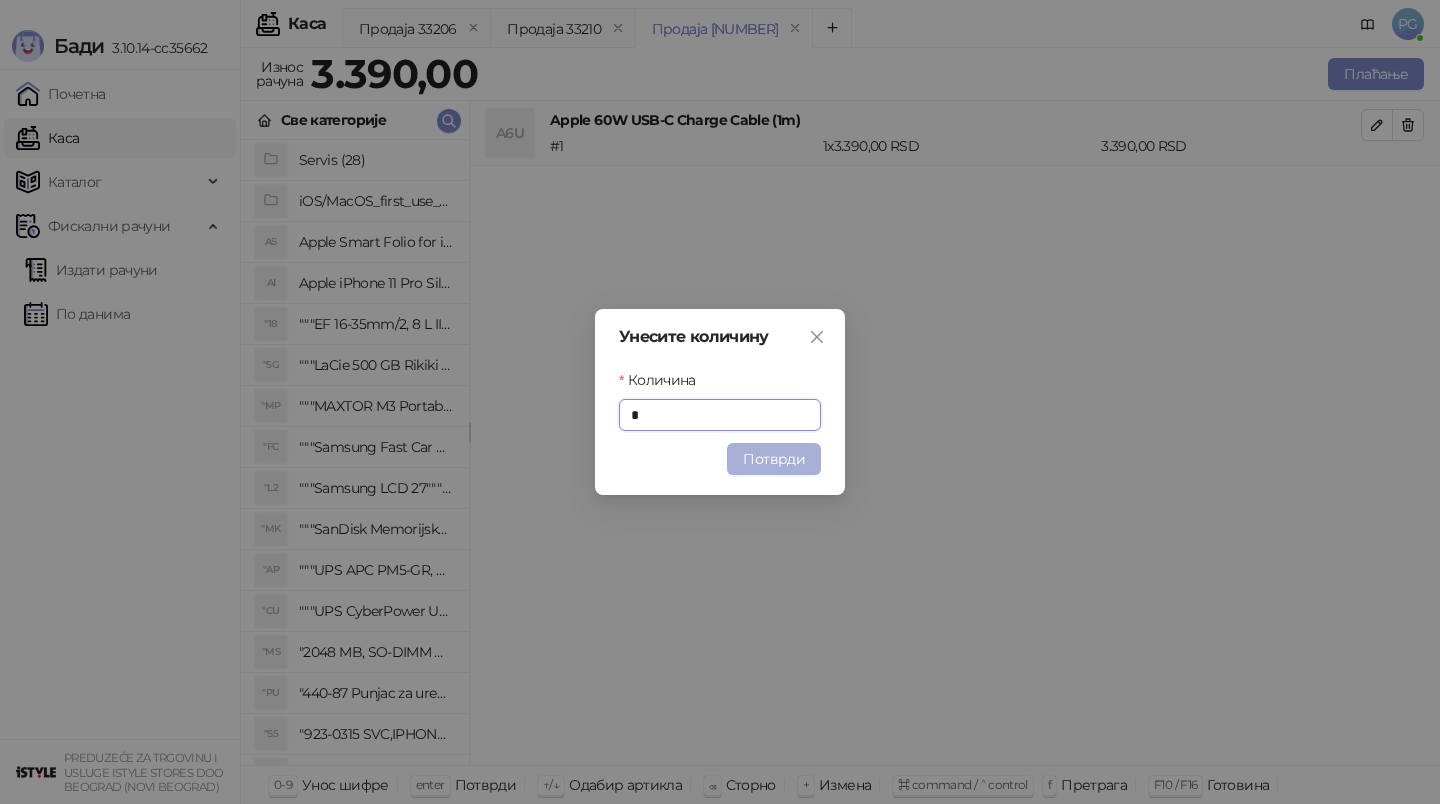 click on "Потврди" at bounding box center (774, 459) 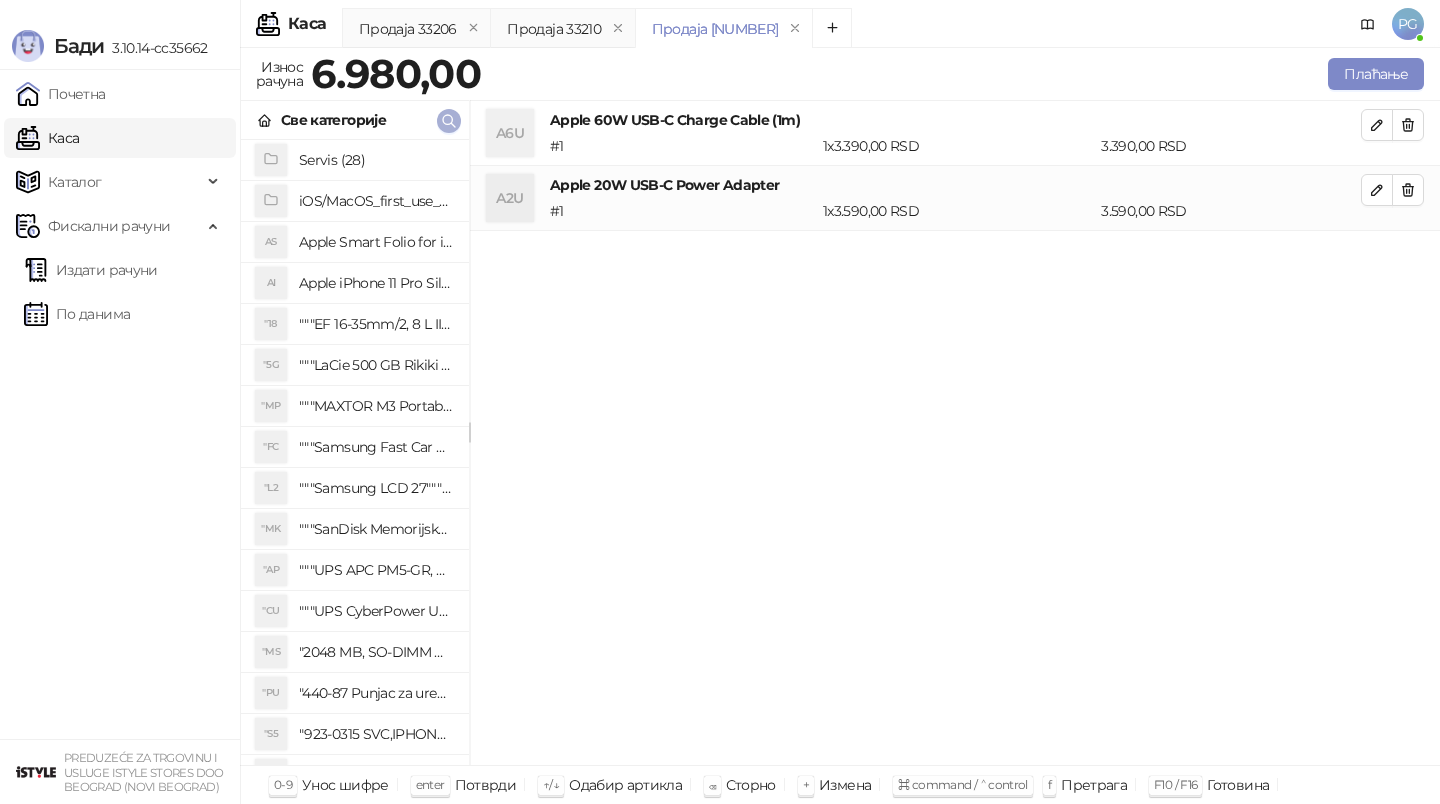 click 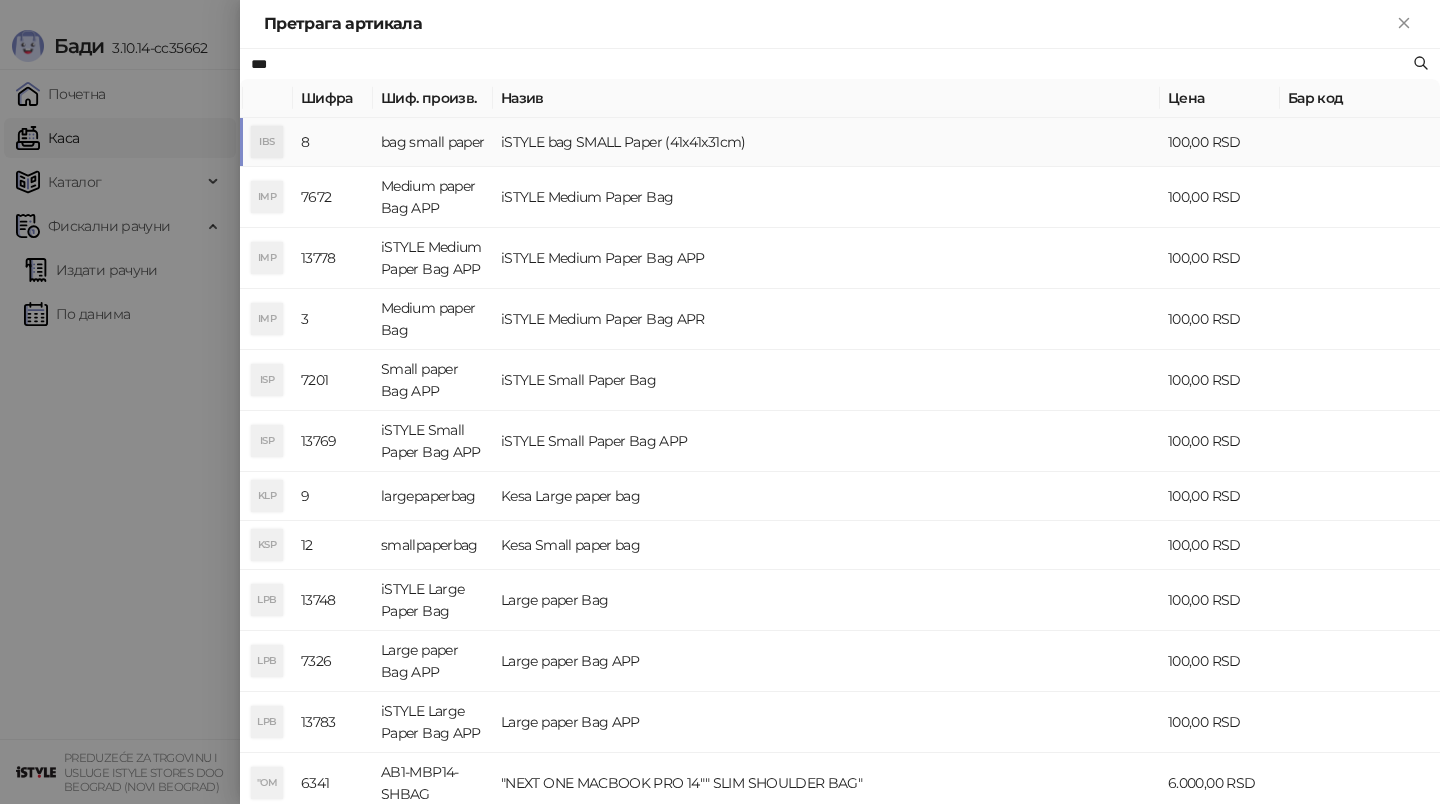 type on "***" 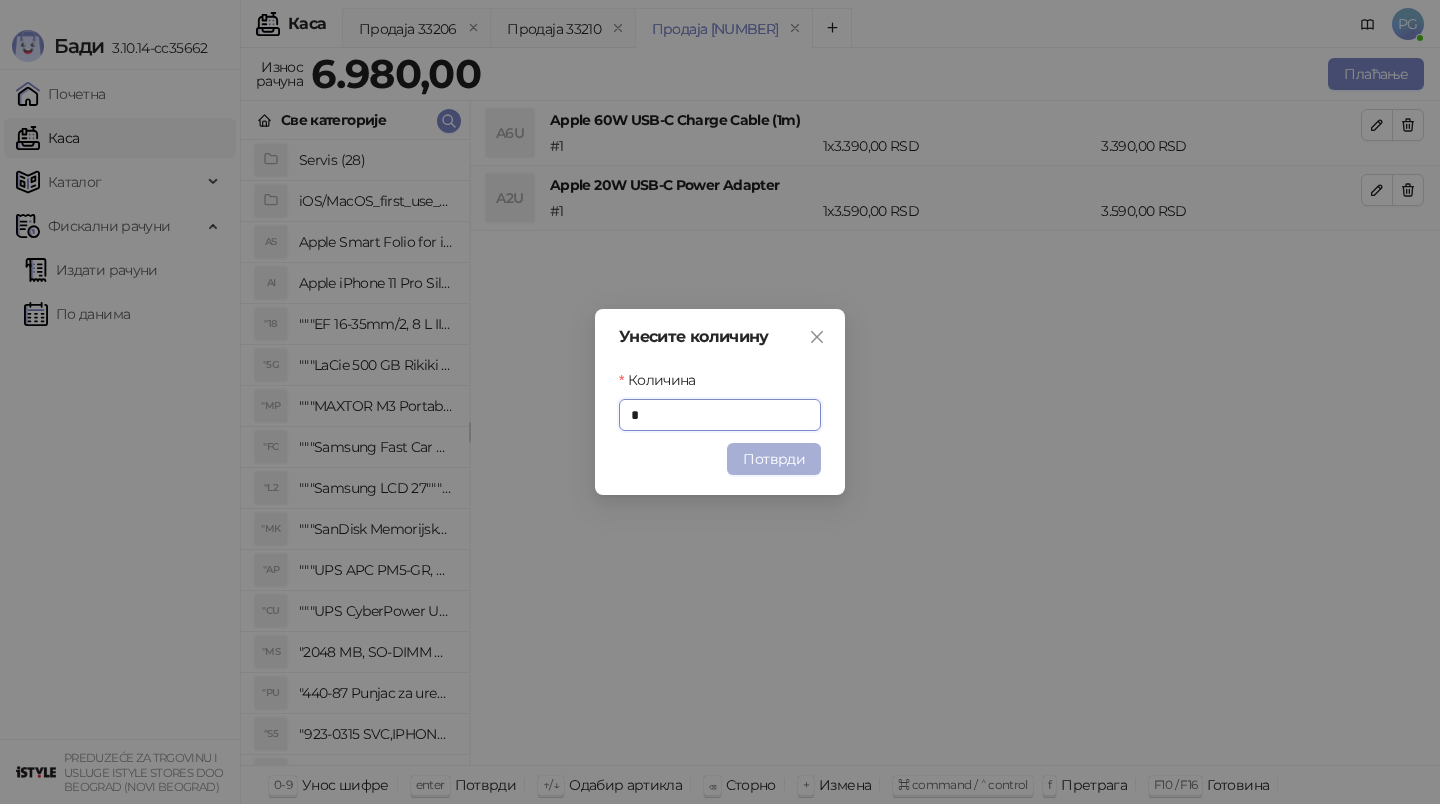 click on "Потврди" at bounding box center (774, 459) 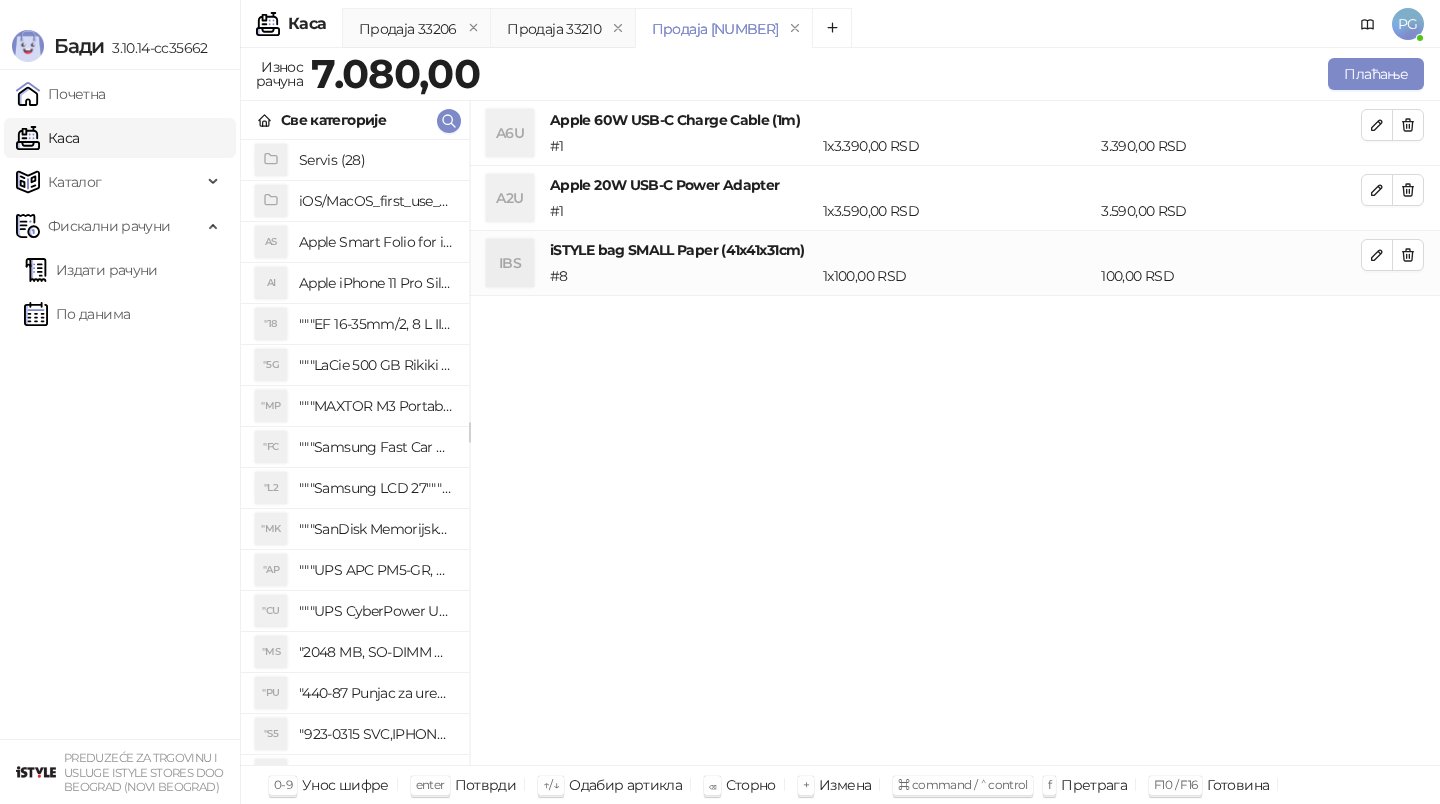 drag, startPoint x: 812, startPoint y: 462, endPoint x: 1104, endPoint y: 384, distance: 302.2383 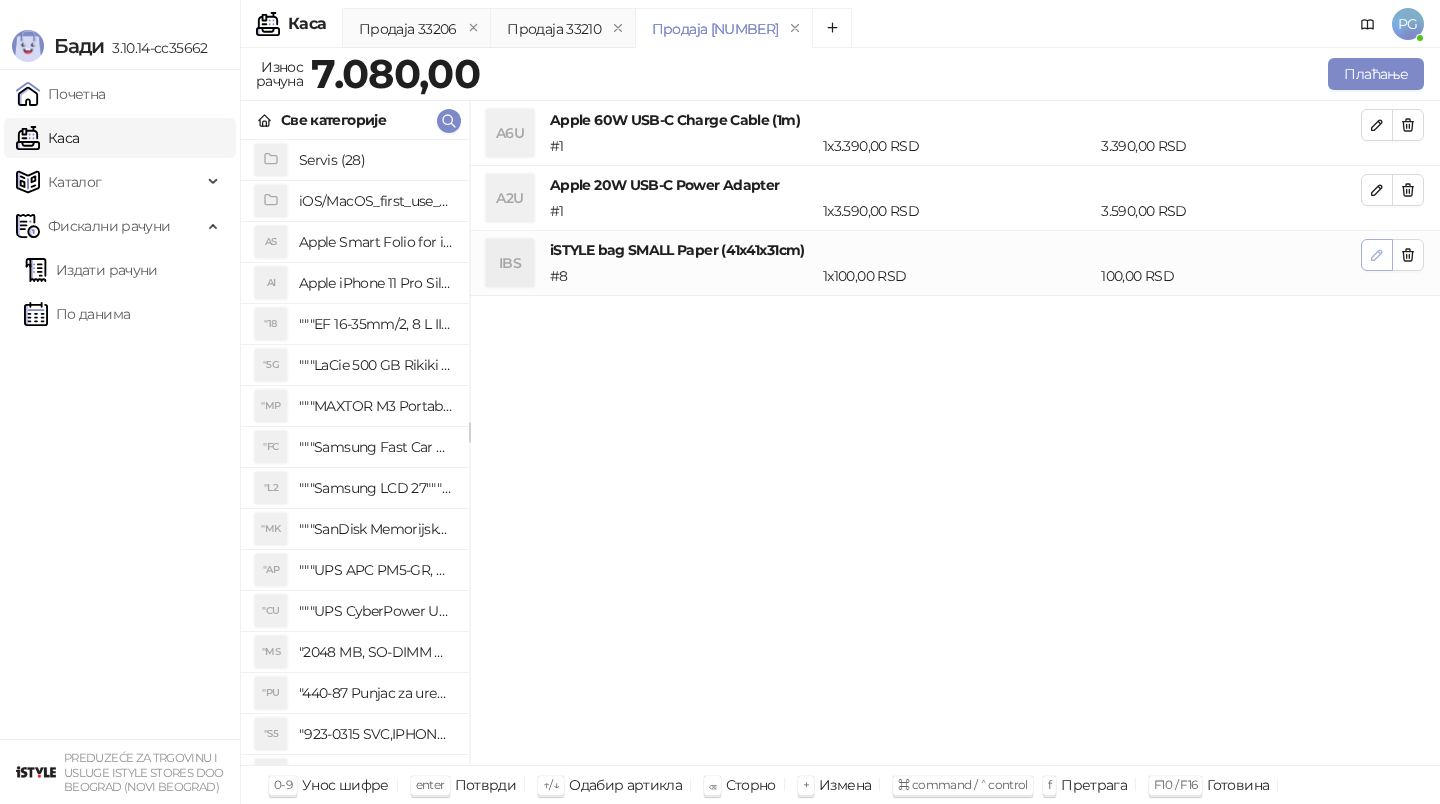 click at bounding box center [1377, 255] 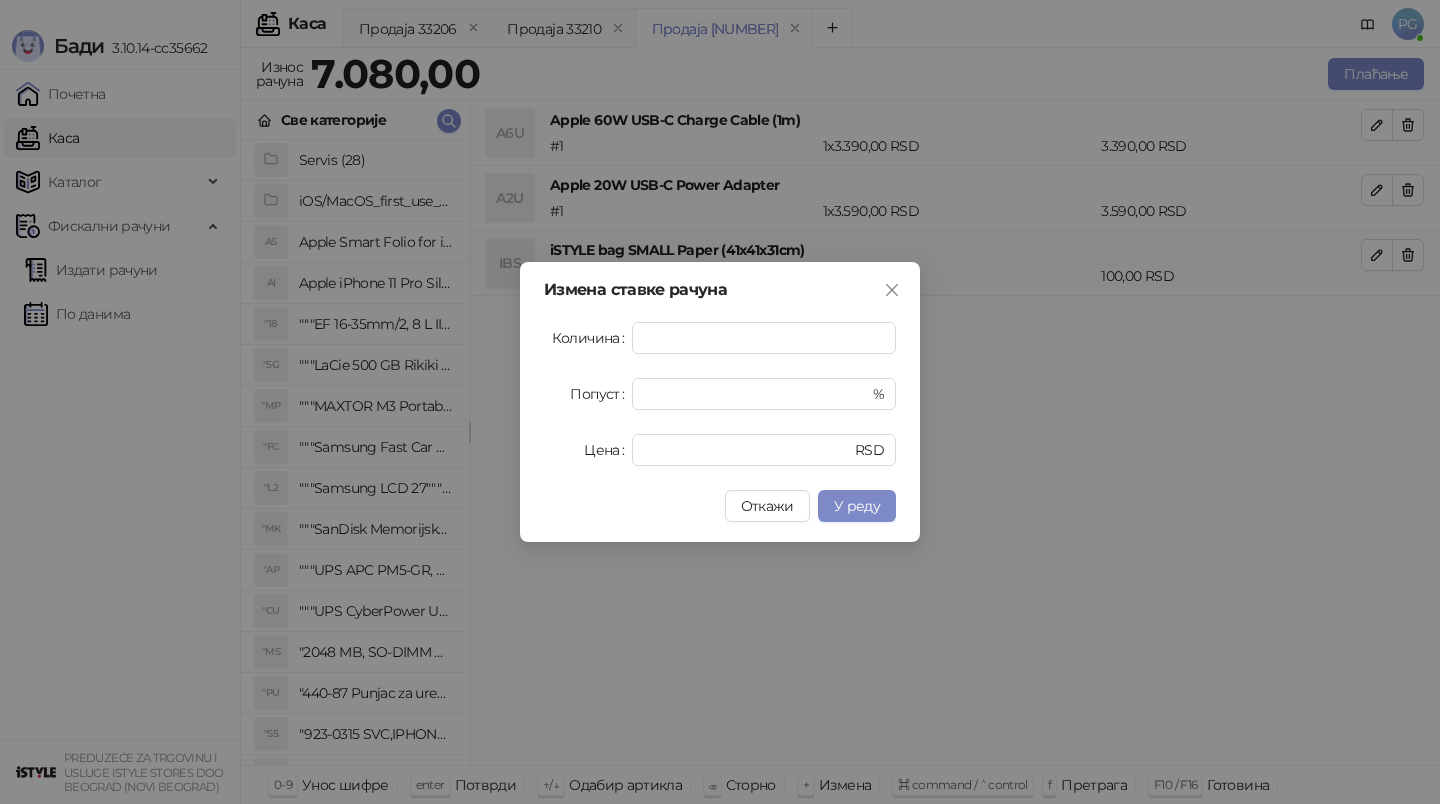 click on "Измена ставке рачуна Количина * Попуст * % Цена ****** RSD Откажи У реду" at bounding box center (720, 402) 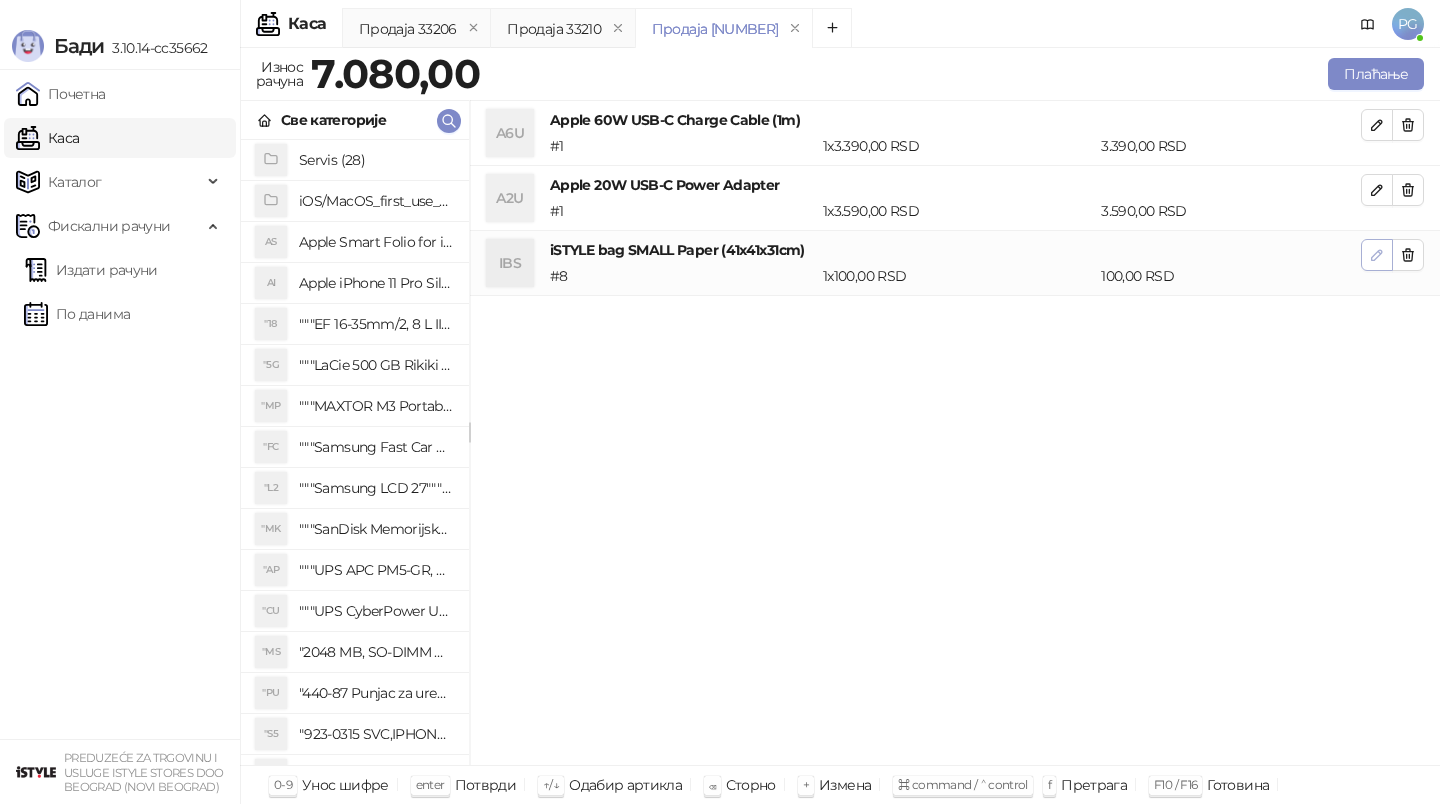 click 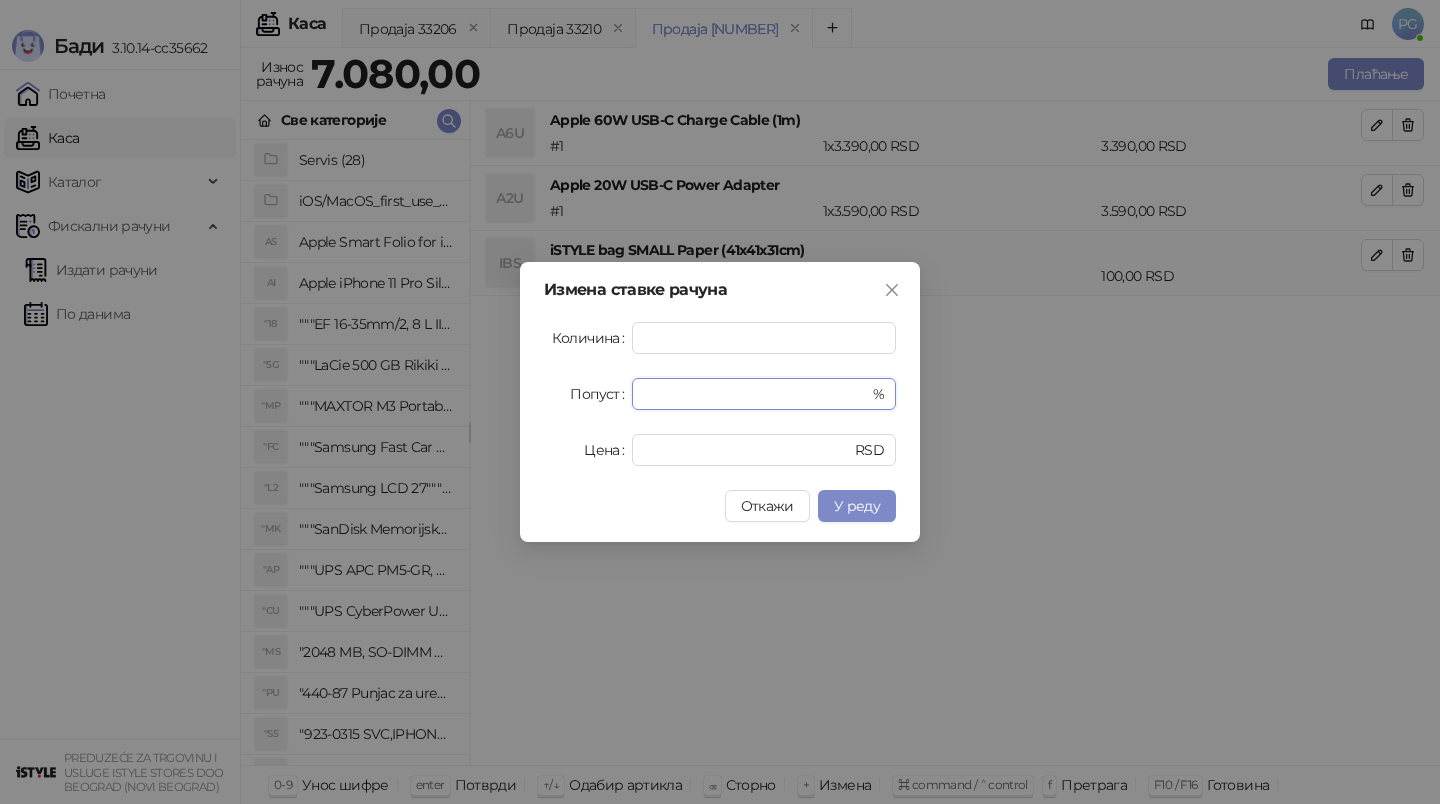 drag, startPoint x: 672, startPoint y: 396, endPoint x: 568, endPoint y: 396, distance: 104 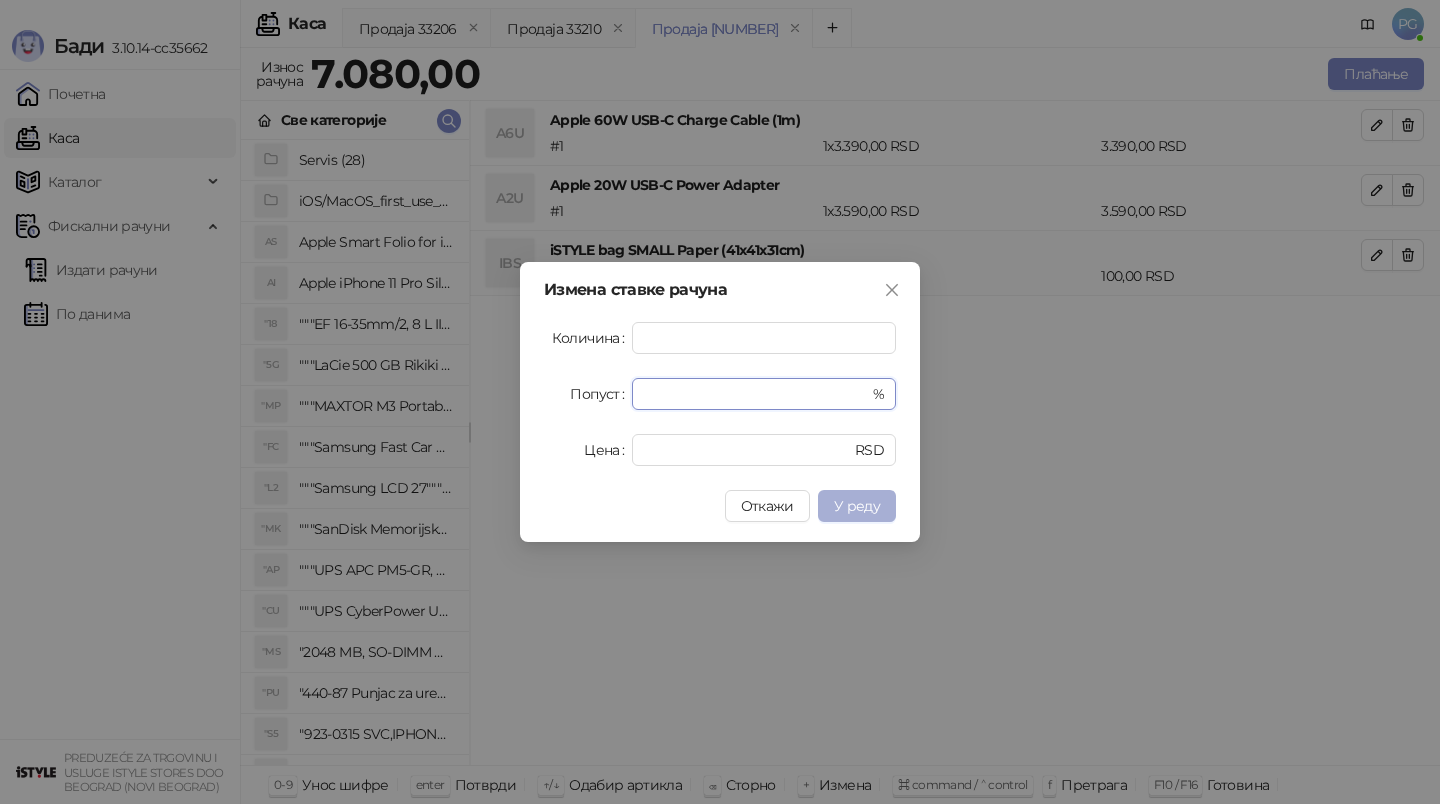 type on "**" 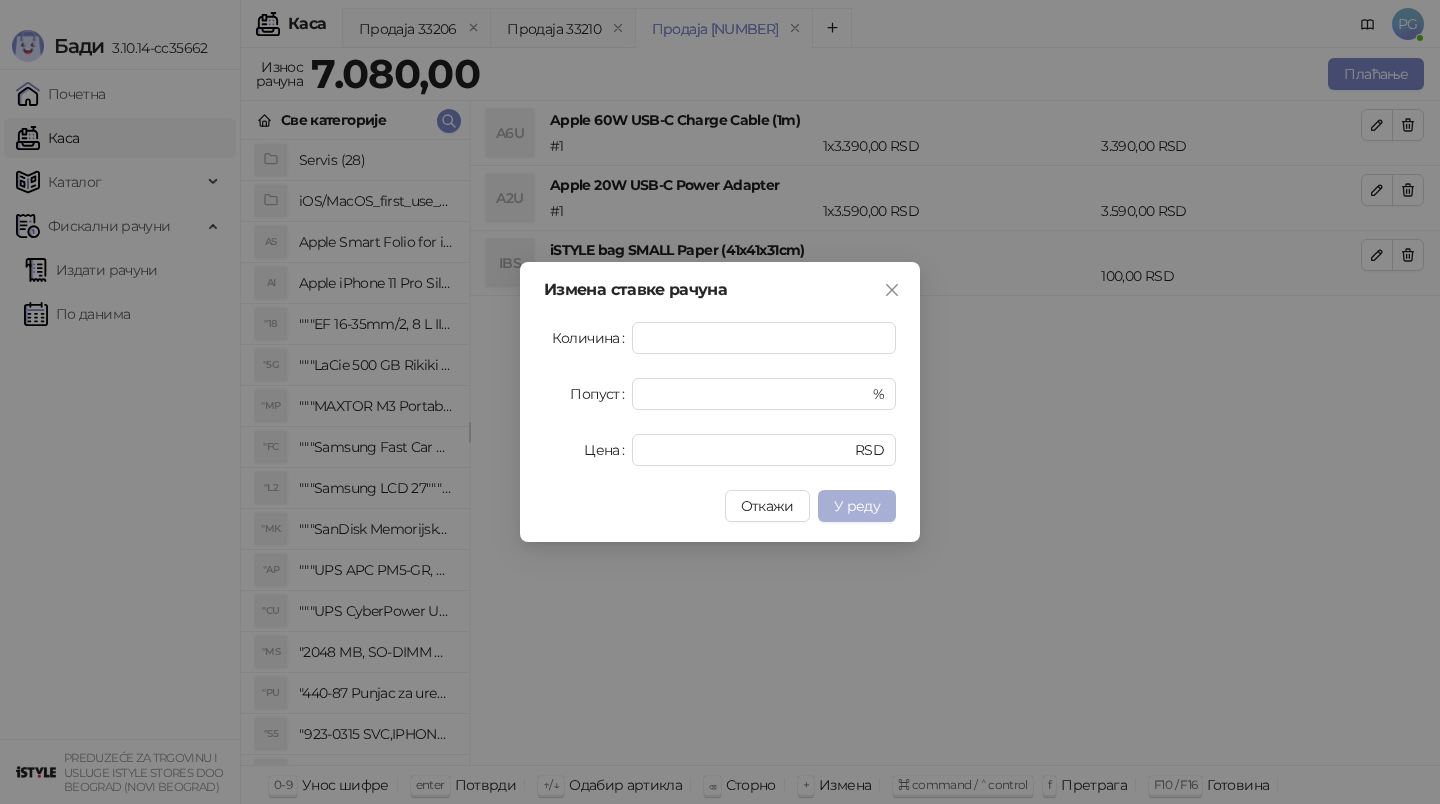 click on "У реду" at bounding box center [857, 506] 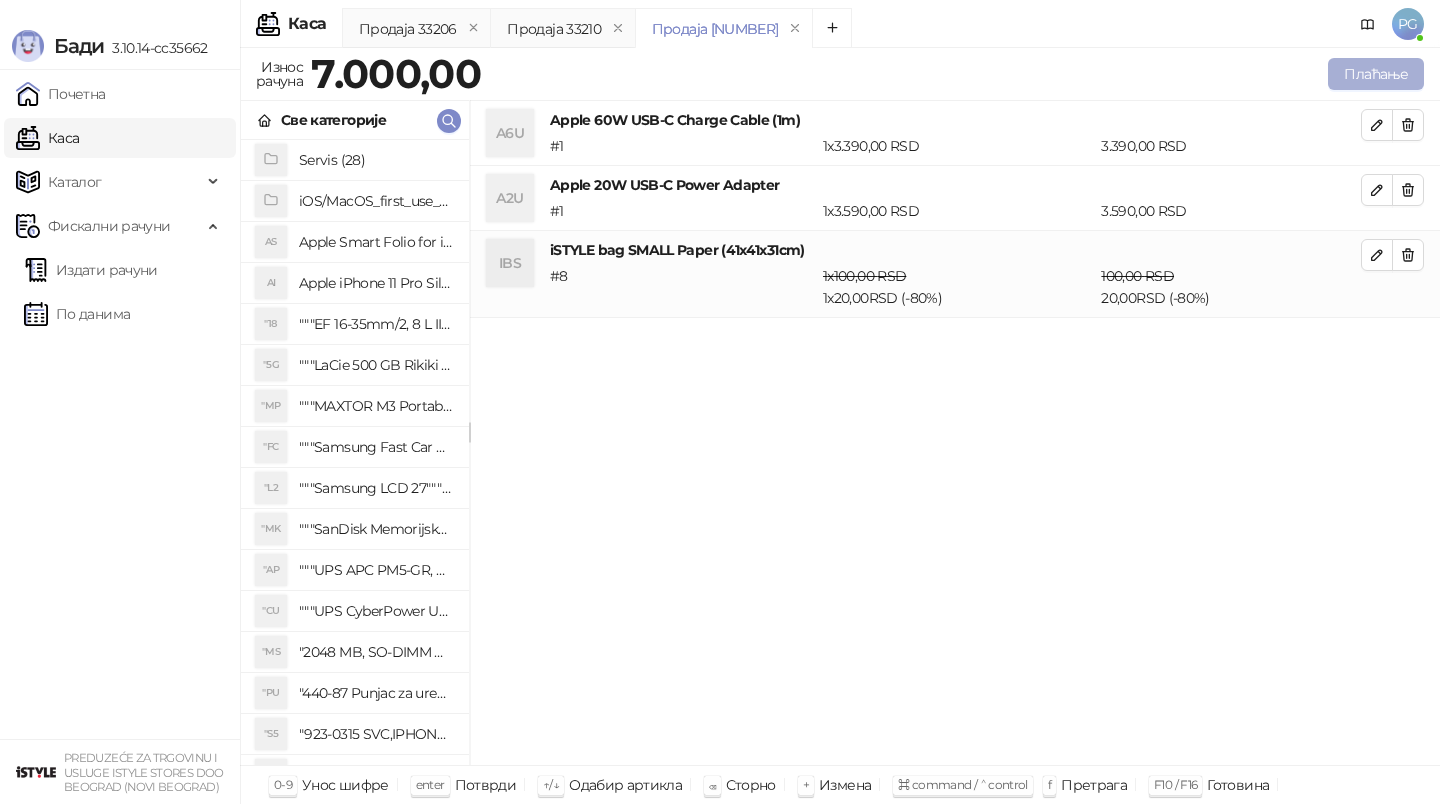 click on "Плаћање" at bounding box center (1376, 74) 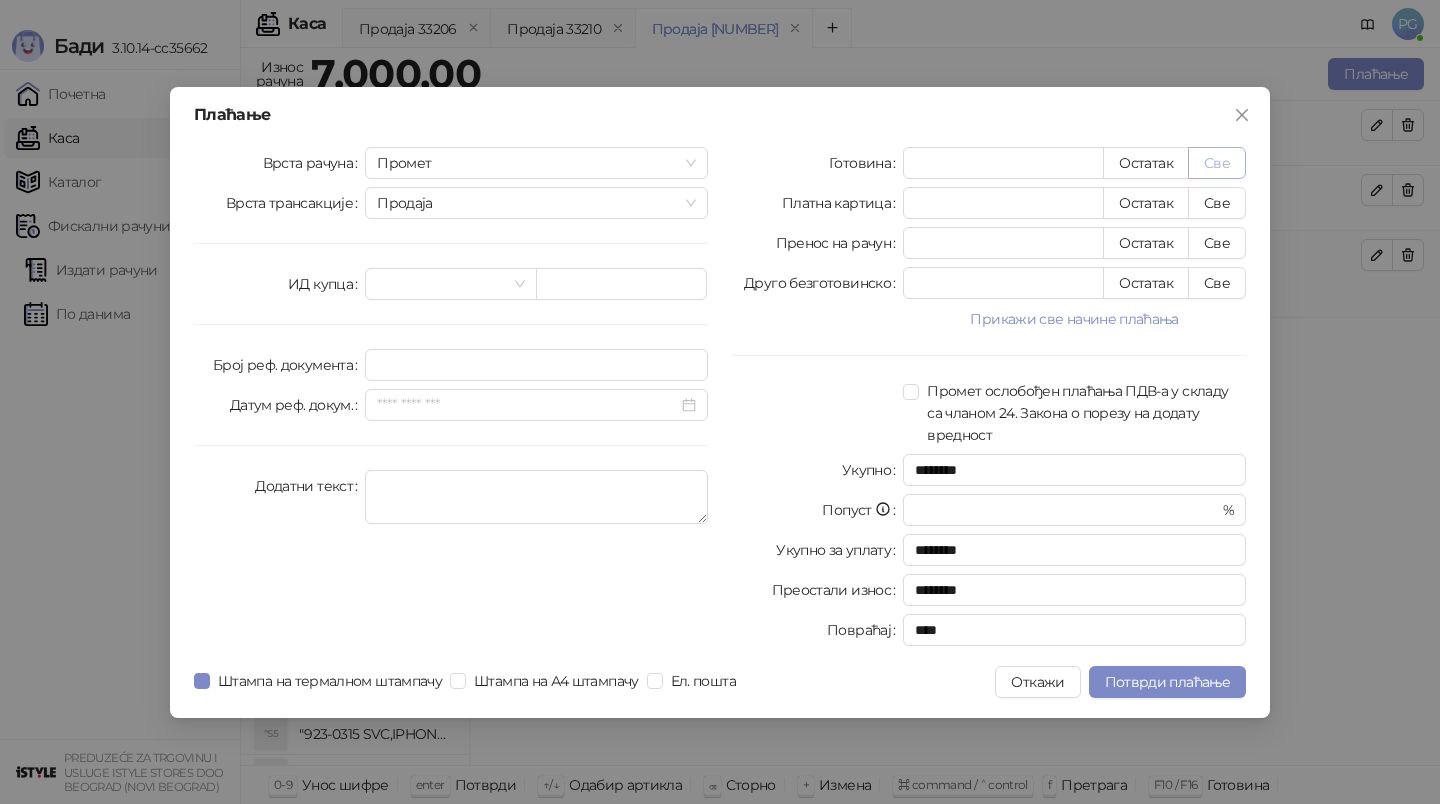 click on "Све" at bounding box center (1217, 163) 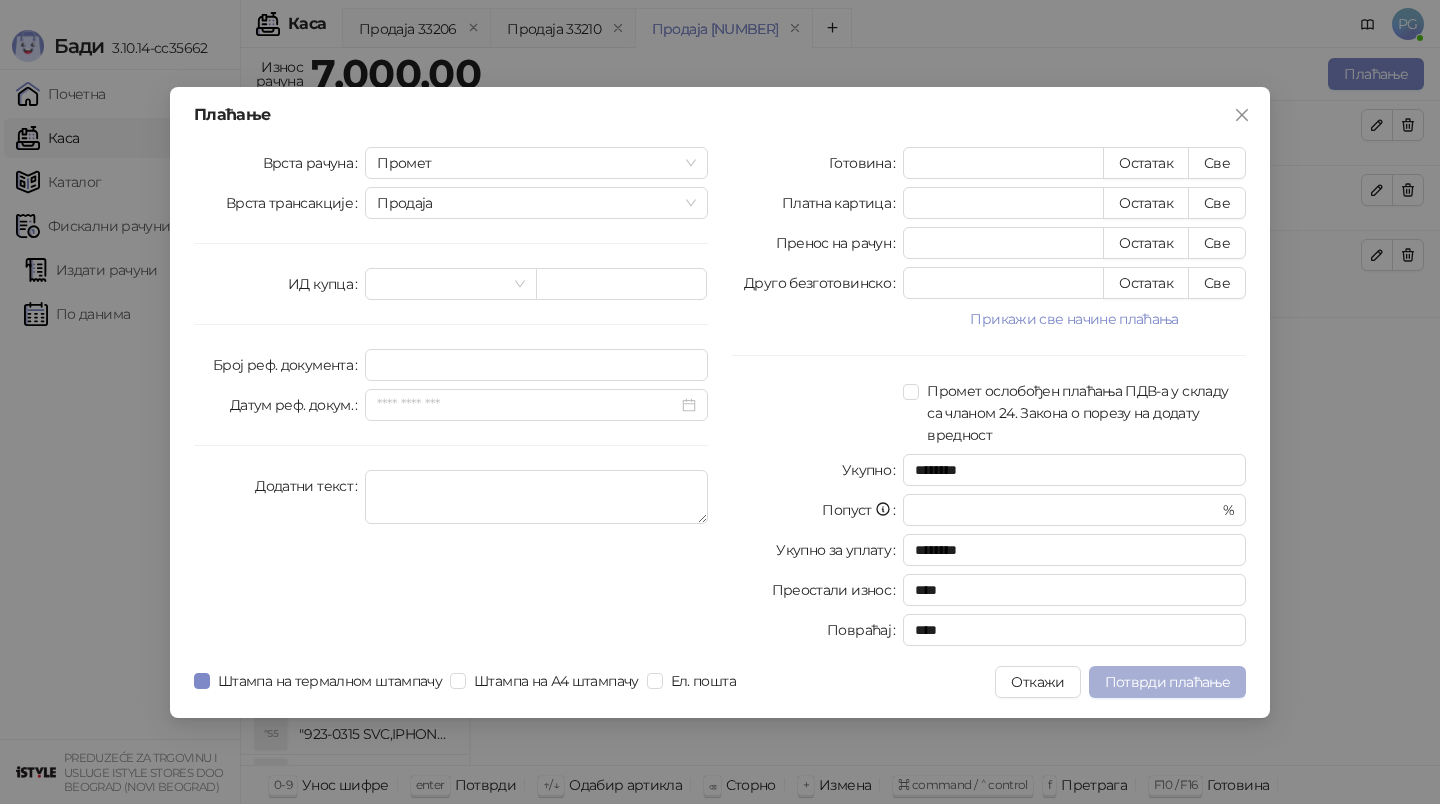 click on "Потврди плаћање" at bounding box center [1167, 682] 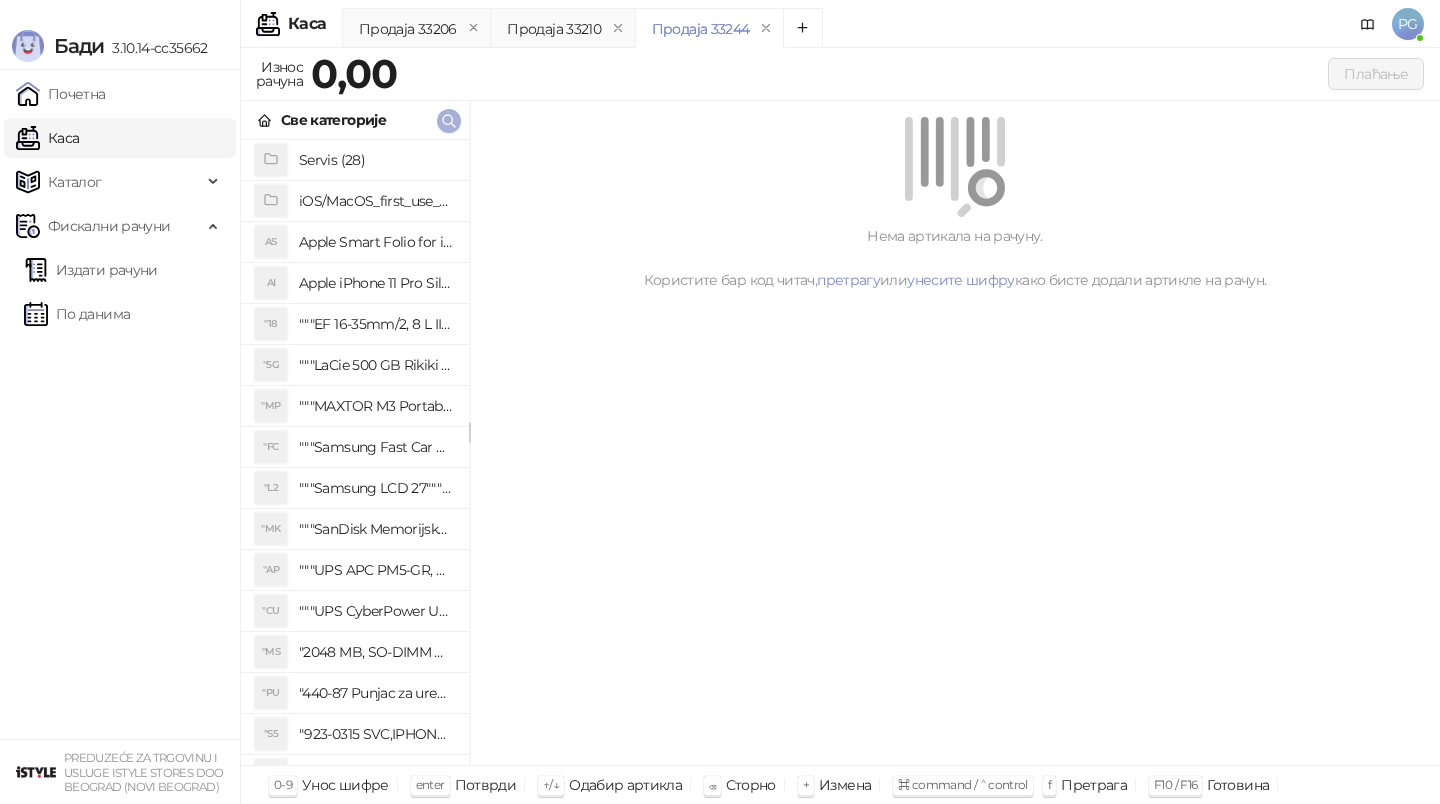 click 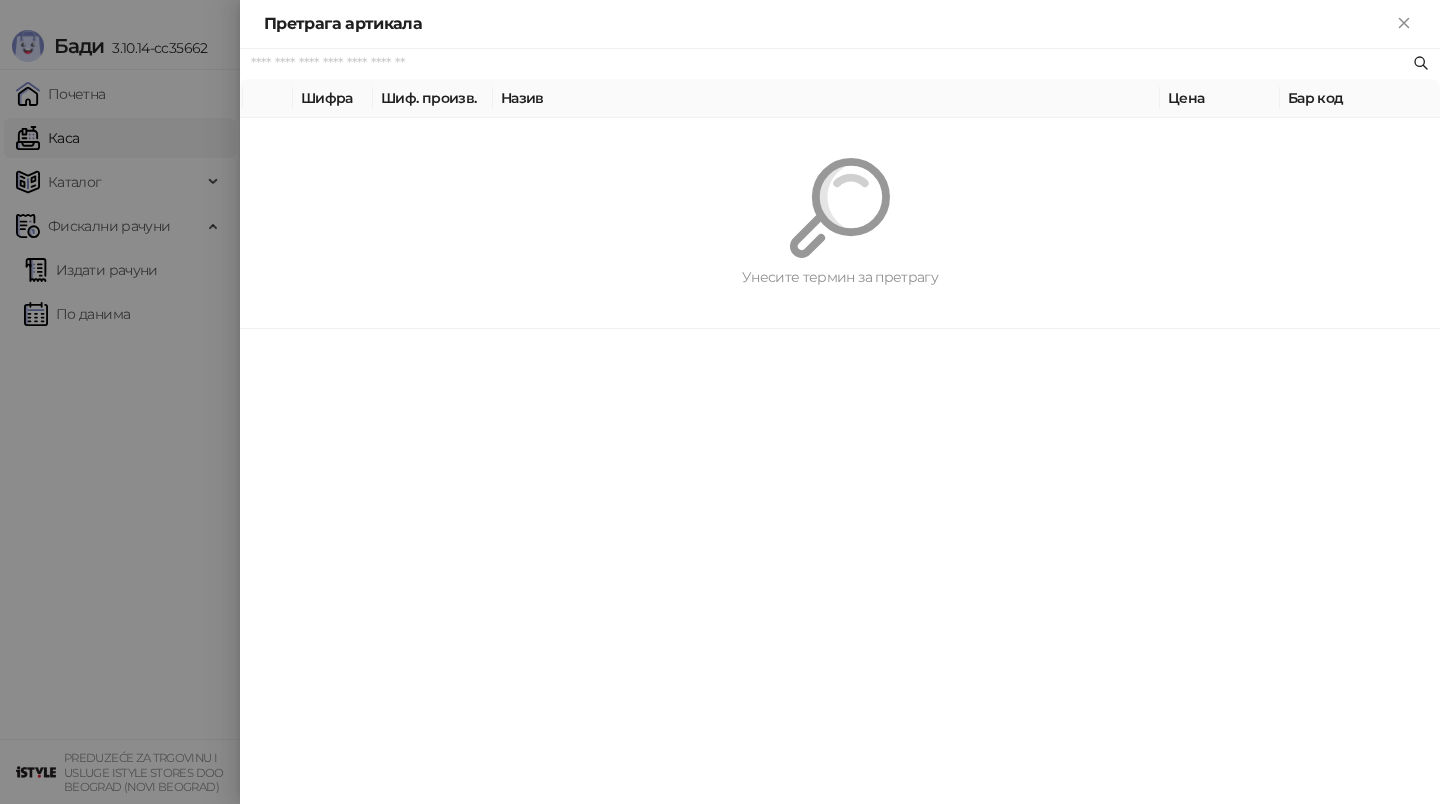 paste on "*********" 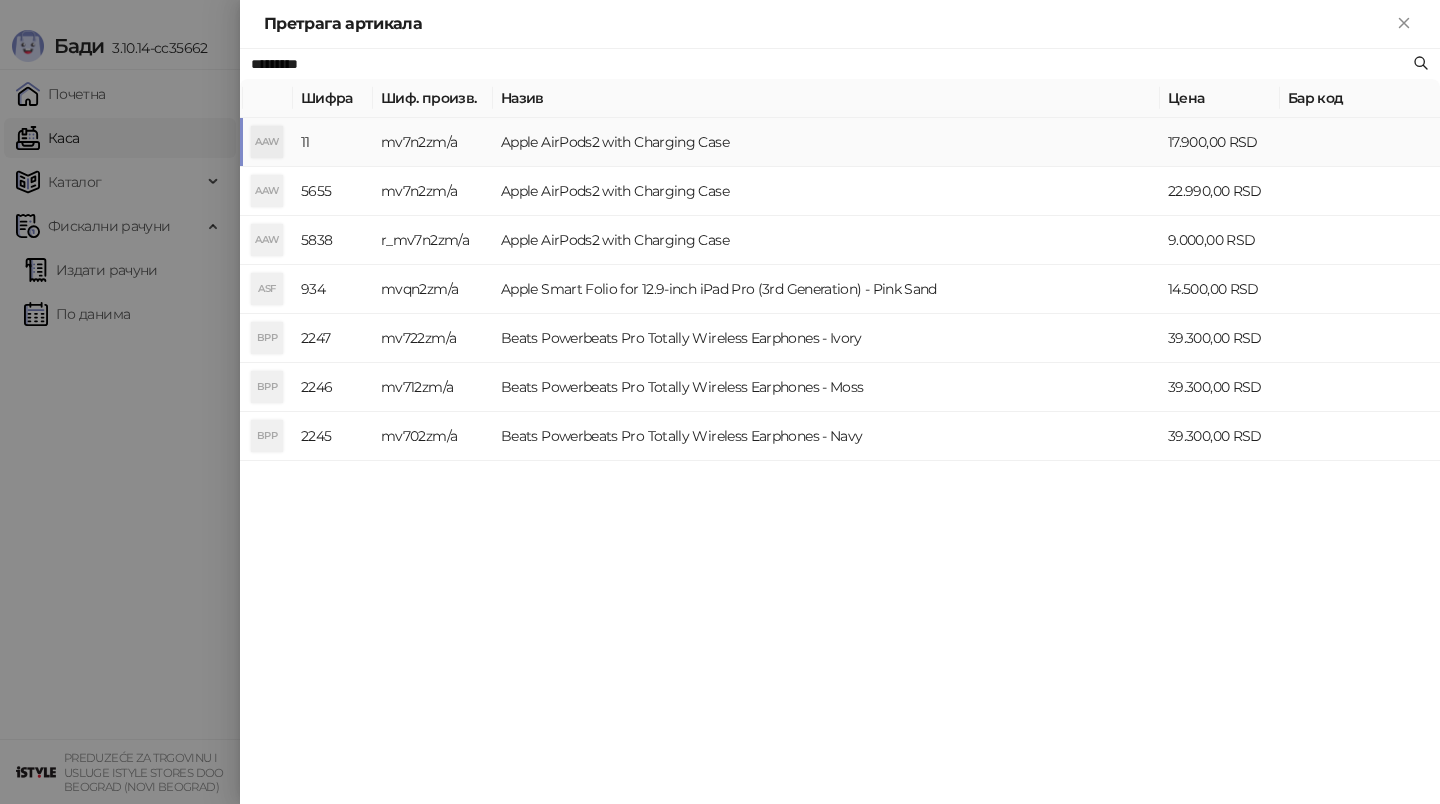 click on "mv7n2zm/a" at bounding box center [433, 142] 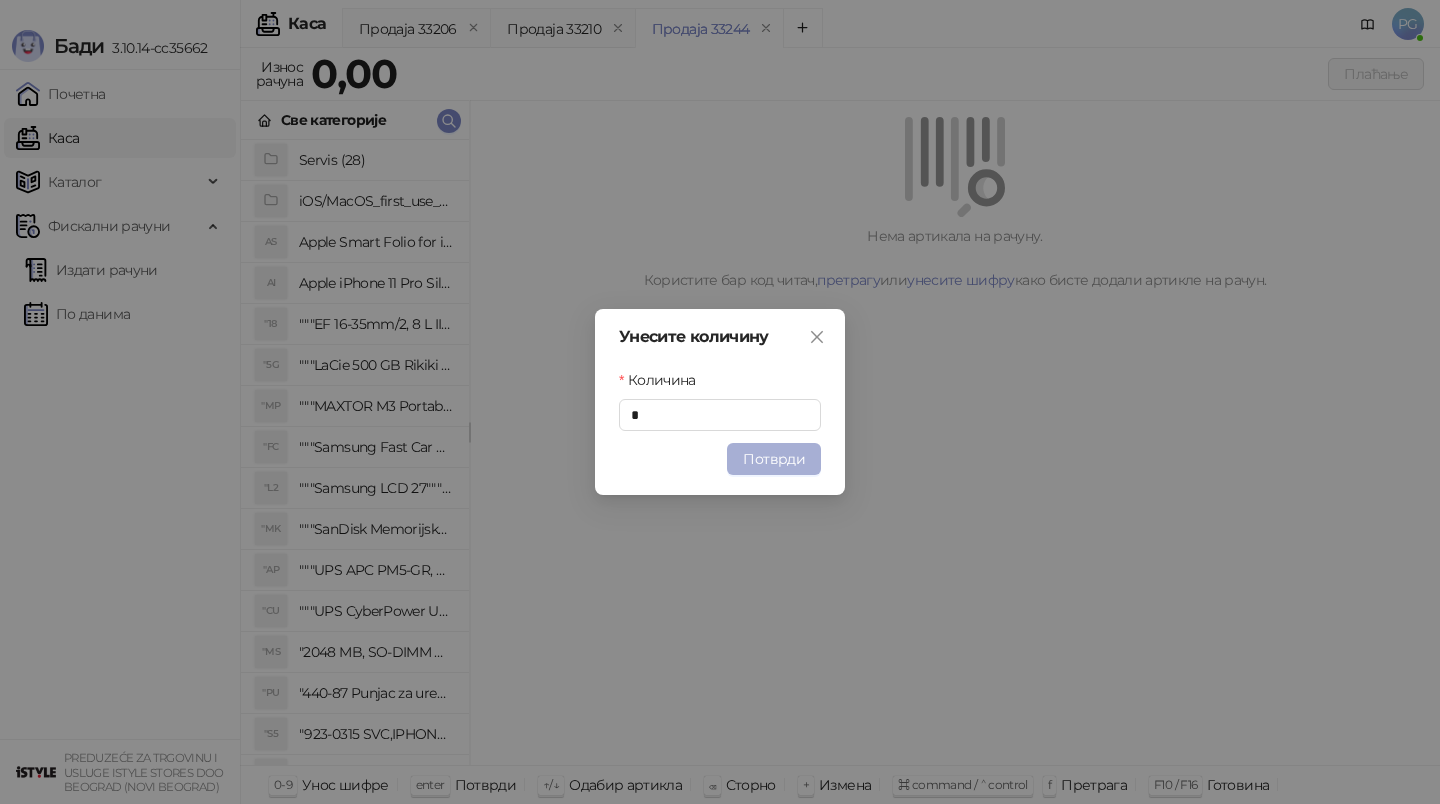 click on "Потврди" at bounding box center (774, 459) 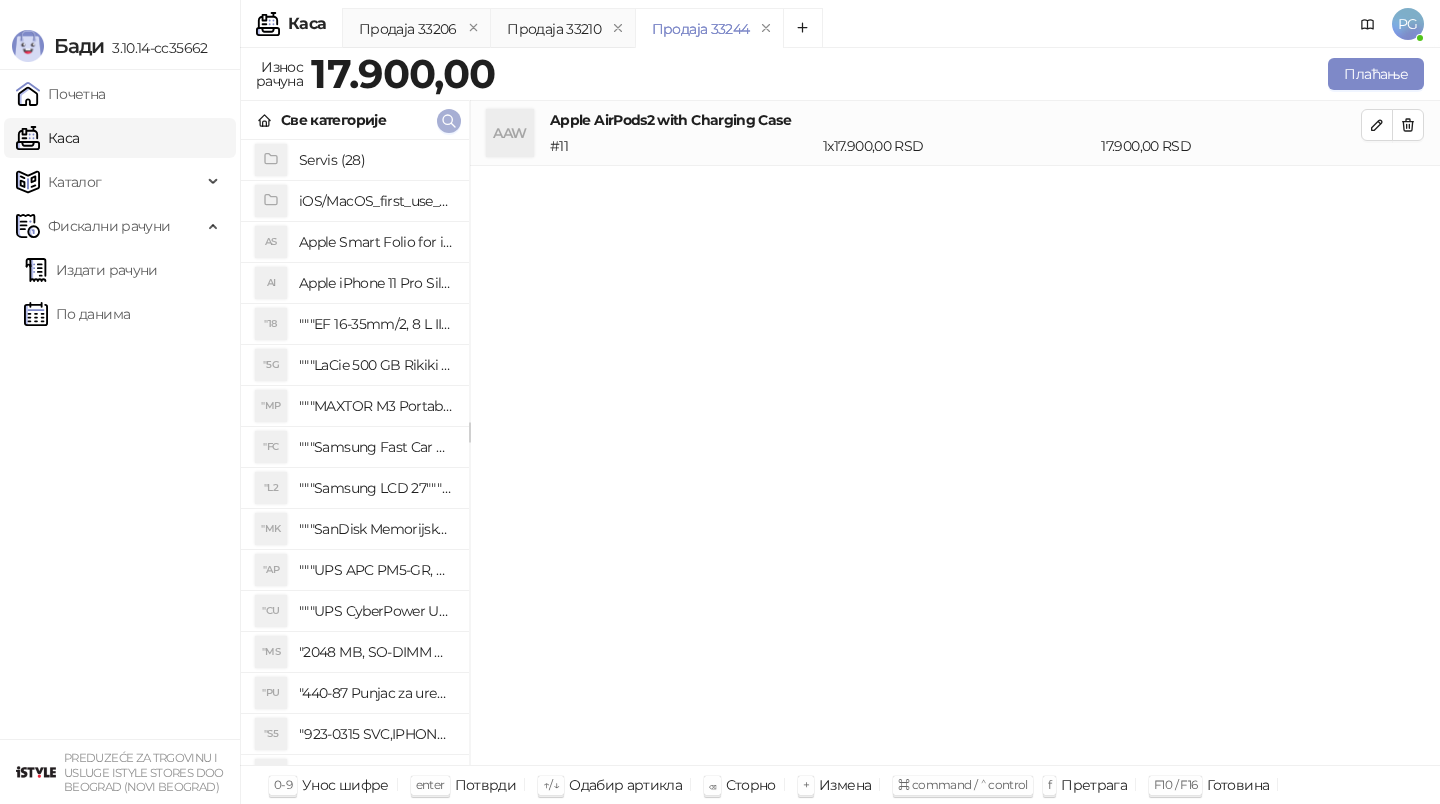 click 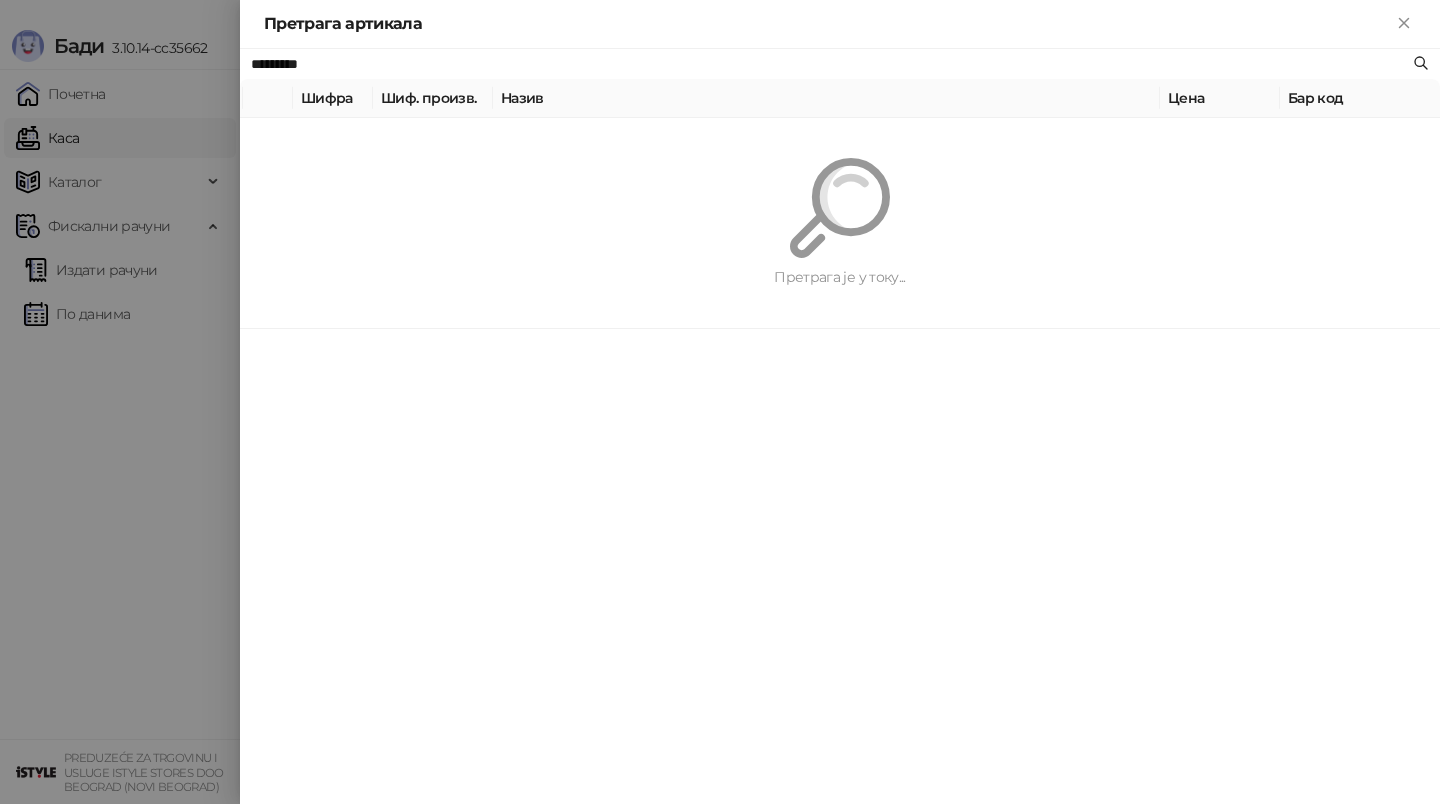 paste on "******" 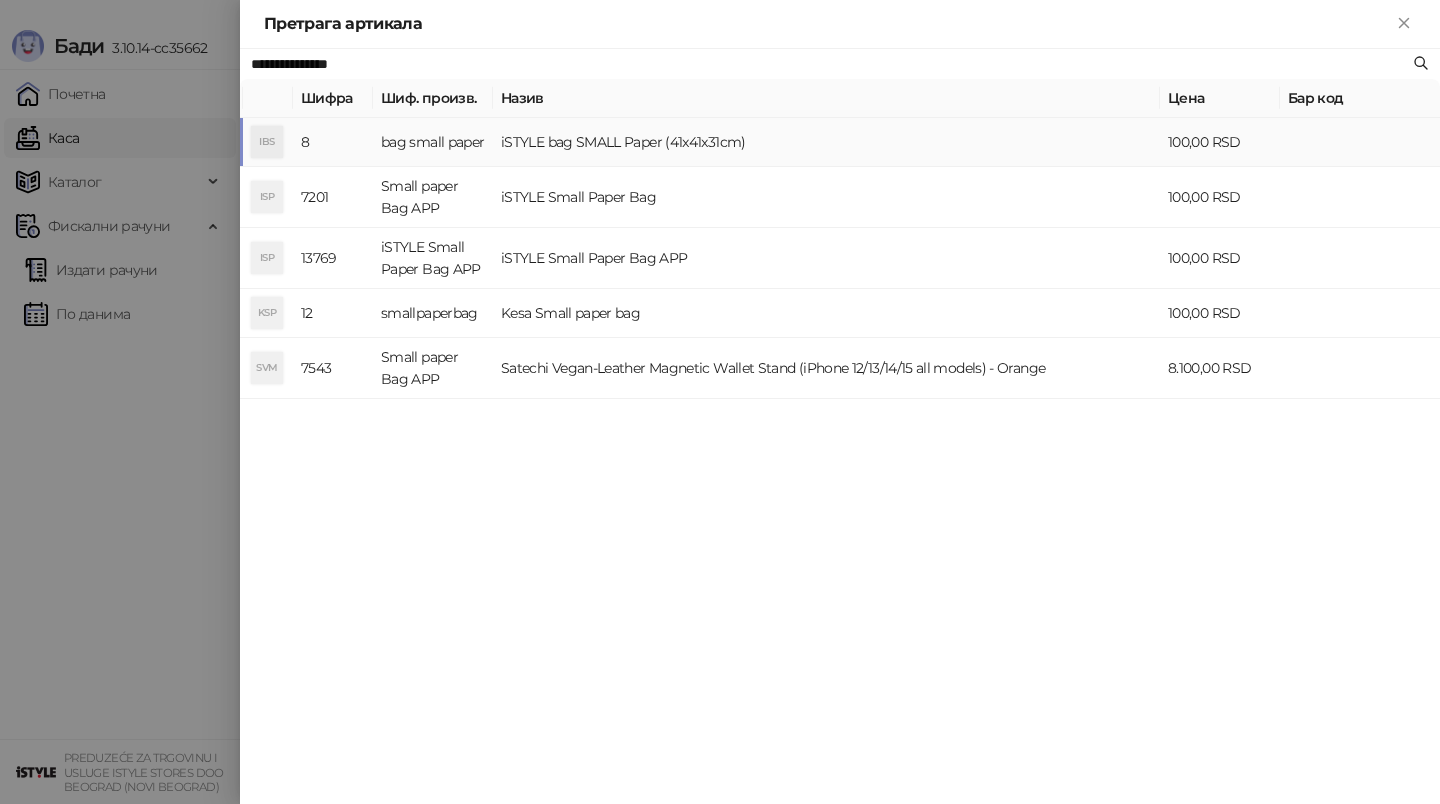 click on "bag small paper" at bounding box center (433, 142) 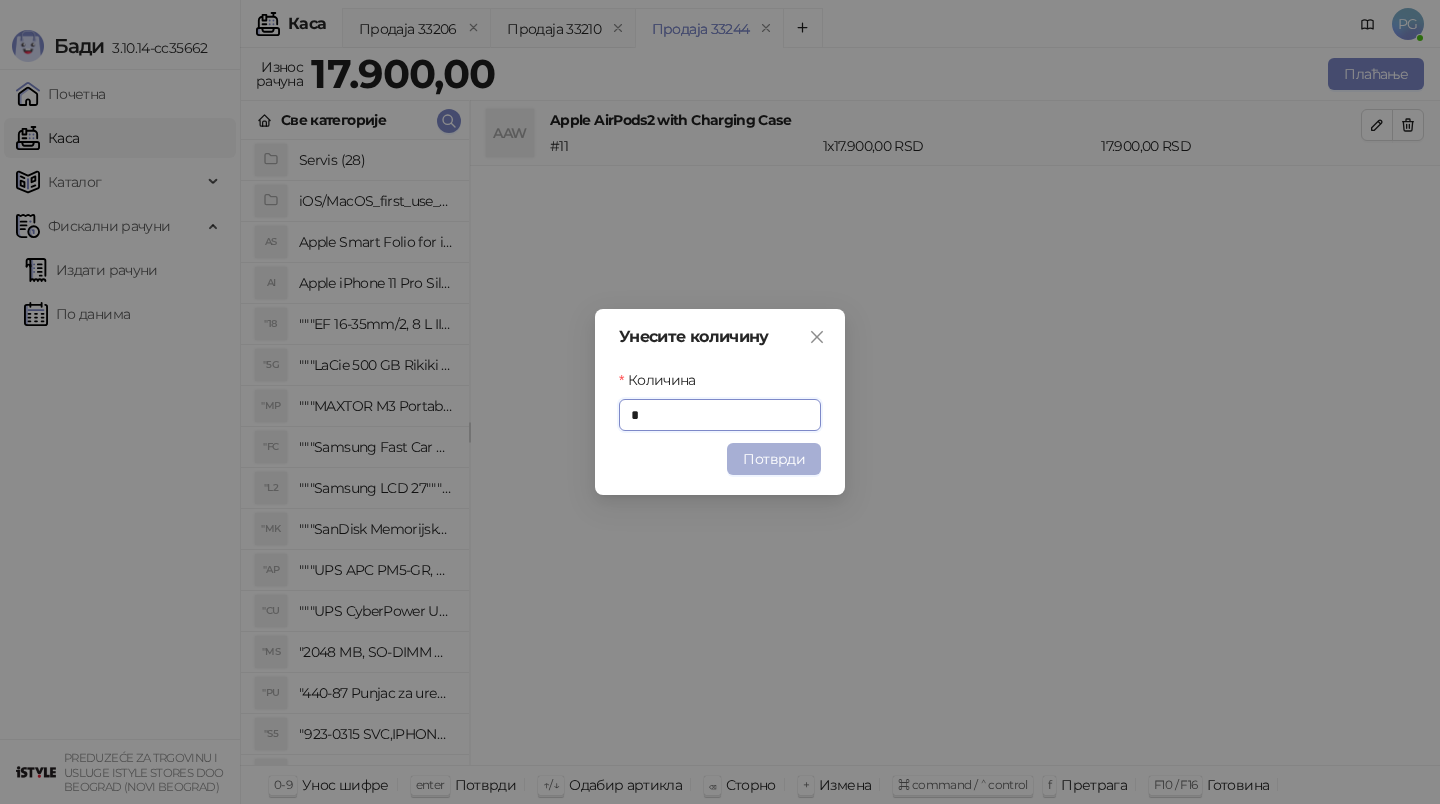 click on "Потврди" at bounding box center [774, 459] 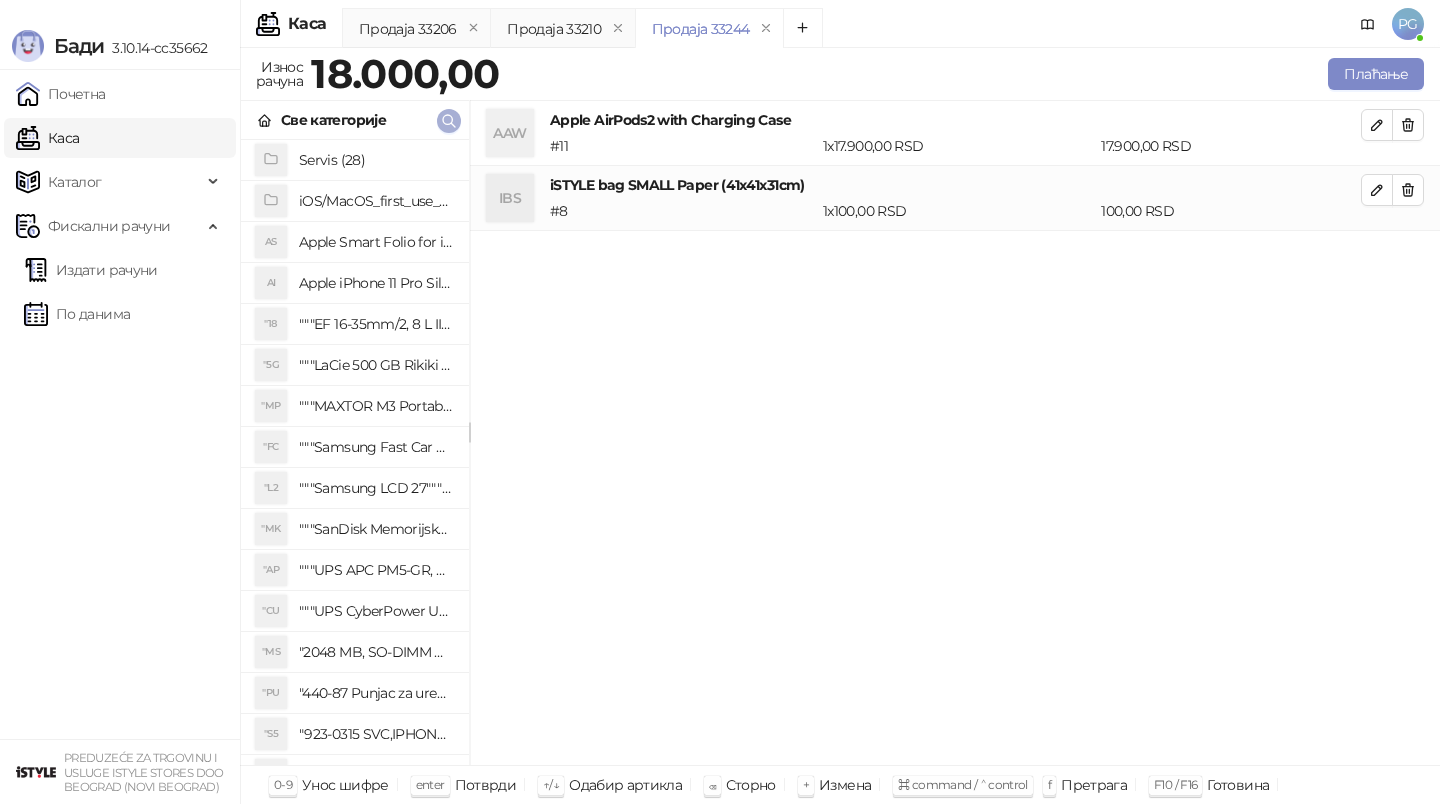 click 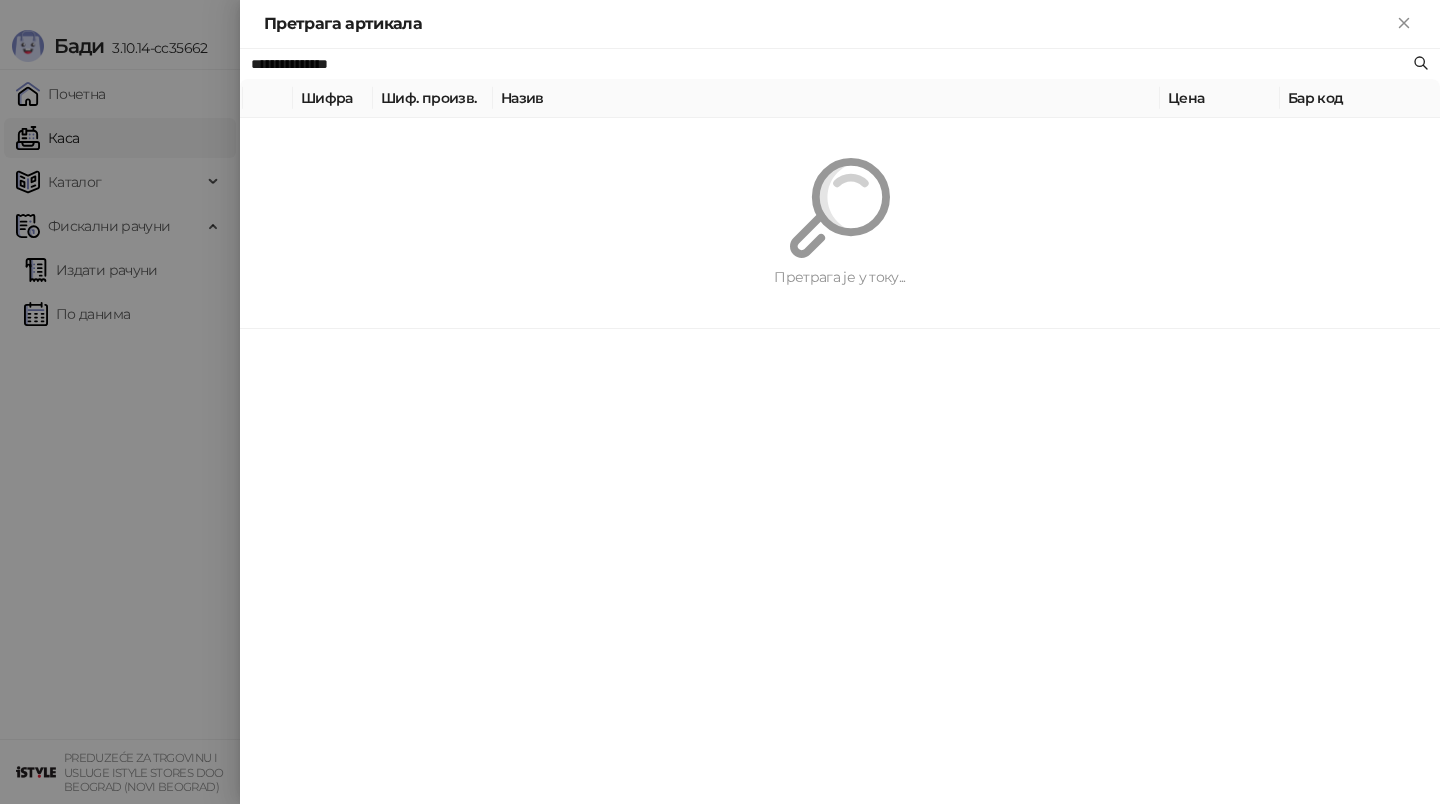 paste 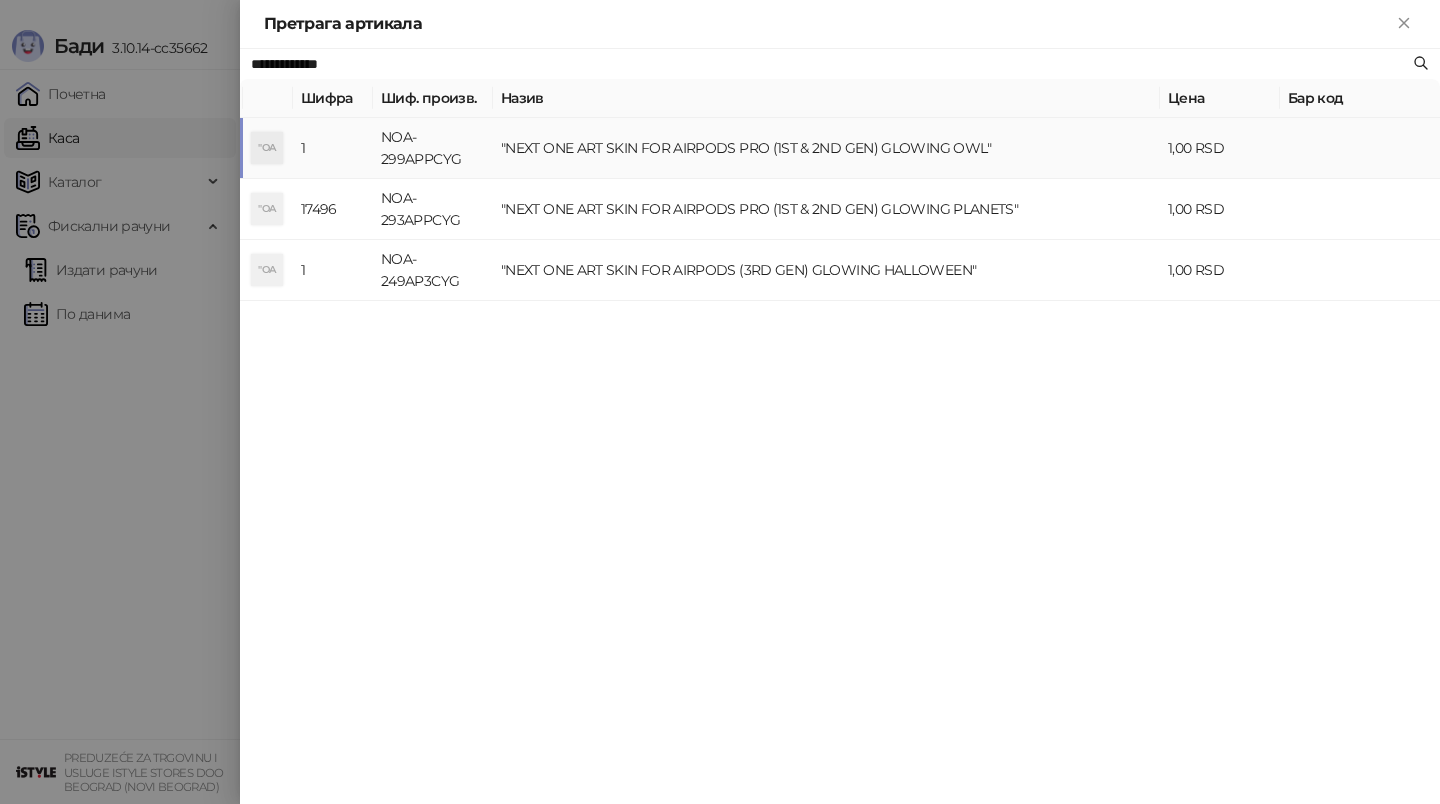 type on "**********" 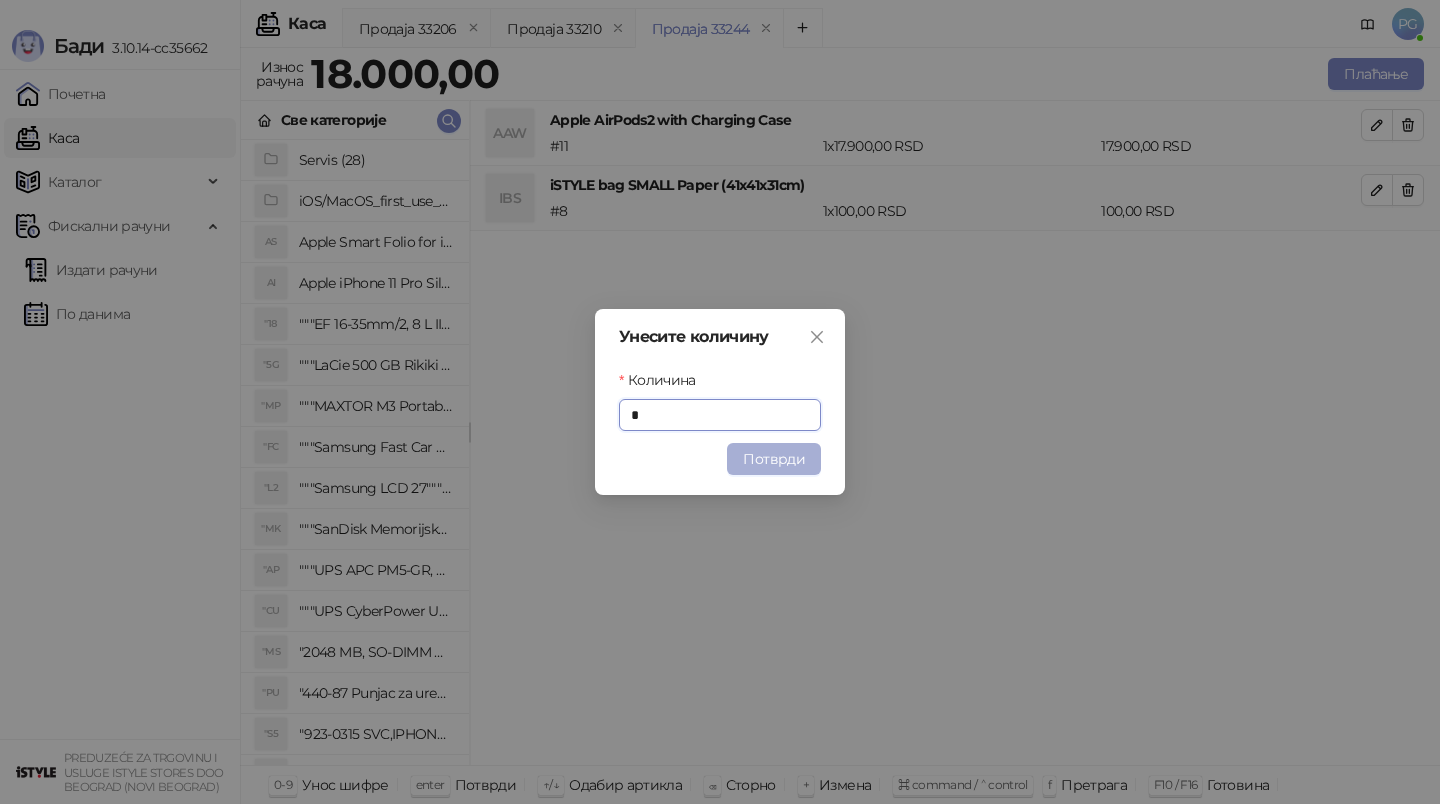 click on "Потврди" at bounding box center [774, 459] 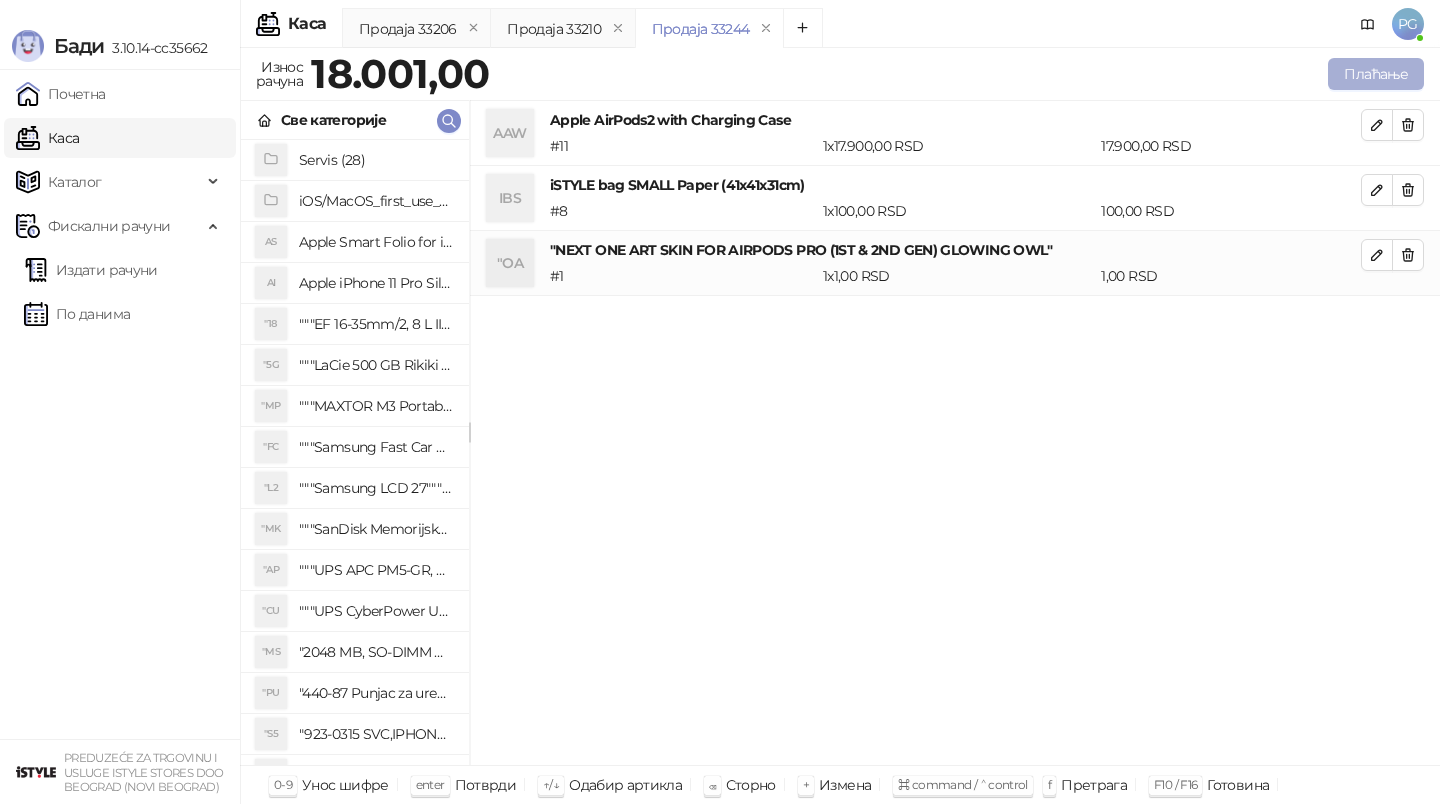 click on "Плаћање" at bounding box center [1376, 74] 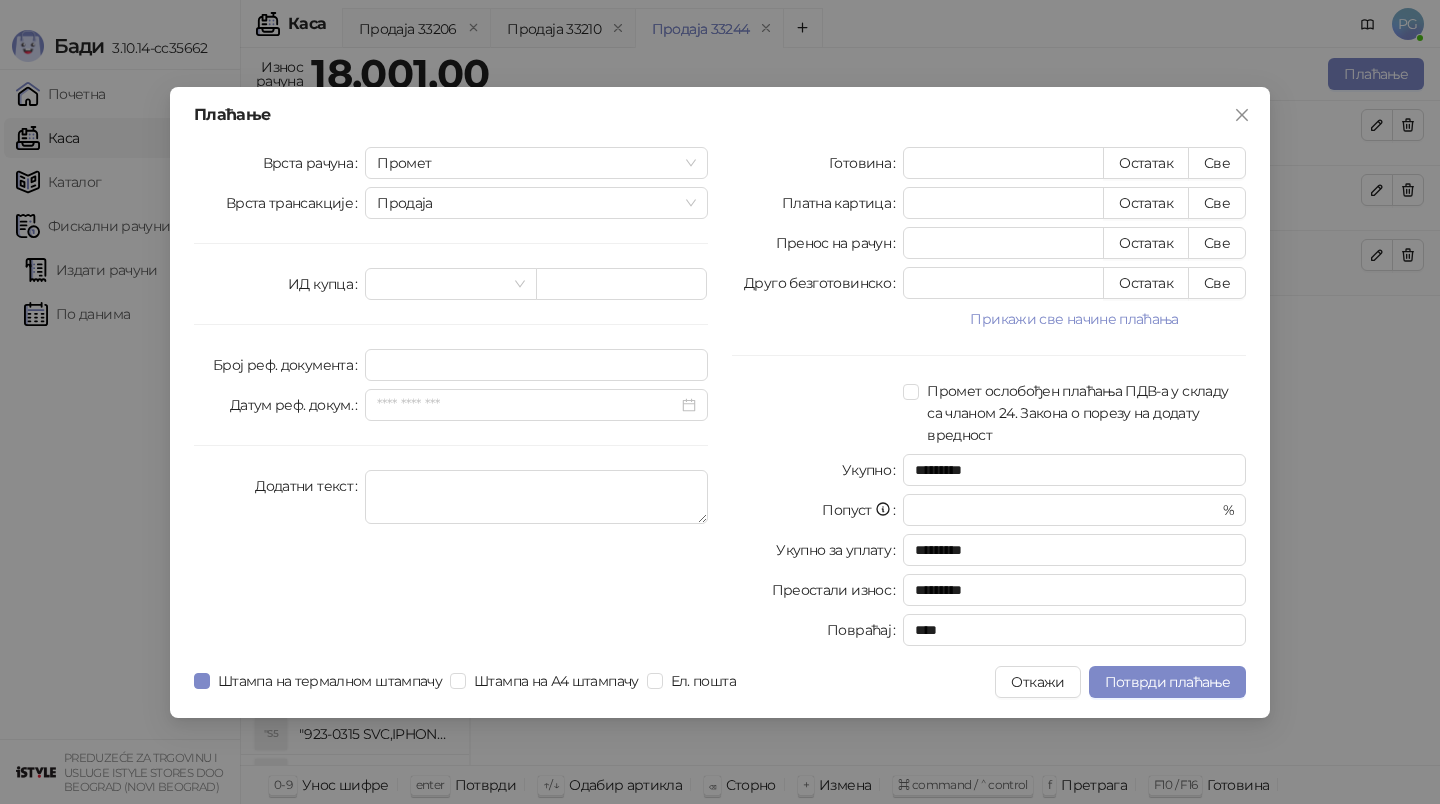 click on "Готовина * Остатак Све Платна картица * Остатак Све Пренос на рачун * Остатак Све Друго безготовинско * Остатак Све Прикажи све начине плаћања Чек * Остатак Све Ваучер * Остатак Све Инстант плаћање * Остатак Све   Промет ослобођен плаћања ПДВ-а у складу са чланом 24. Закона о порезу на додату вредност Укупно ********* Попуст   * % Укупно за уплату ********* Преостали износ ********* Повраћај ****" at bounding box center [989, 400] 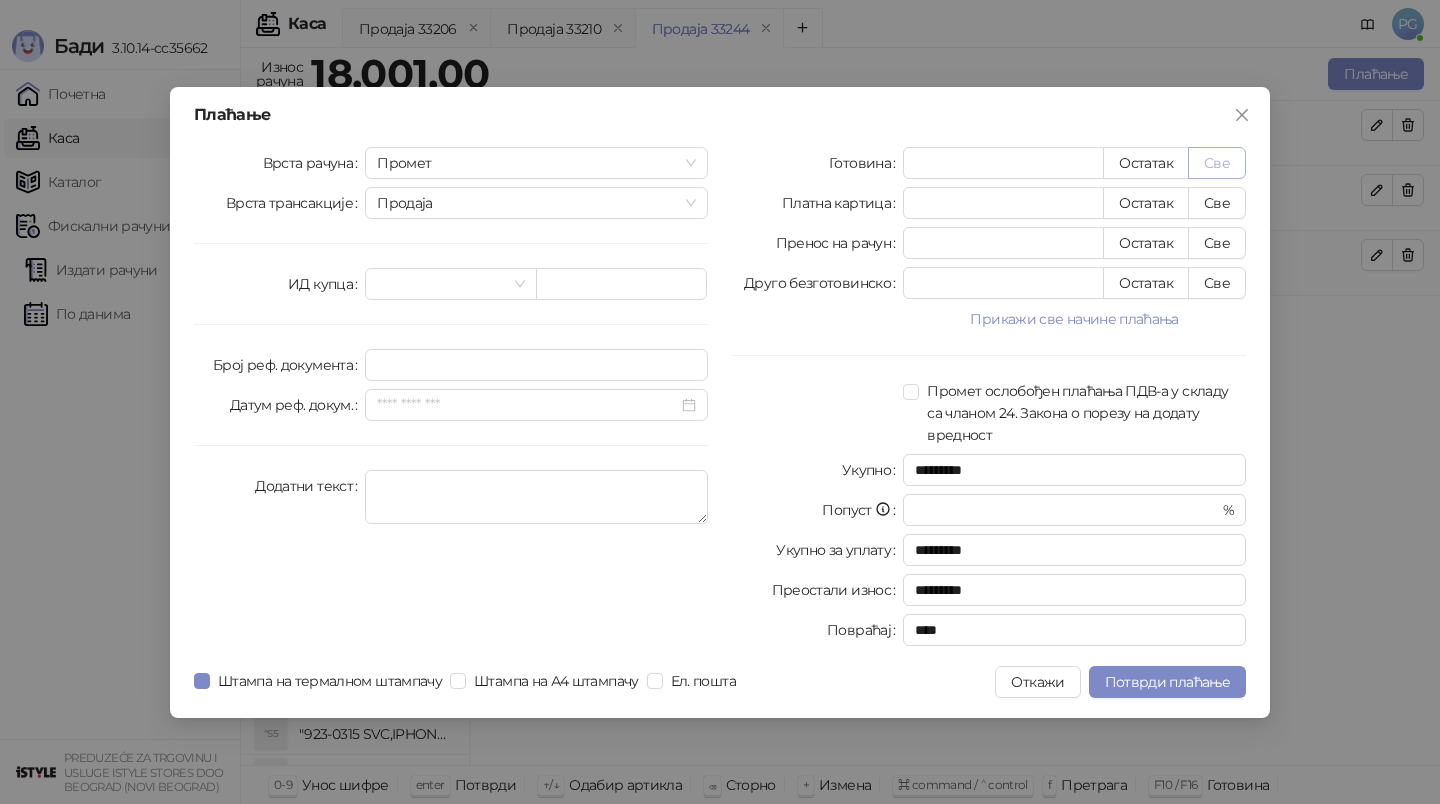 click on "Све" at bounding box center (1217, 163) 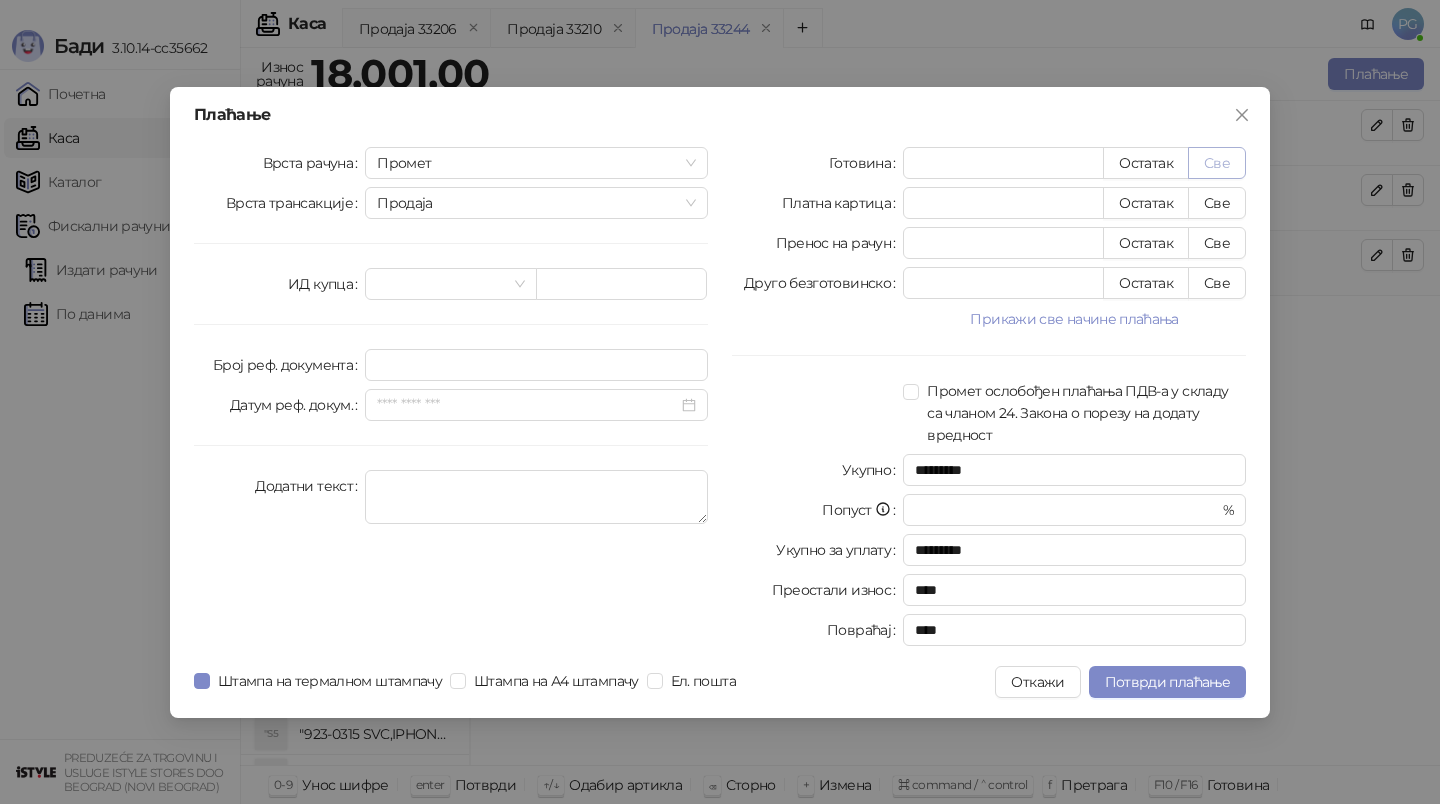 type on "*****" 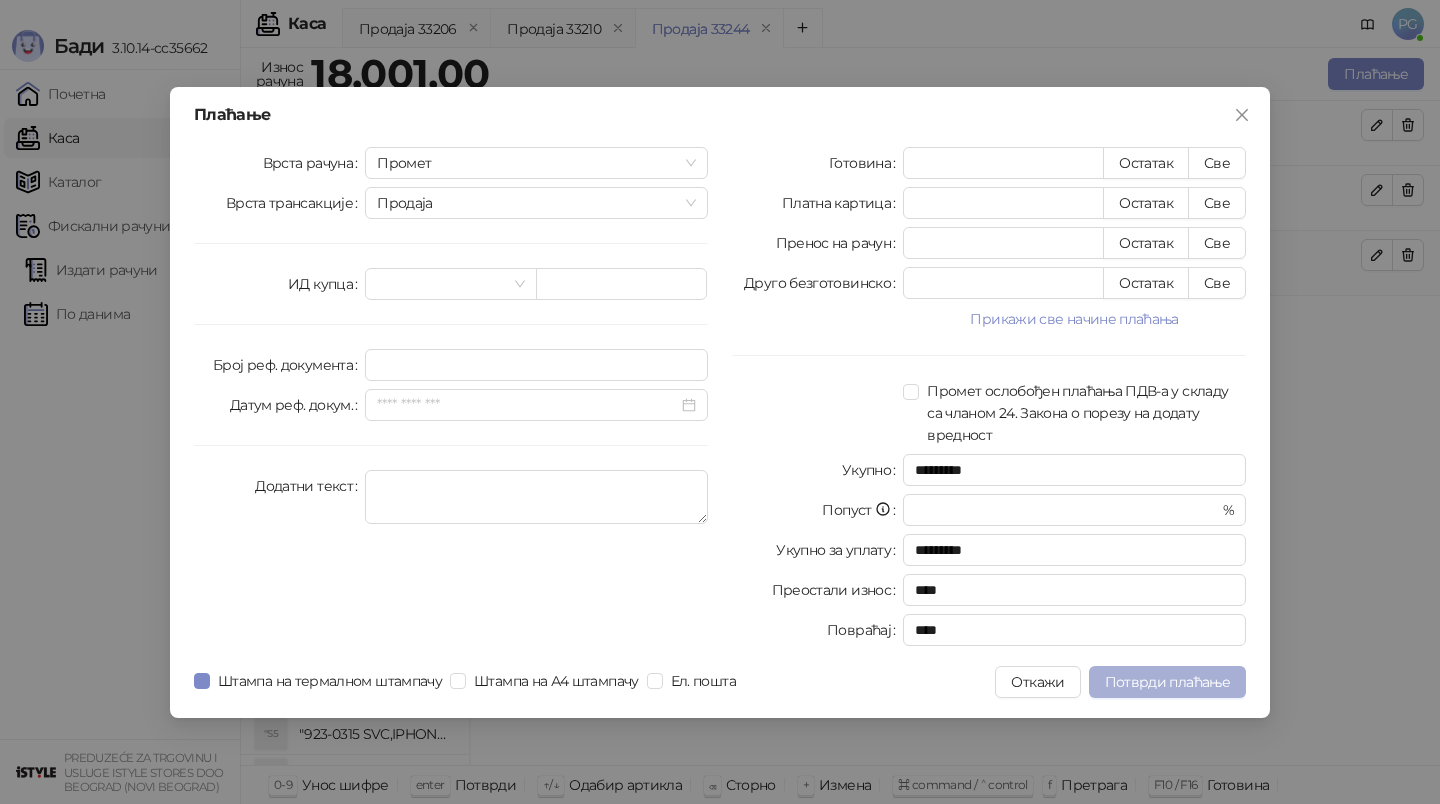click on "Потврди плаћање" at bounding box center (1167, 682) 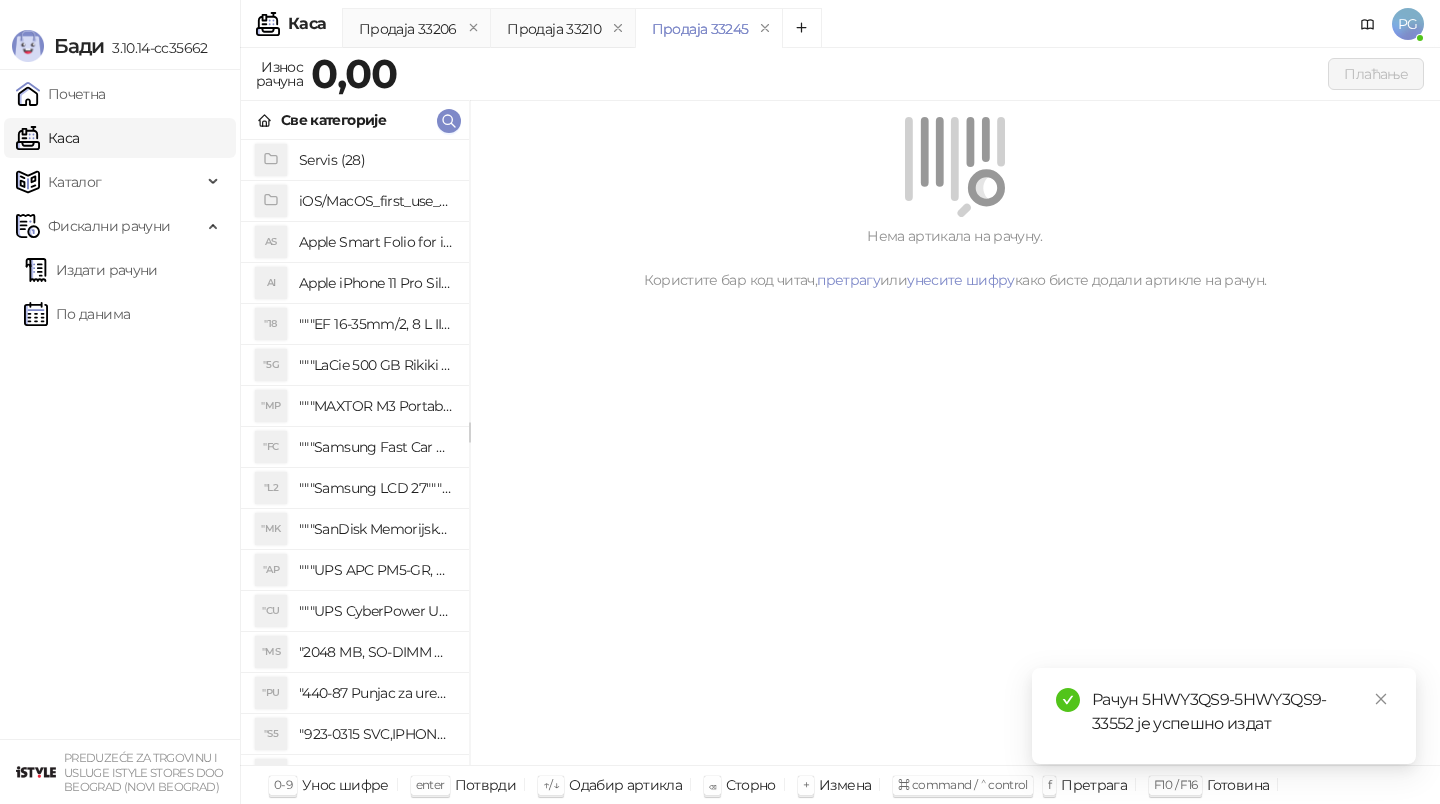 drag, startPoint x: 1191, startPoint y: 681, endPoint x: 790, endPoint y: 682, distance: 401.00125 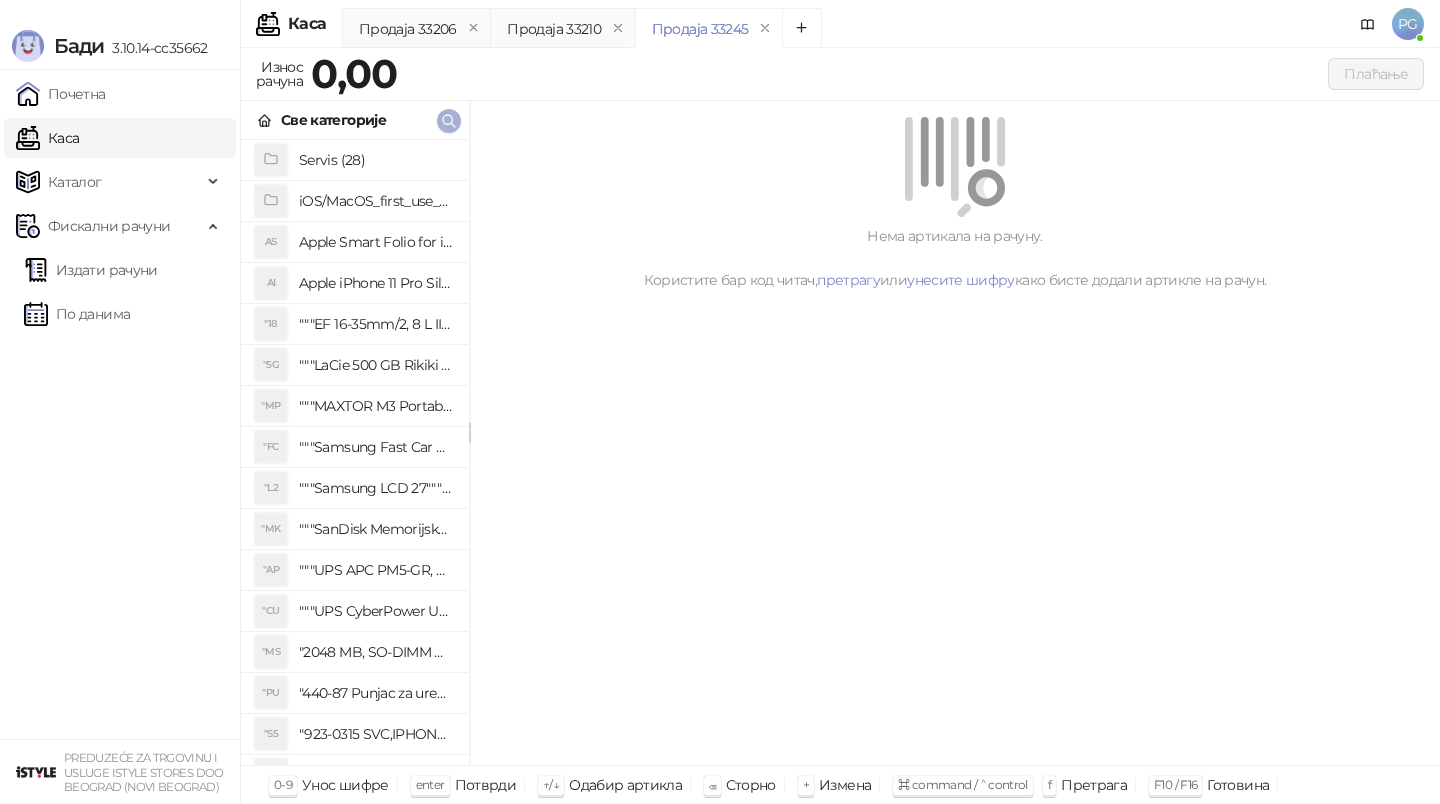 click 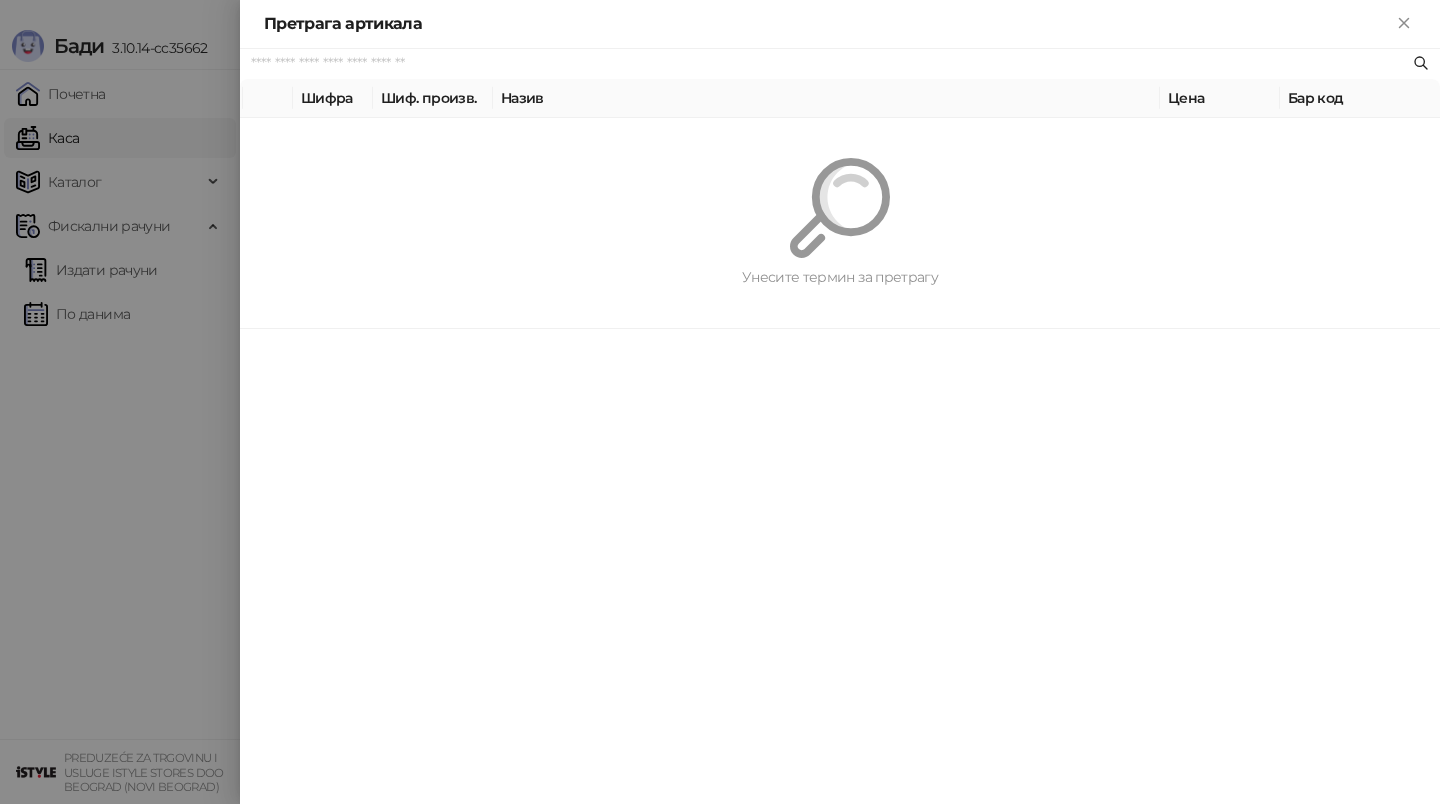 paste on "**********" 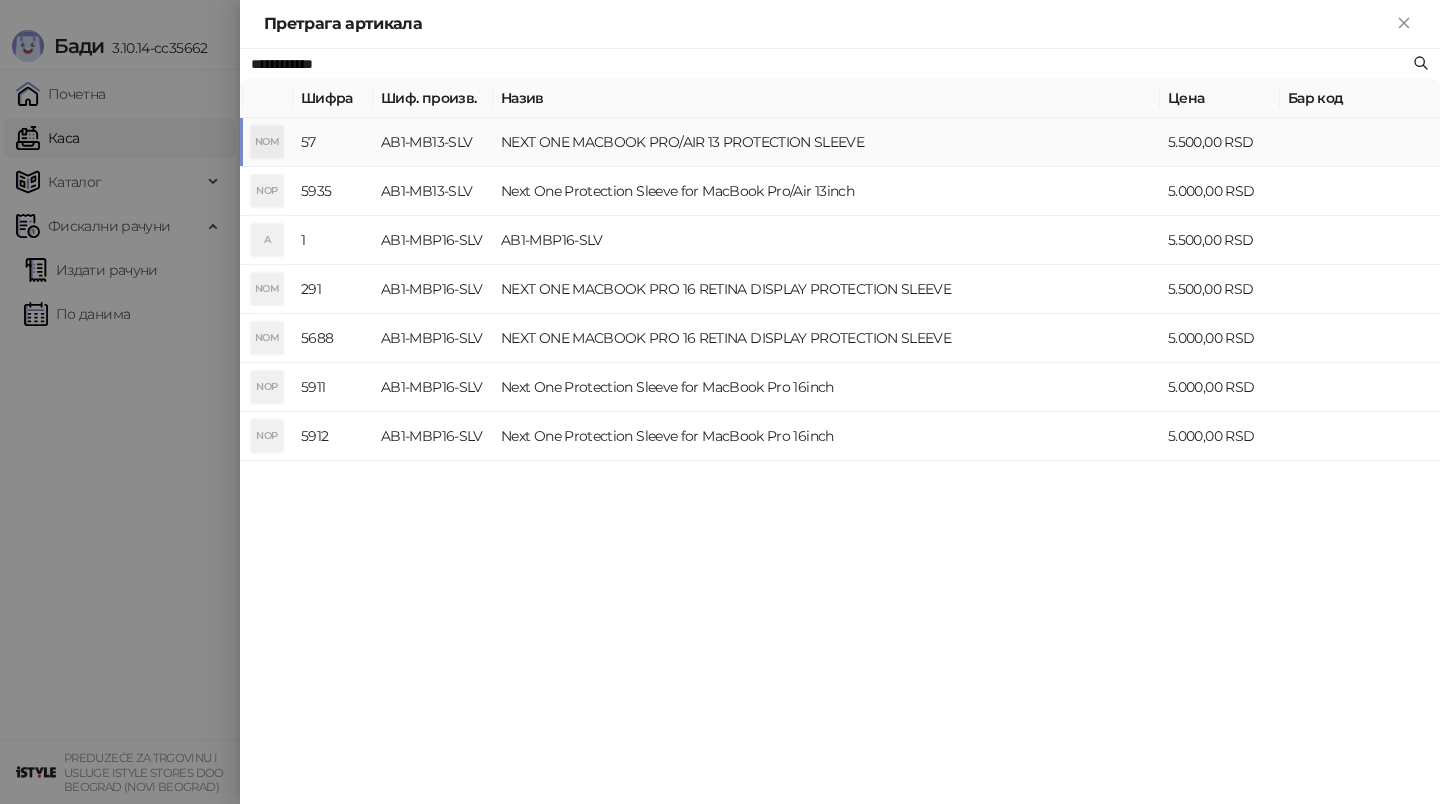 click on "AB1-MB13-SLV" at bounding box center (433, 142) 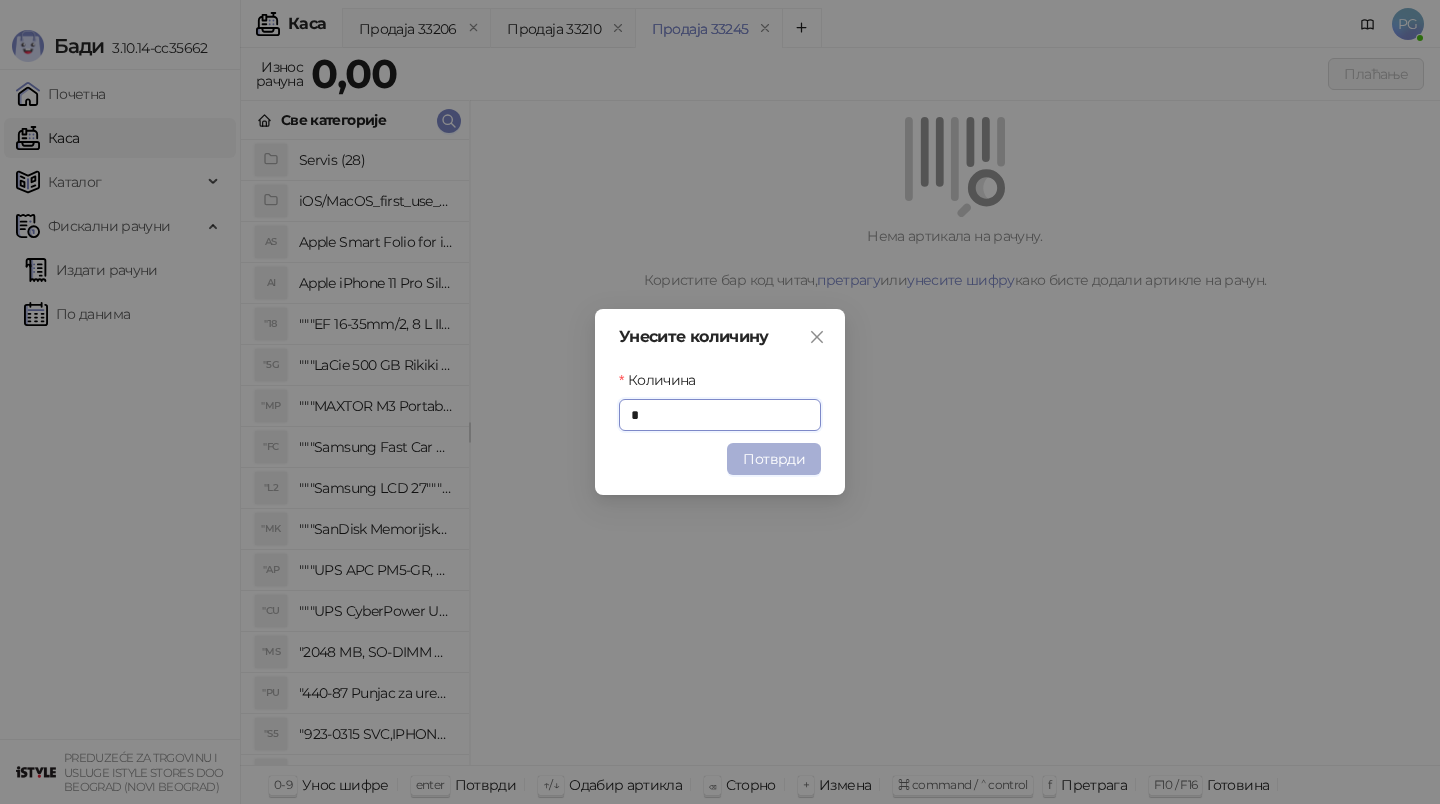 click on "Потврди" at bounding box center [774, 459] 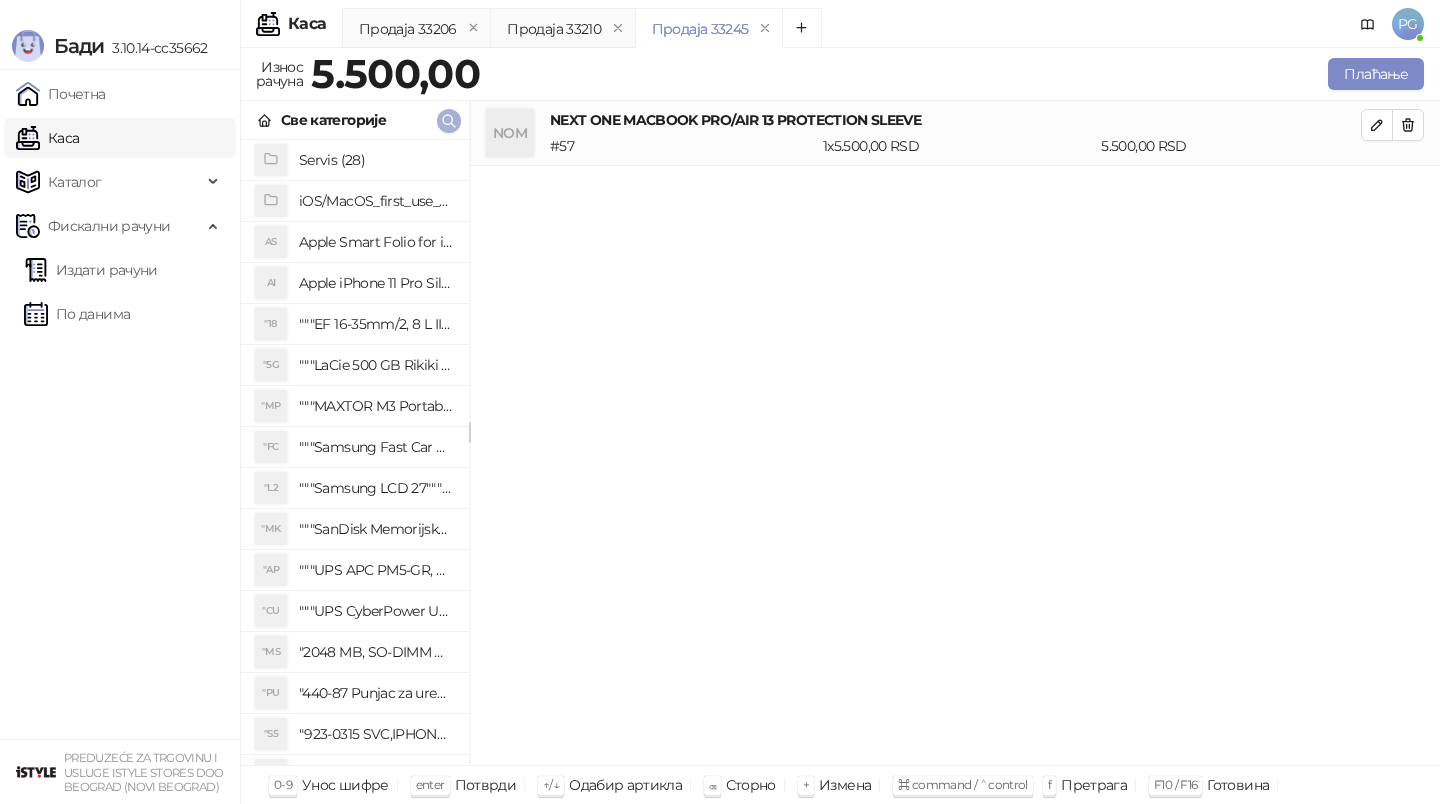 click 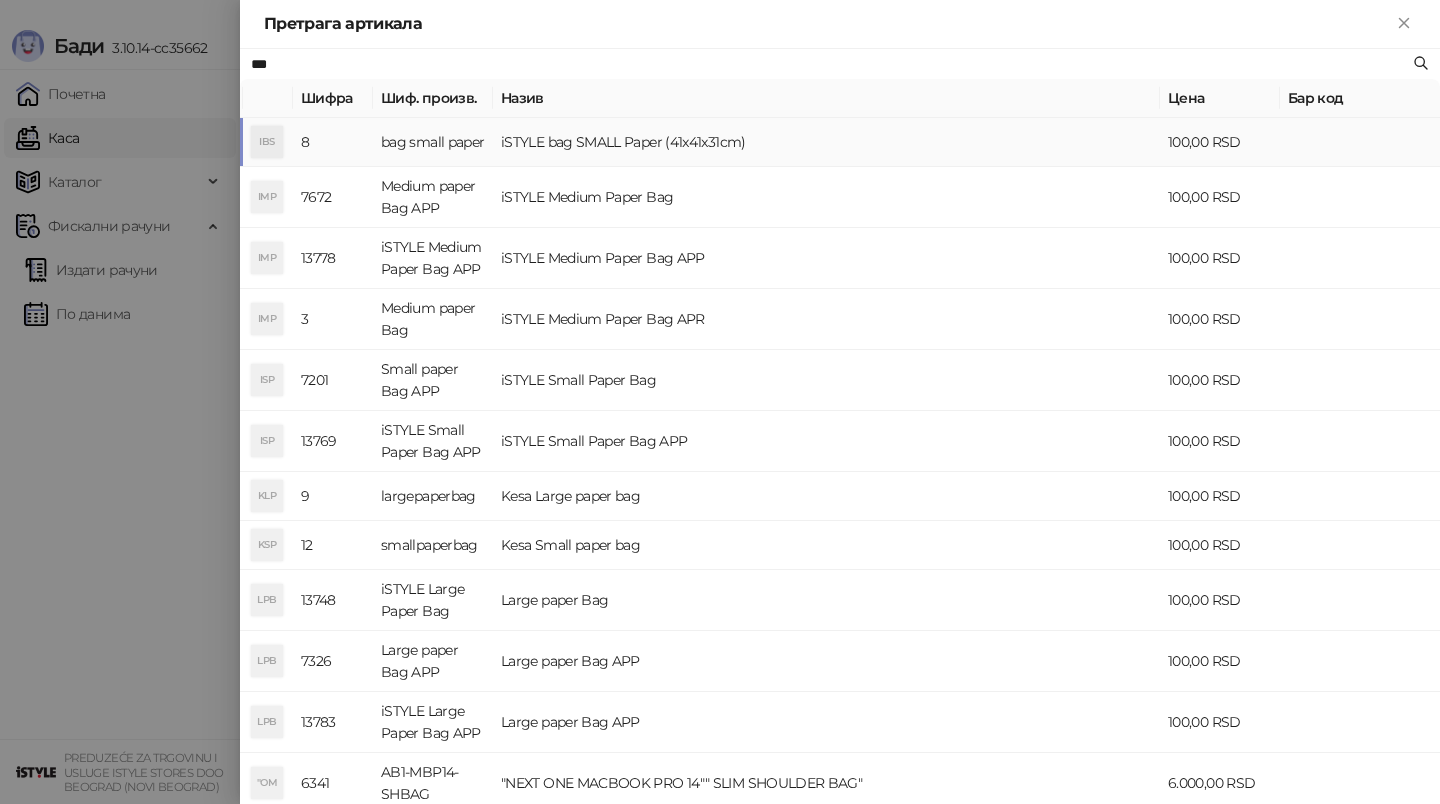 type on "***" 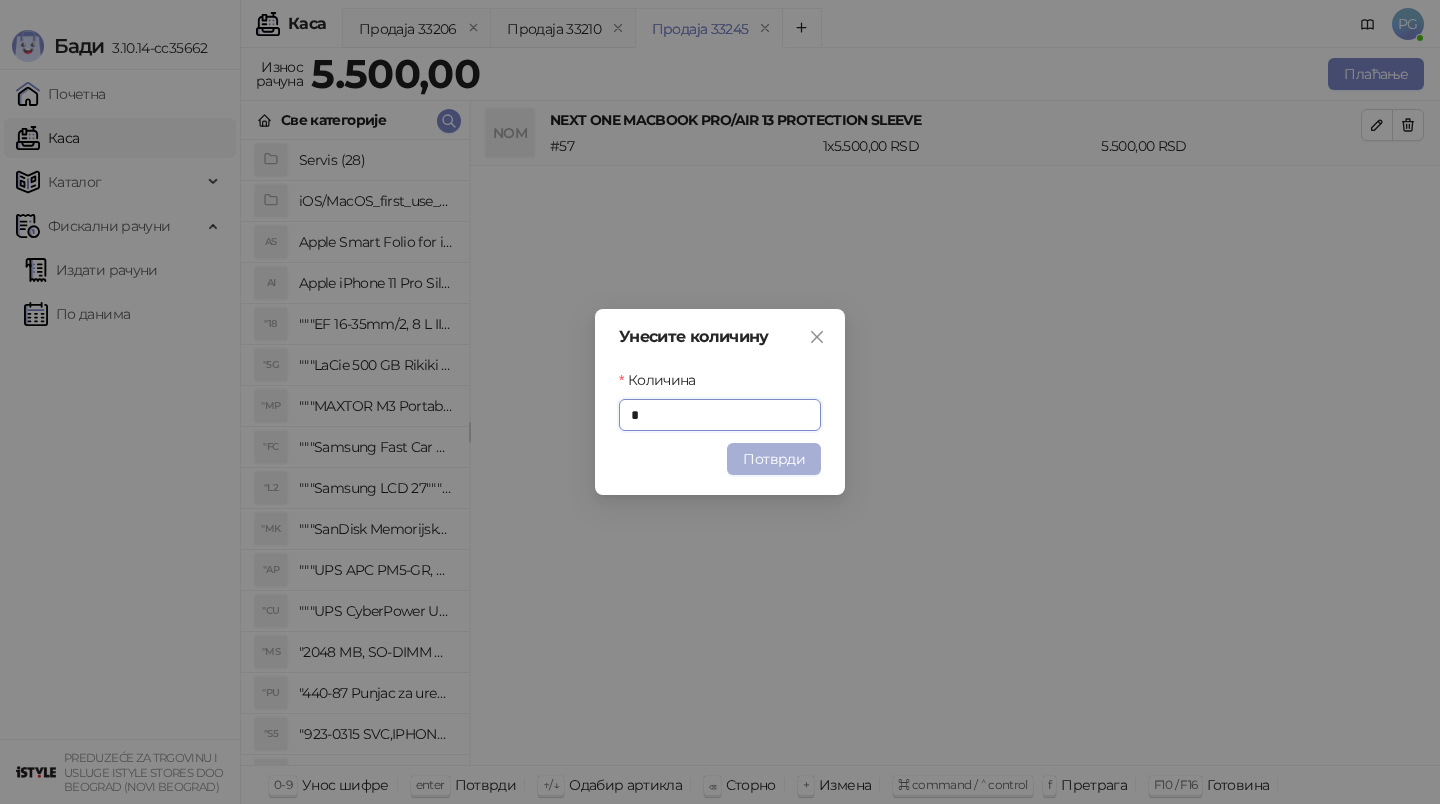 click on "Потврди" at bounding box center (774, 459) 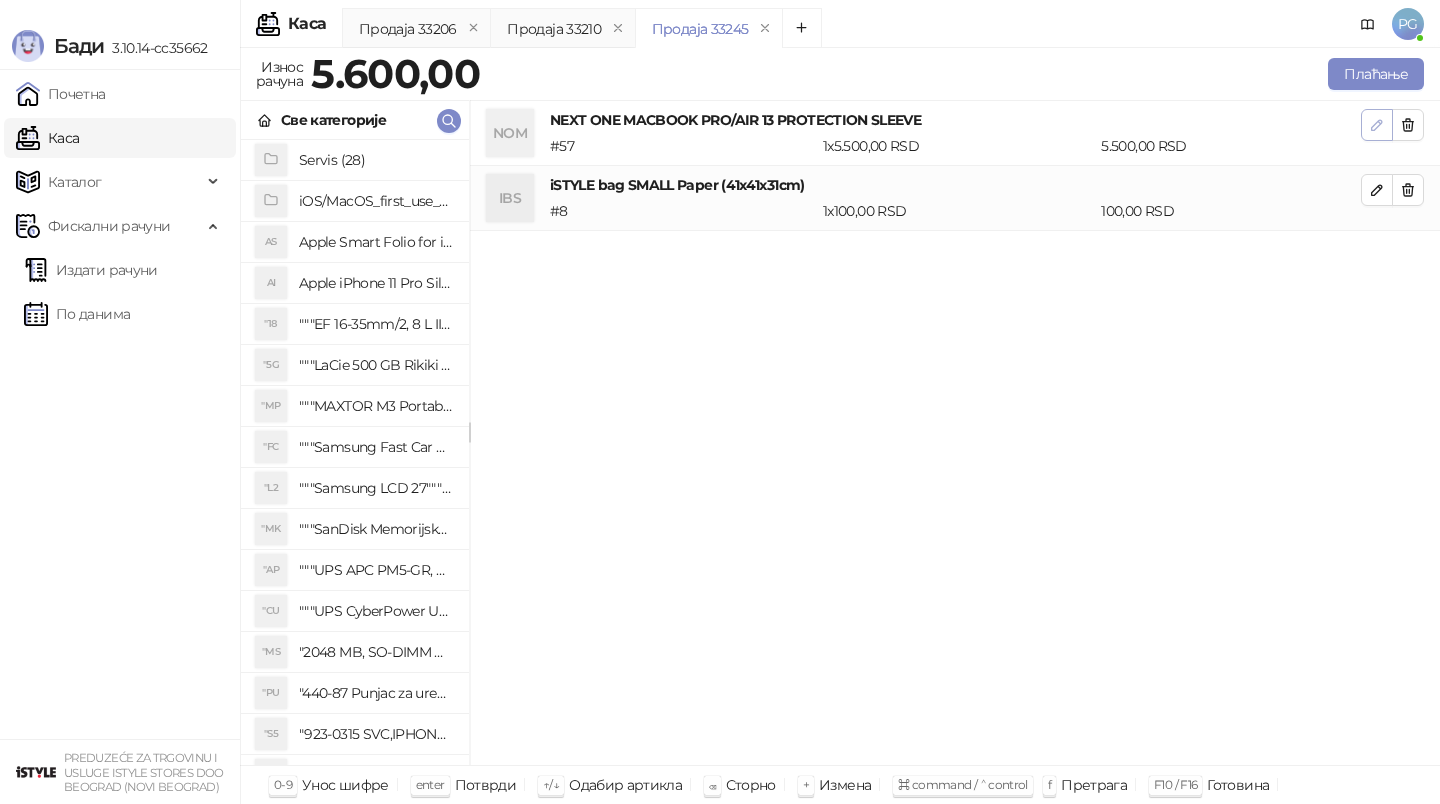 click 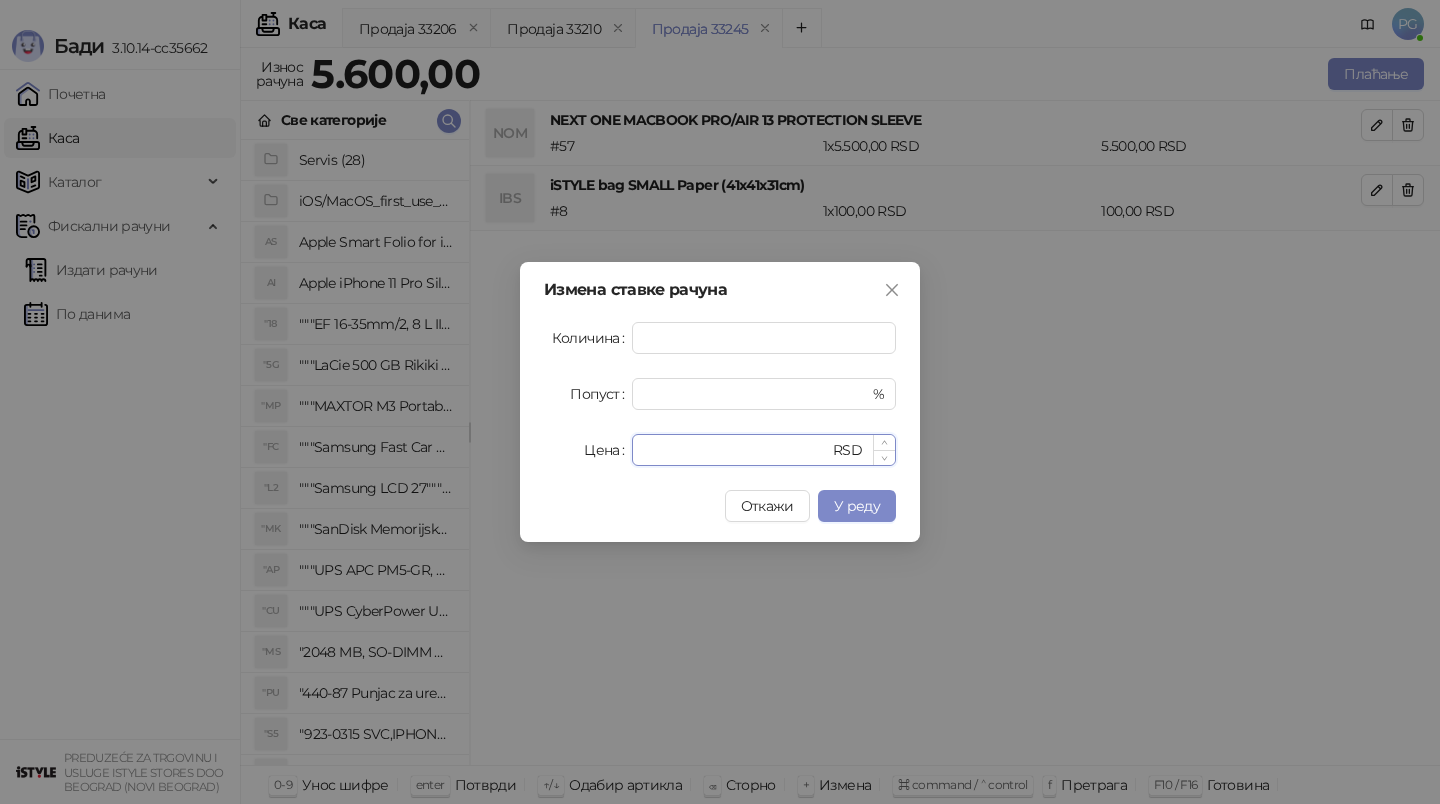 click on "****" at bounding box center (736, 450) 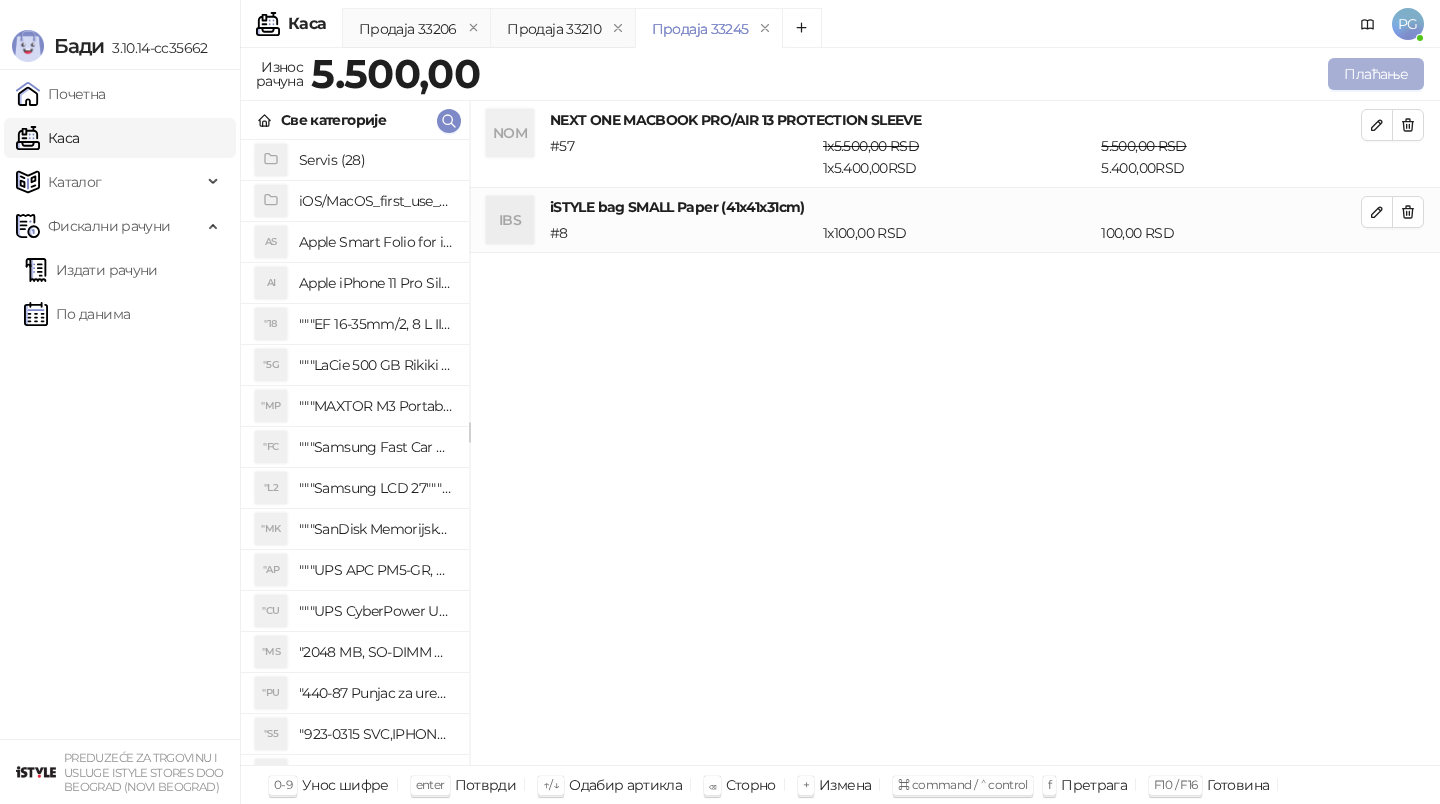 click on "Плаћање" at bounding box center [1376, 74] 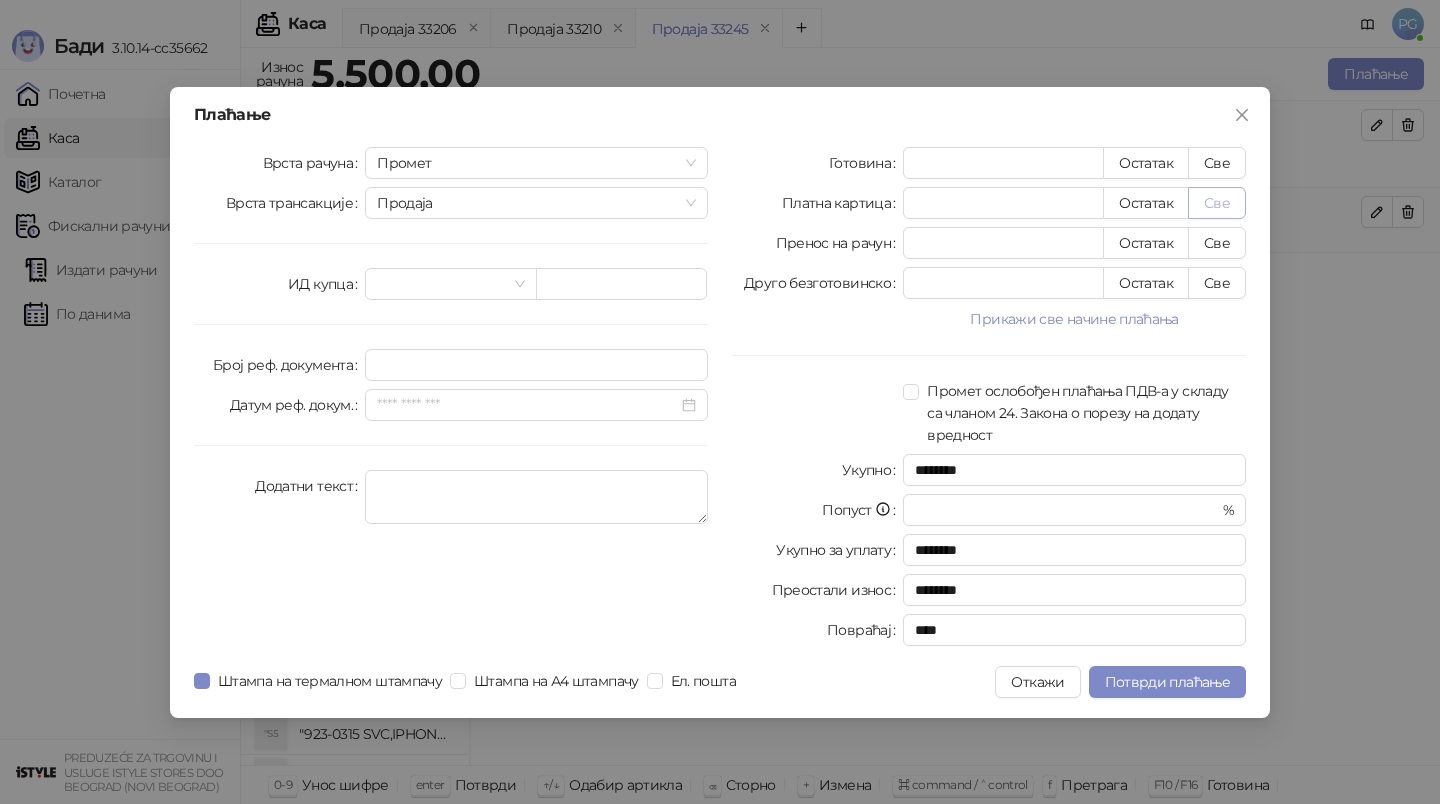 click on "Све" at bounding box center [1217, 203] 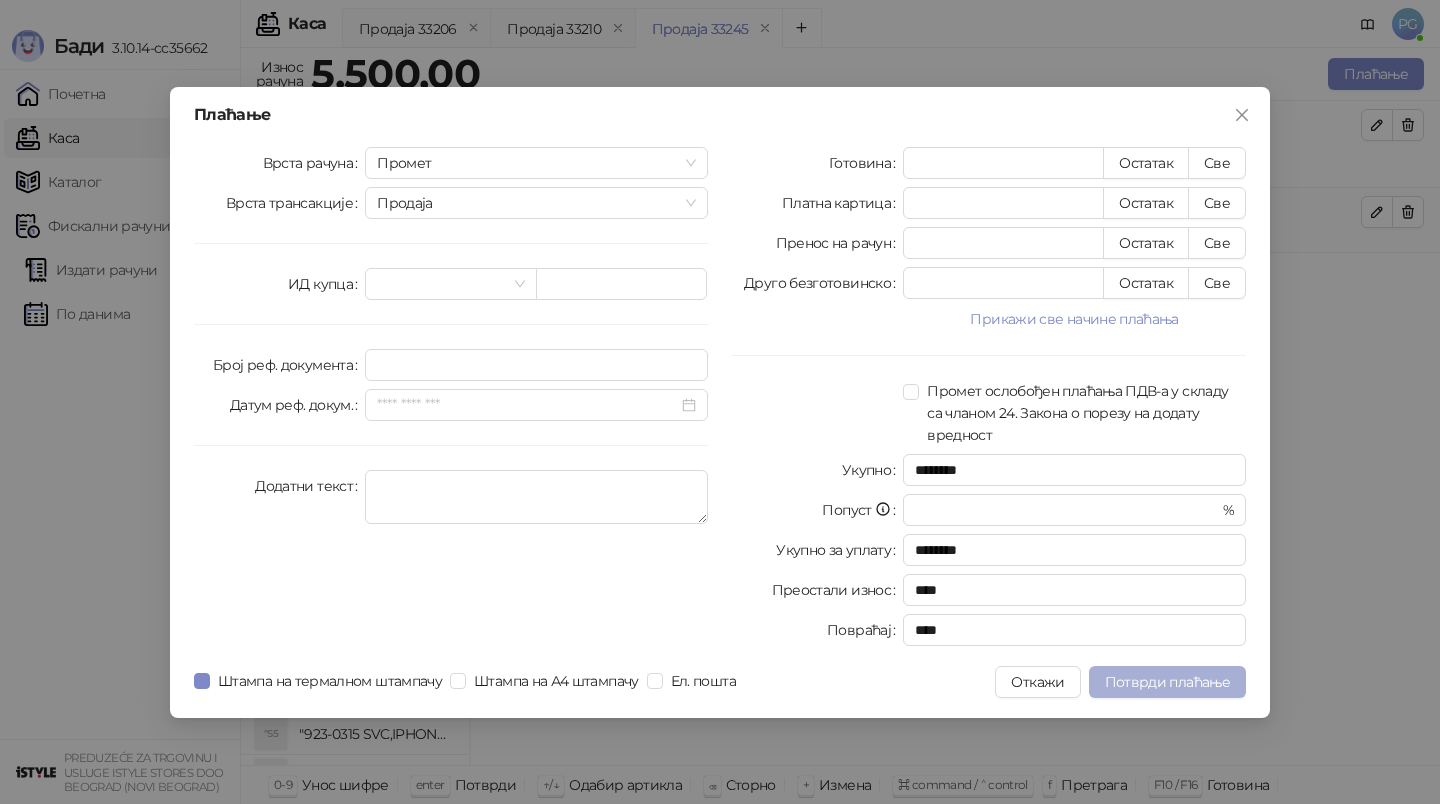 click on "Потврди плаћање" at bounding box center (1167, 682) 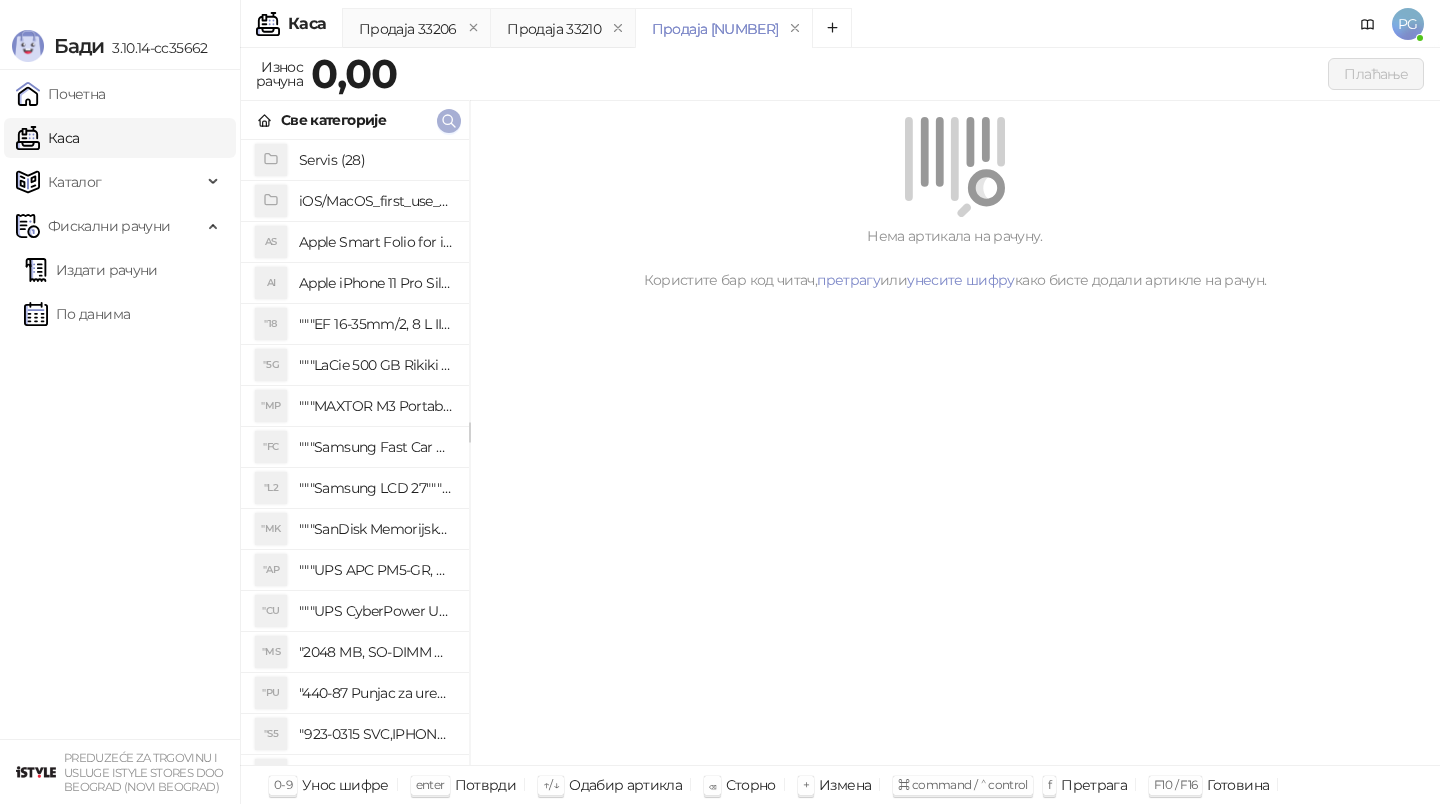 click 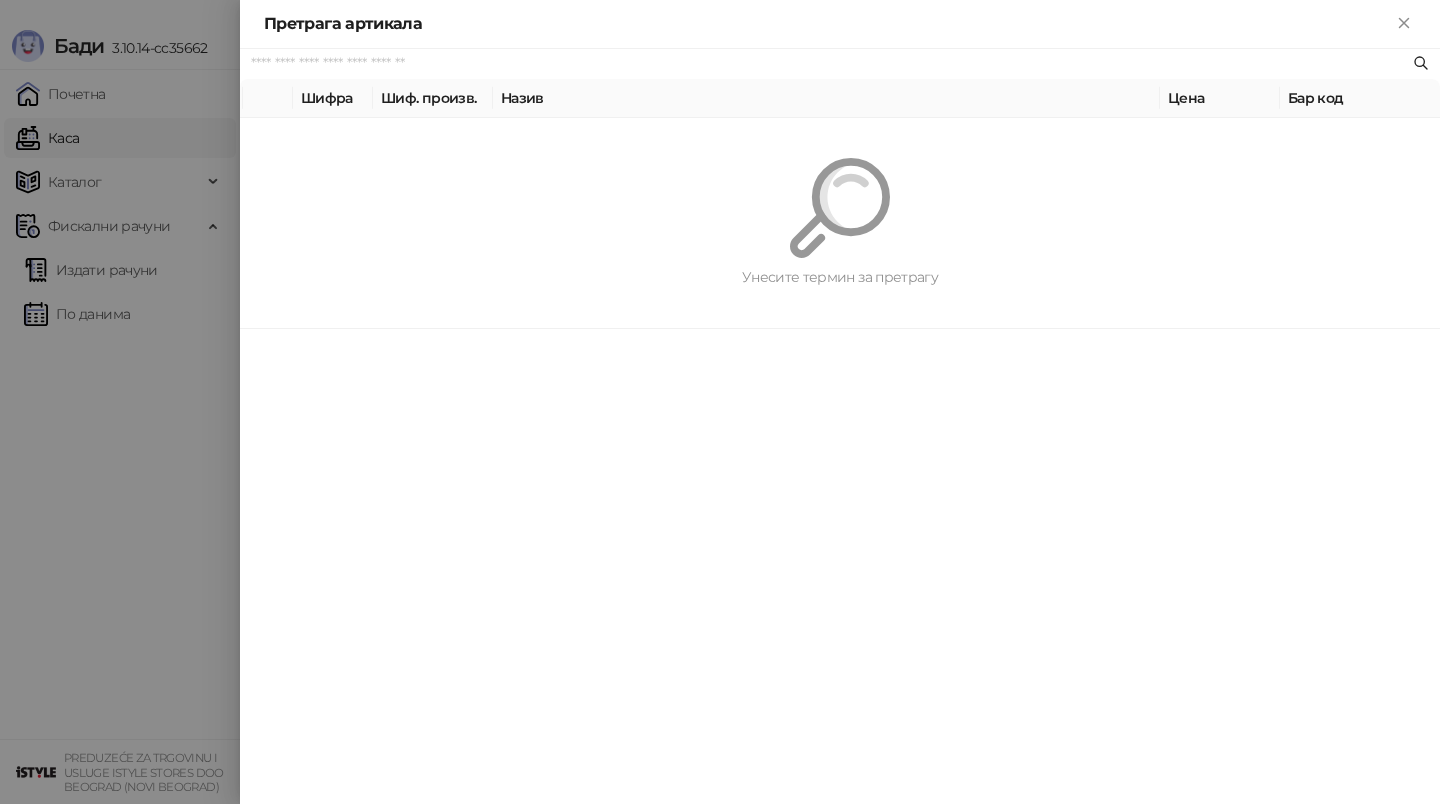 paste on "*********" 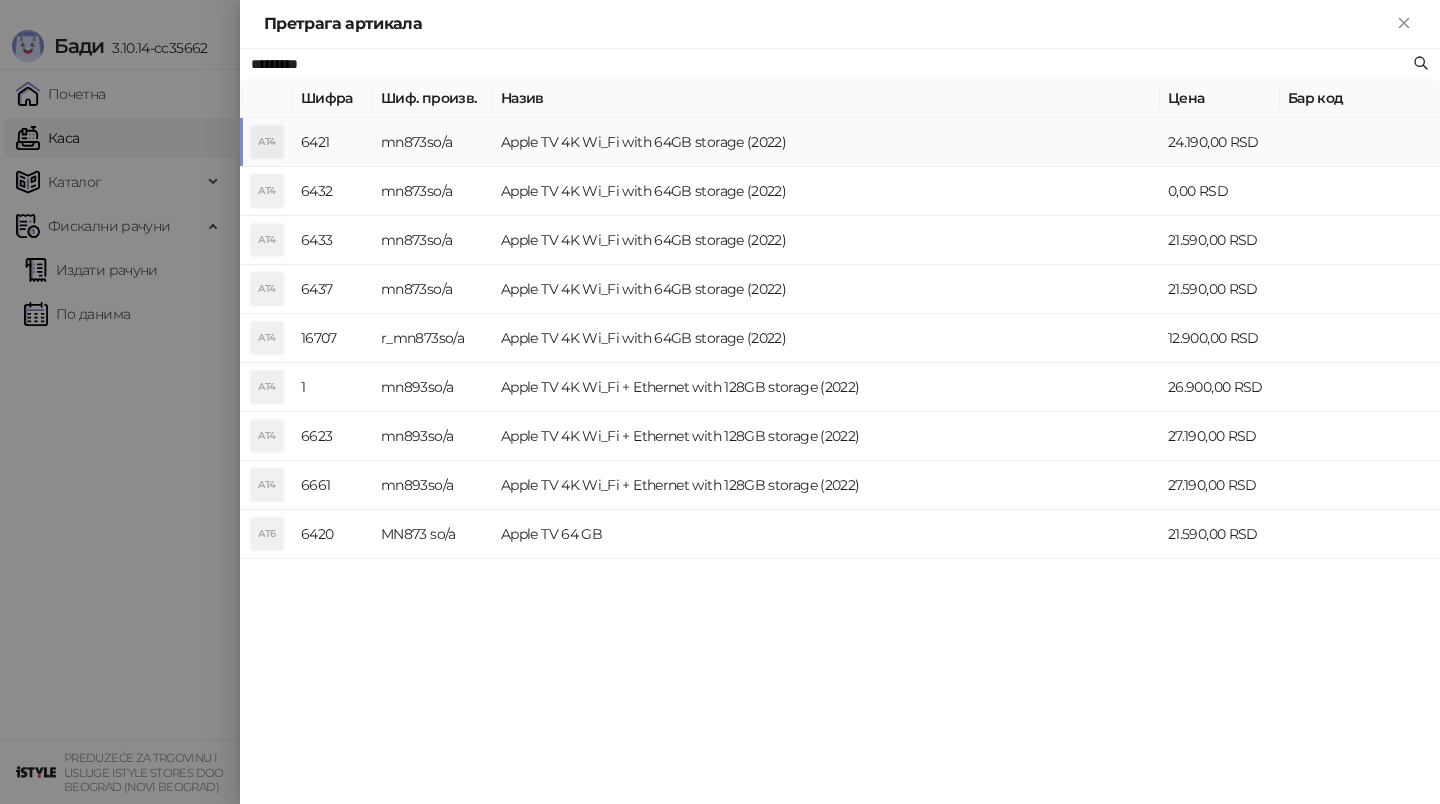 type on "*********" 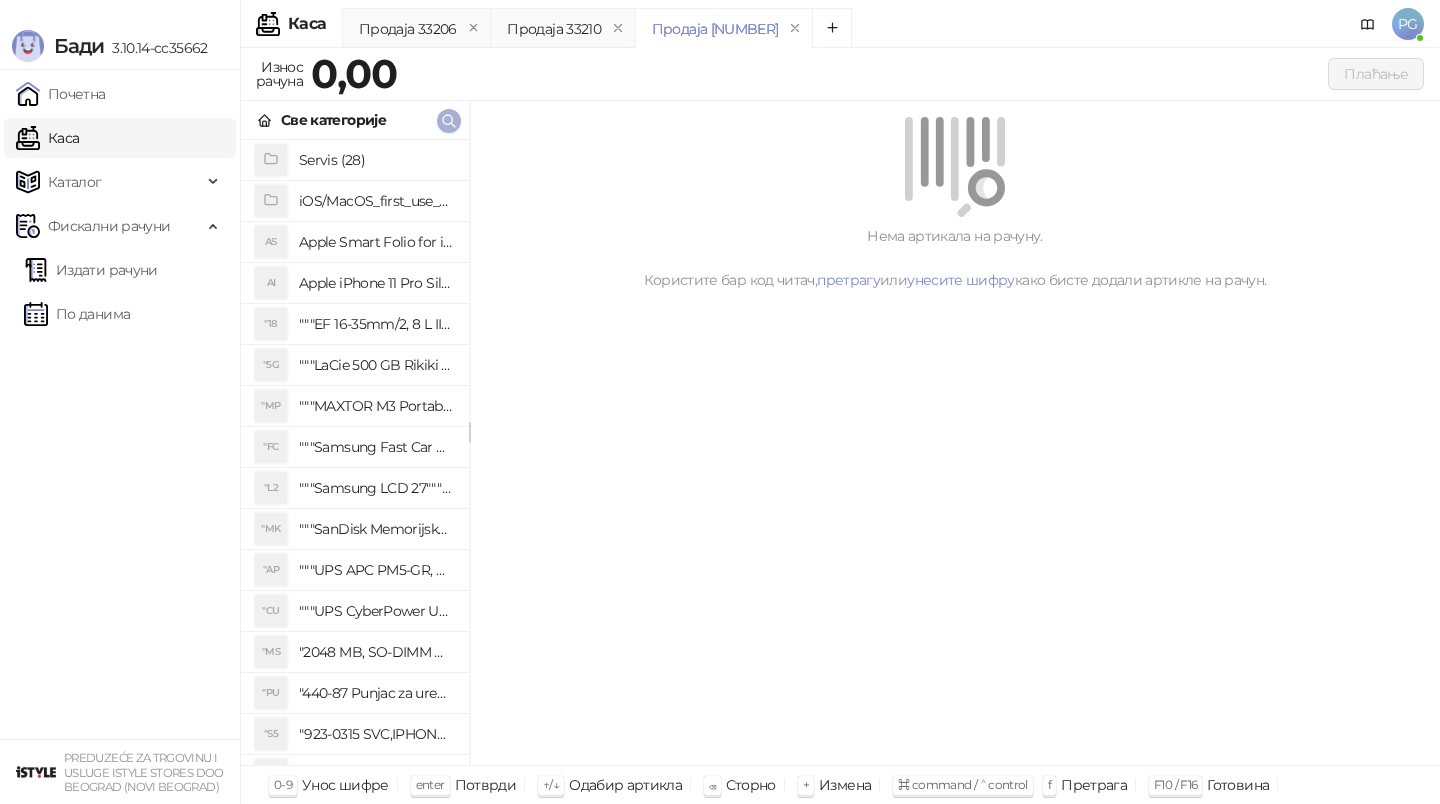 click 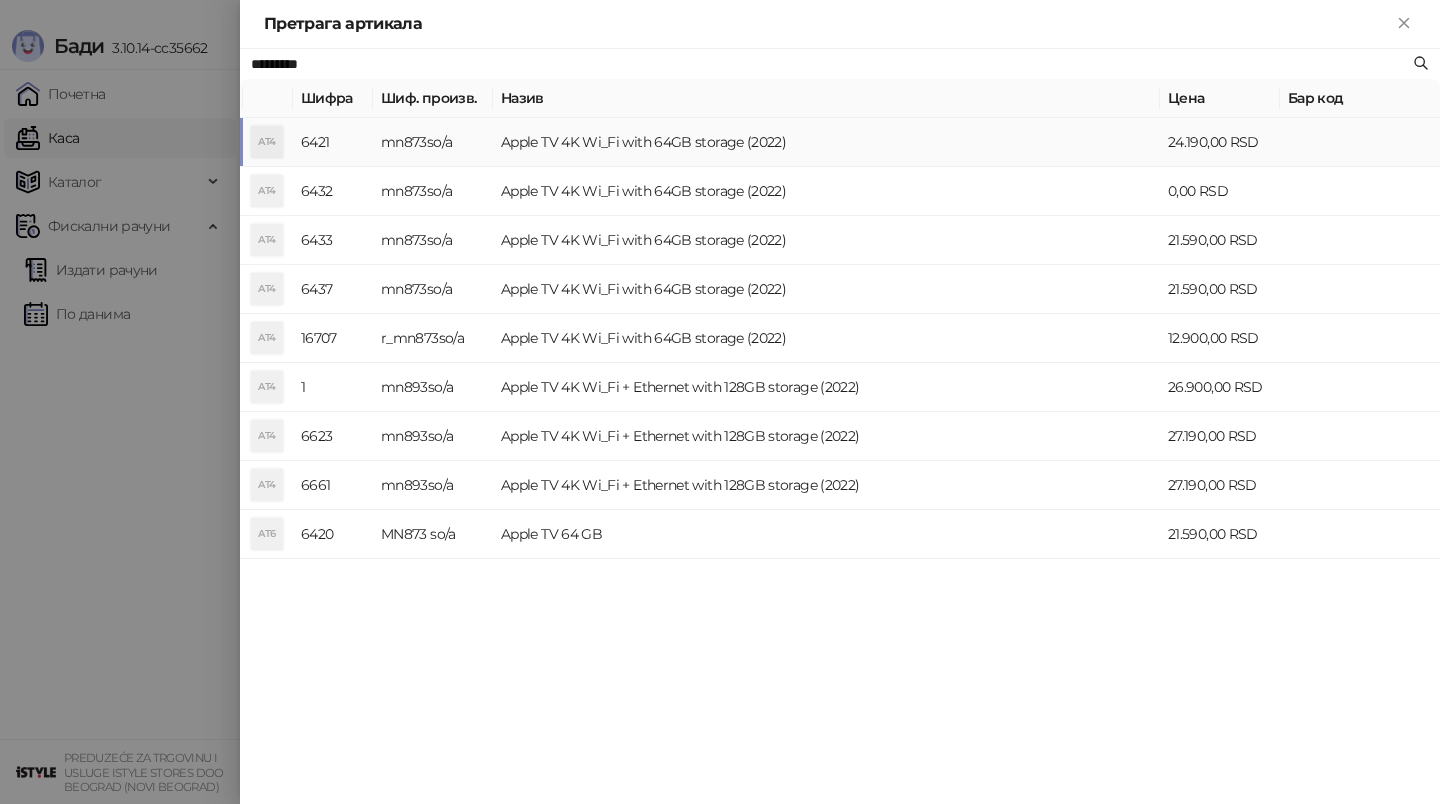 click on "mn873so/a" at bounding box center [433, 142] 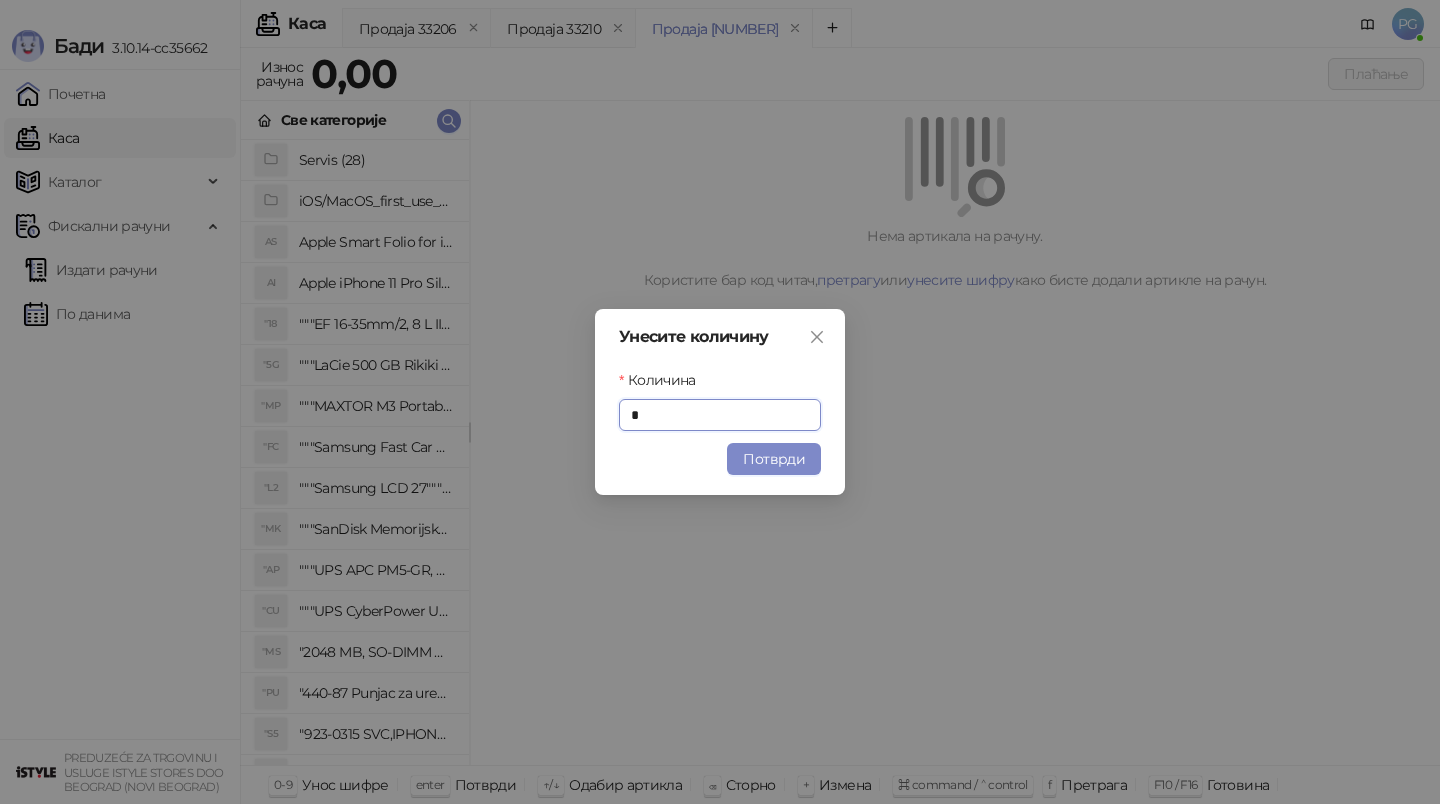 click on "Потврди" at bounding box center (774, 459) 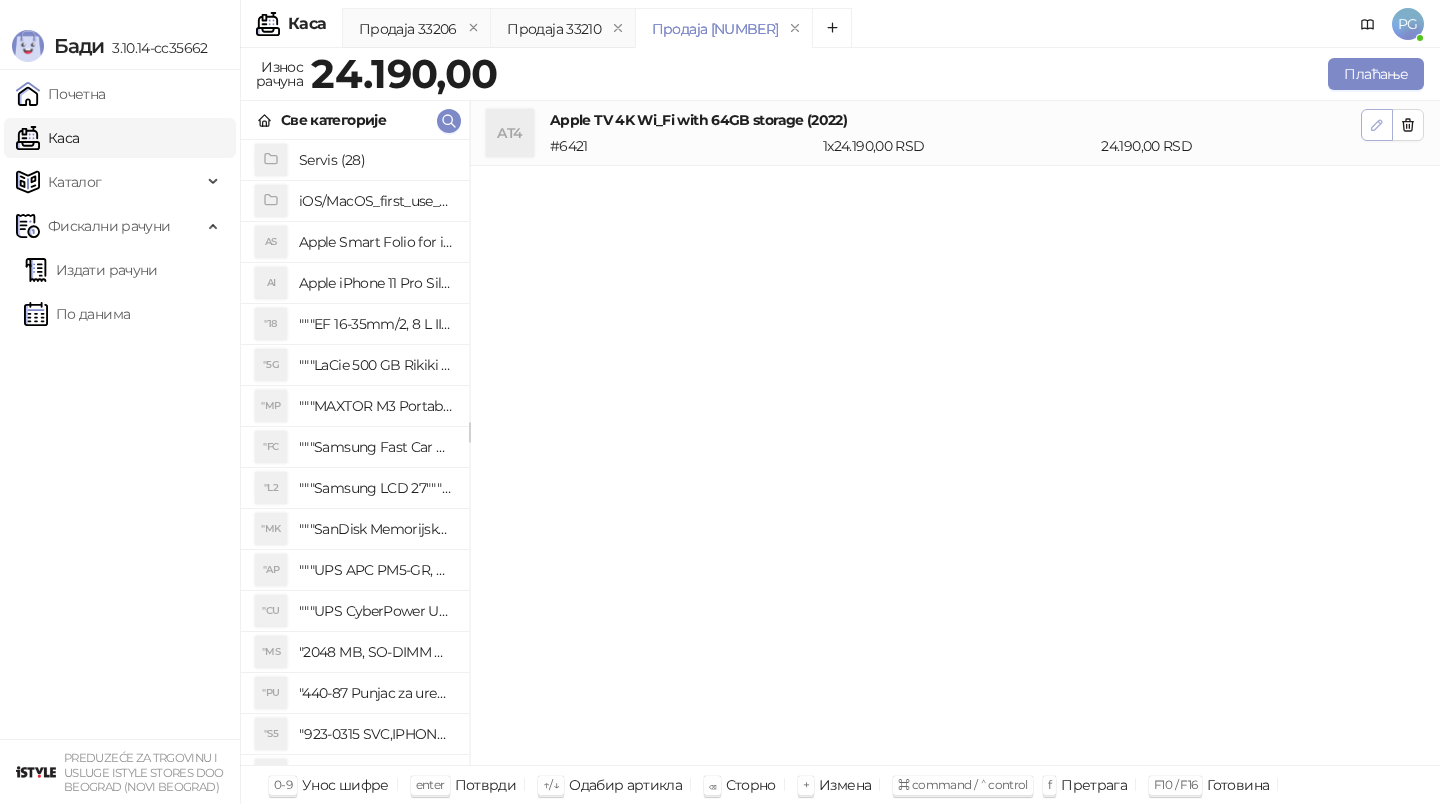 click 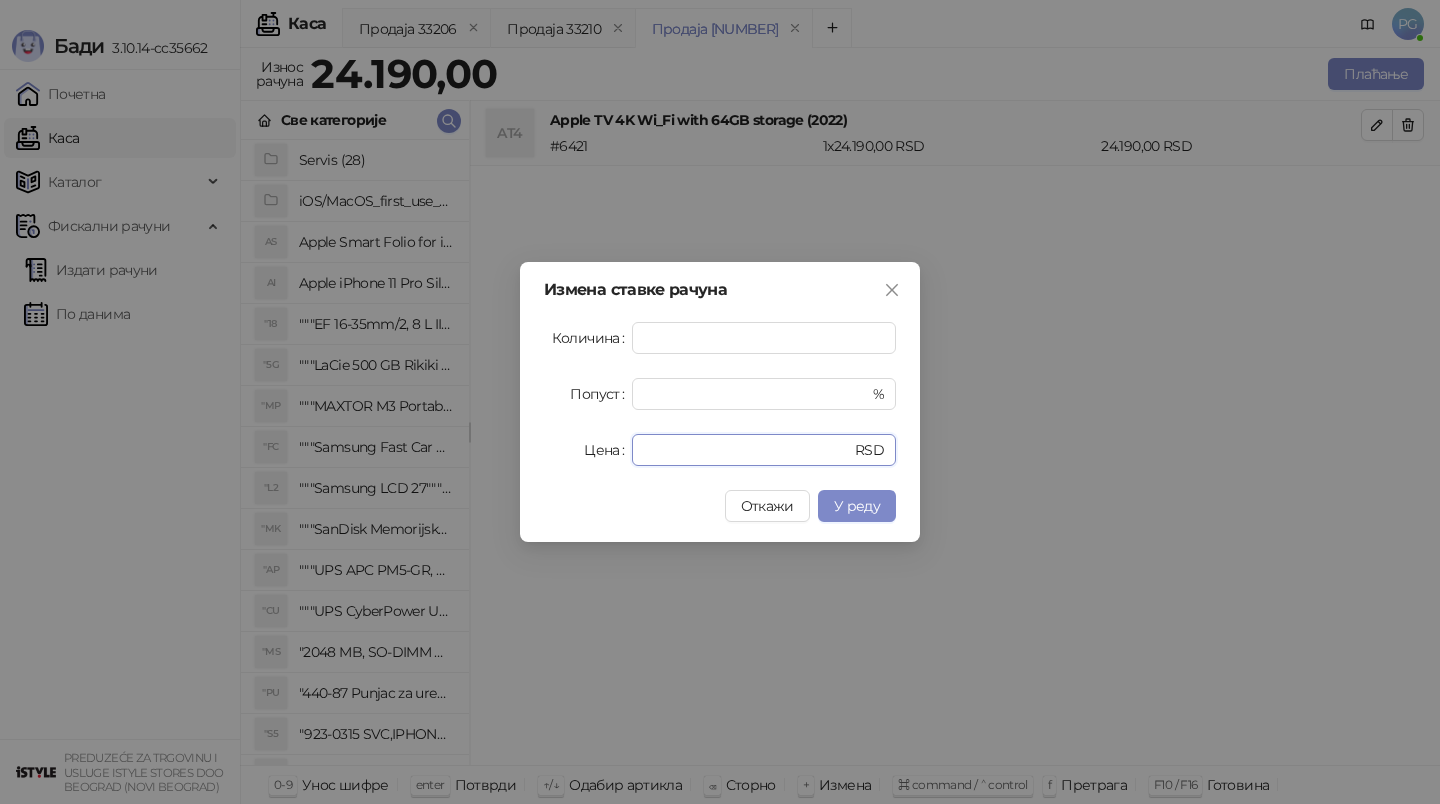 drag, startPoint x: 691, startPoint y: 452, endPoint x: 535, endPoint y: 434, distance: 157.03503 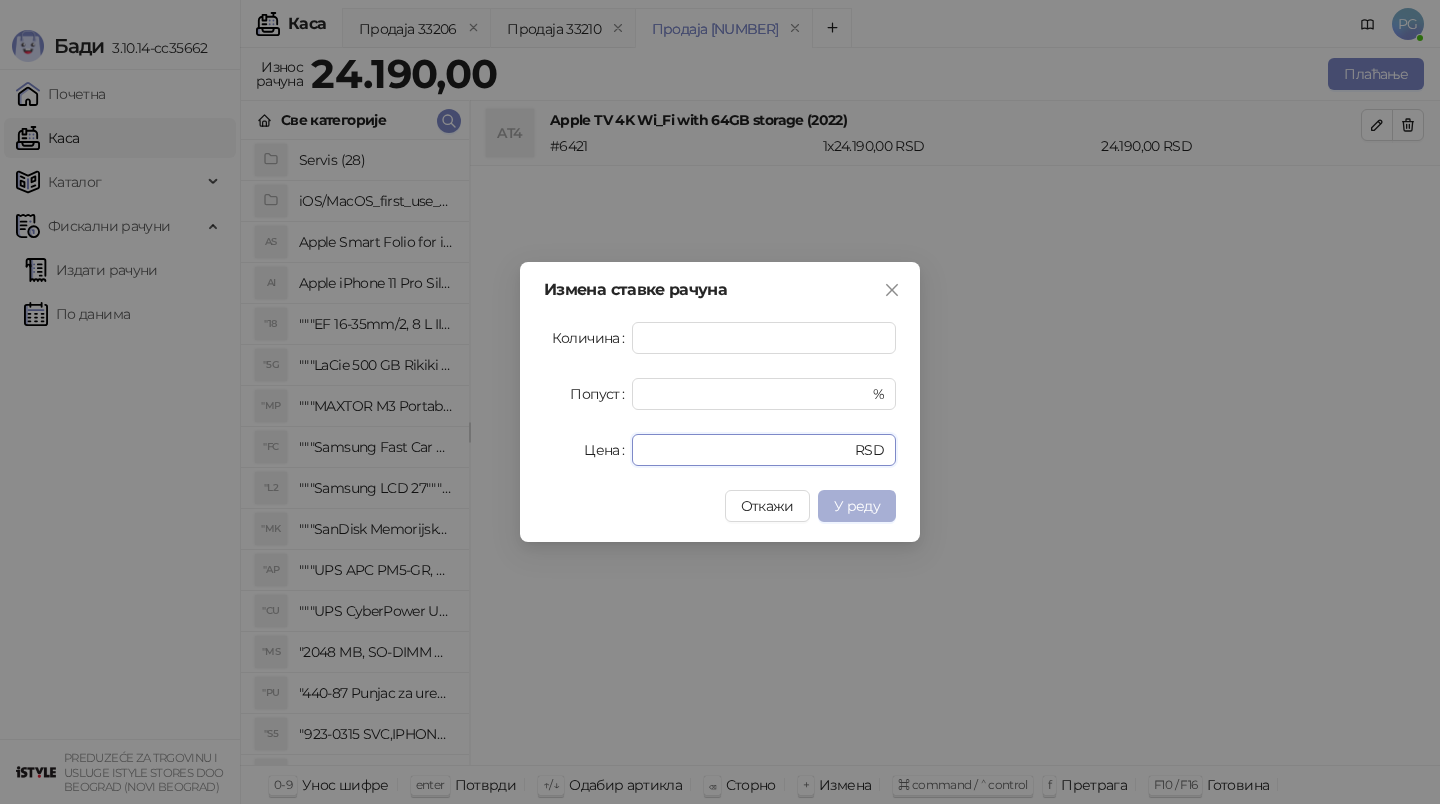 type on "*****" 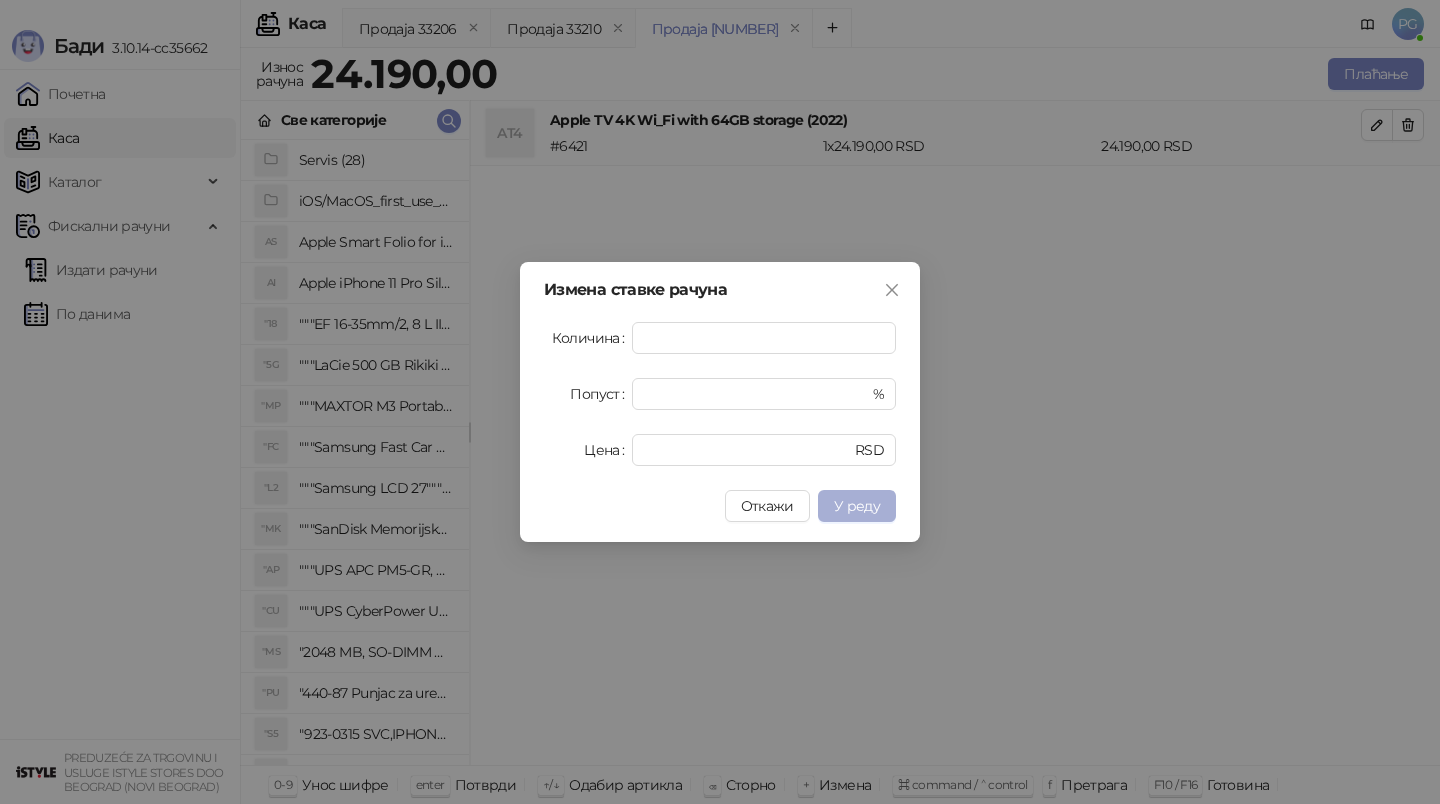click on "У реду" at bounding box center (857, 506) 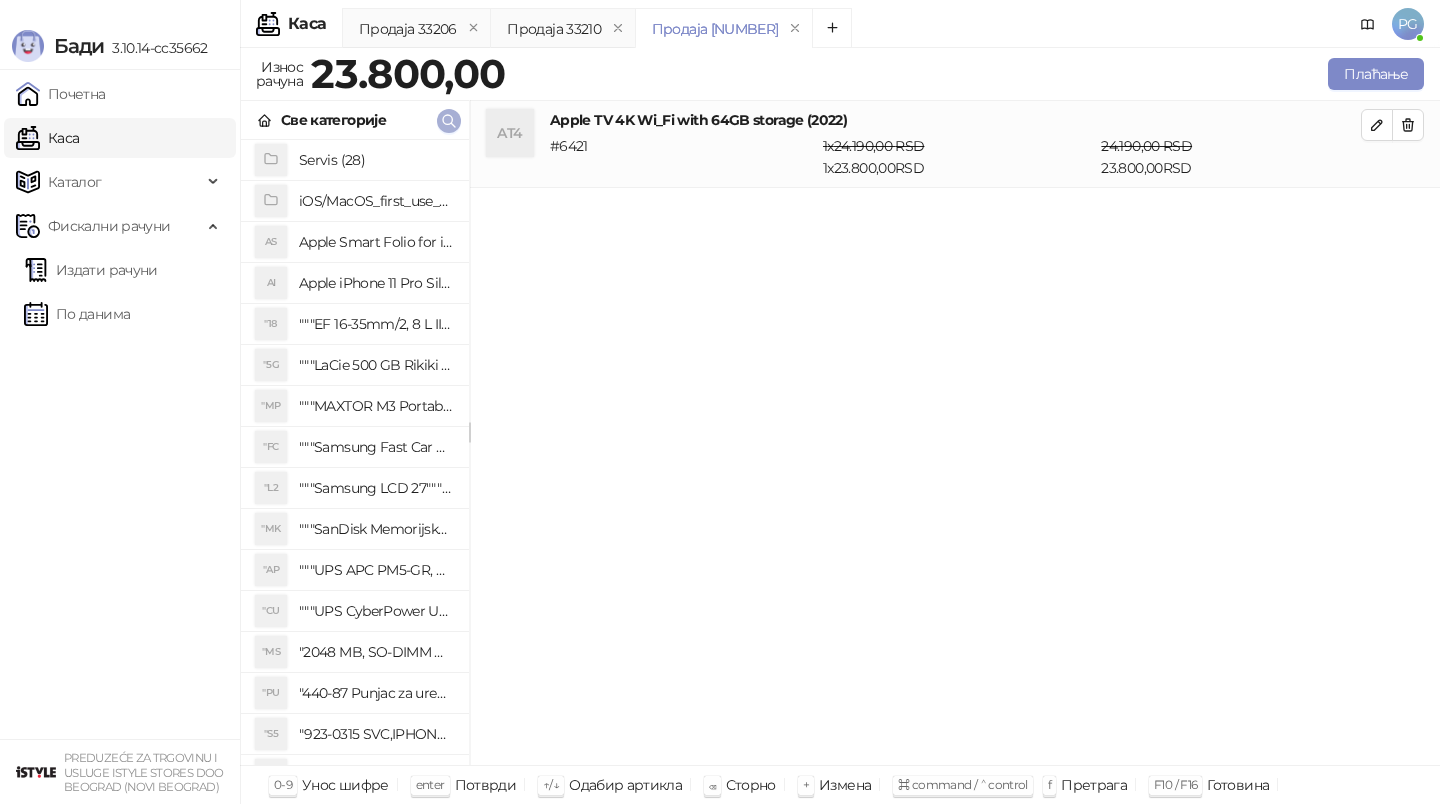 click 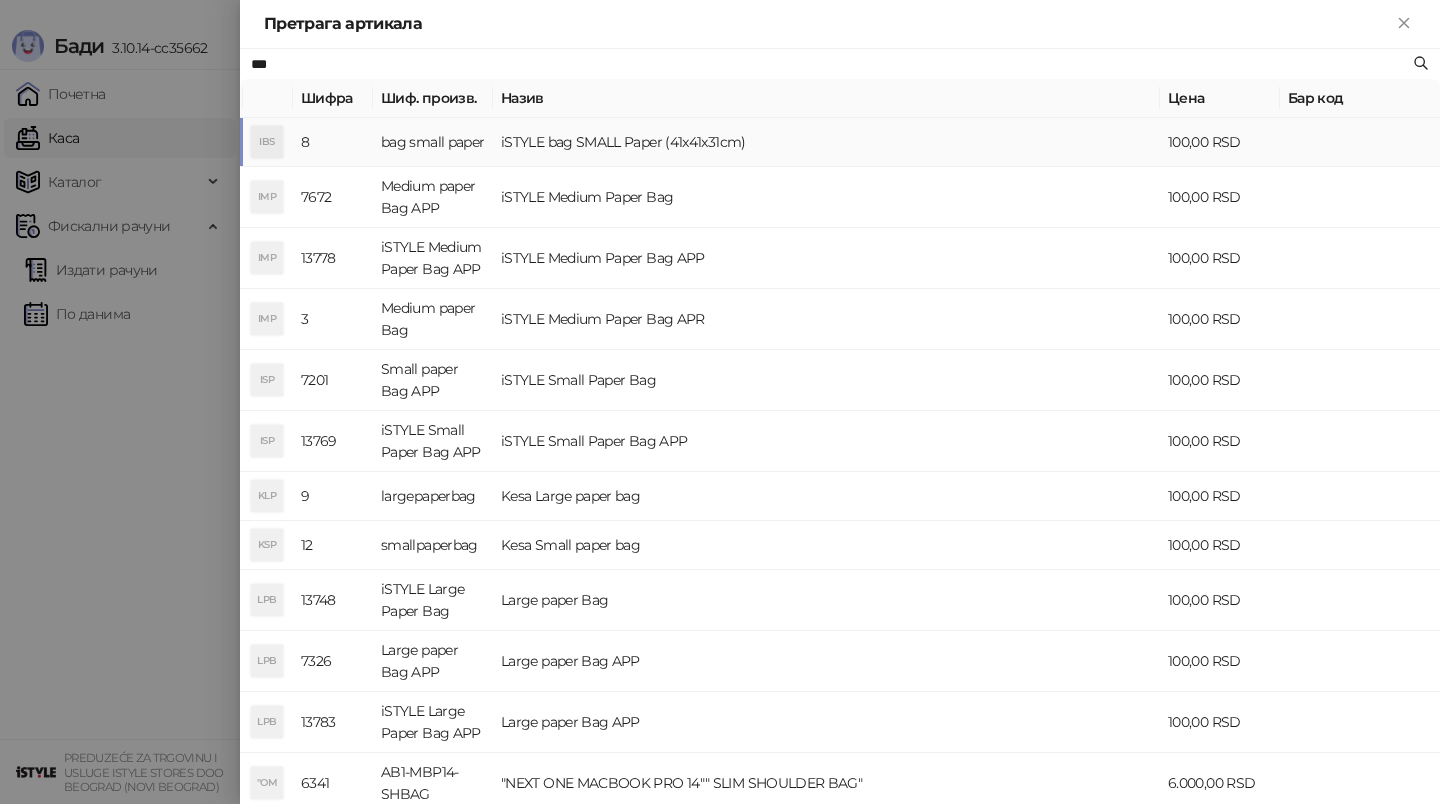 type on "***" 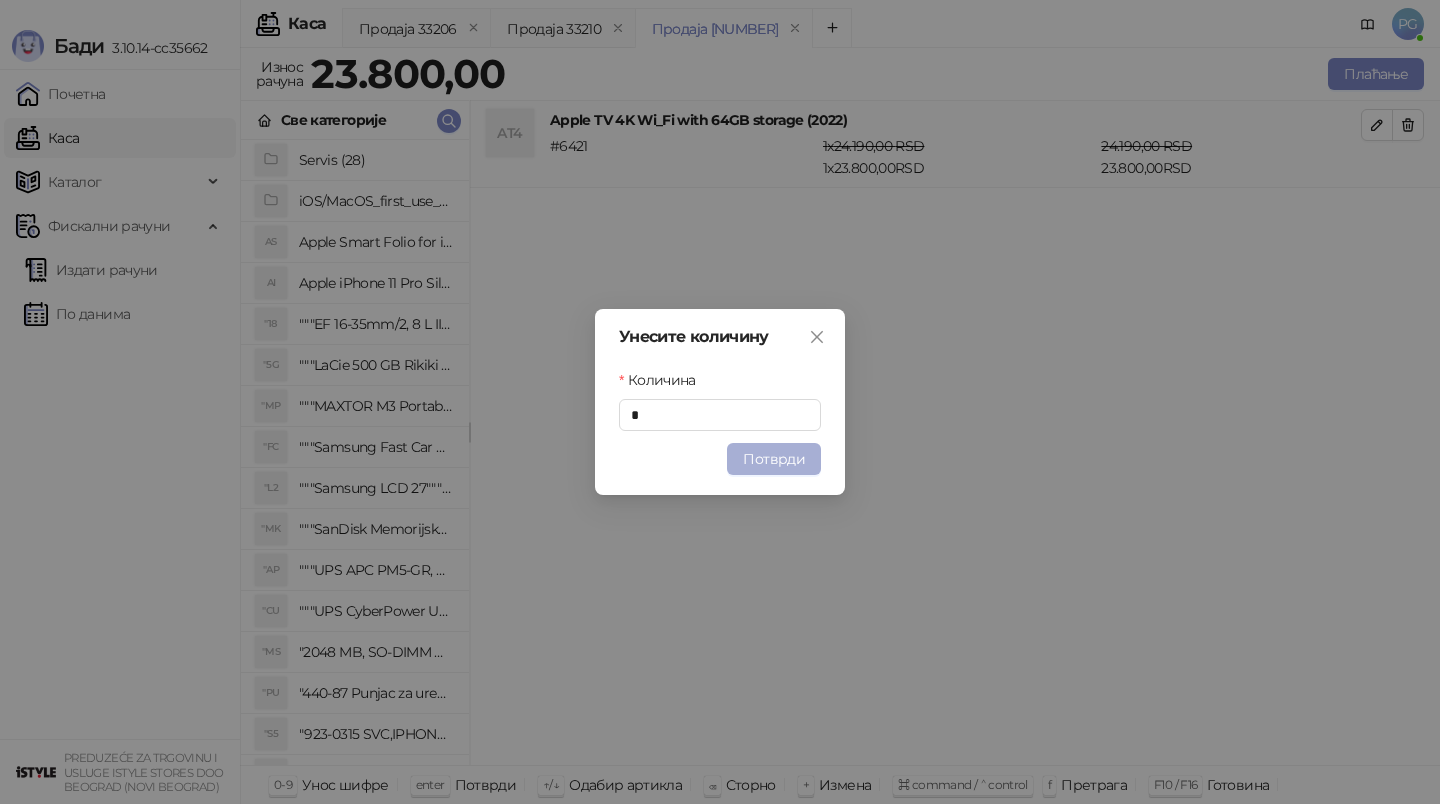 click on "Потврди" at bounding box center [774, 459] 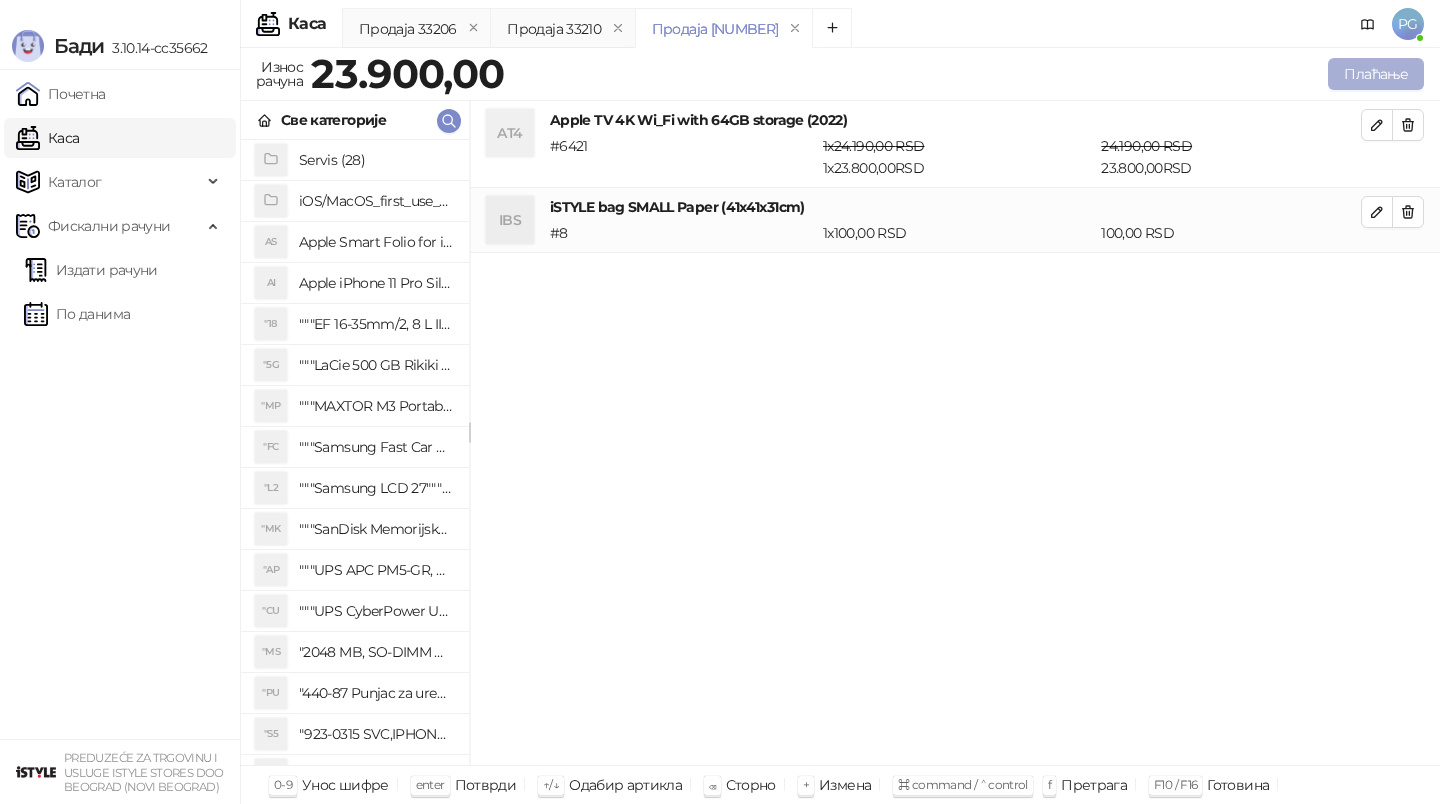 click on "Плаћање" at bounding box center (1376, 74) 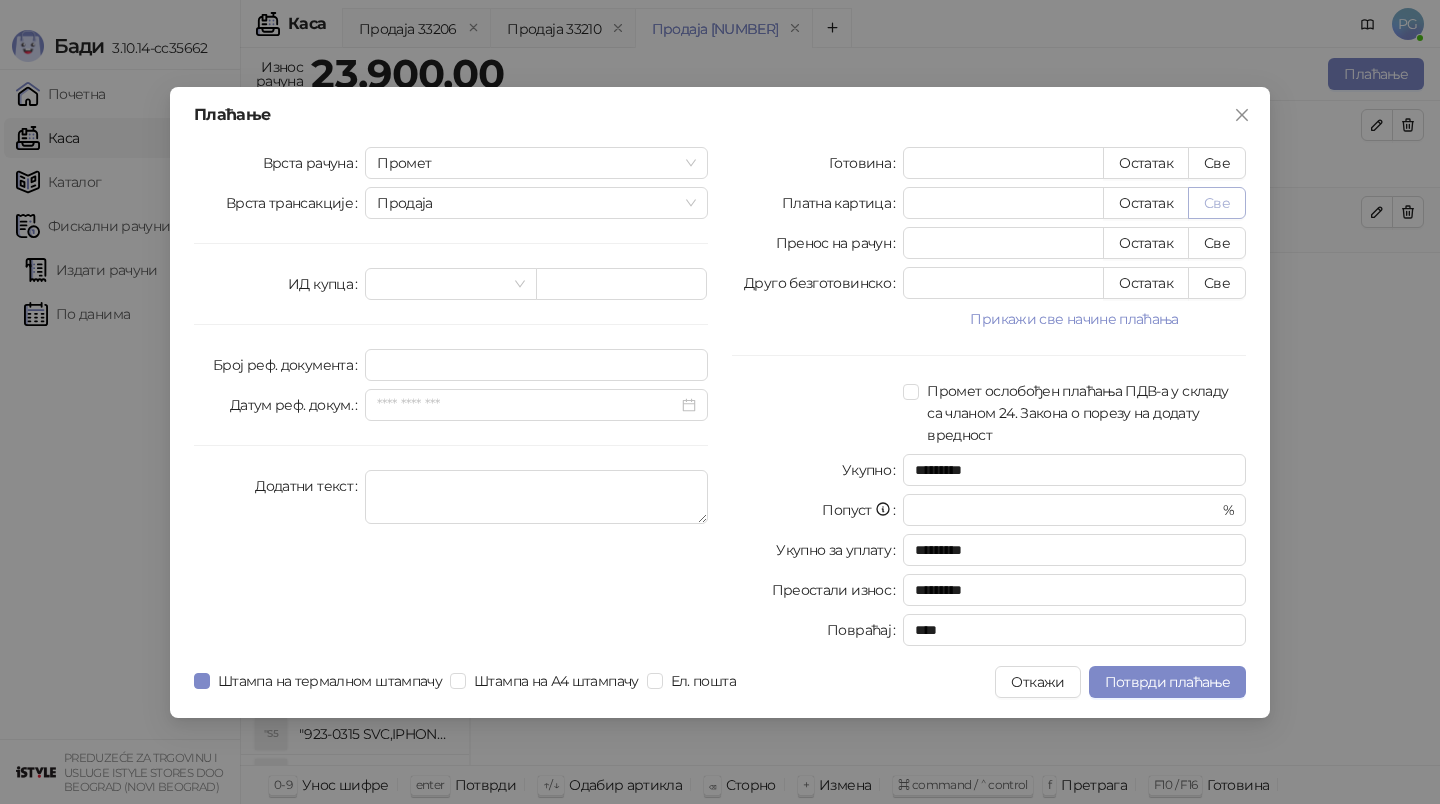 click on "Све" at bounding box center (1217, 203) 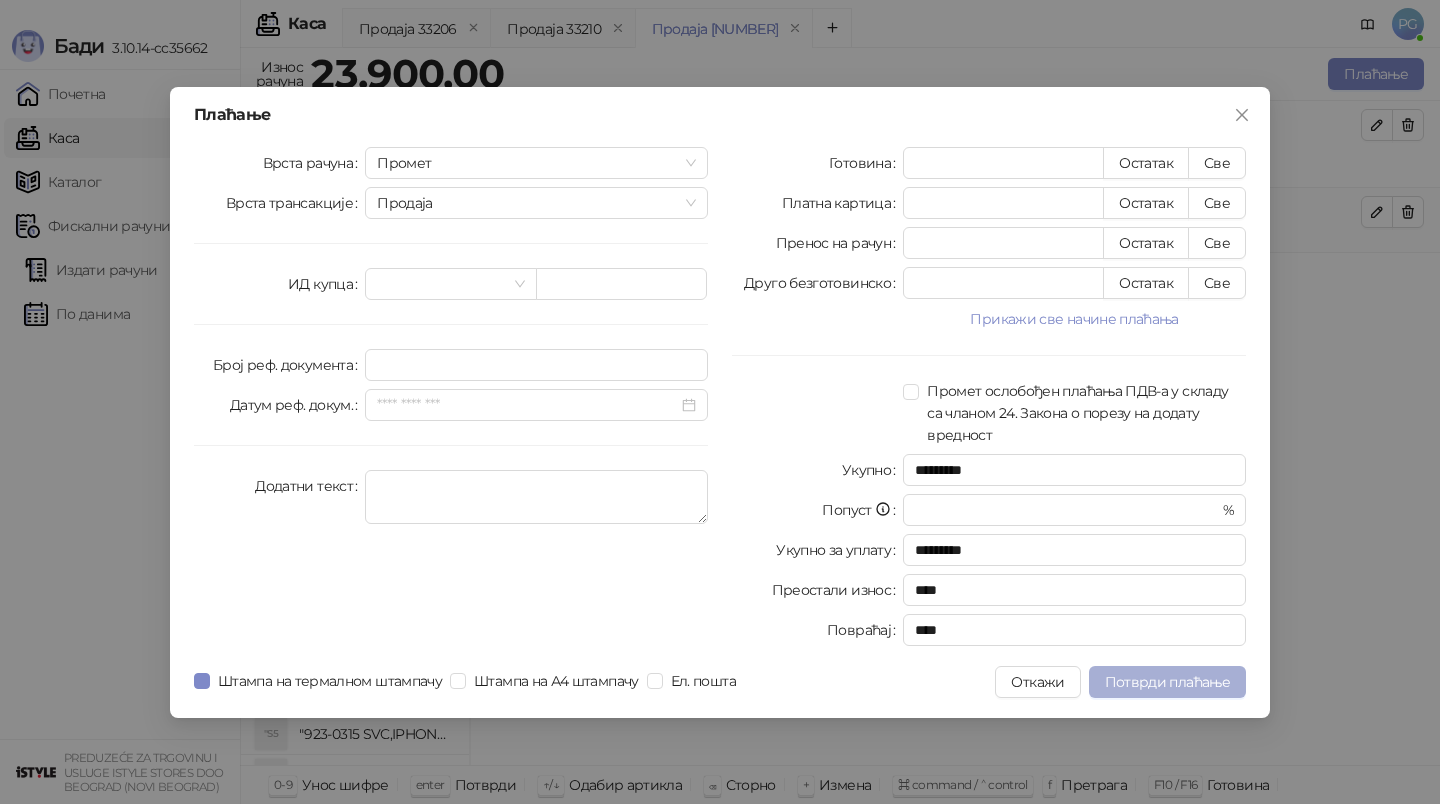 click on "Потврди плаћање" at bounding box center [1167, 682] 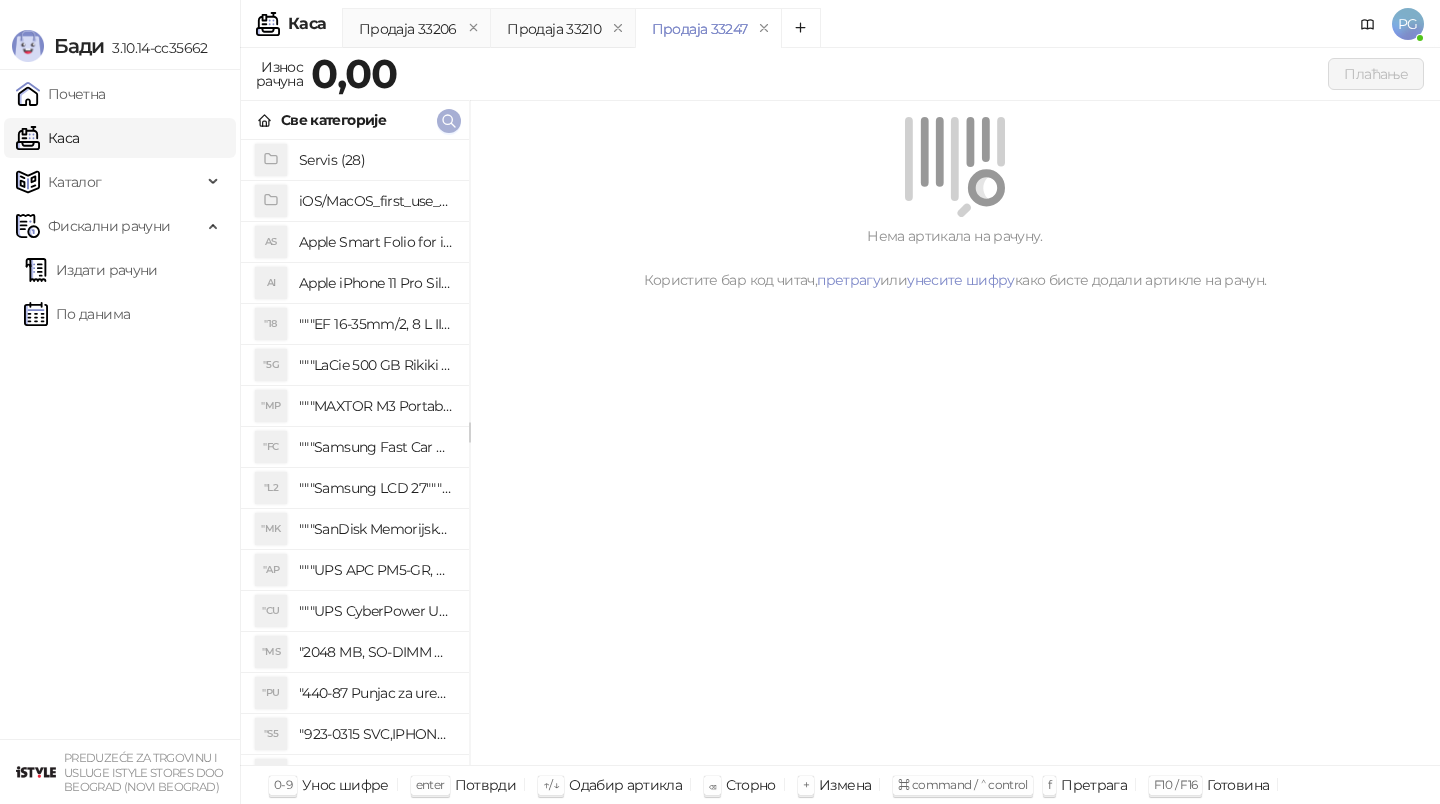 click 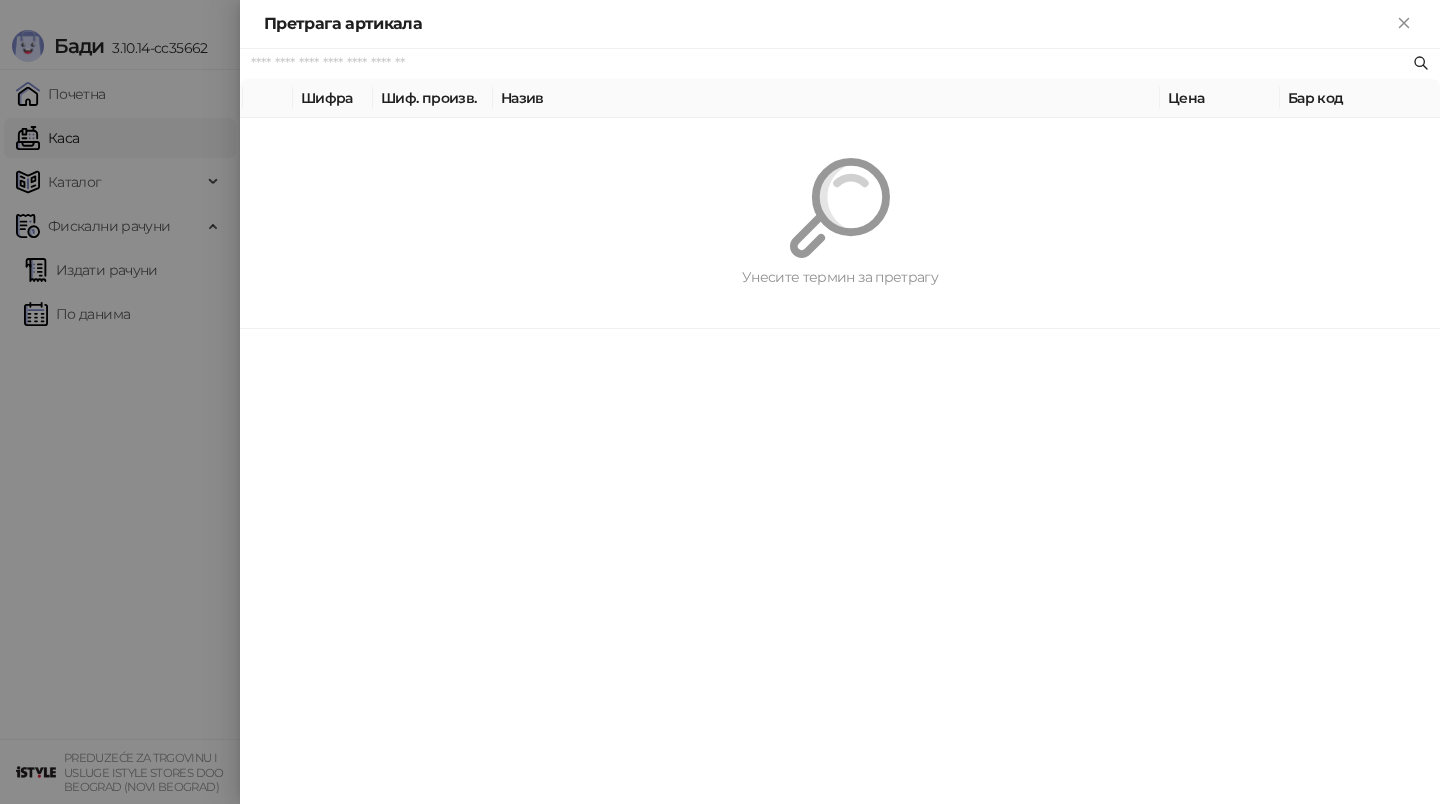 paste on "*********" 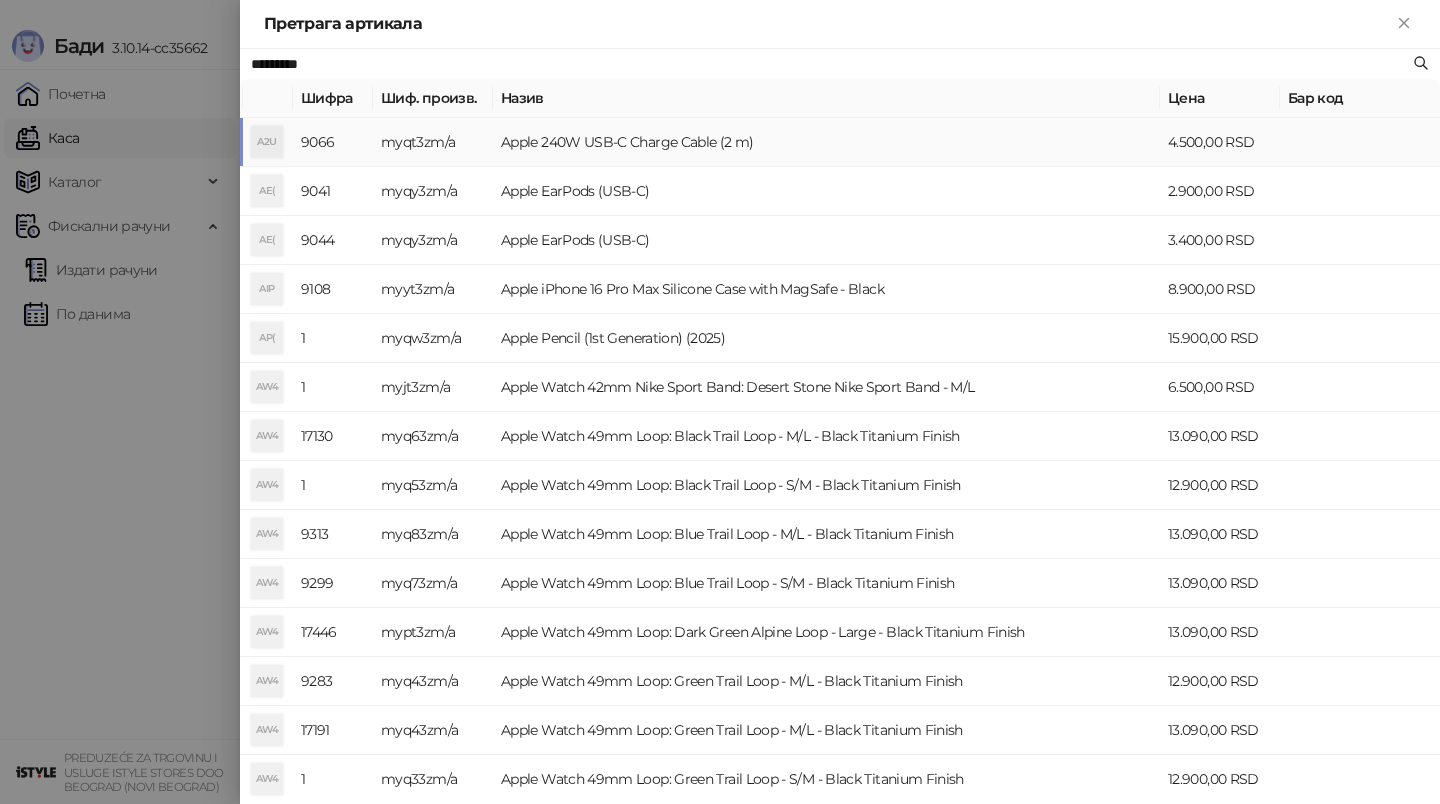 click on "myqt3zm/a" at bounding box center (433, 142) 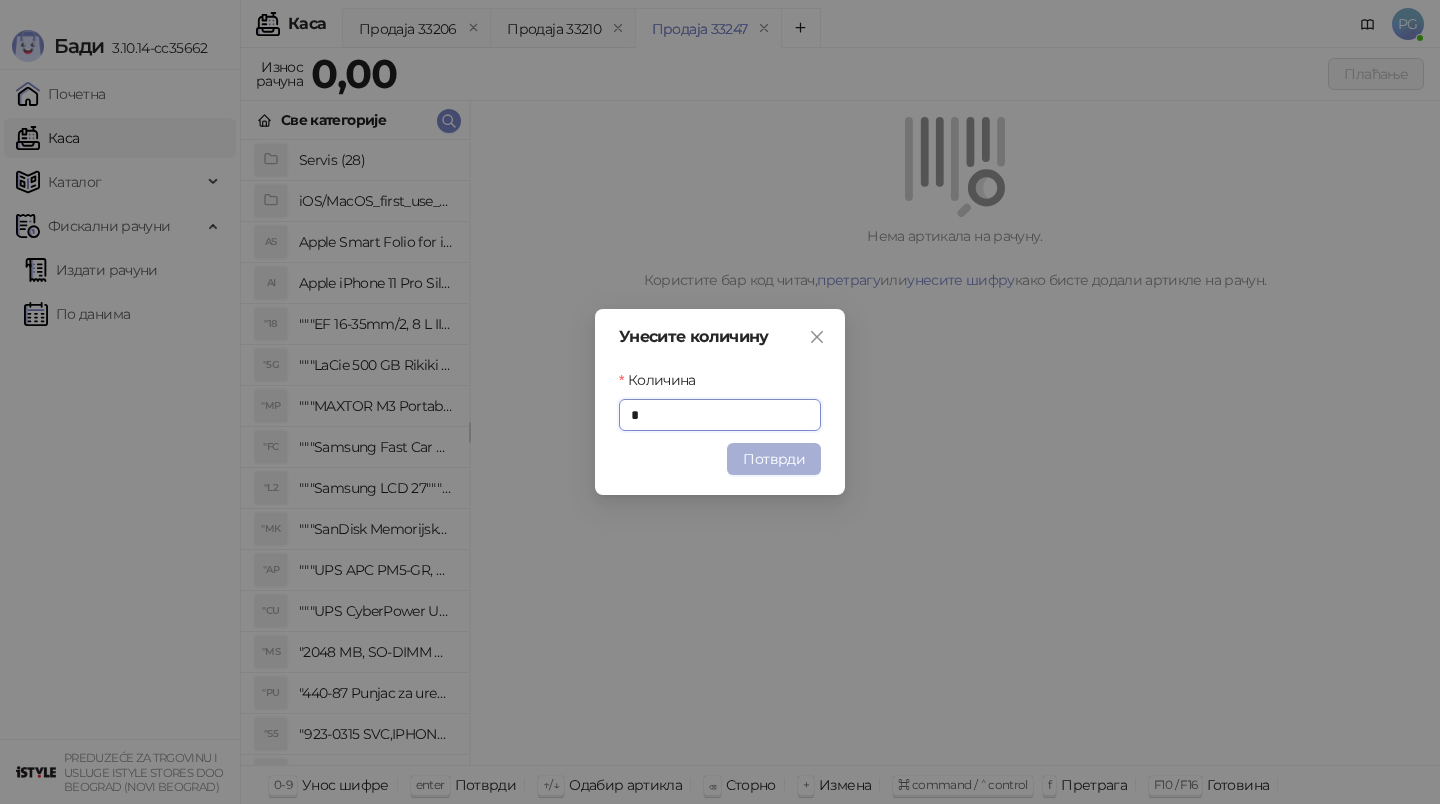 click on "Потврди" at bounding box center (774, 459) 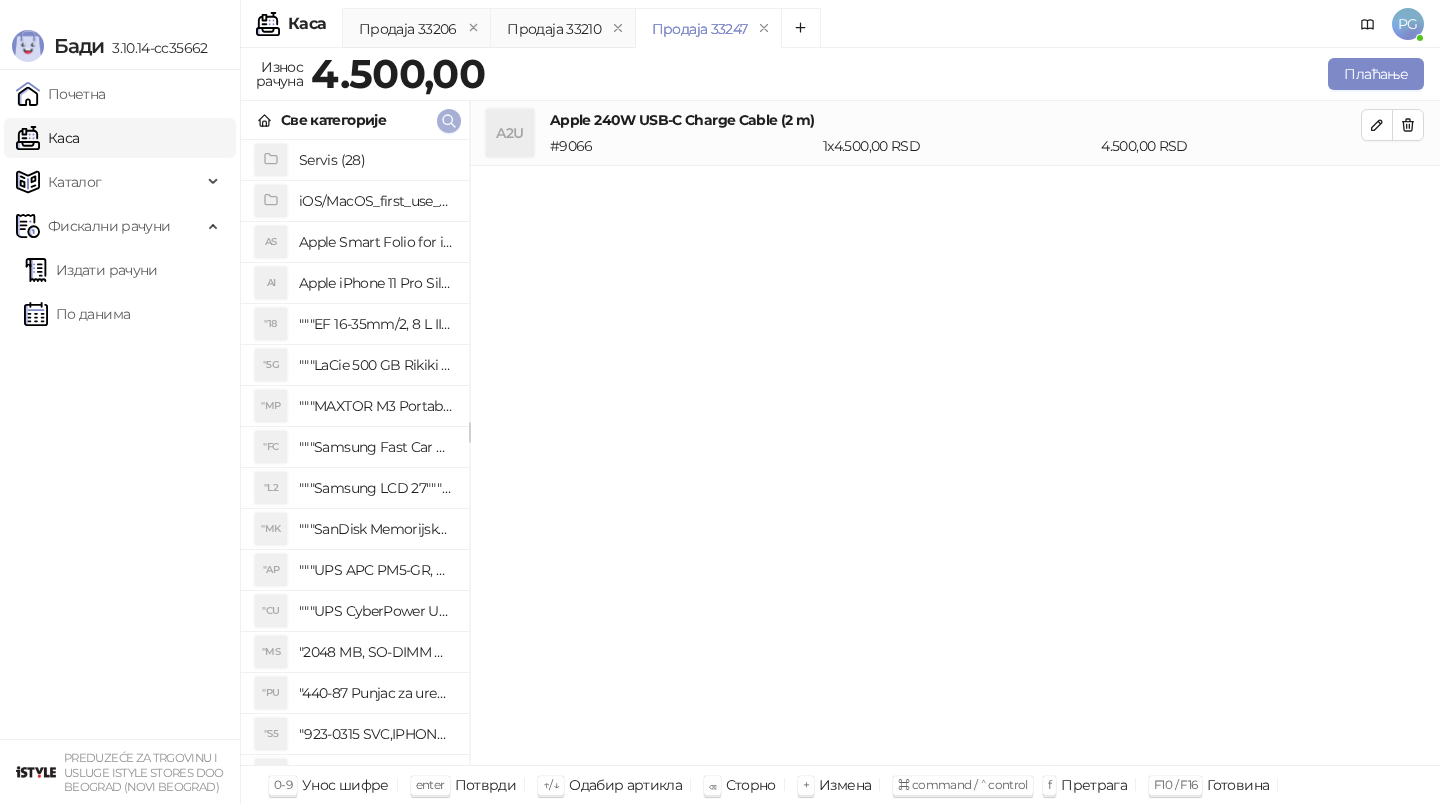 click 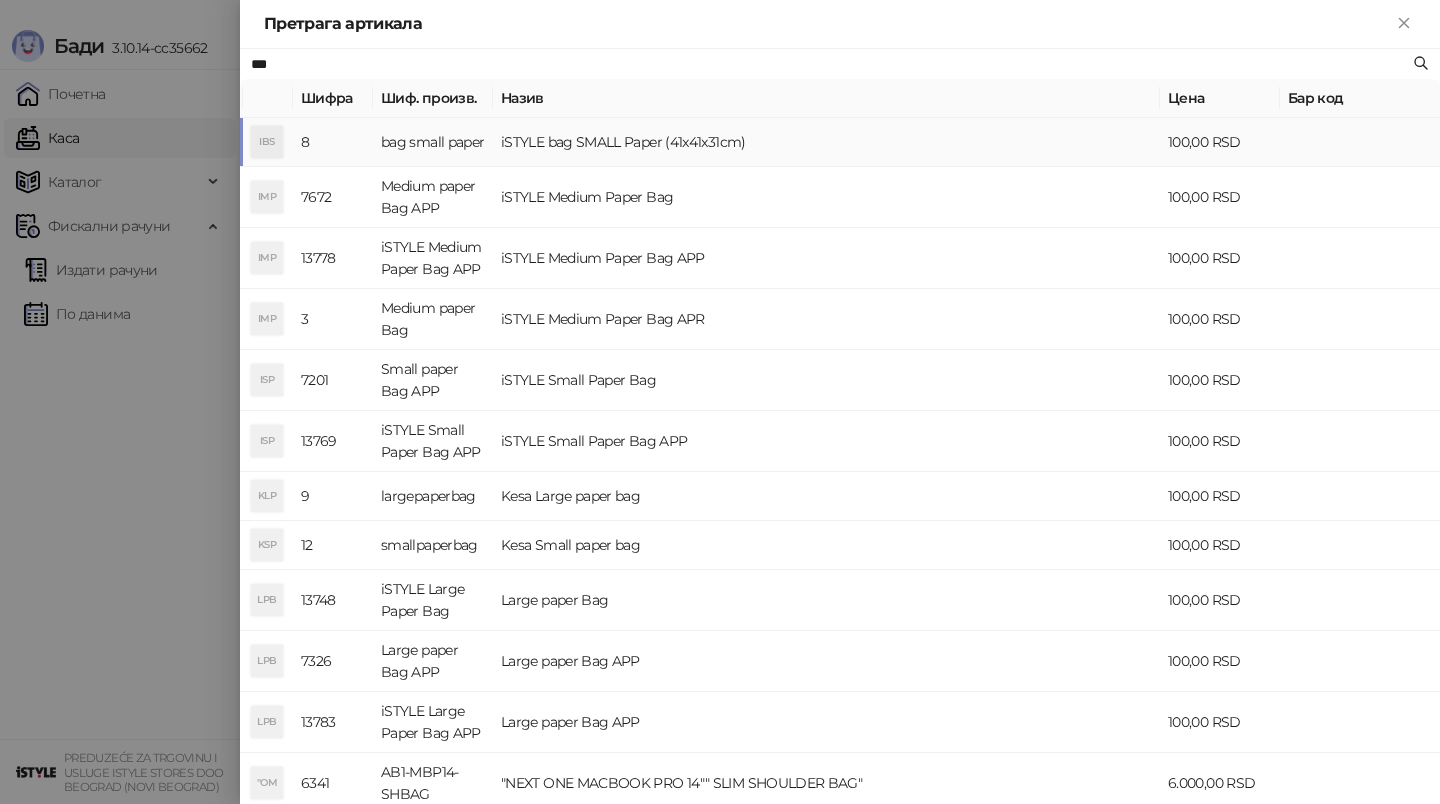 click on "bag small paper" at bounding box center [433, 142] 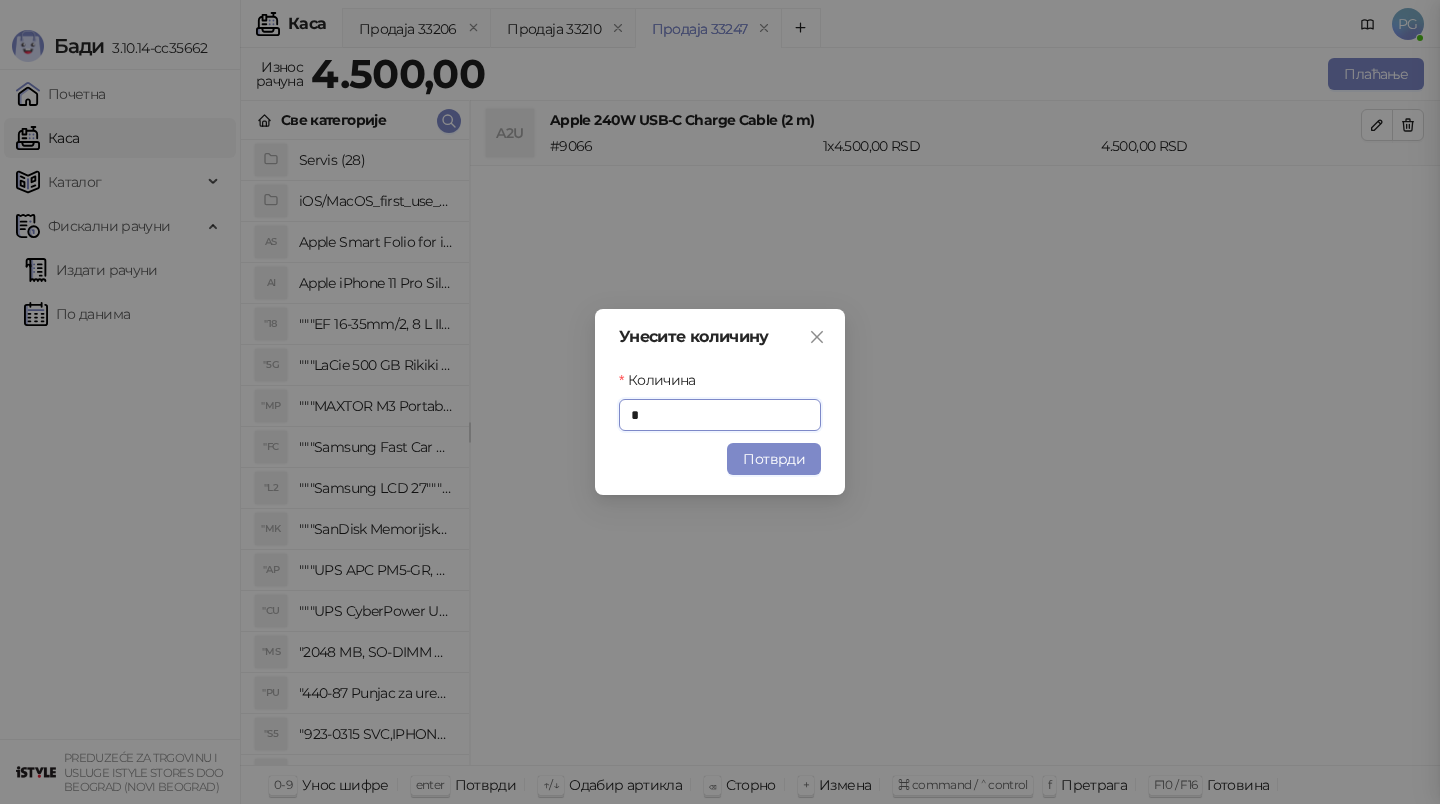 drag, startPoint x: 467, startPoint y: 125, endPoint x: 601, endPoint y: 280, distance: 204.89265 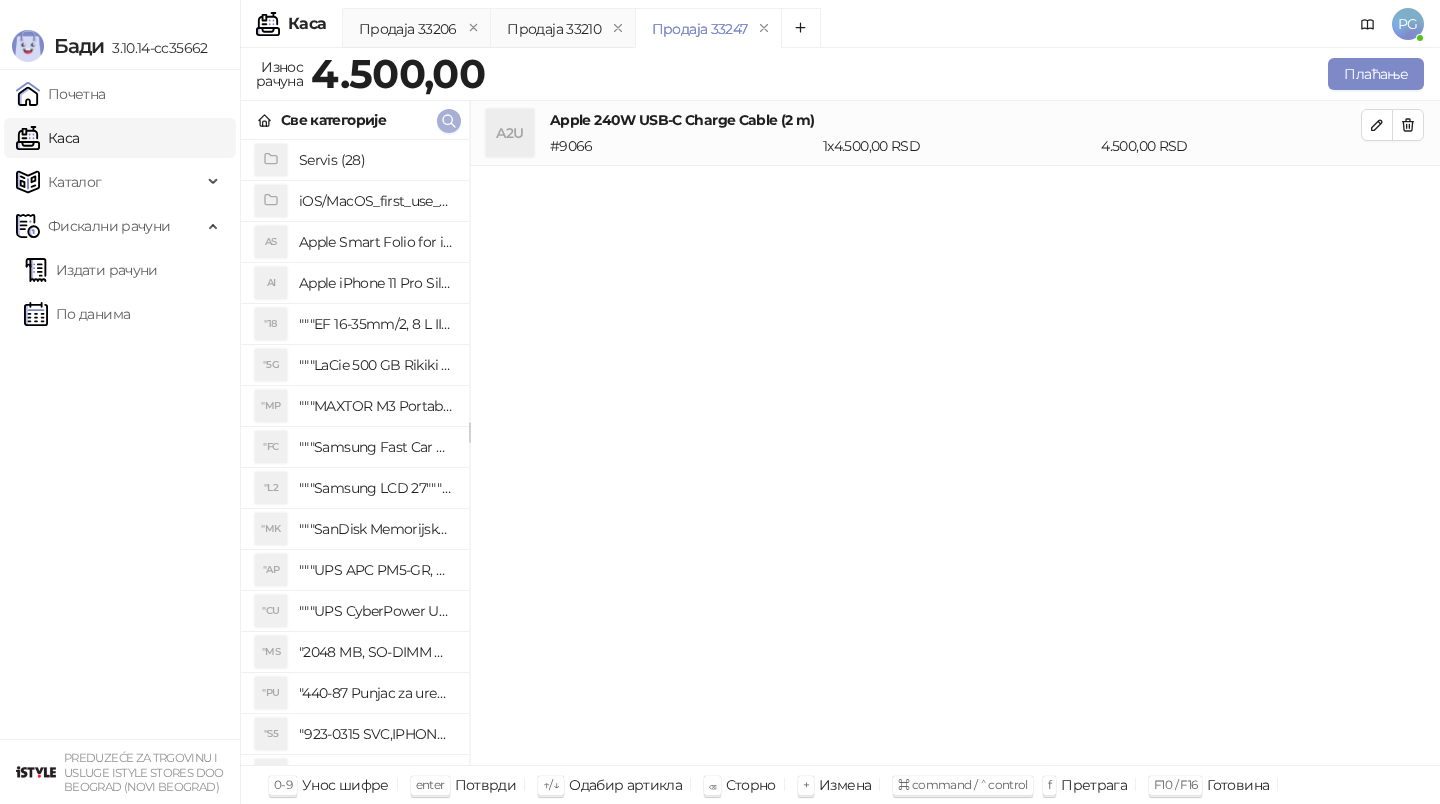 click 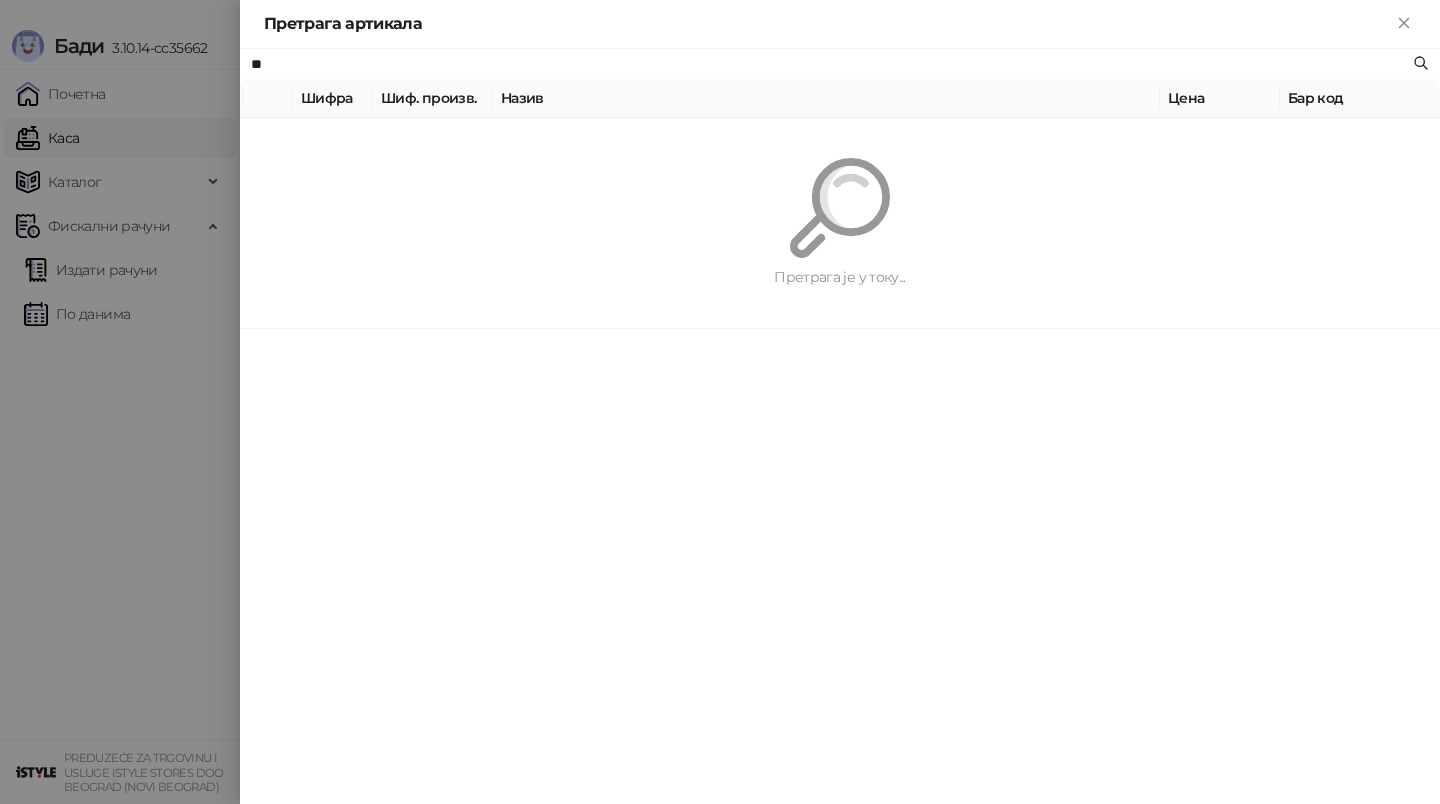 type on "***" 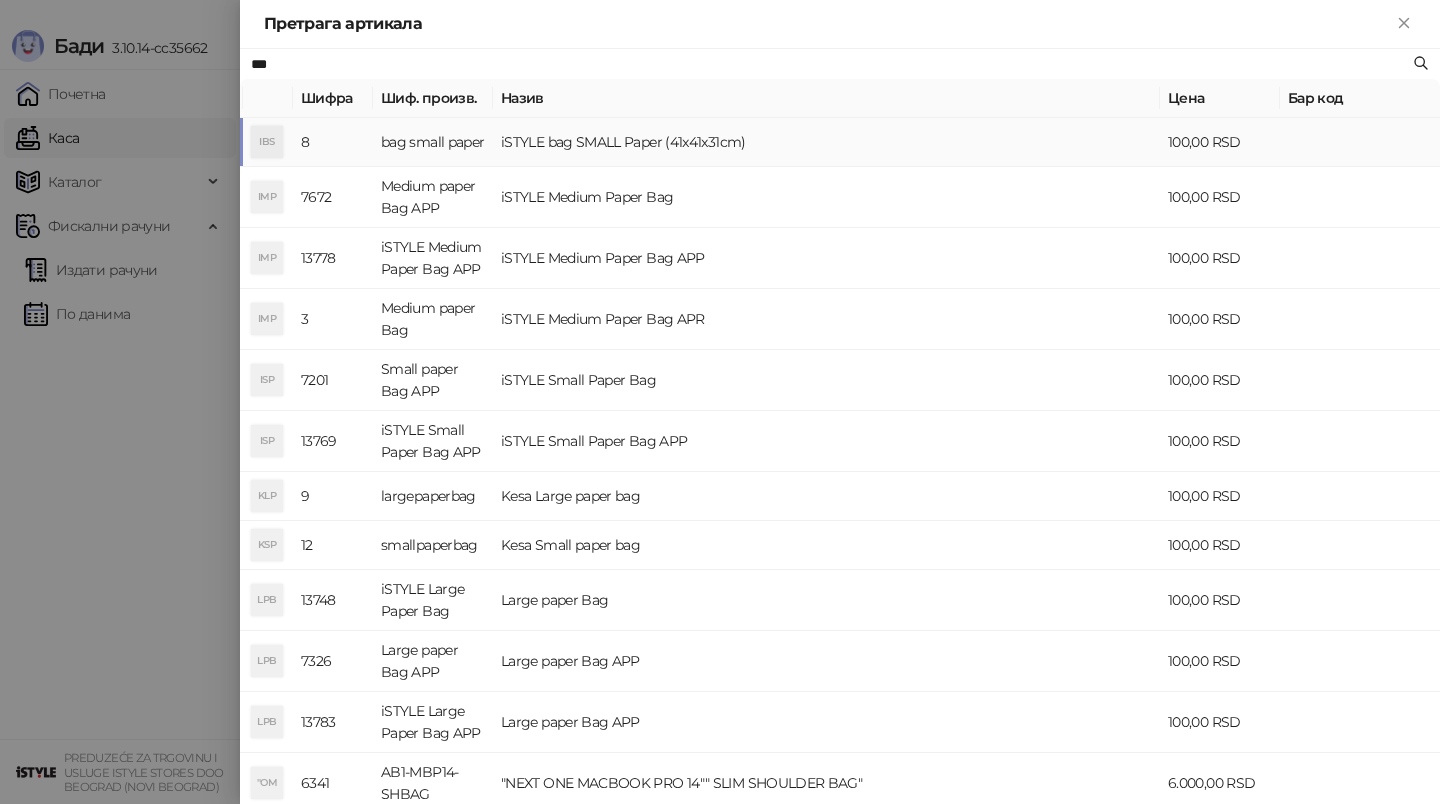 click on "bag small paper" at bounding box center (433, 142) 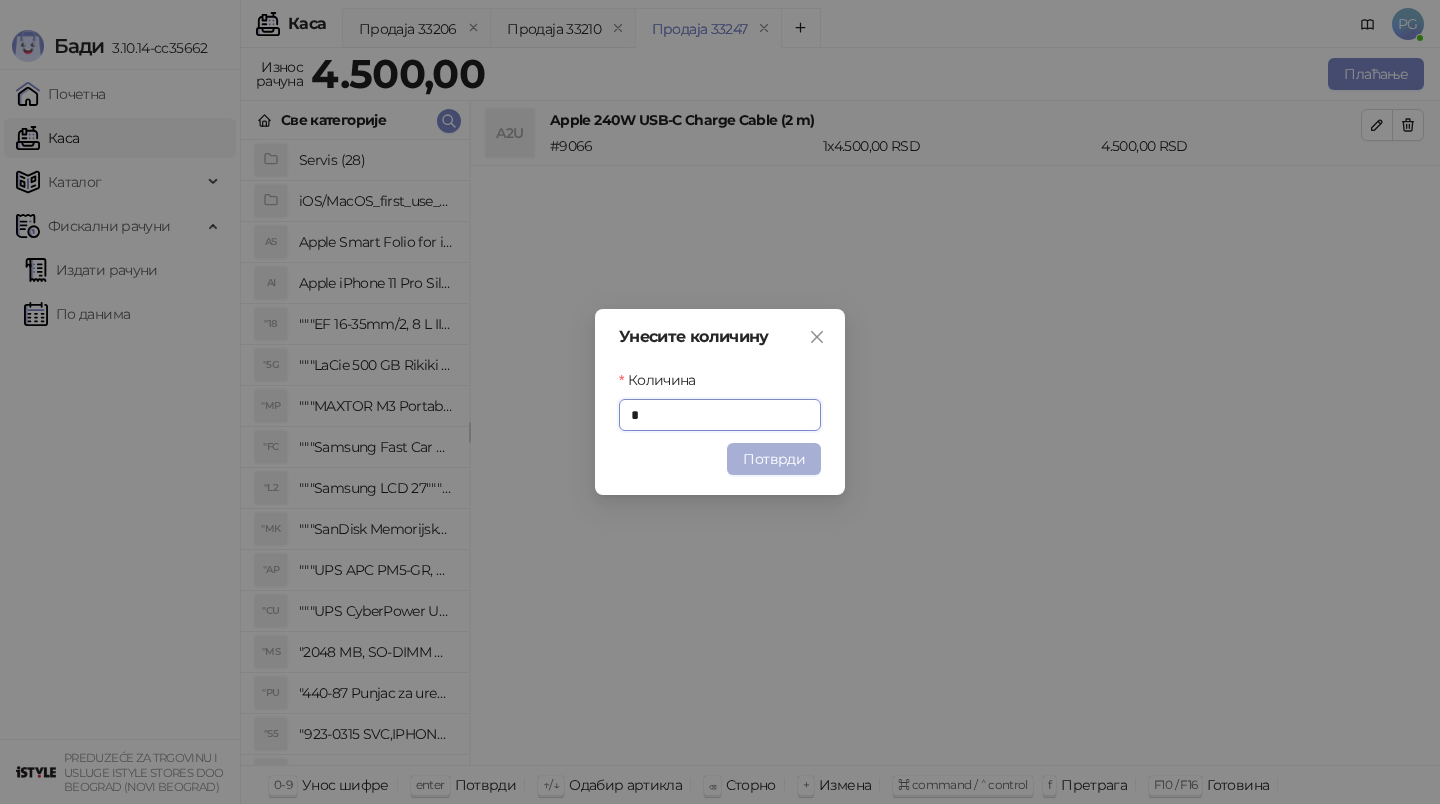 click on "Потврди" at bounding box center (774, 459) 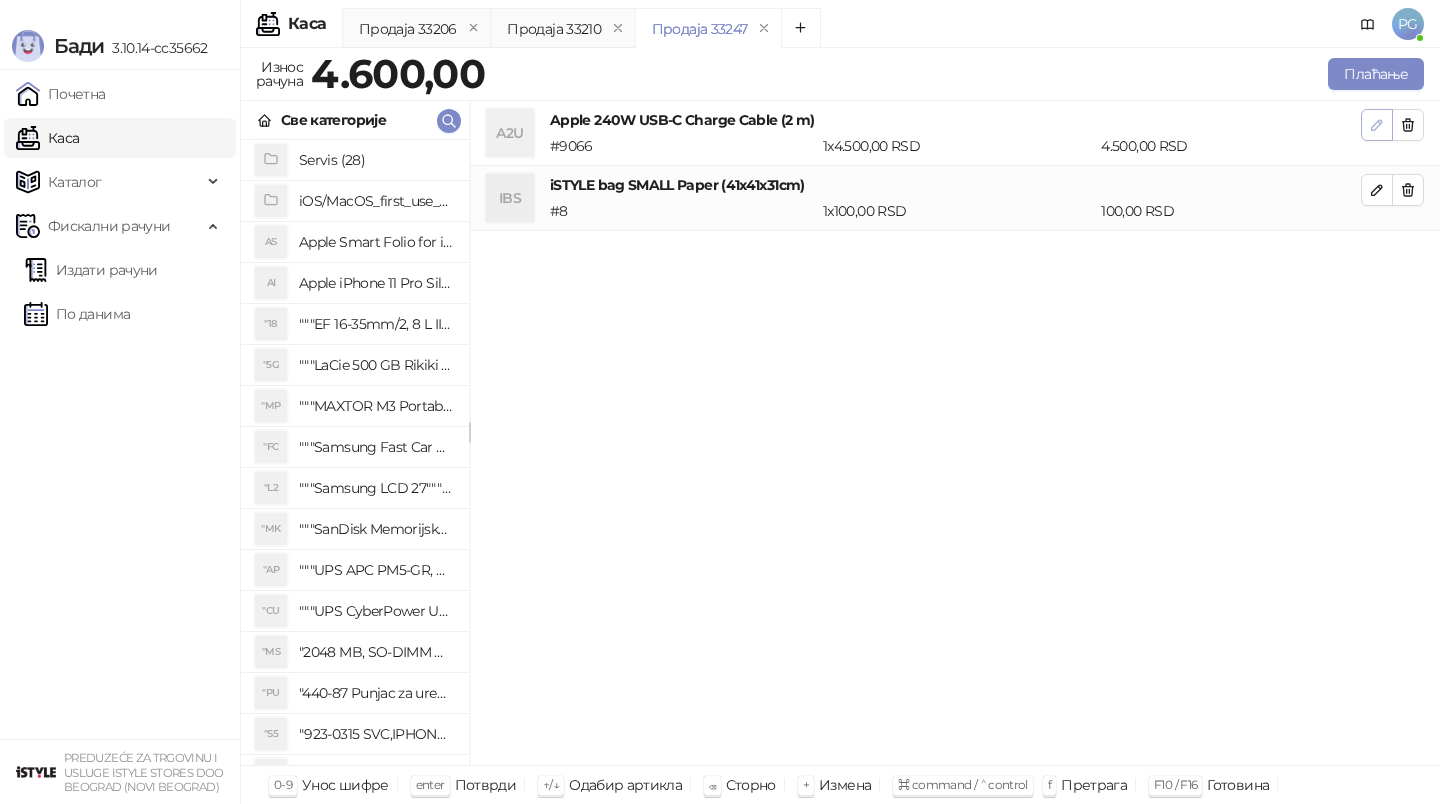 click at bounding box center [1377, 125] 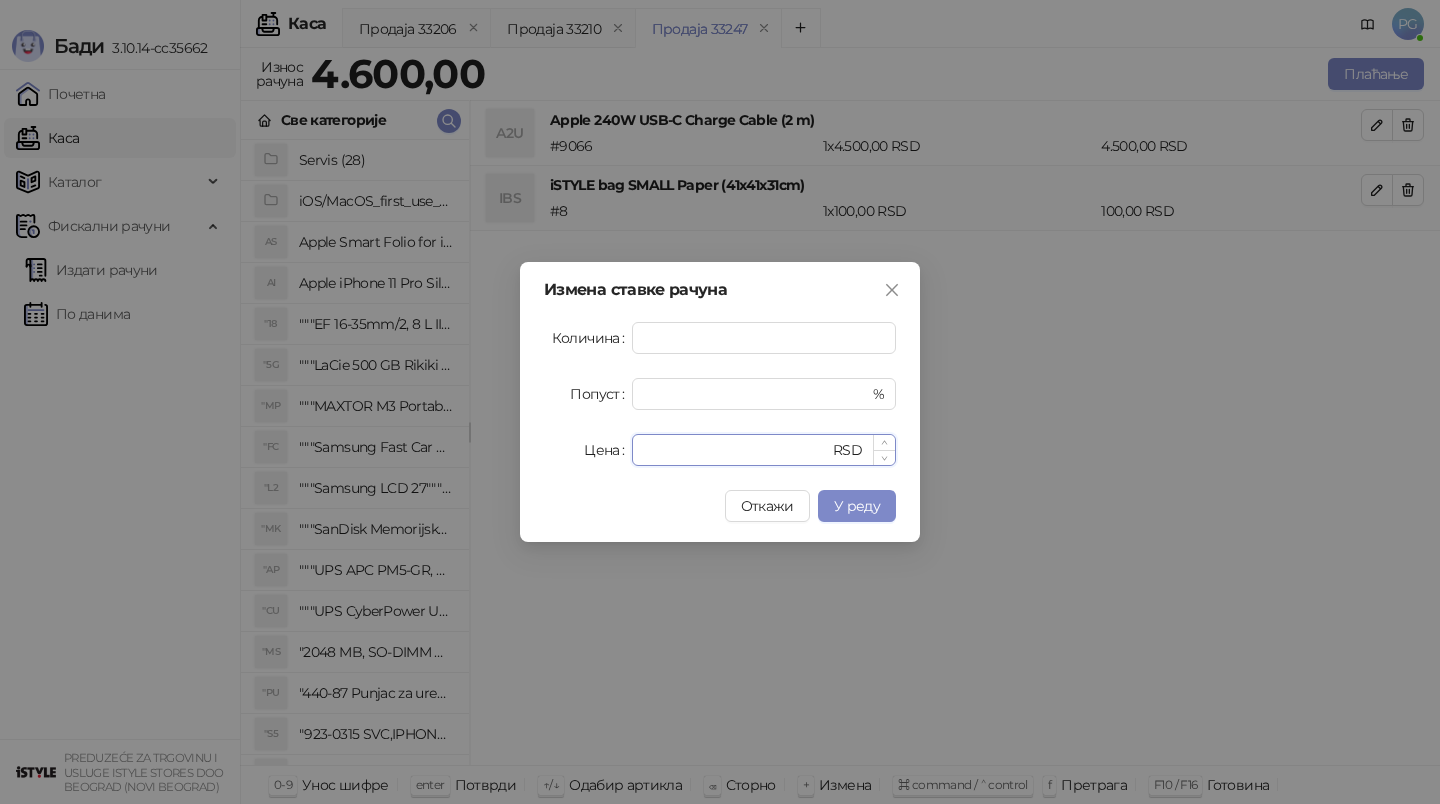 click on "****" at bounding box center (736, 450) 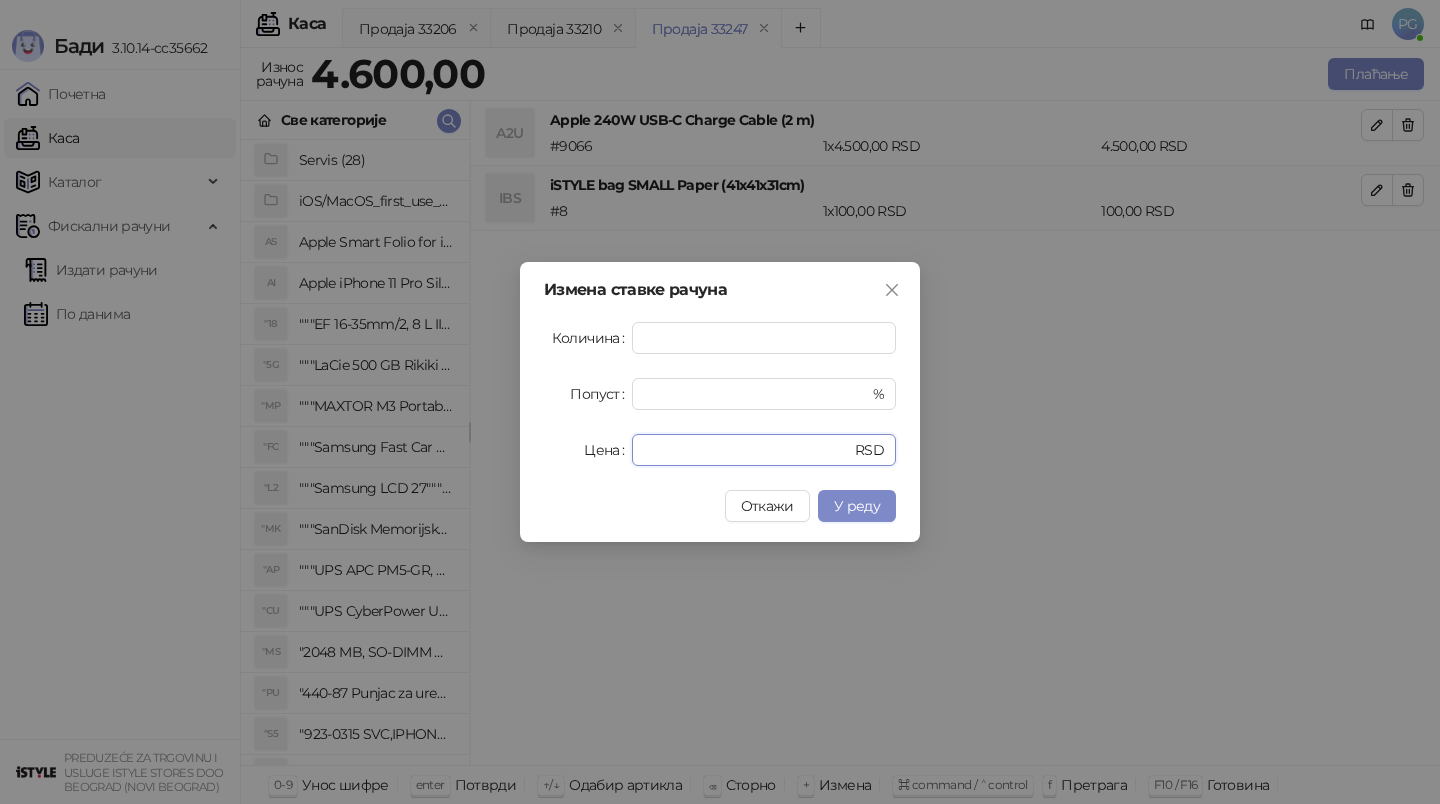 type on "****" 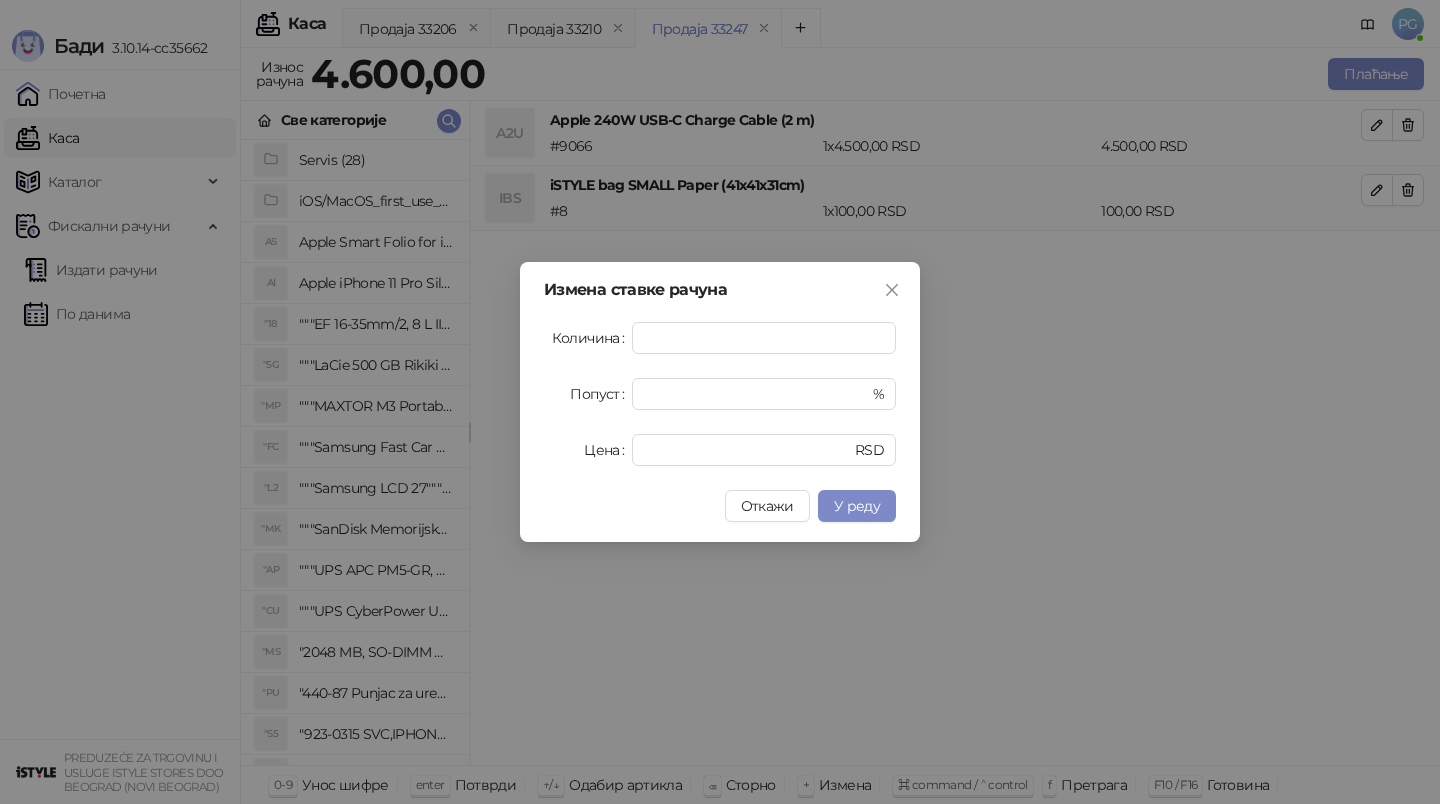 click on "Измена ставке рачуна Количина * Попуст * % Цена **** RSD Откажи У реду" at bounding box center [720, 402] 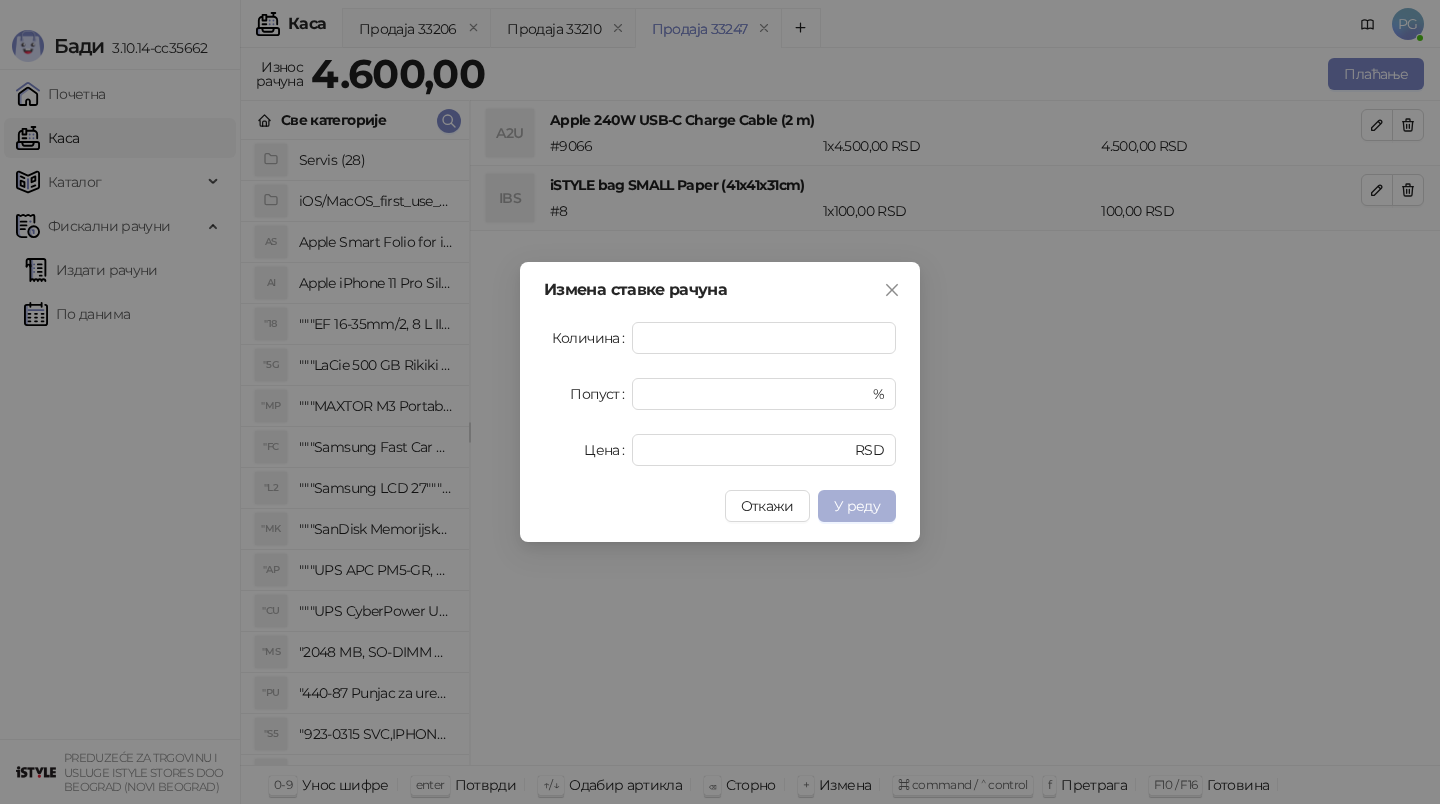 click on "У реду" at bounding box center [857, 506] 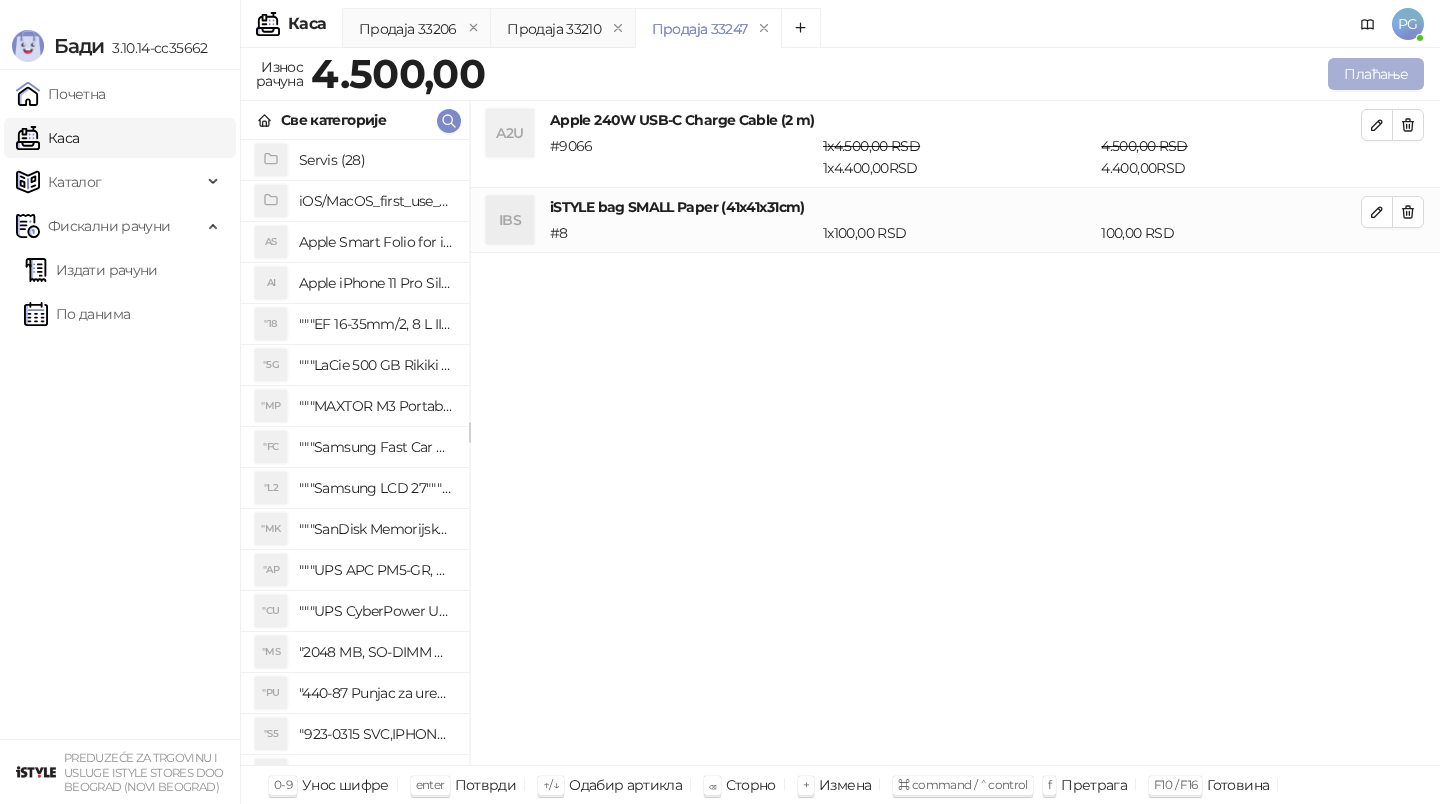 click on "Плаћање" at bounding box center (1376, 74) 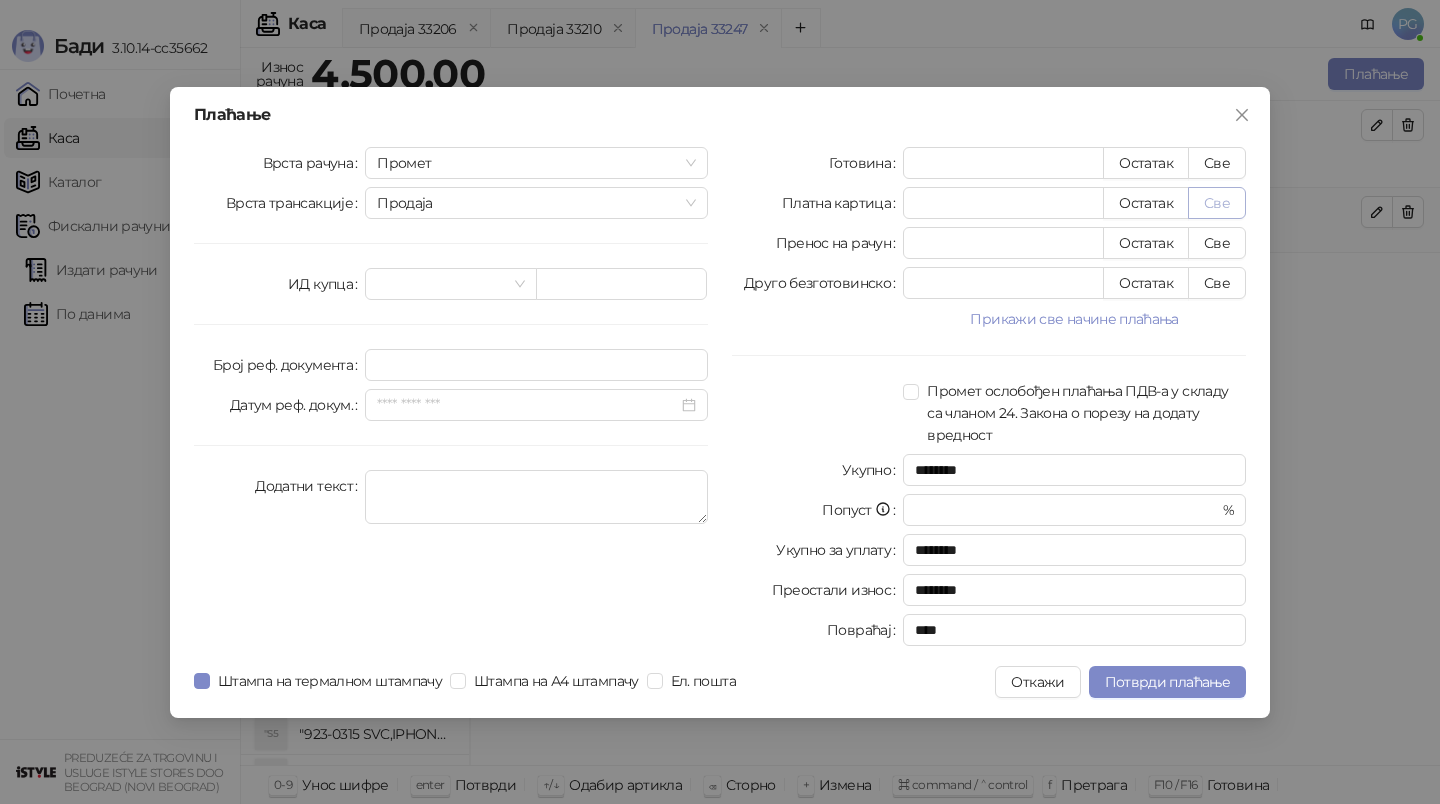 click on "Све" at bounding box center [1217, 203] 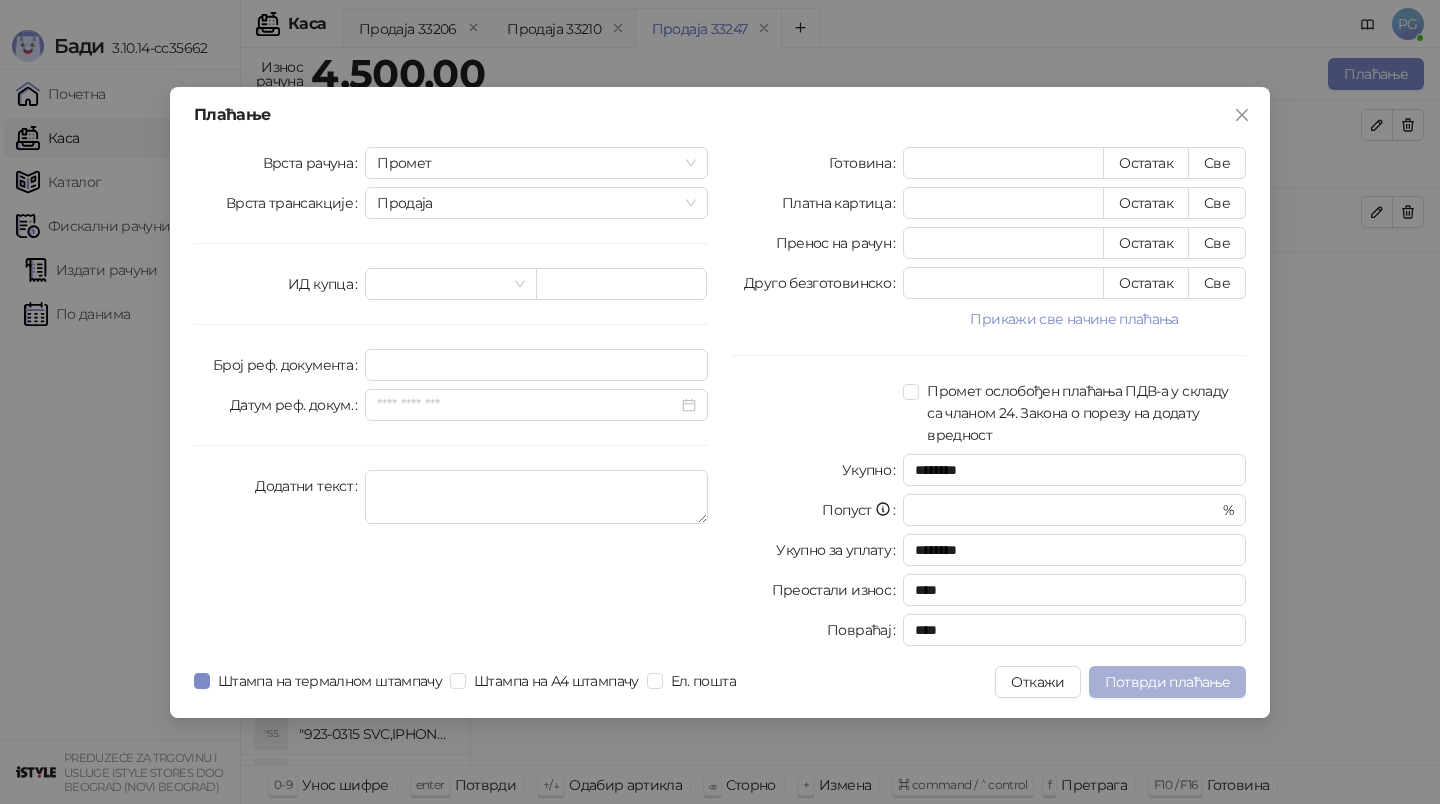 click on "Потврди плаћање" at bounding box center (1167, 682) 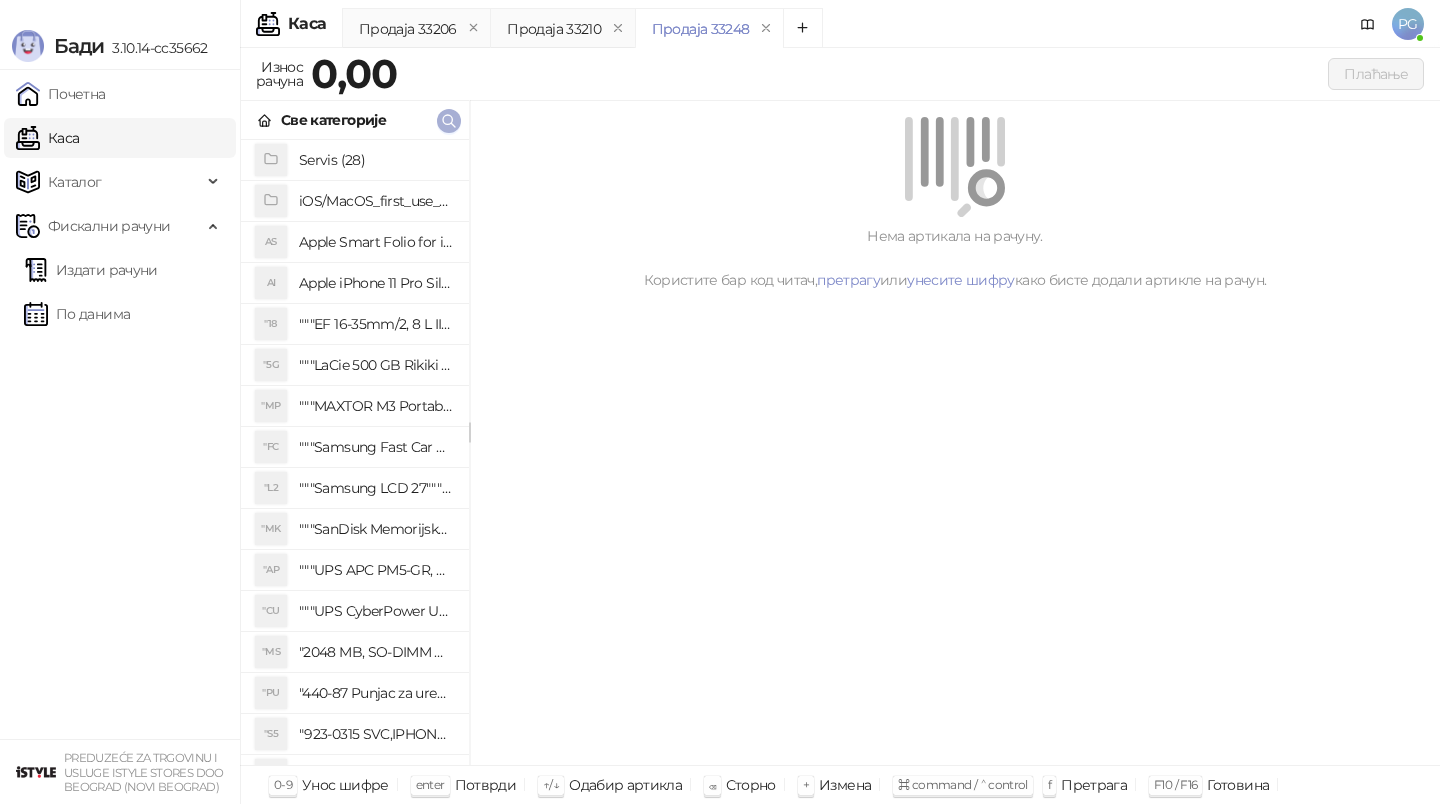 click 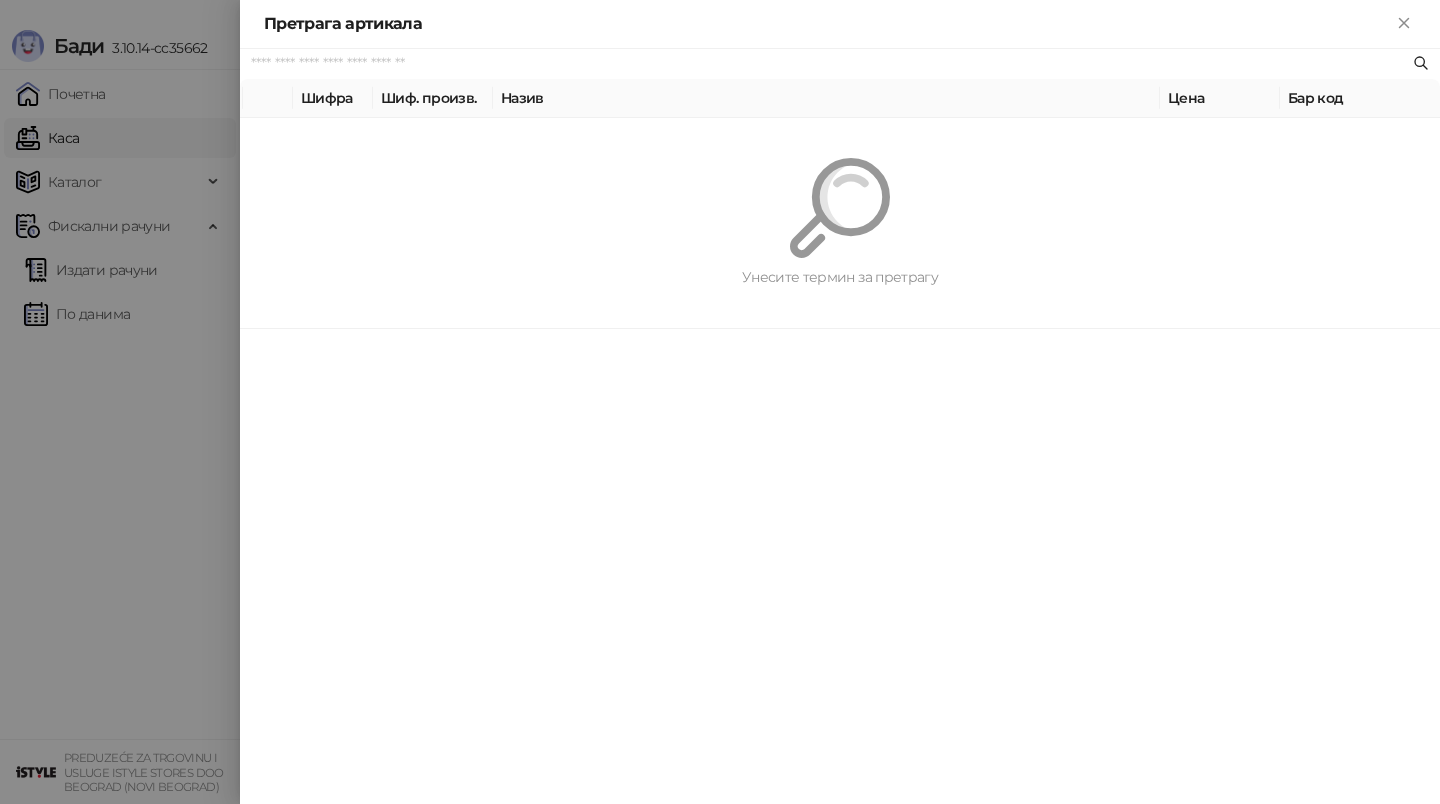 paste on "*********" 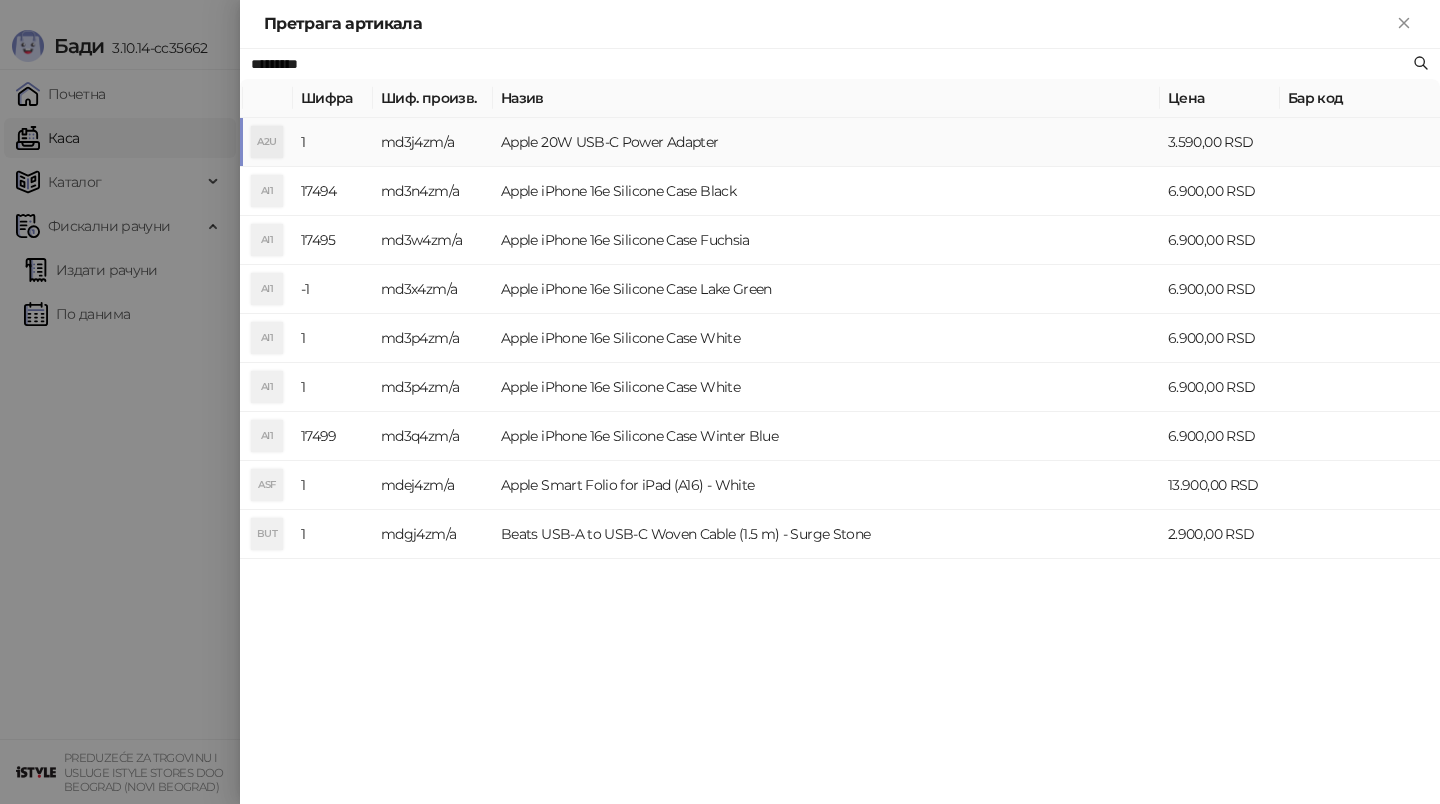 click on "md3j4zm/a" at bounding box center [433, 142] 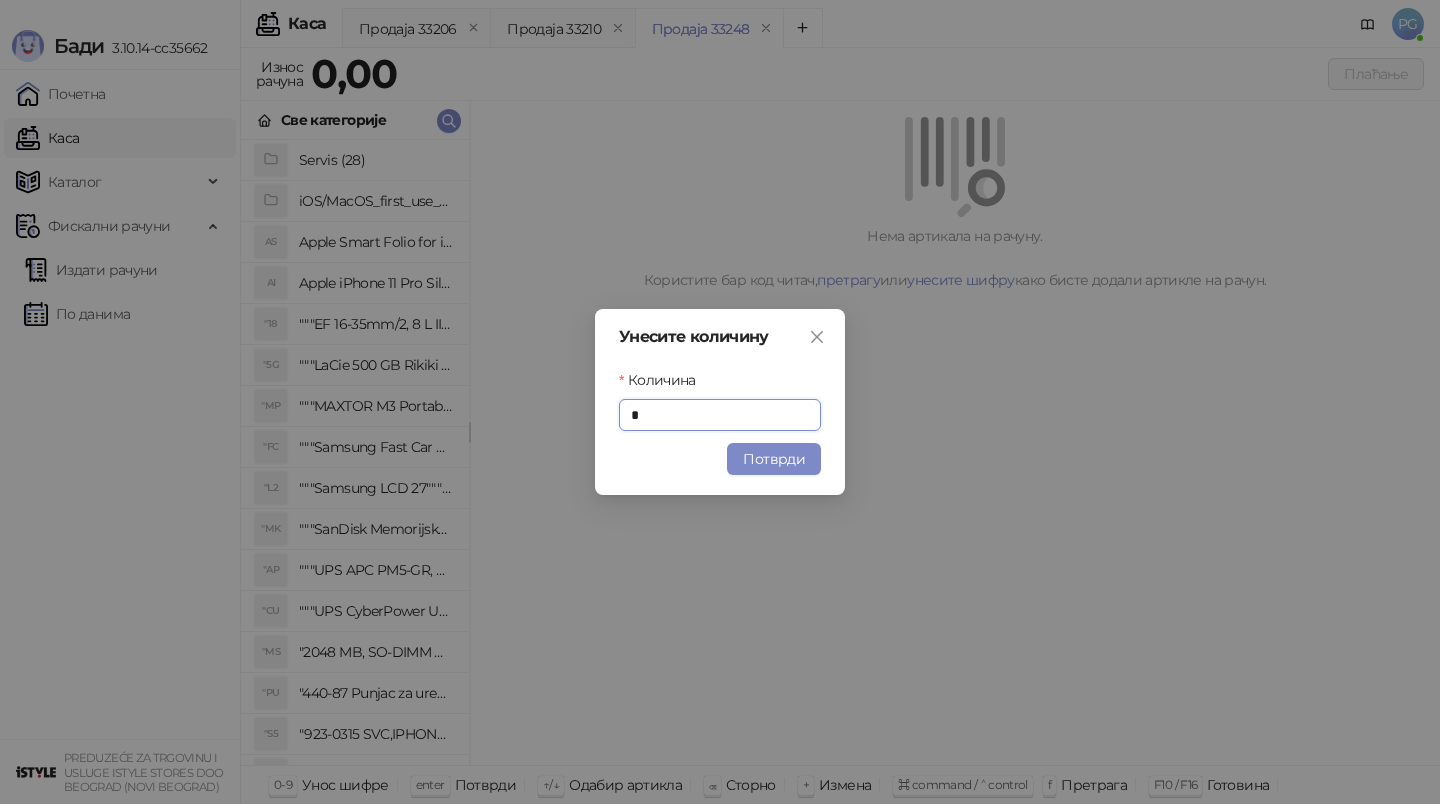 click on "Унесите количину Количина * Потврди" at bounding box center (720, 402) 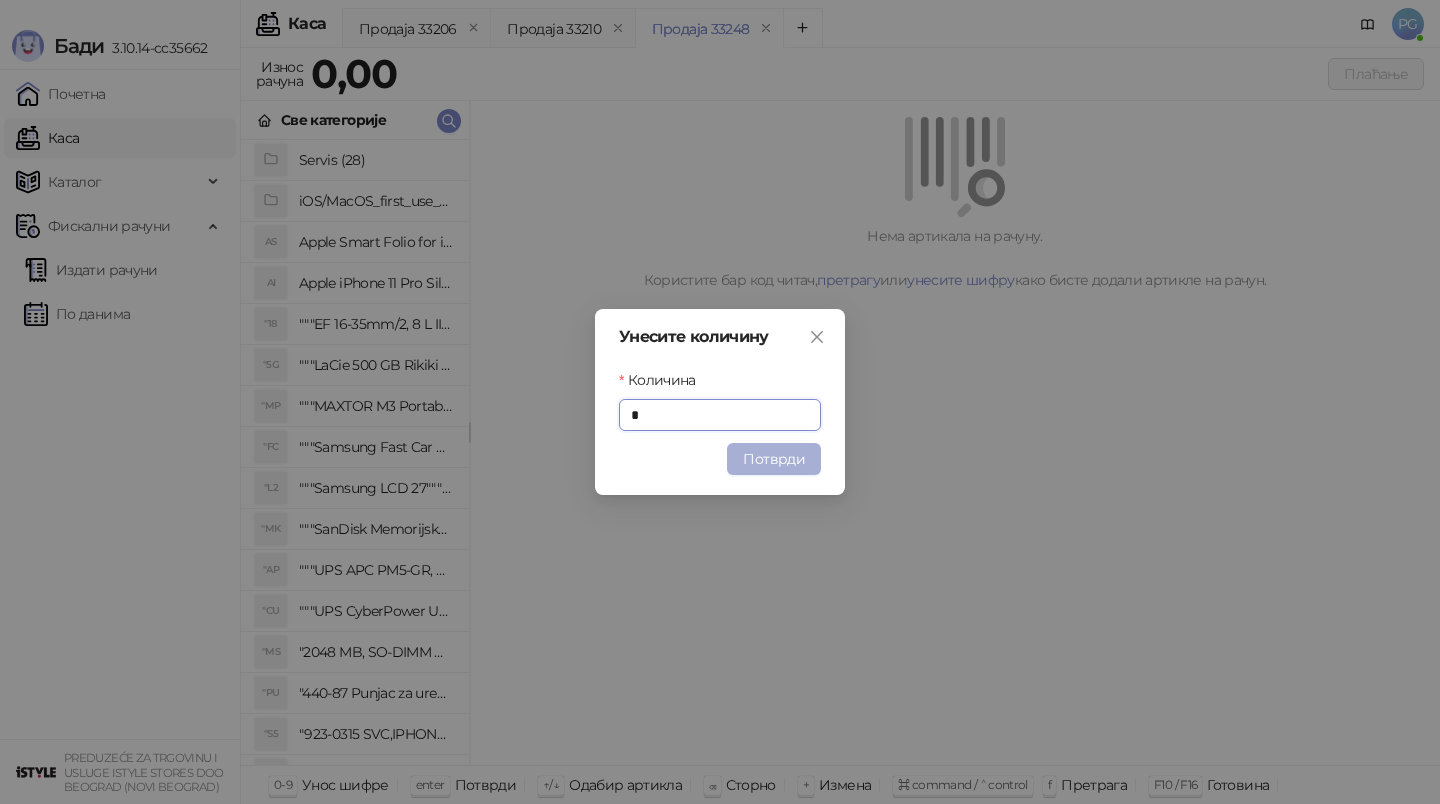 click on "Потврди" at bounding box center [774, 459] 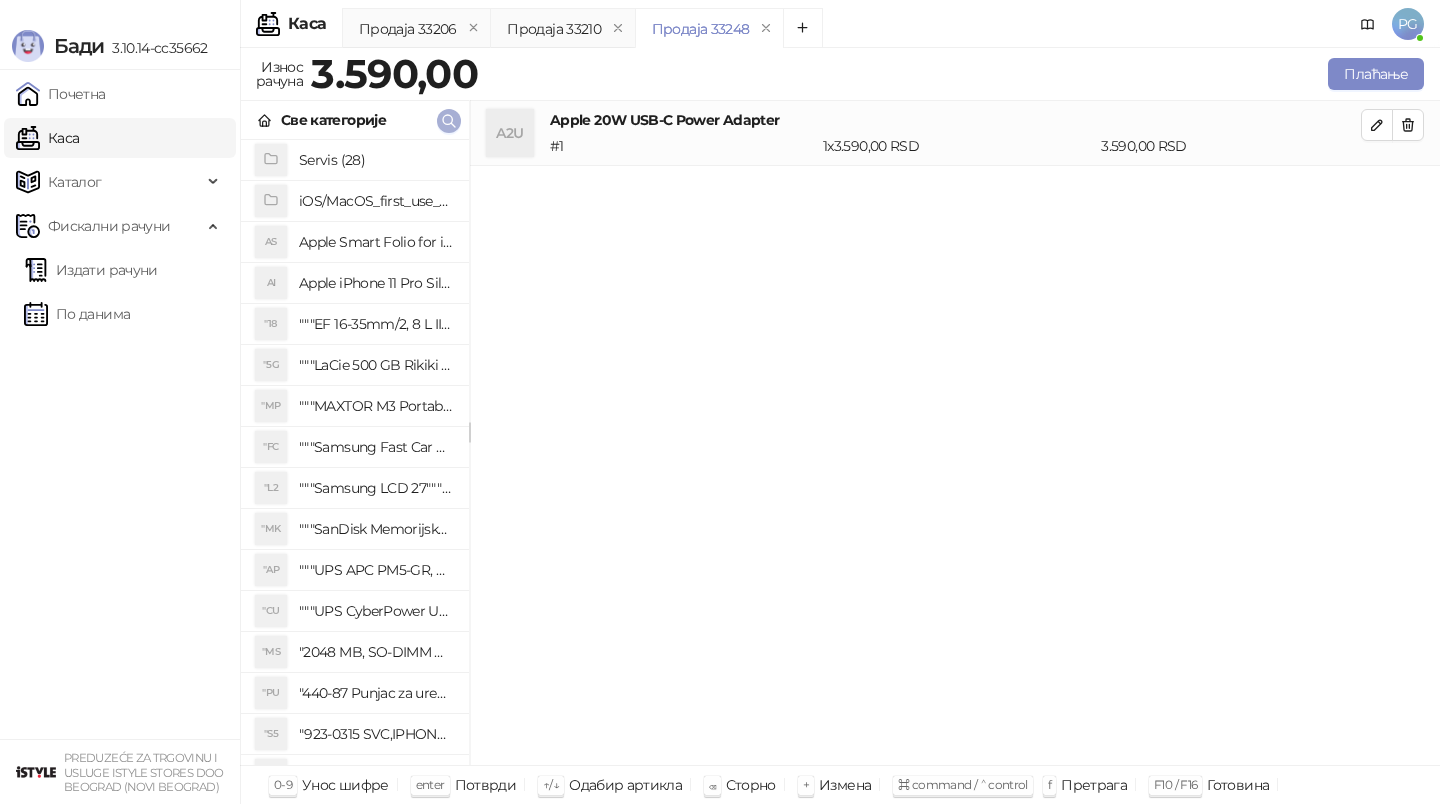 click 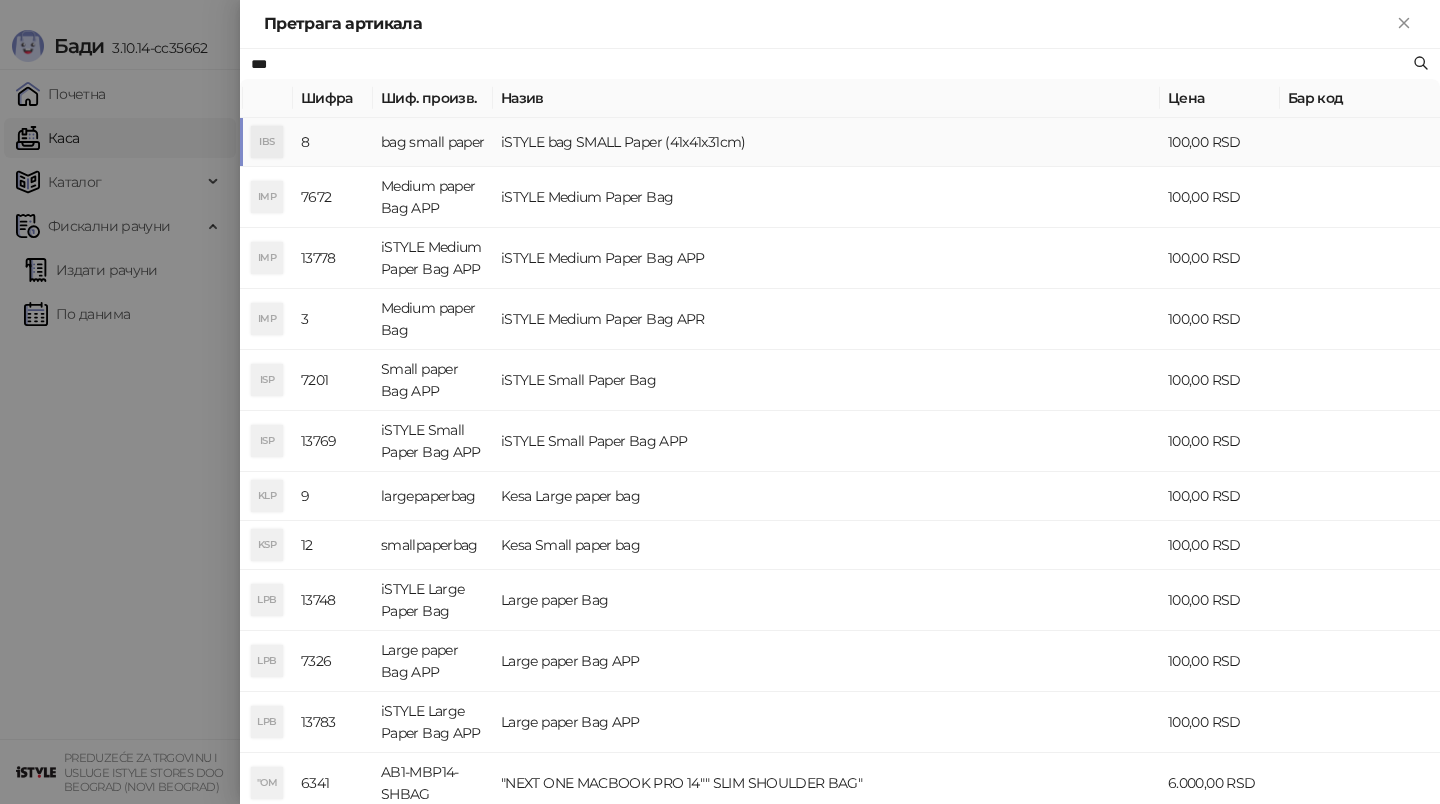 click on "bag small paper" at bounding box center [433, 142] 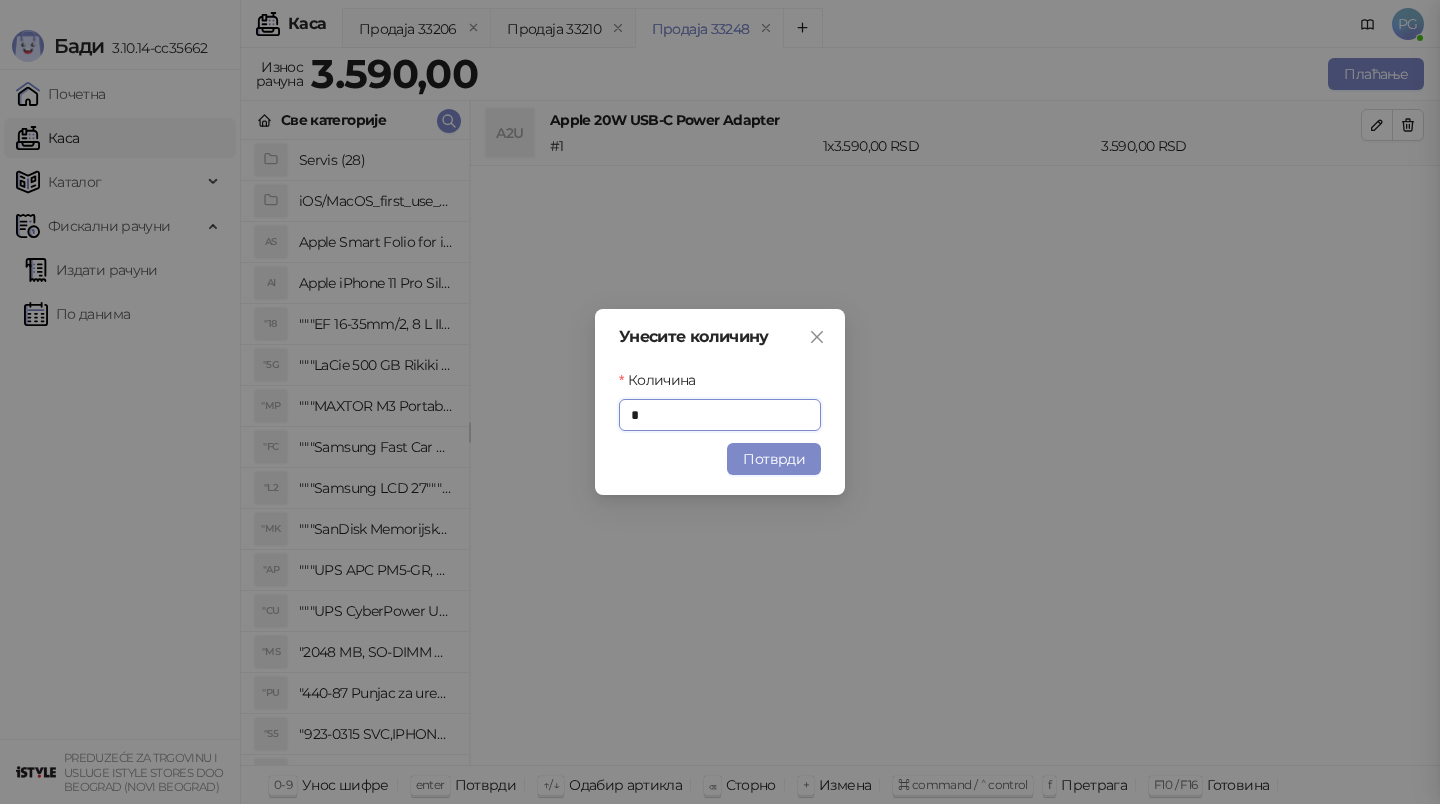 drag, startPoint x: 462, startPoint y: 136, endPoint x: 719, endPoint y: 313, distance: 312.05447 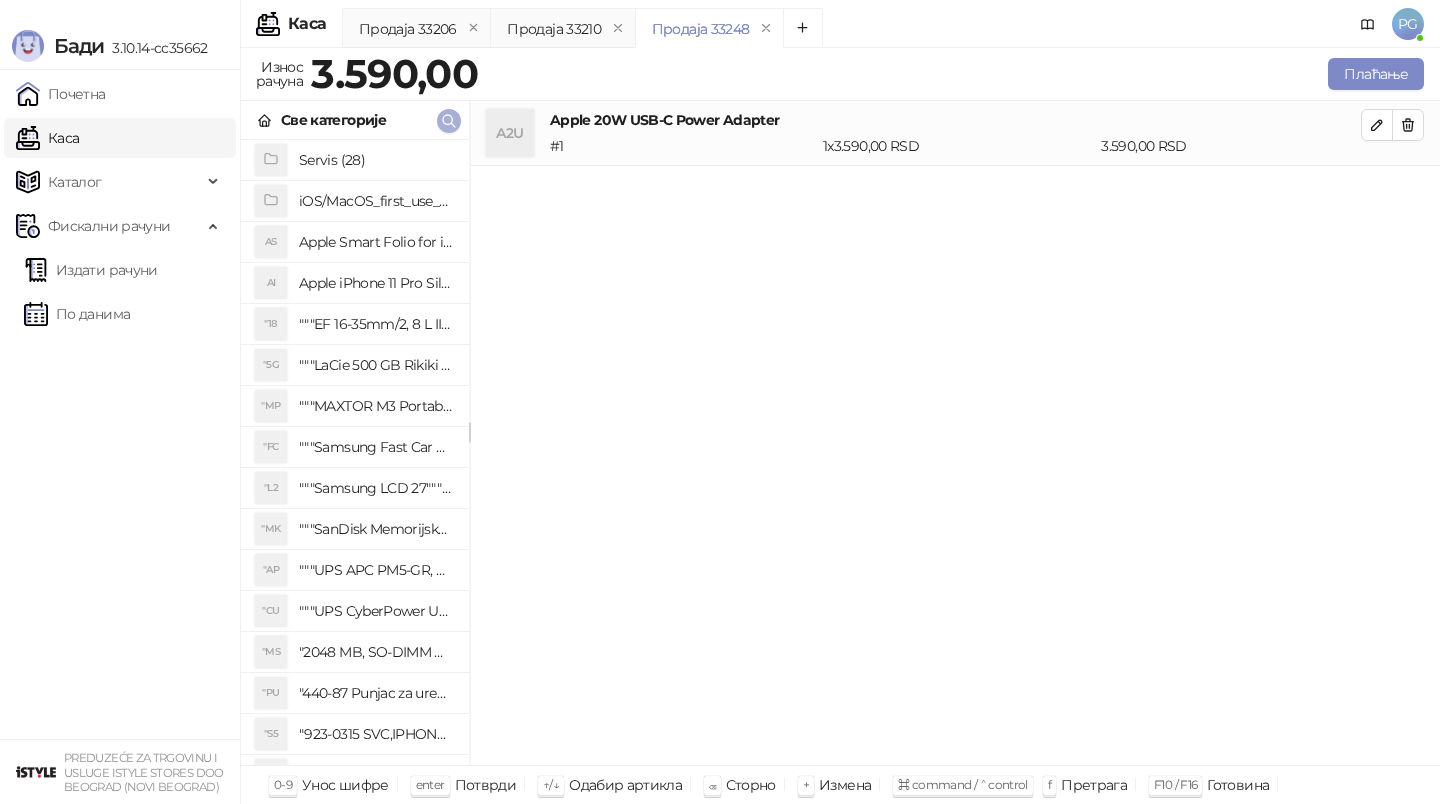 click 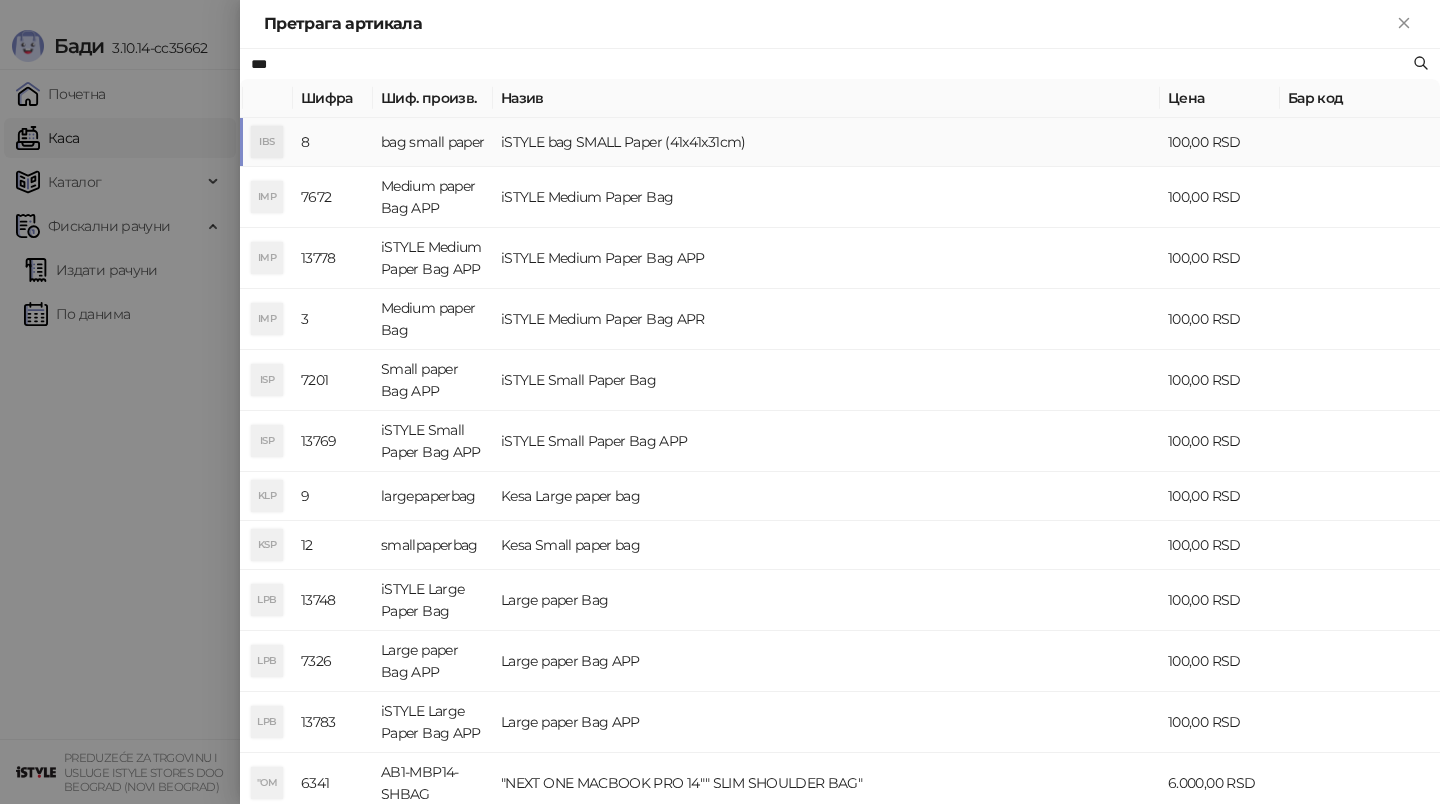 click on "bag small paper" at bounding box center (433, 142) 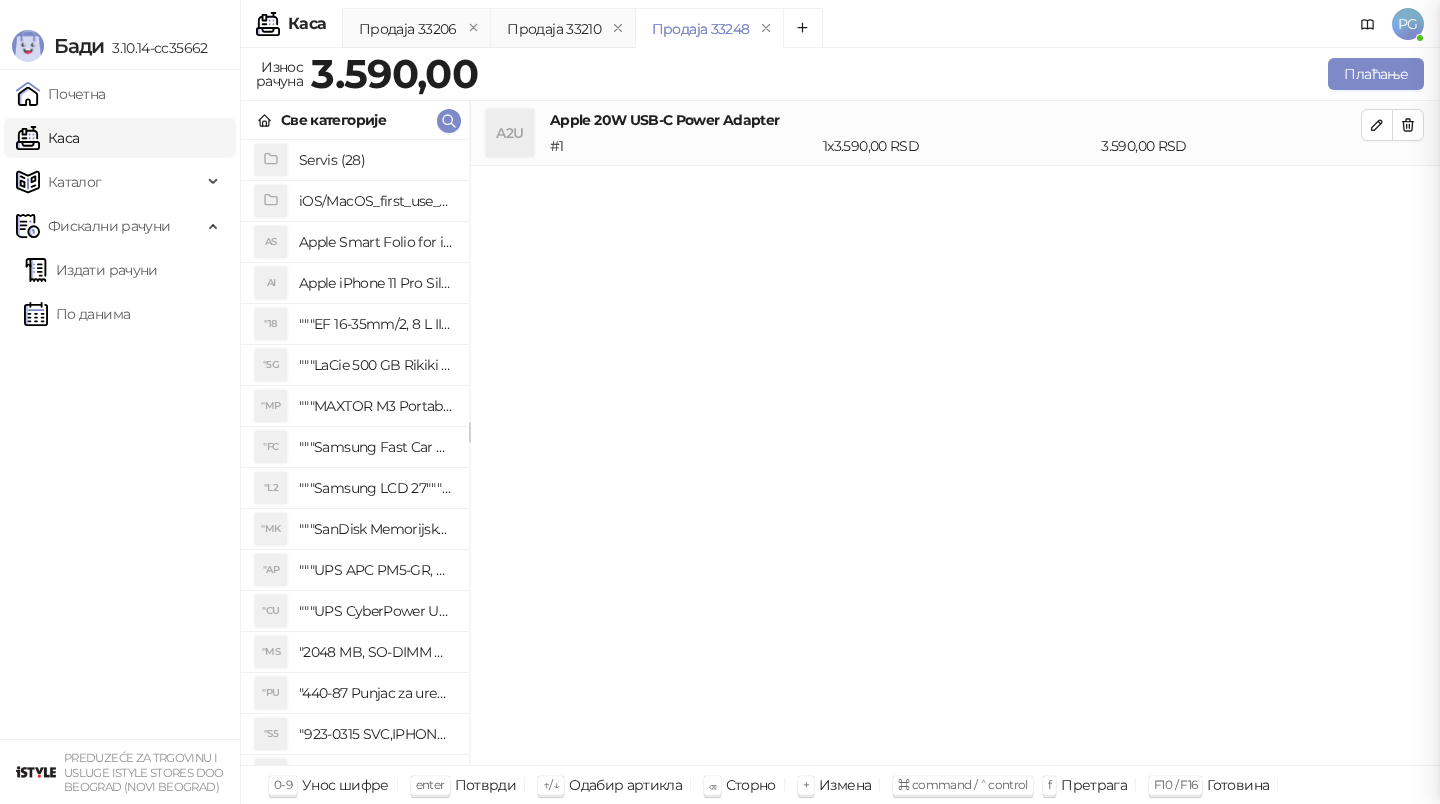 drag, startPoint x: 464, startPoint y: 140, endPoint x: 641, endPoint y: 332, distance: 261.1379 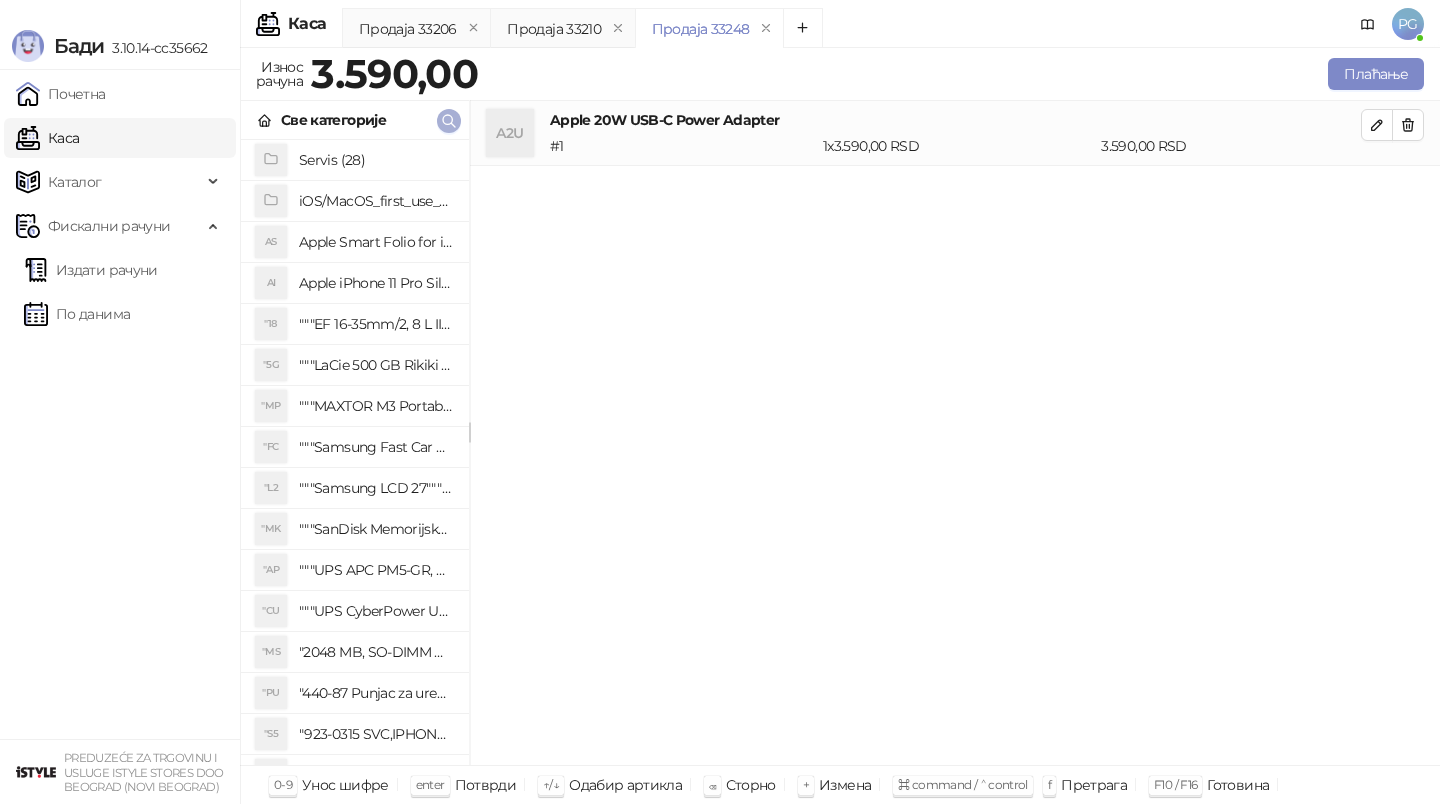 click 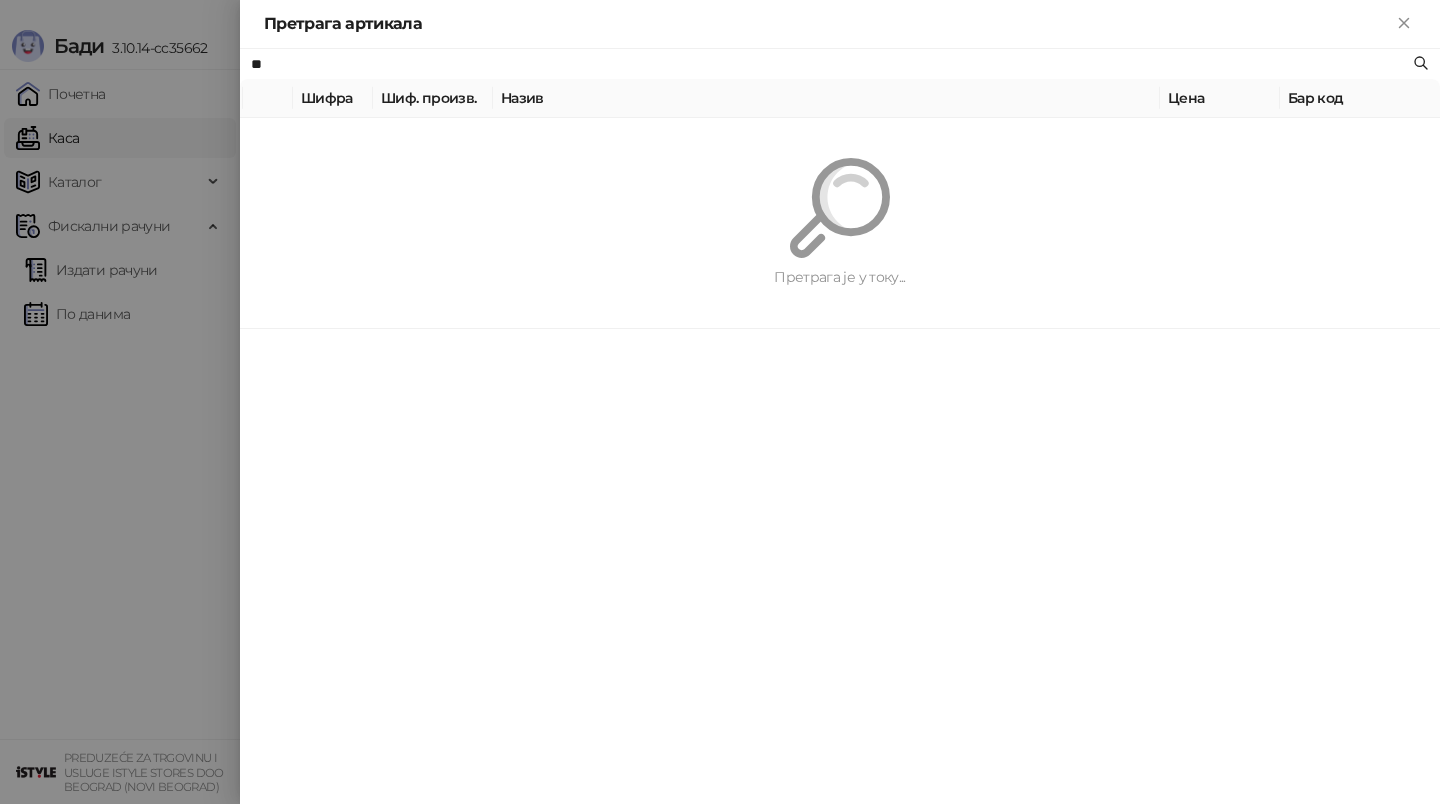 type on "***" 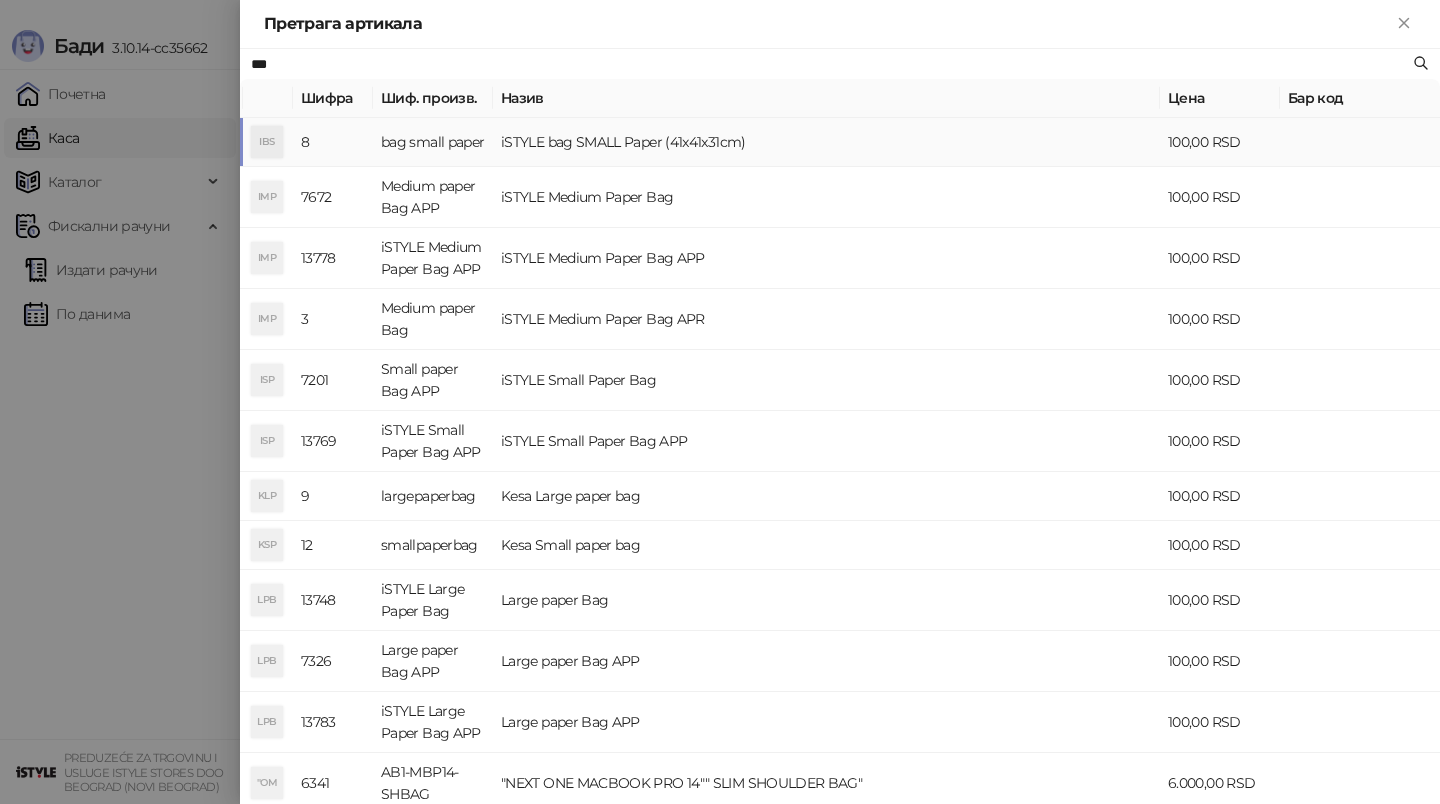 click on "bag small paper" at bounding box center (433, 142) 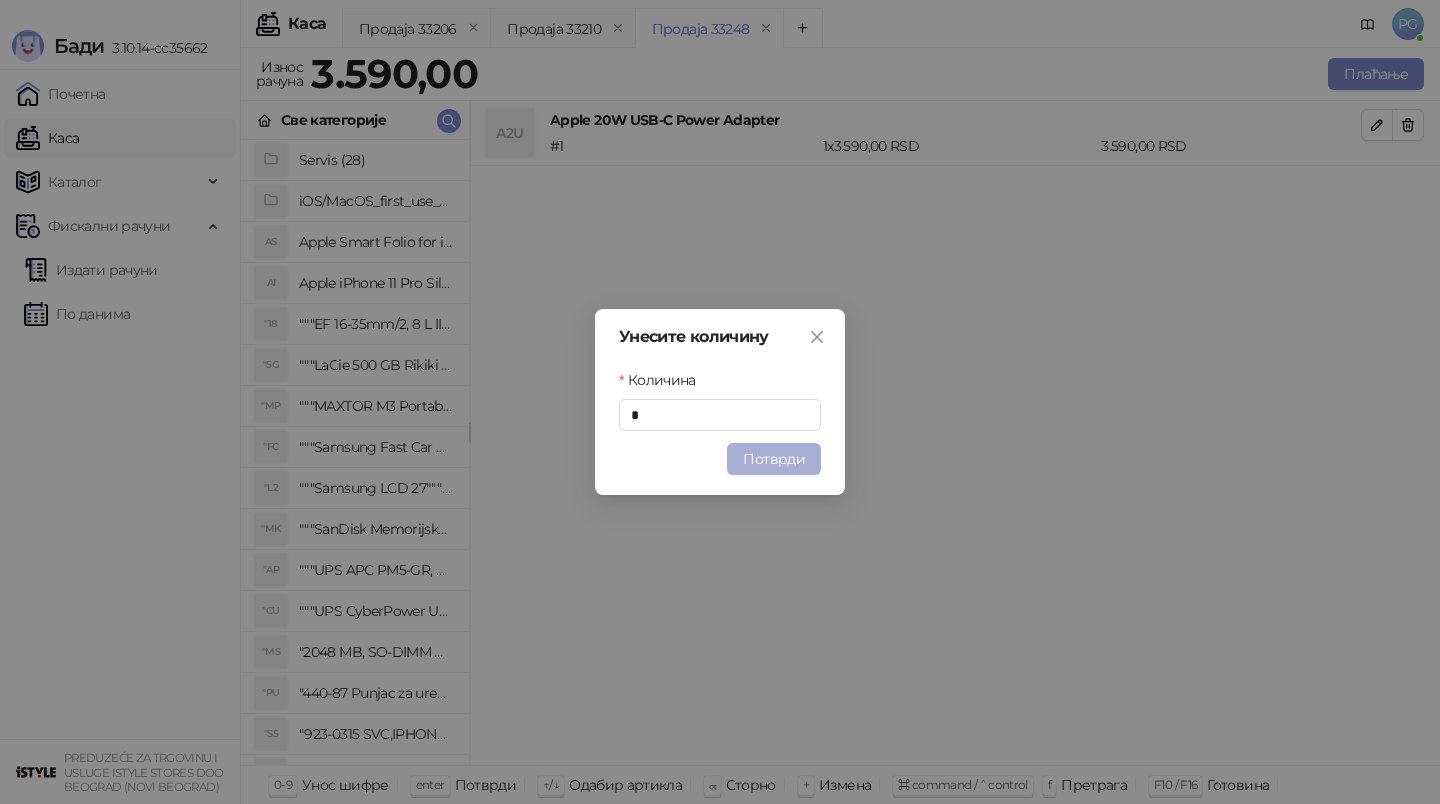 click on "Потврди" at bounding box center [774, 459] 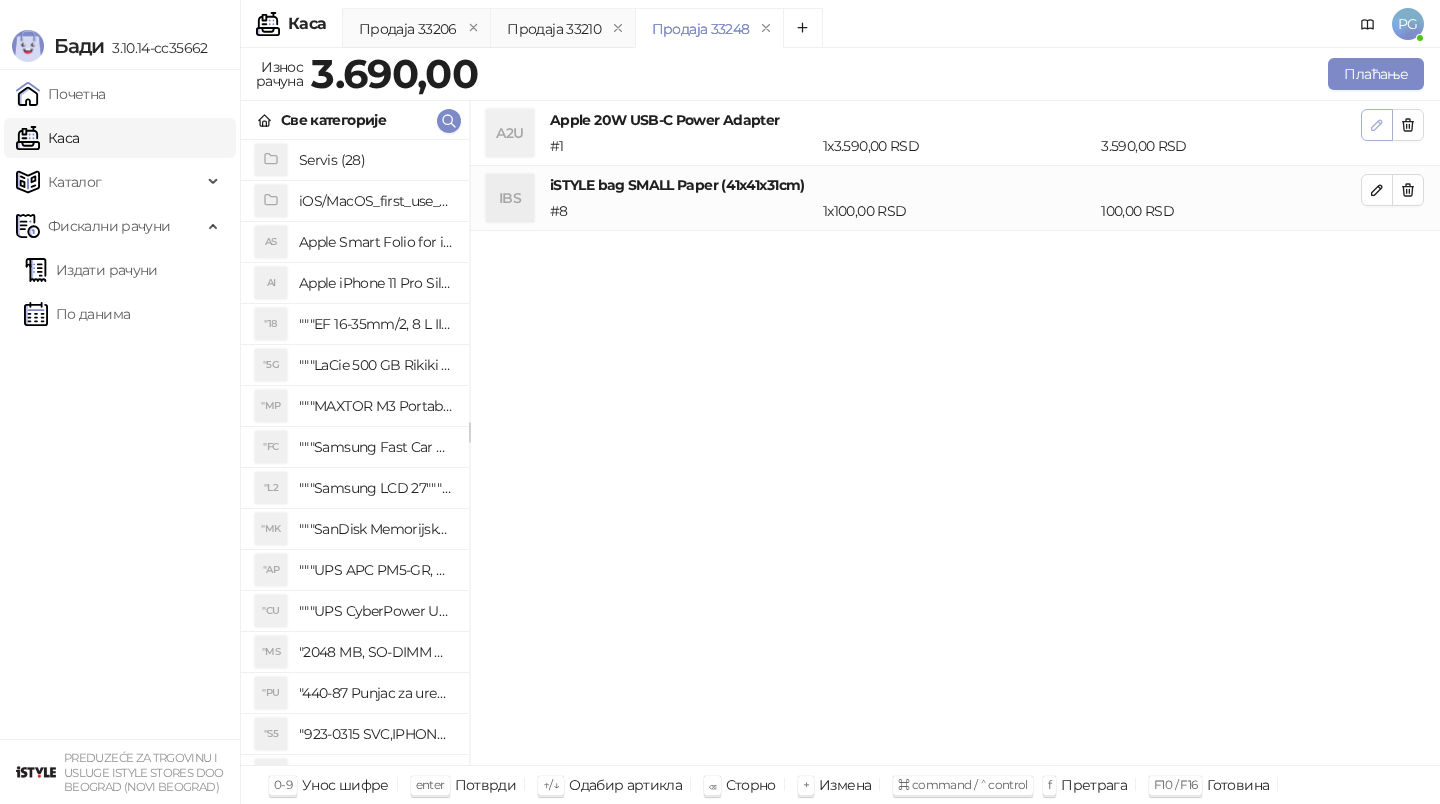 click 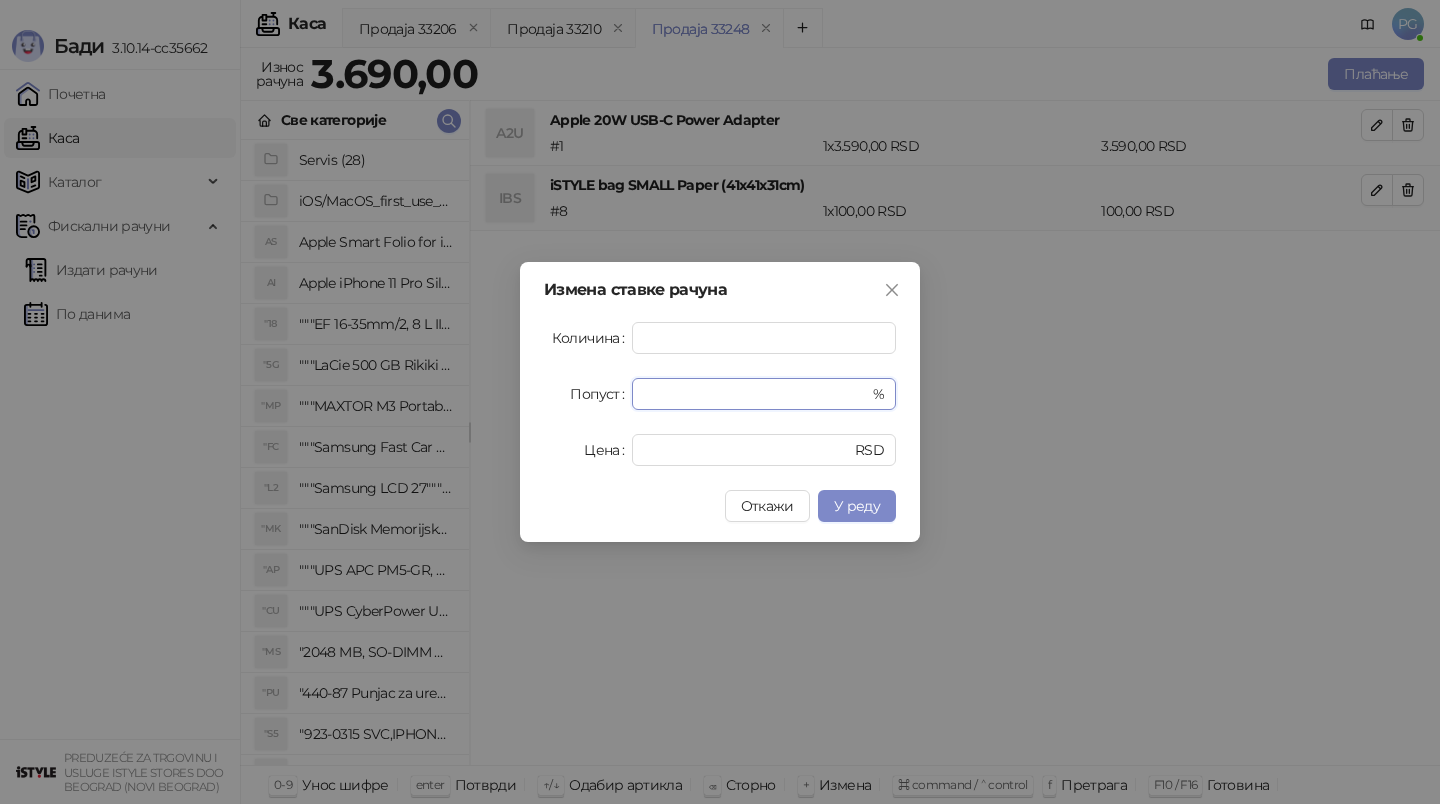 drag, startPoint x: 676, startPoint y: 387, endPoint x: 526, endPoint y: 380, distance: 150.16324 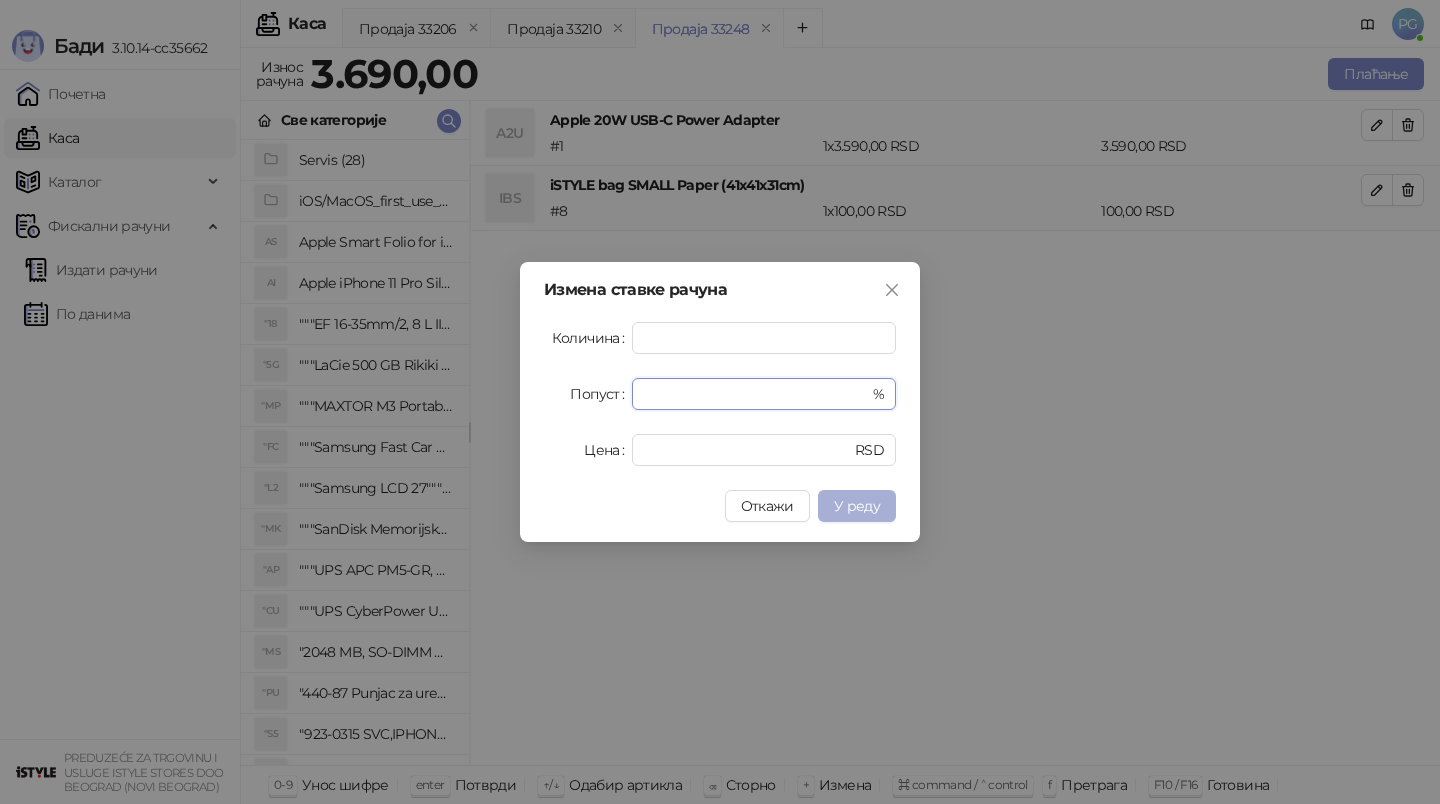 type on "******" 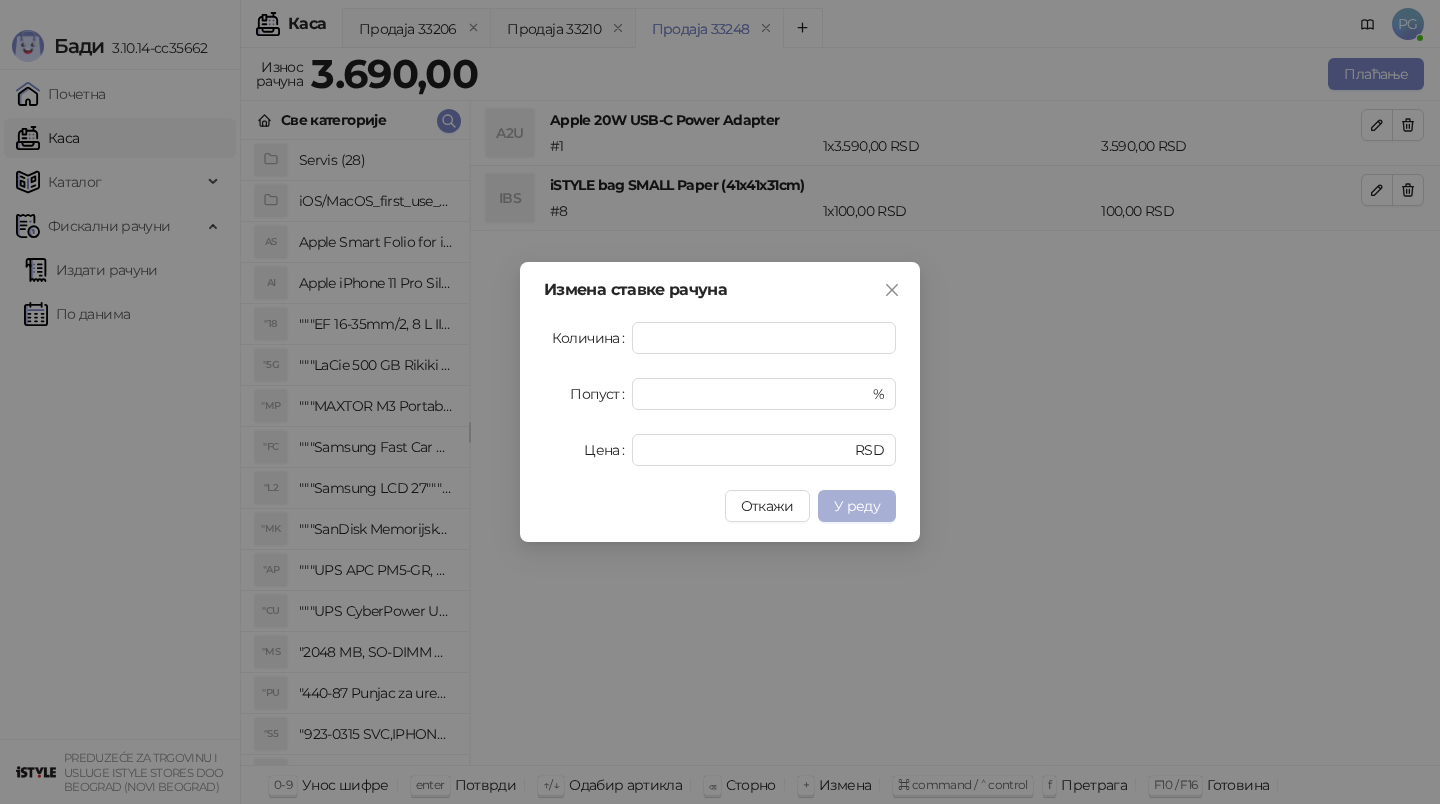 click on "У реду" at bounding box center [857, 506] 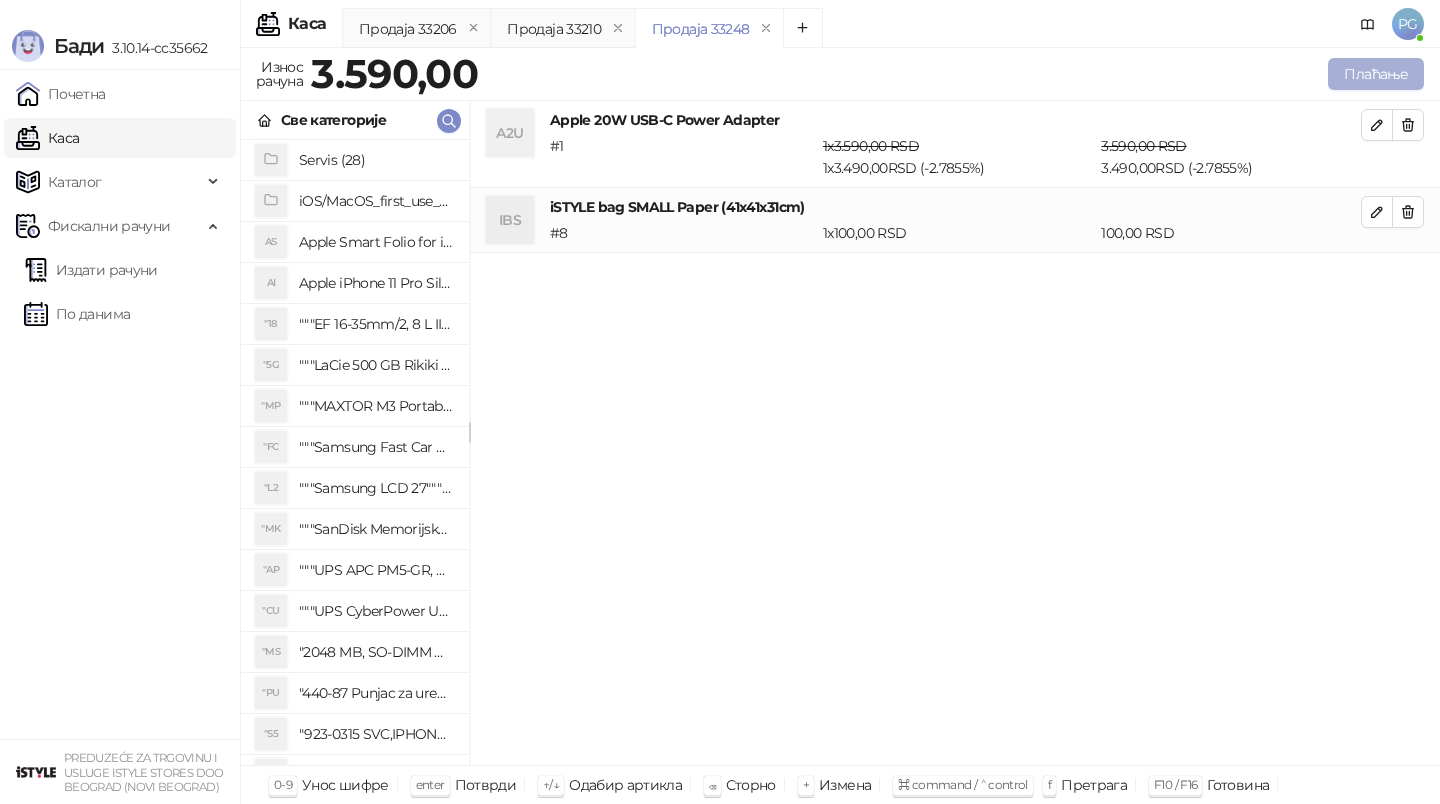 click on "Плаћање" at bounding box center [1376, 74] 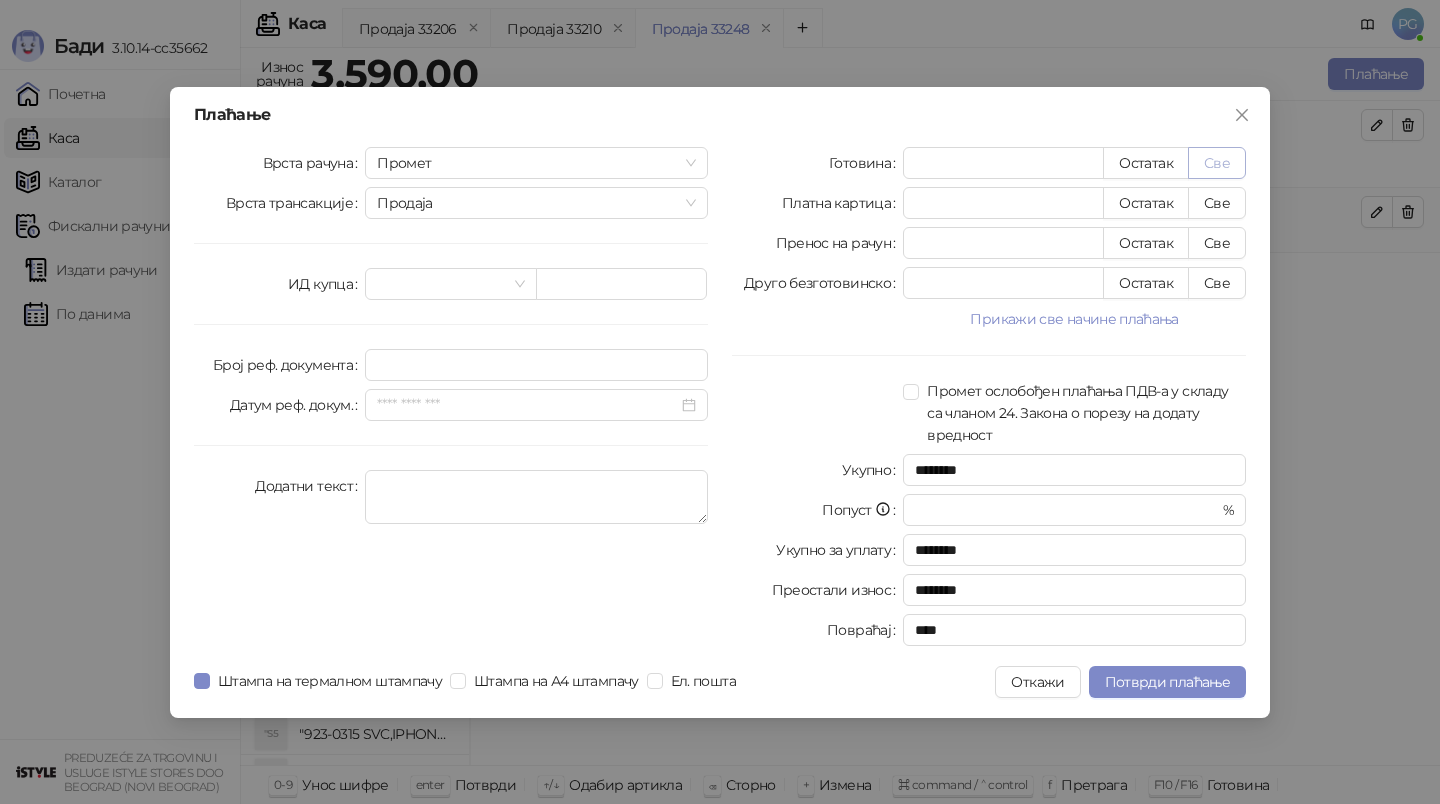 click on "Све" at bounding box center (1217, 163) 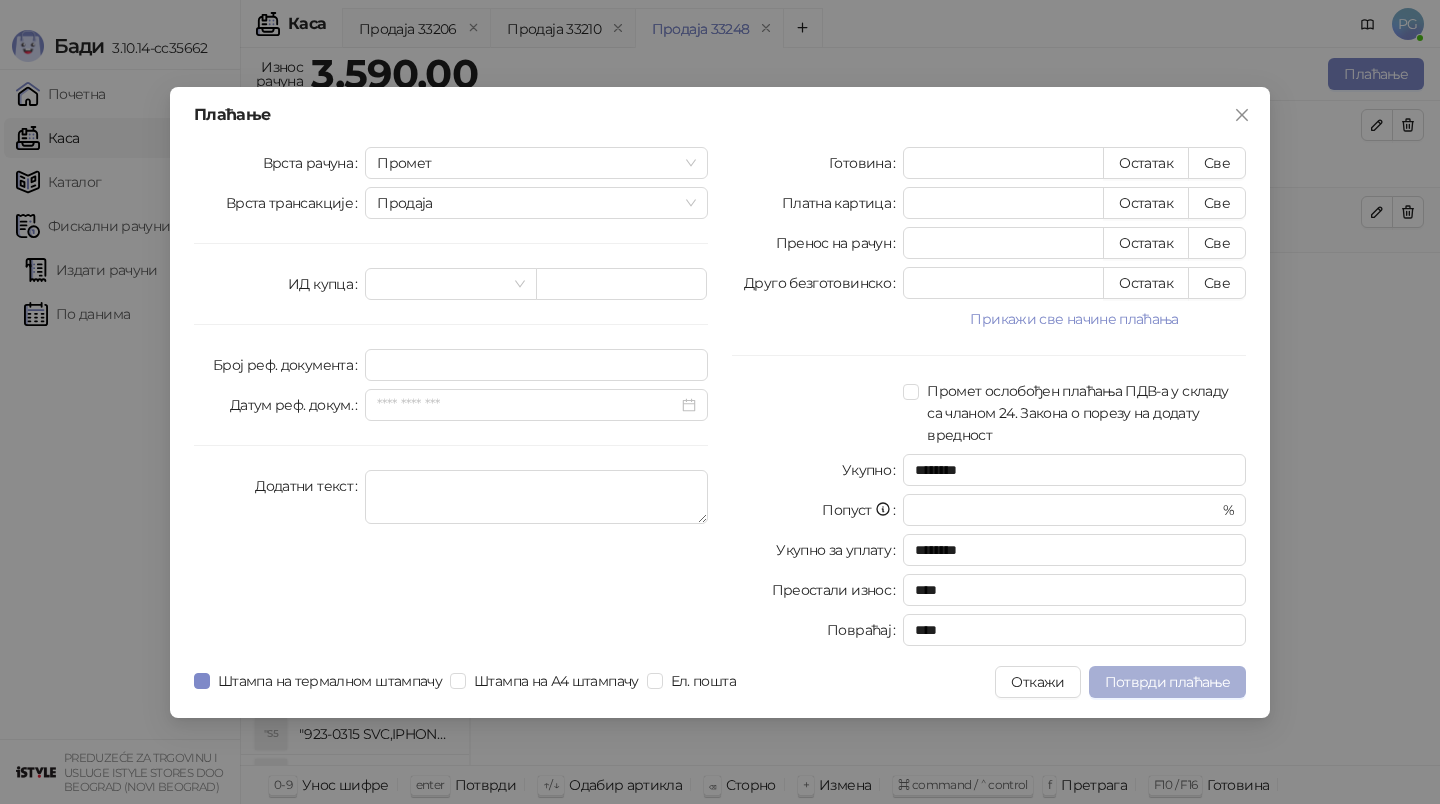 click on "Потврди плаћање" at bounding box center [1167, 682] 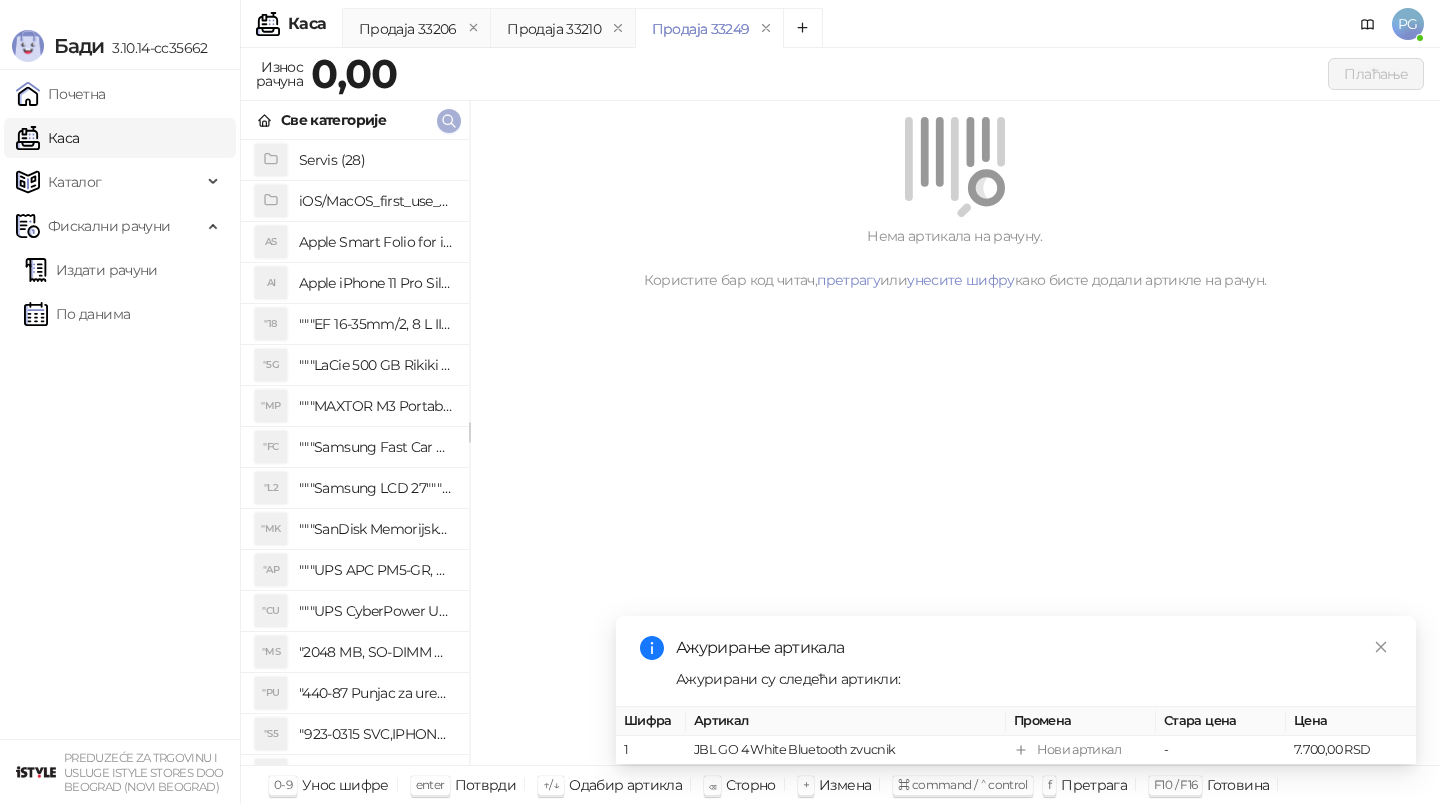 click 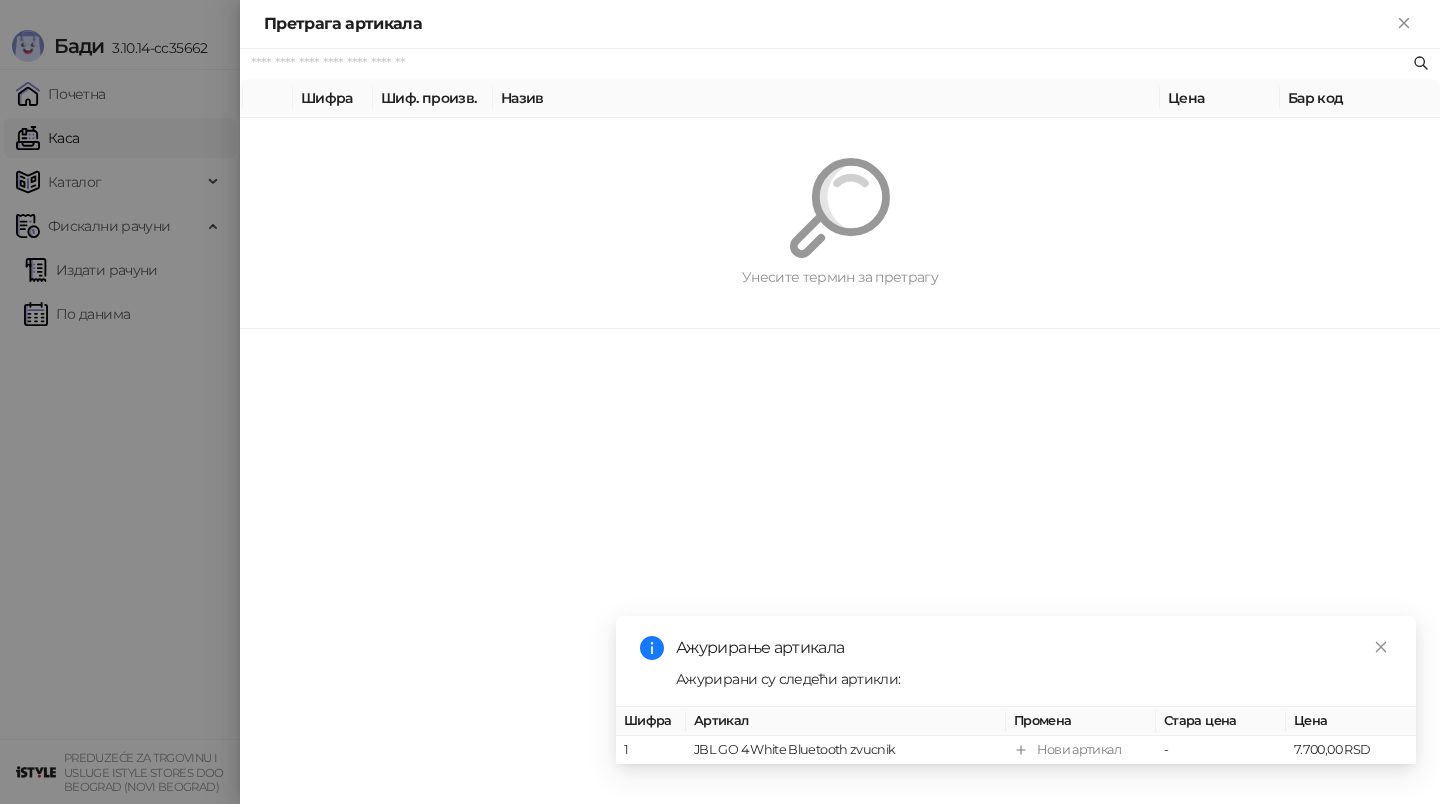 paste on "*********" 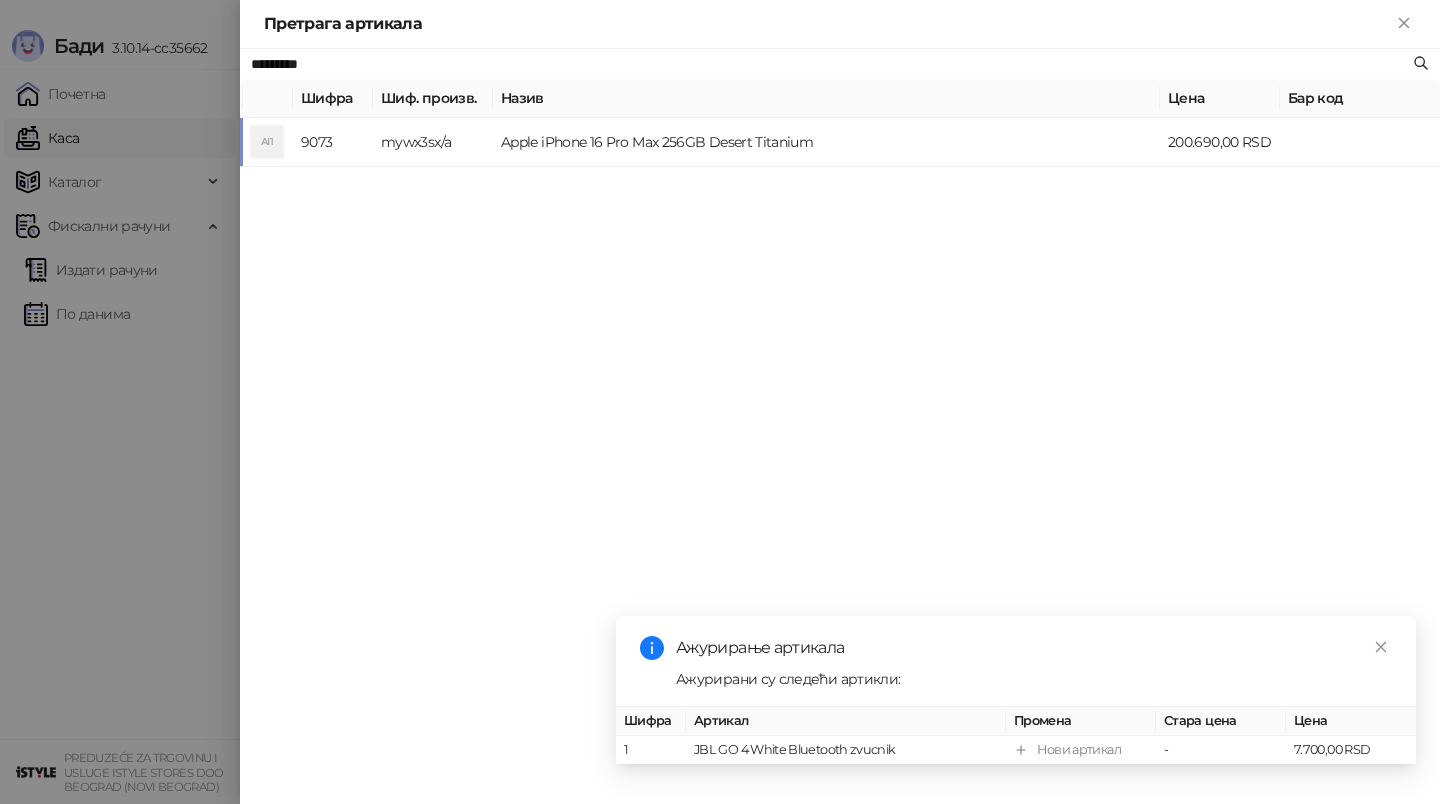 type on "*********" 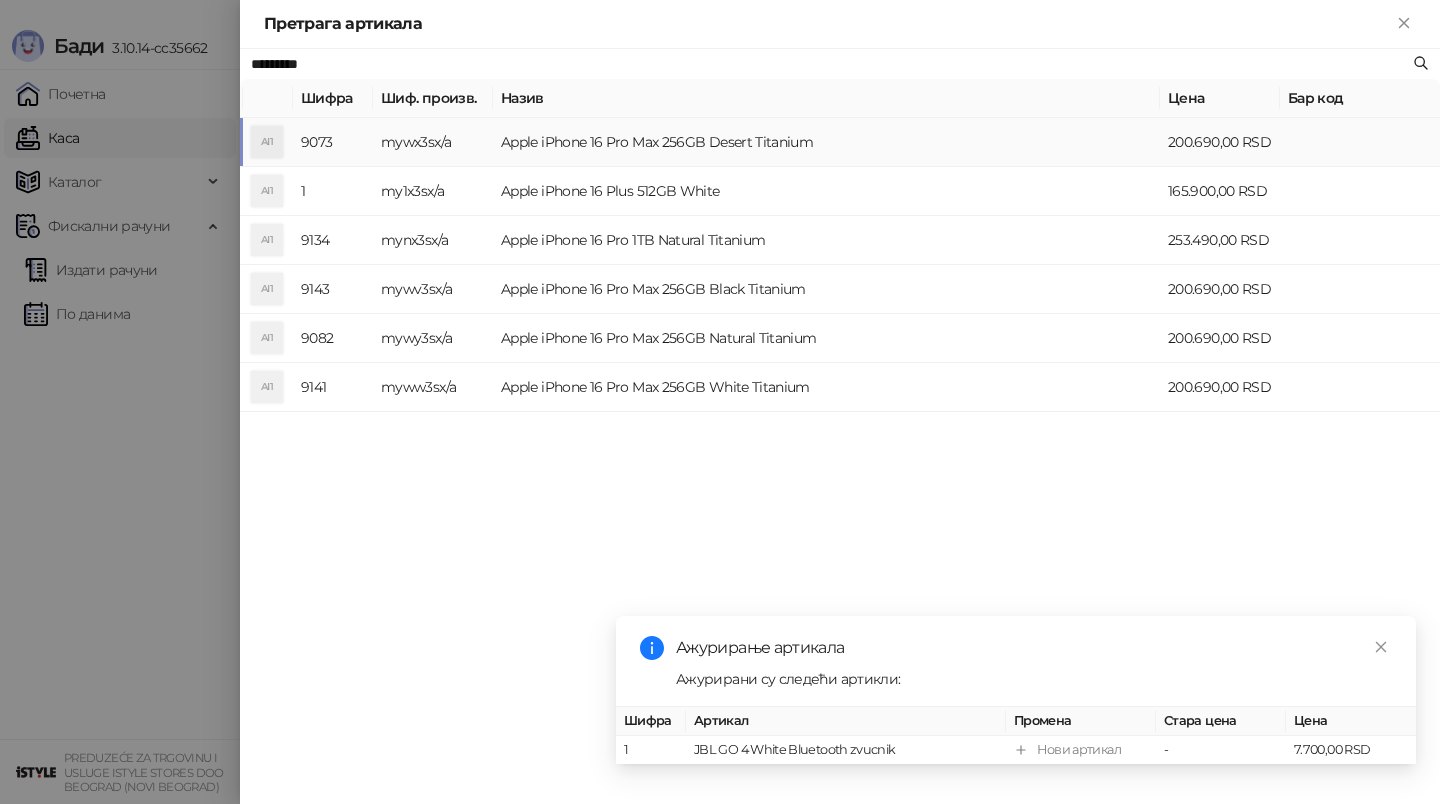 click on "mywx3sx/a" at bounding box center (433, 142) 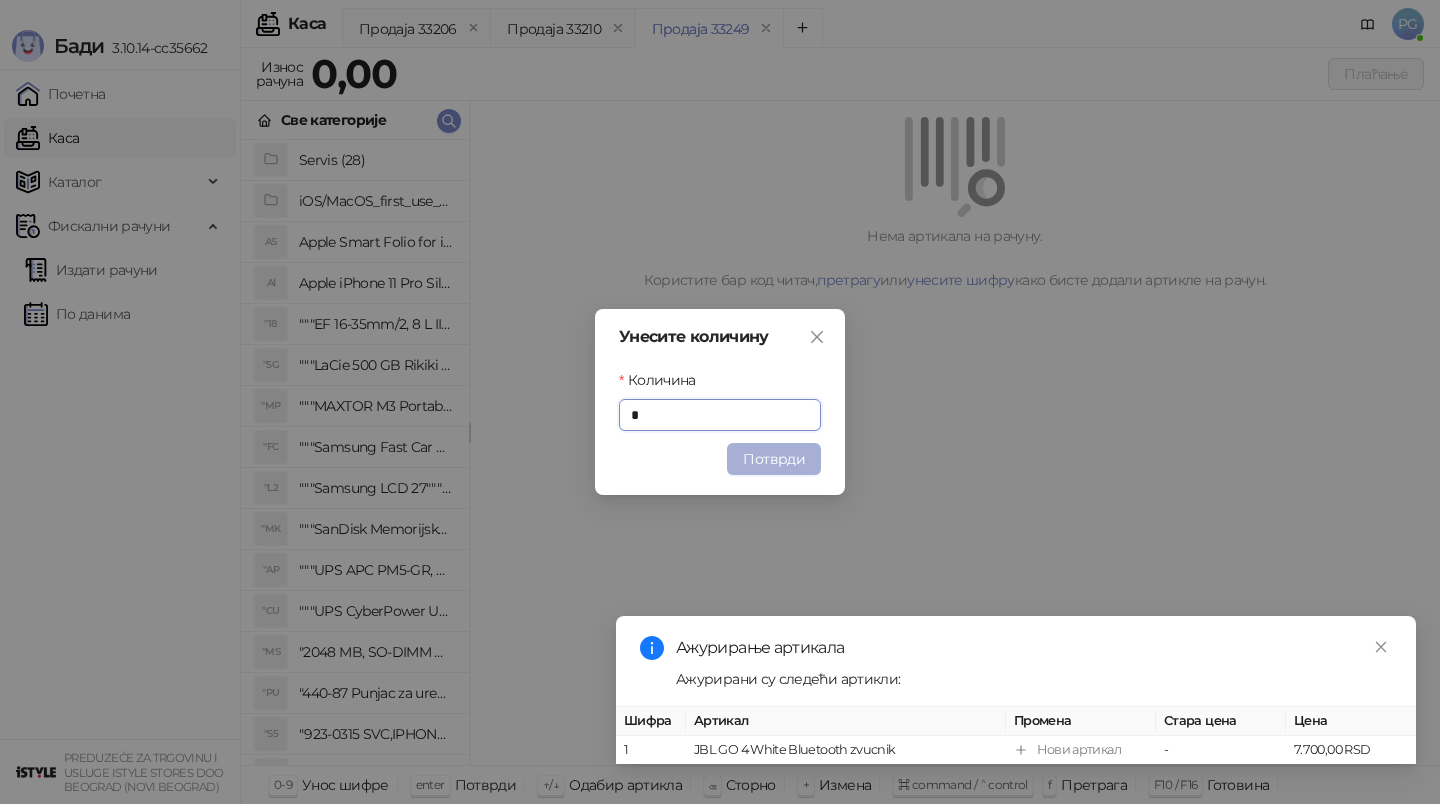 click on "Потврди" at bounding box center [774, 459] 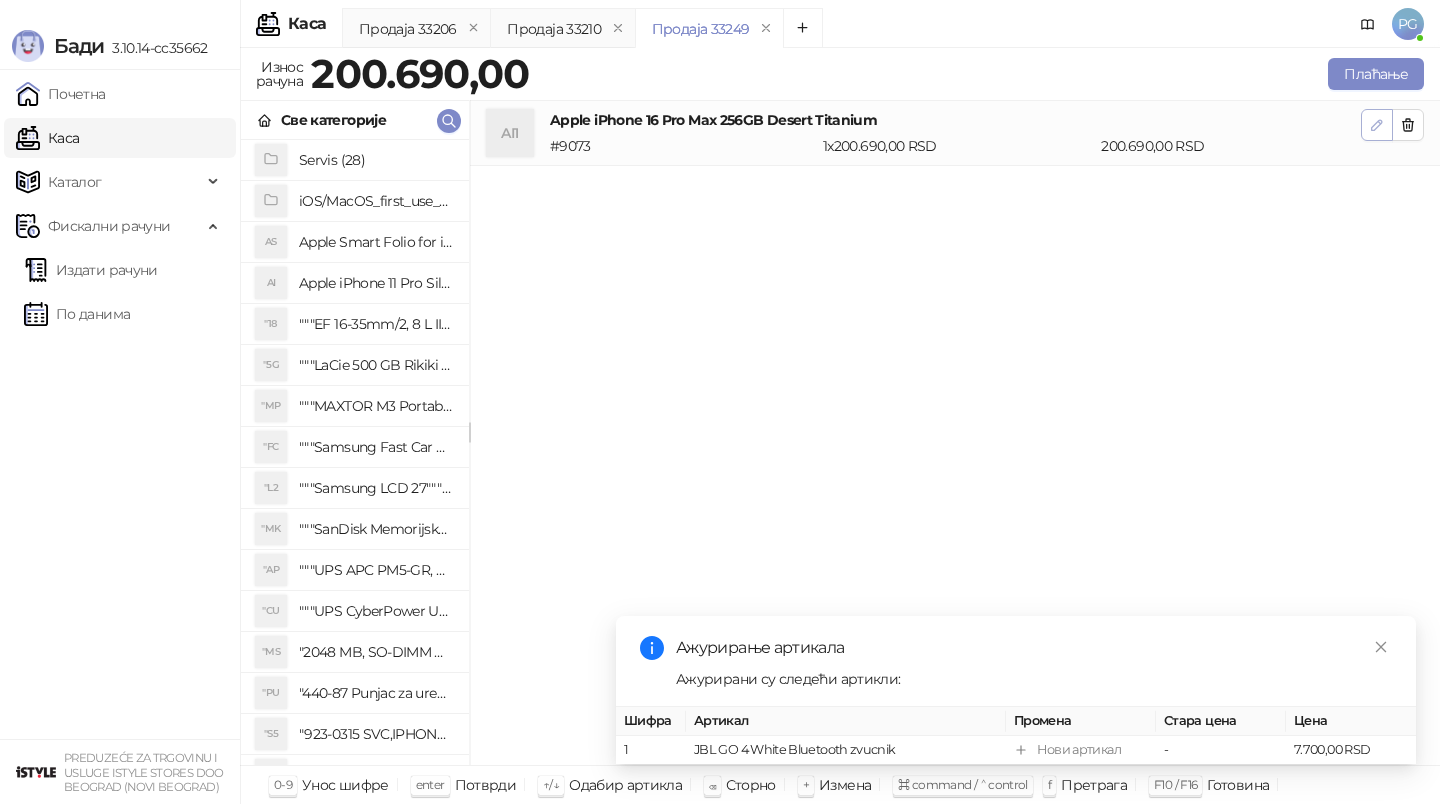 click at bounding box center [1377, 125] 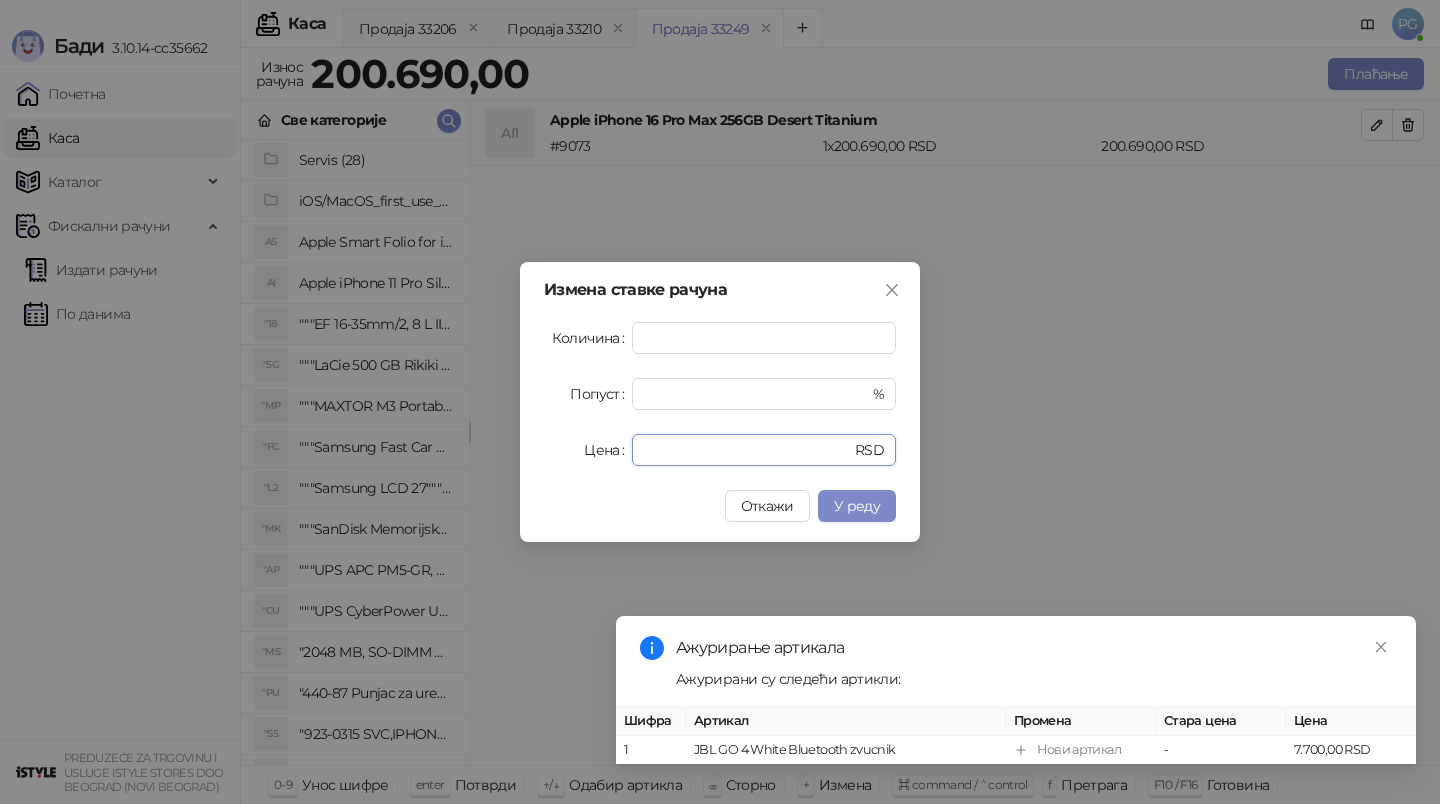 drag, startPoint x: 711, startPoint y: 449, endPoint x: 473, endPoint y: 449, distance: 238 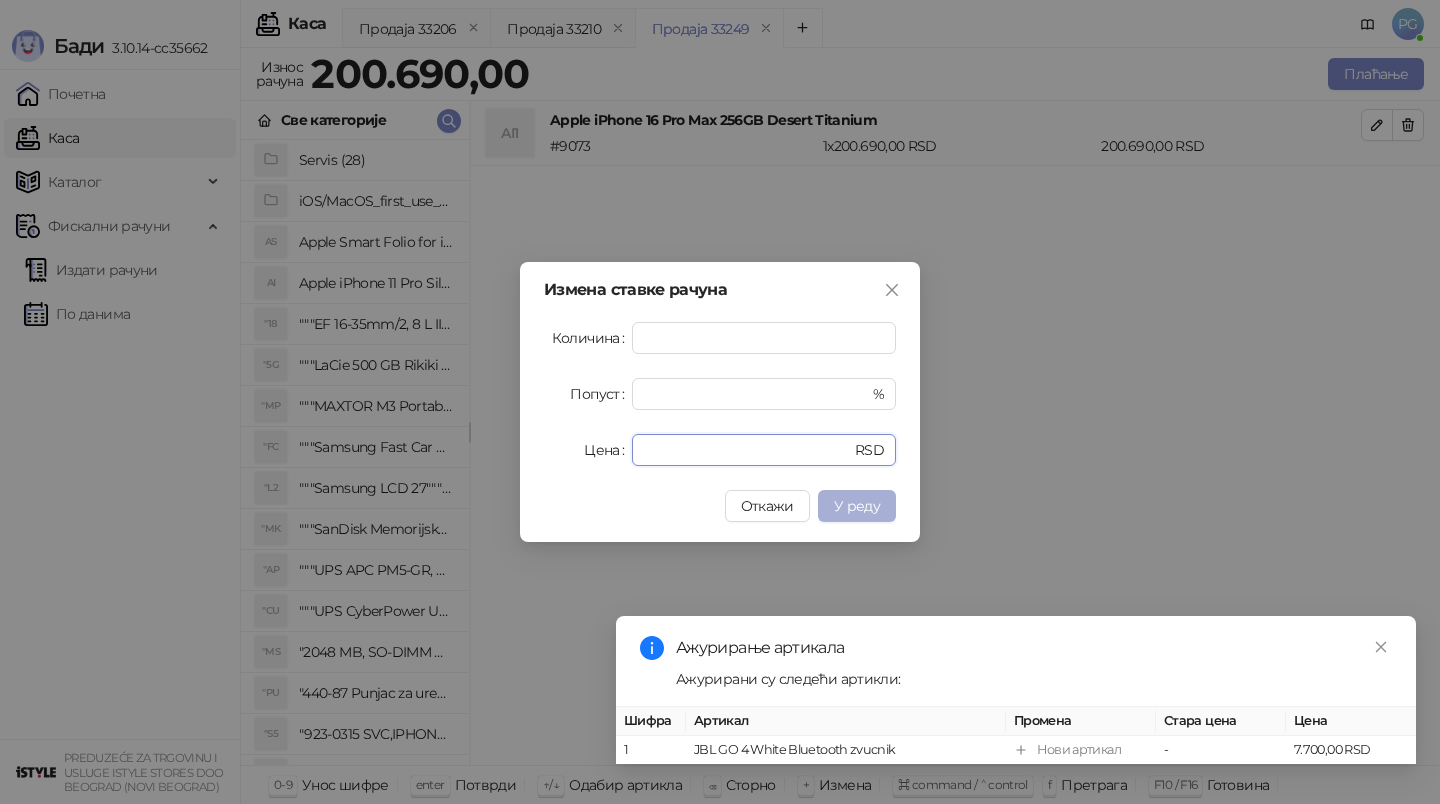 type on "******" 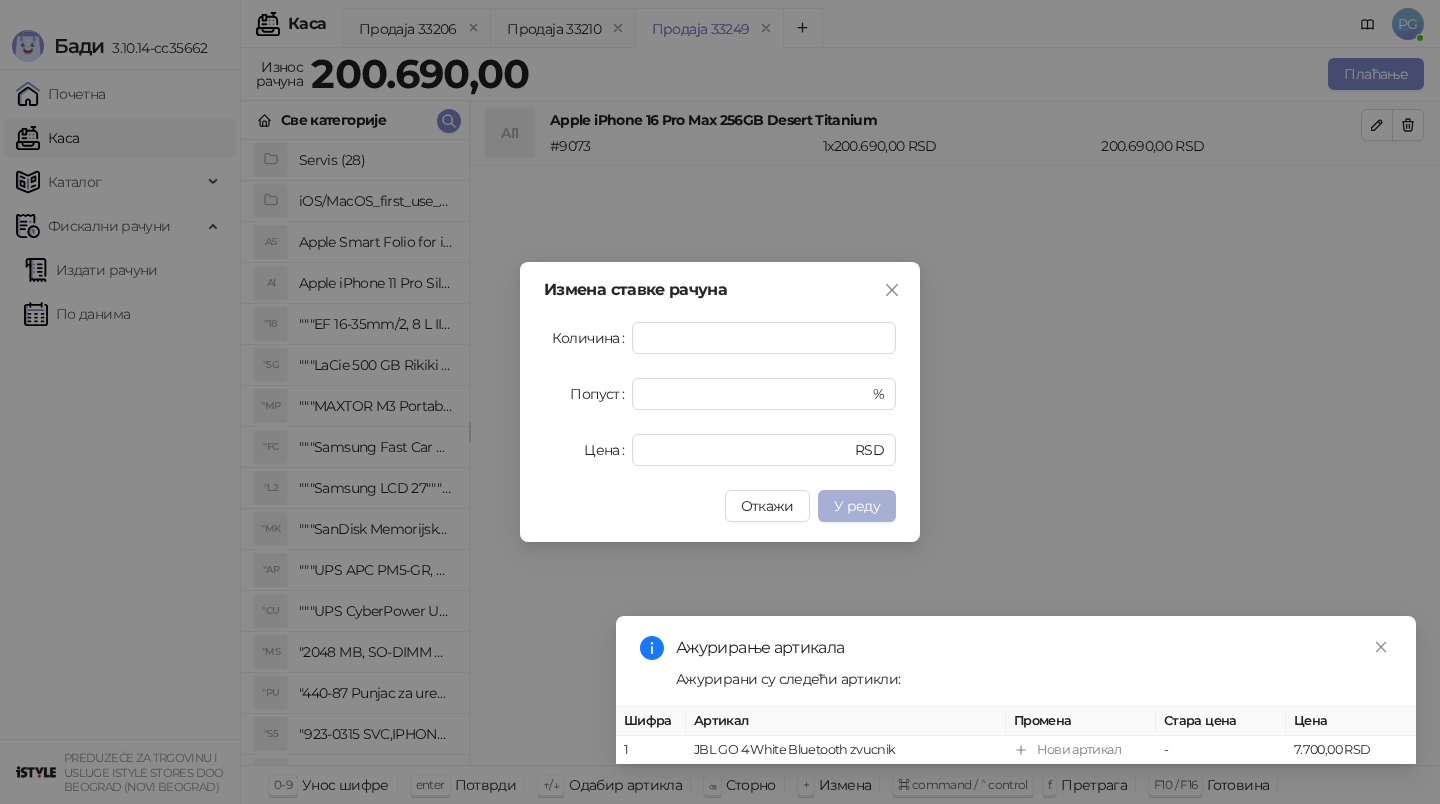 click on "У реду" at bounding box center [857, 506] 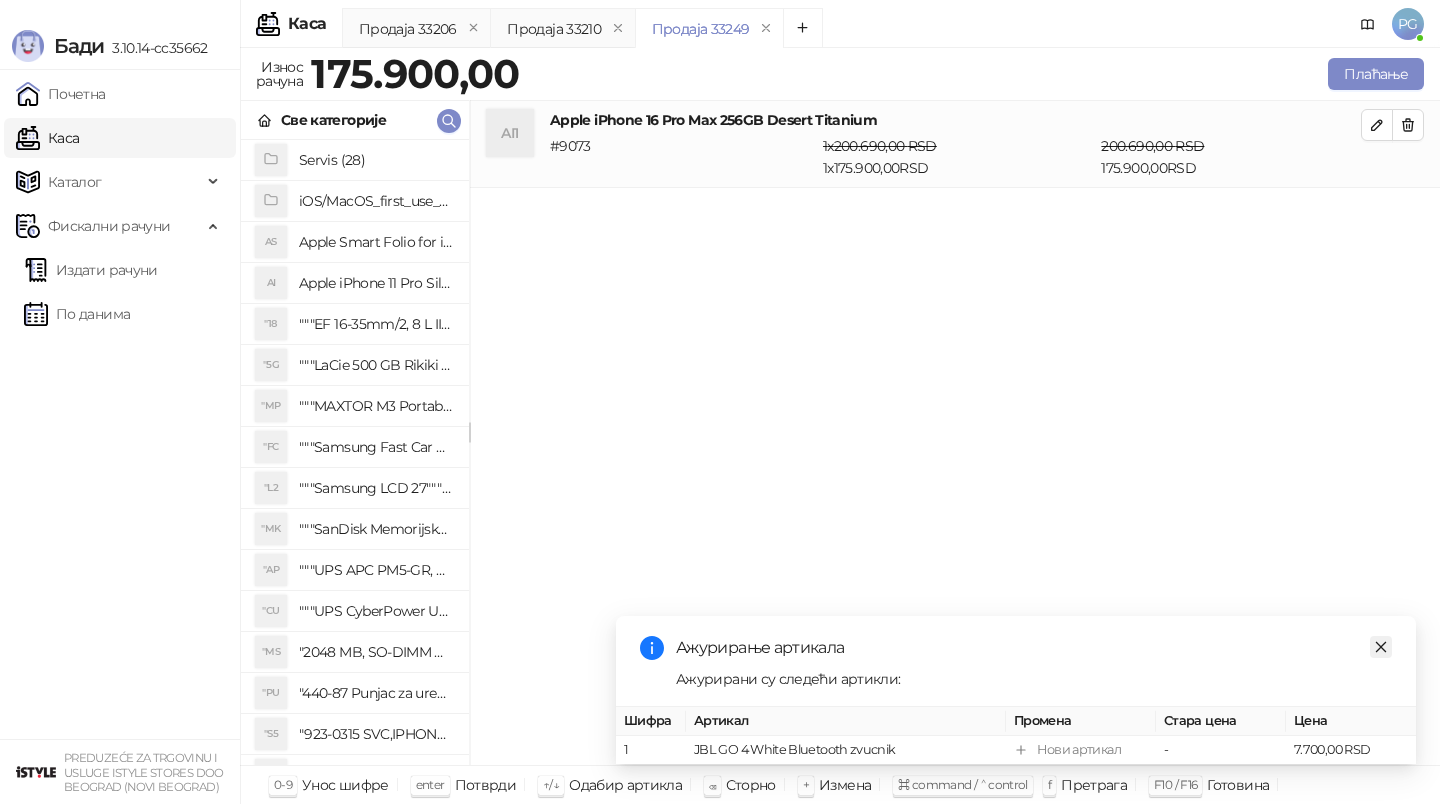 drag, startPoint x: 828, startPoint y: 324, endPoint x: 1386, endPoint y: 655, distance: 648.78735 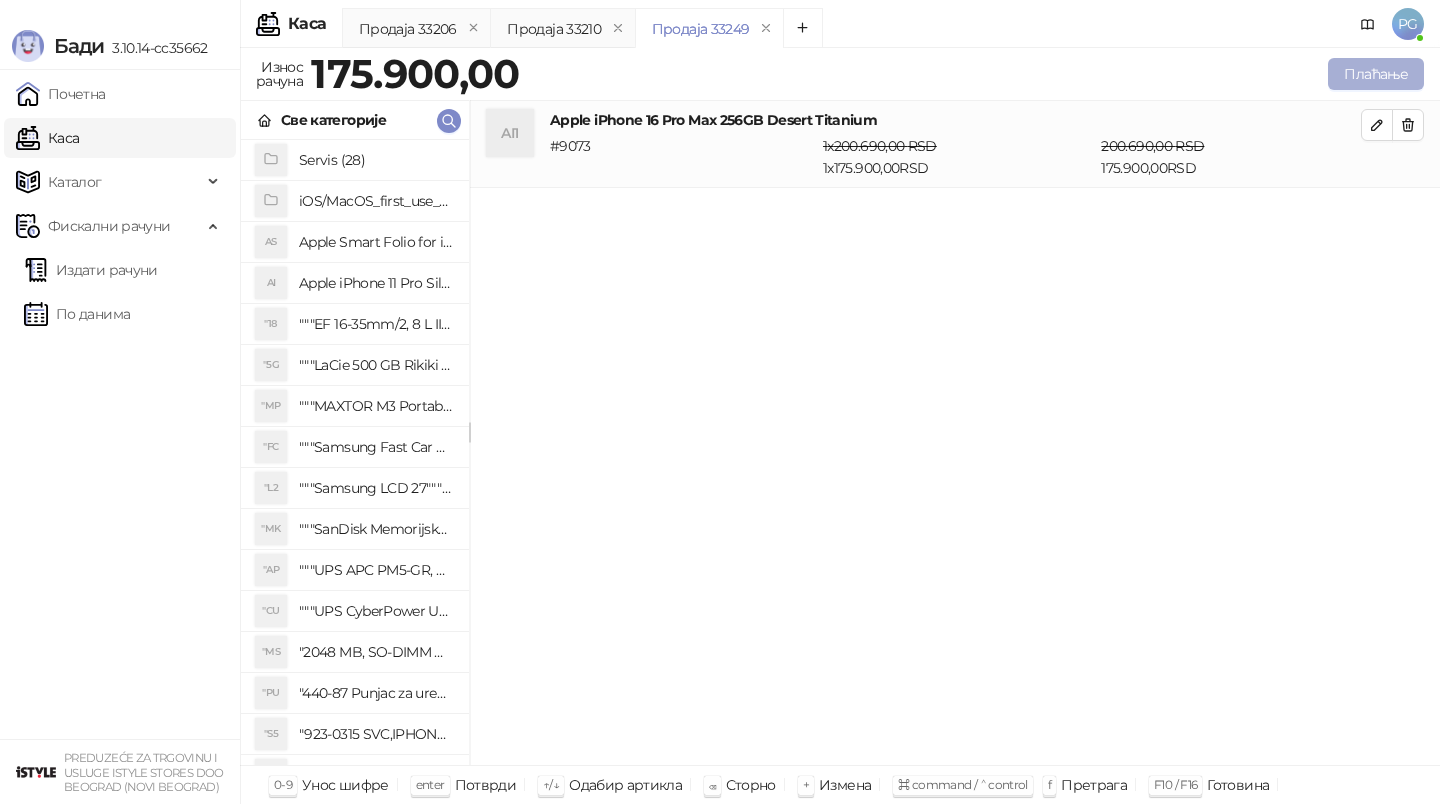 click on "Плаћање" at bounding box center [1376, 74] 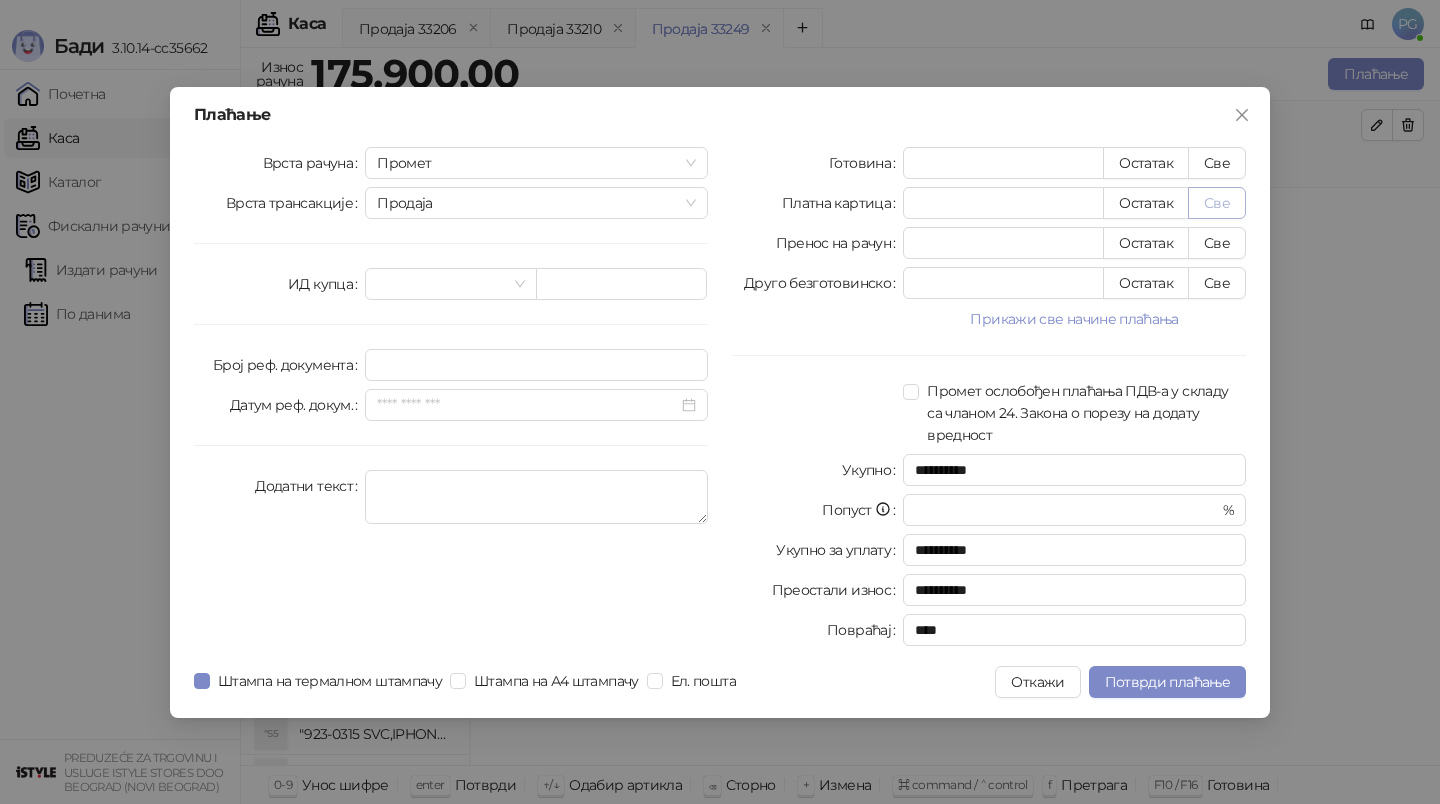 click on "Све" at bounding box center (1217, 203) 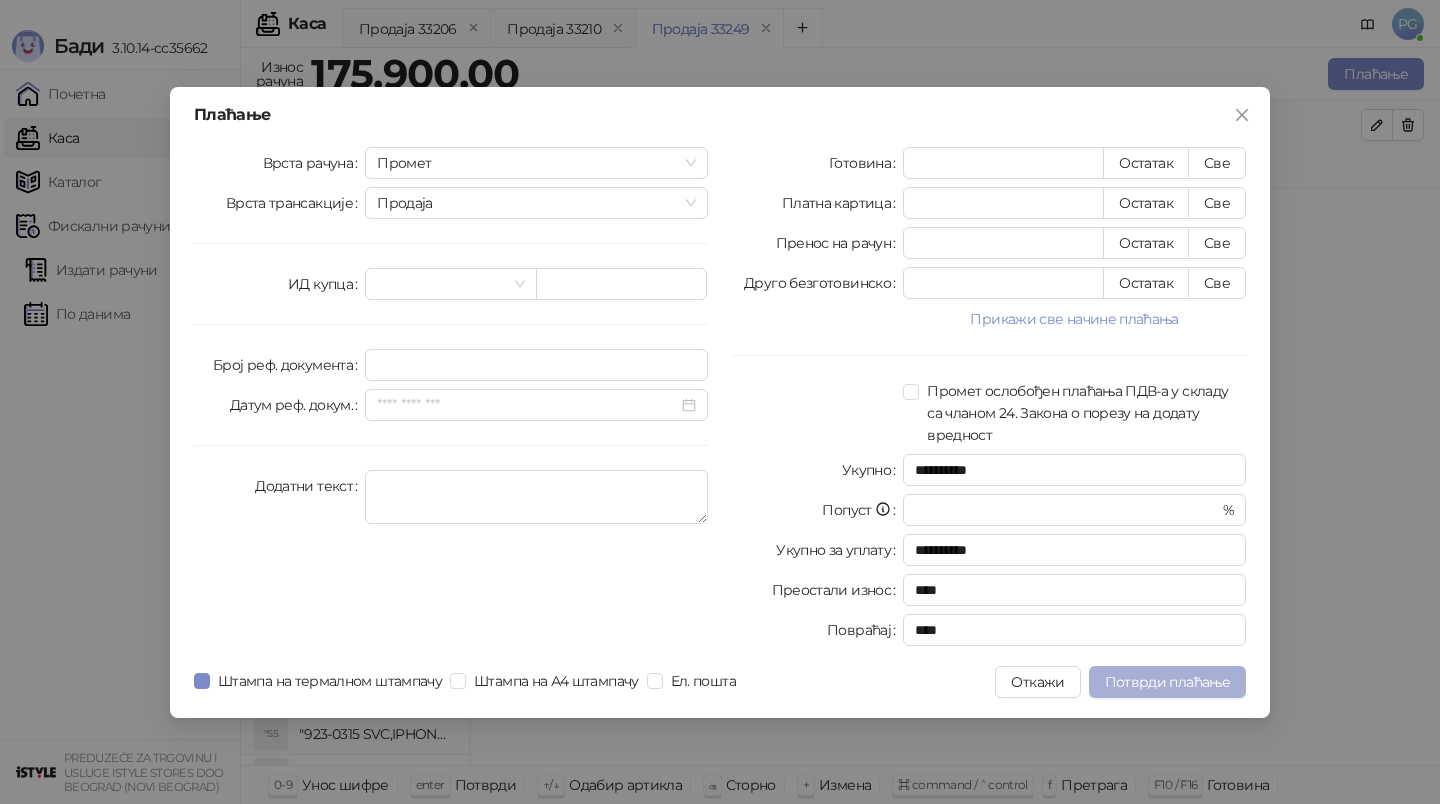 click on "Потврди плаћање" at bounding box center (1167, 682) 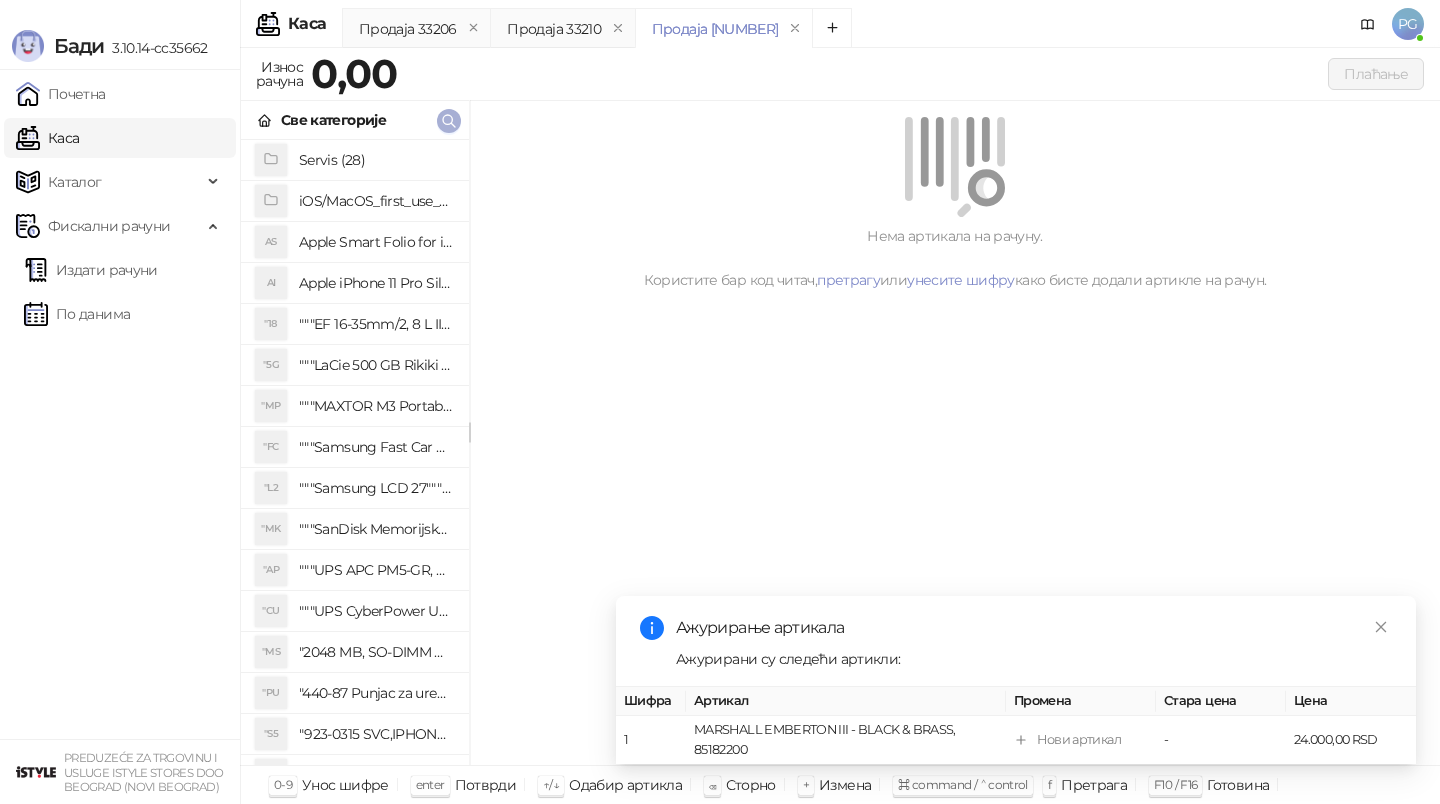 click 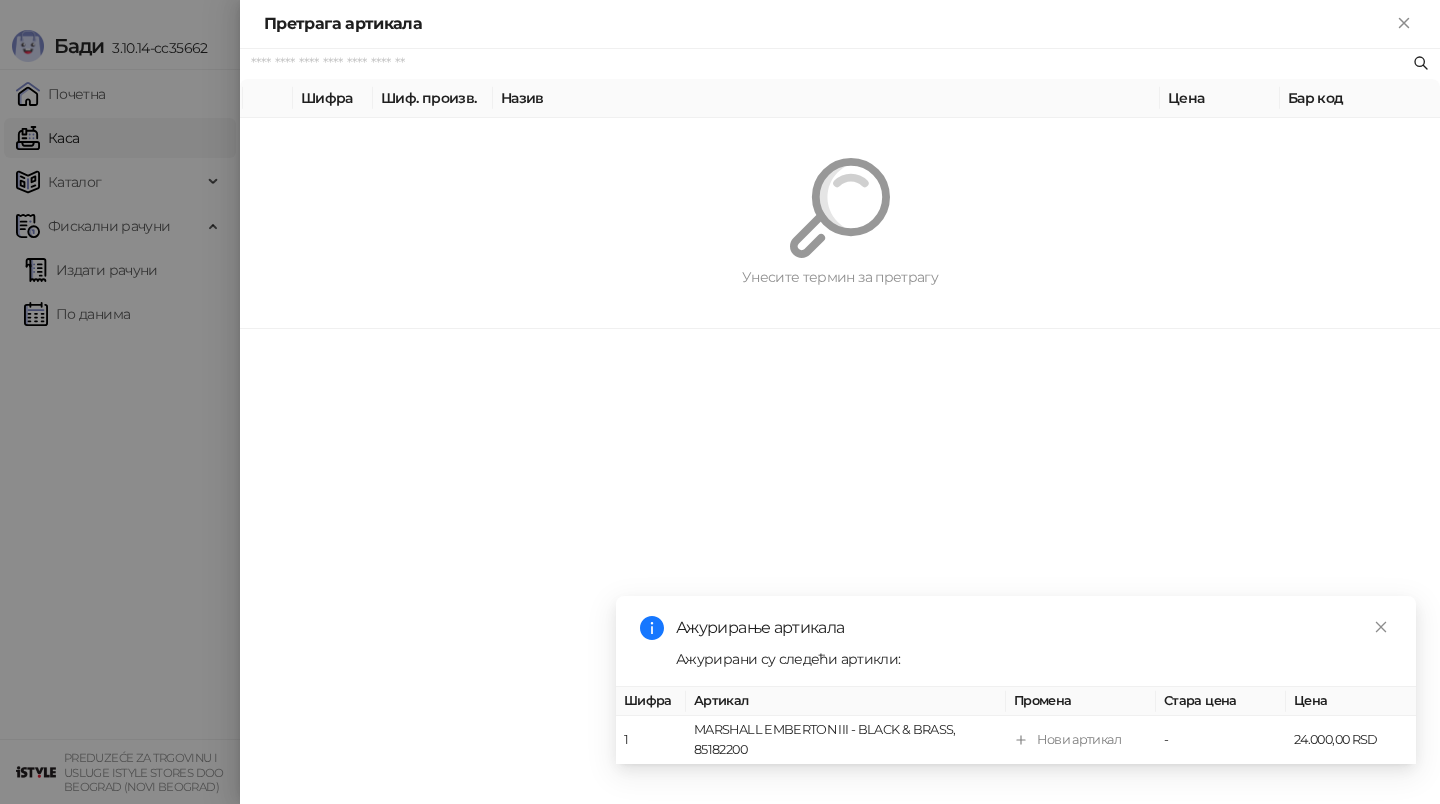 paste on "*********" 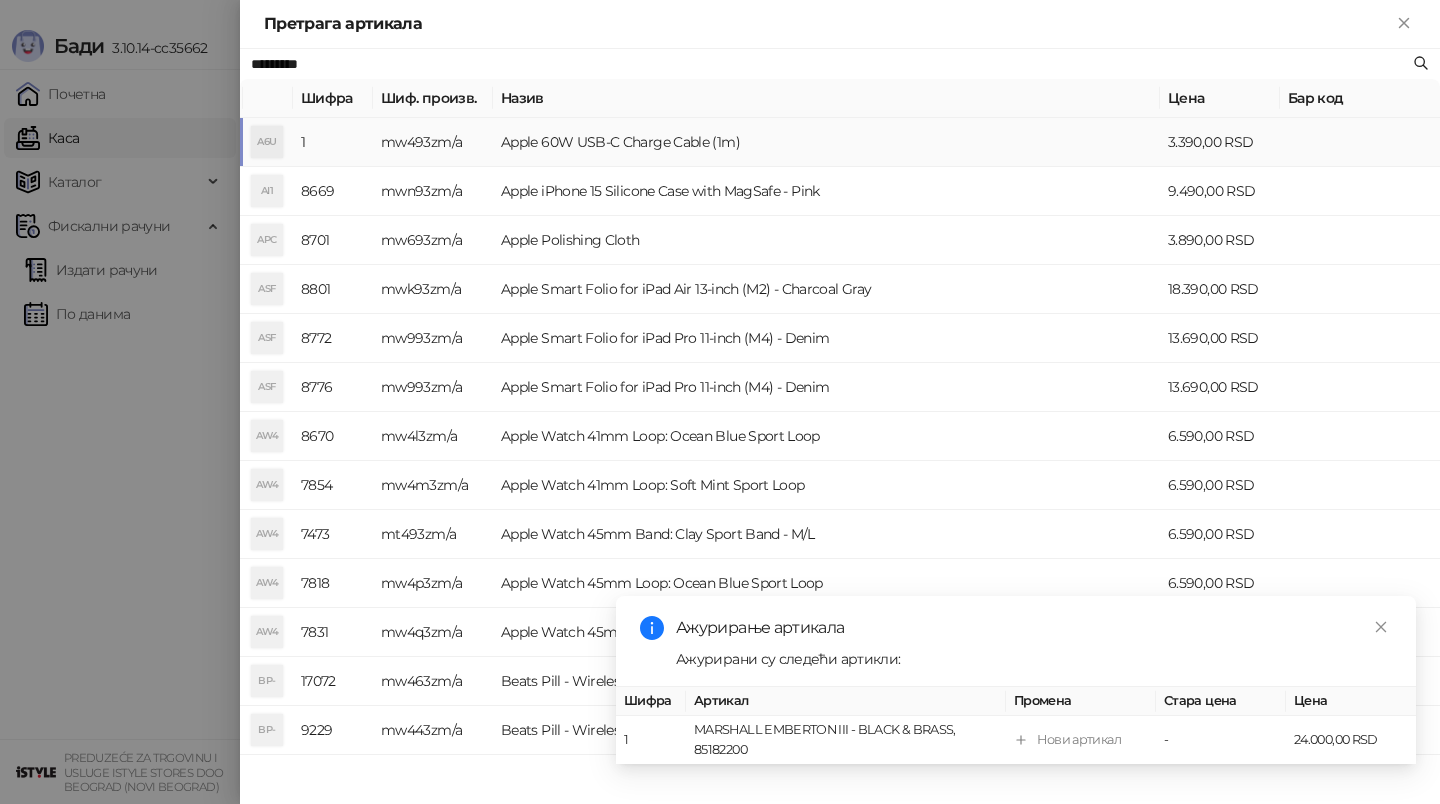 click on "mw493zm/a" at bounding box center [433, 142] 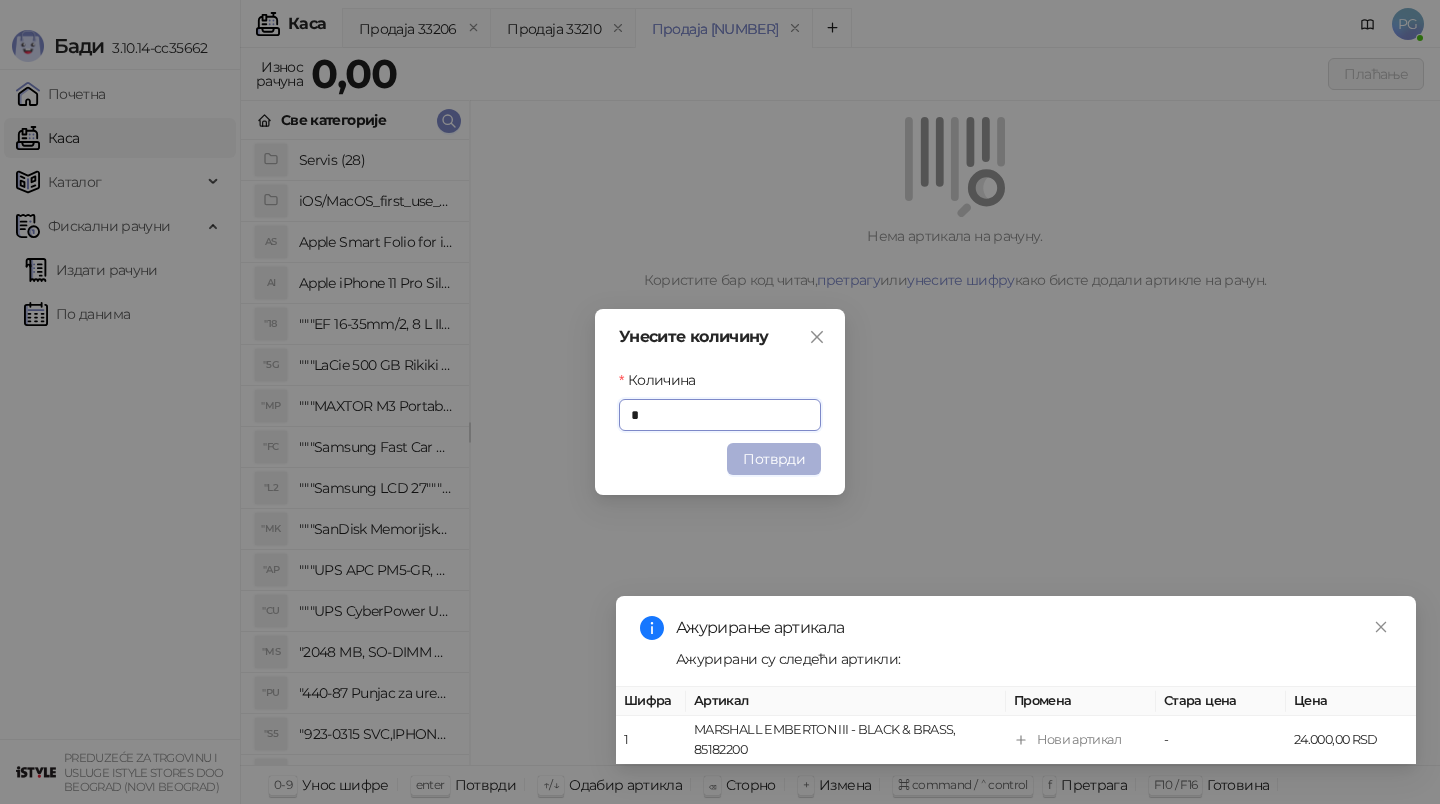 click on "Потврди" at bounding box center [774, 459] 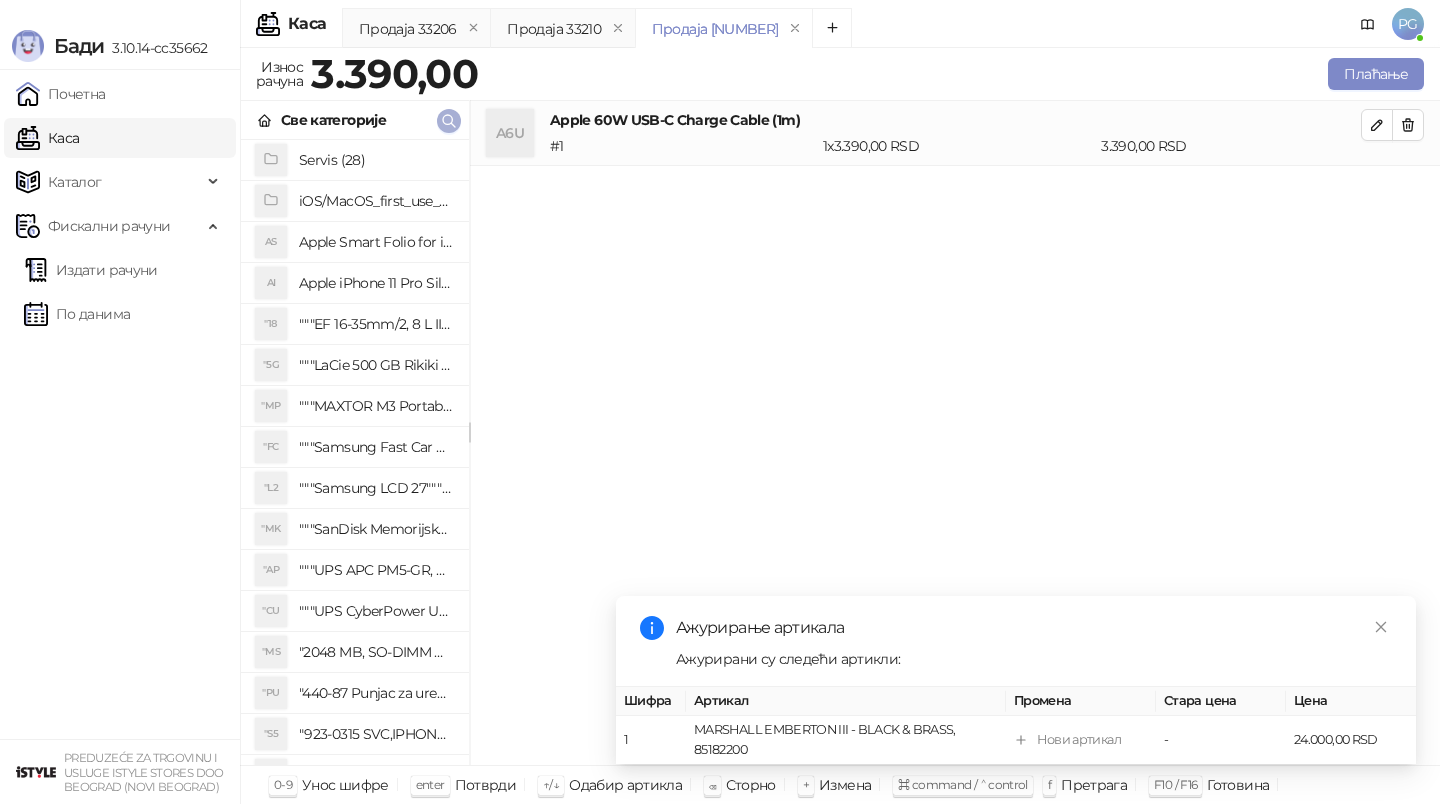 click 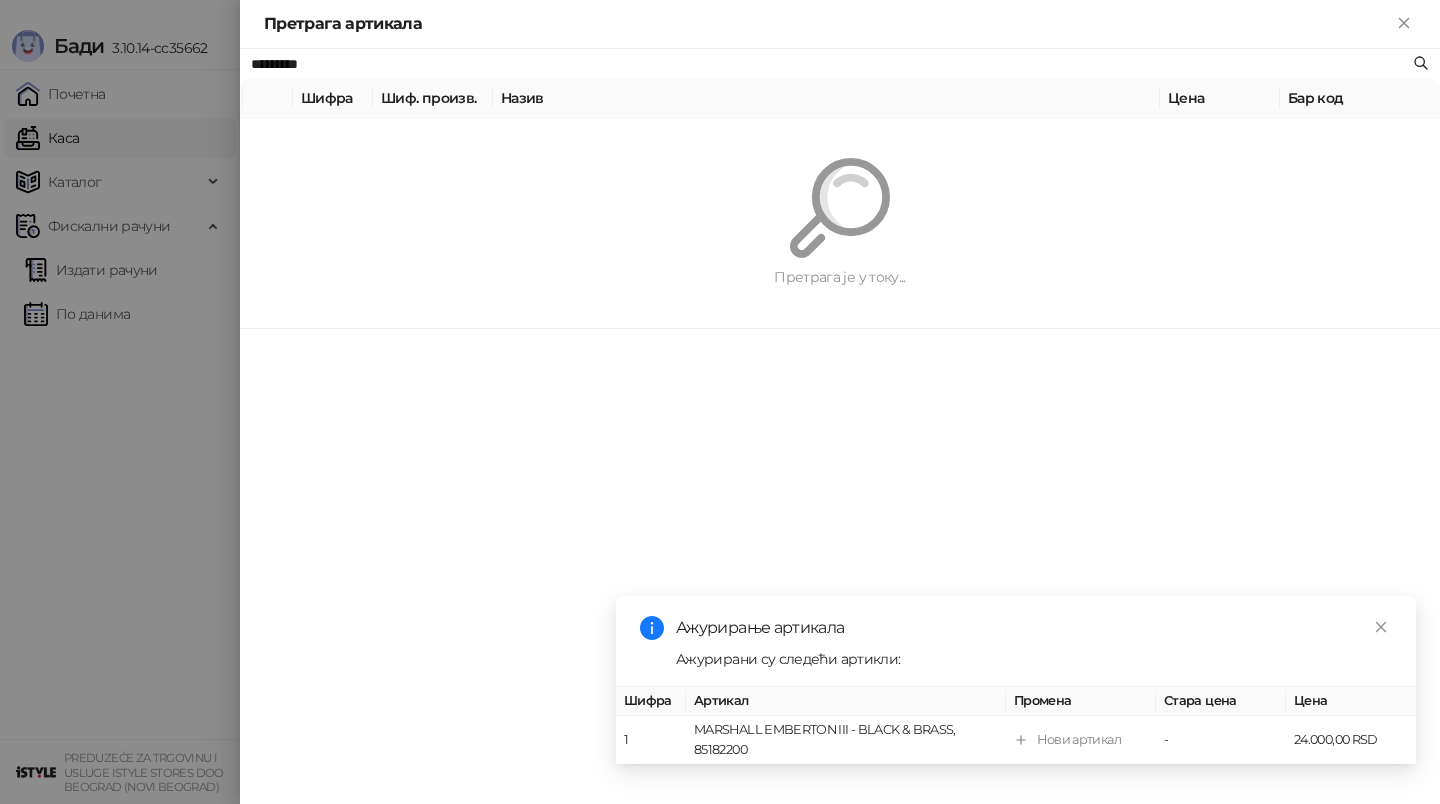 paste 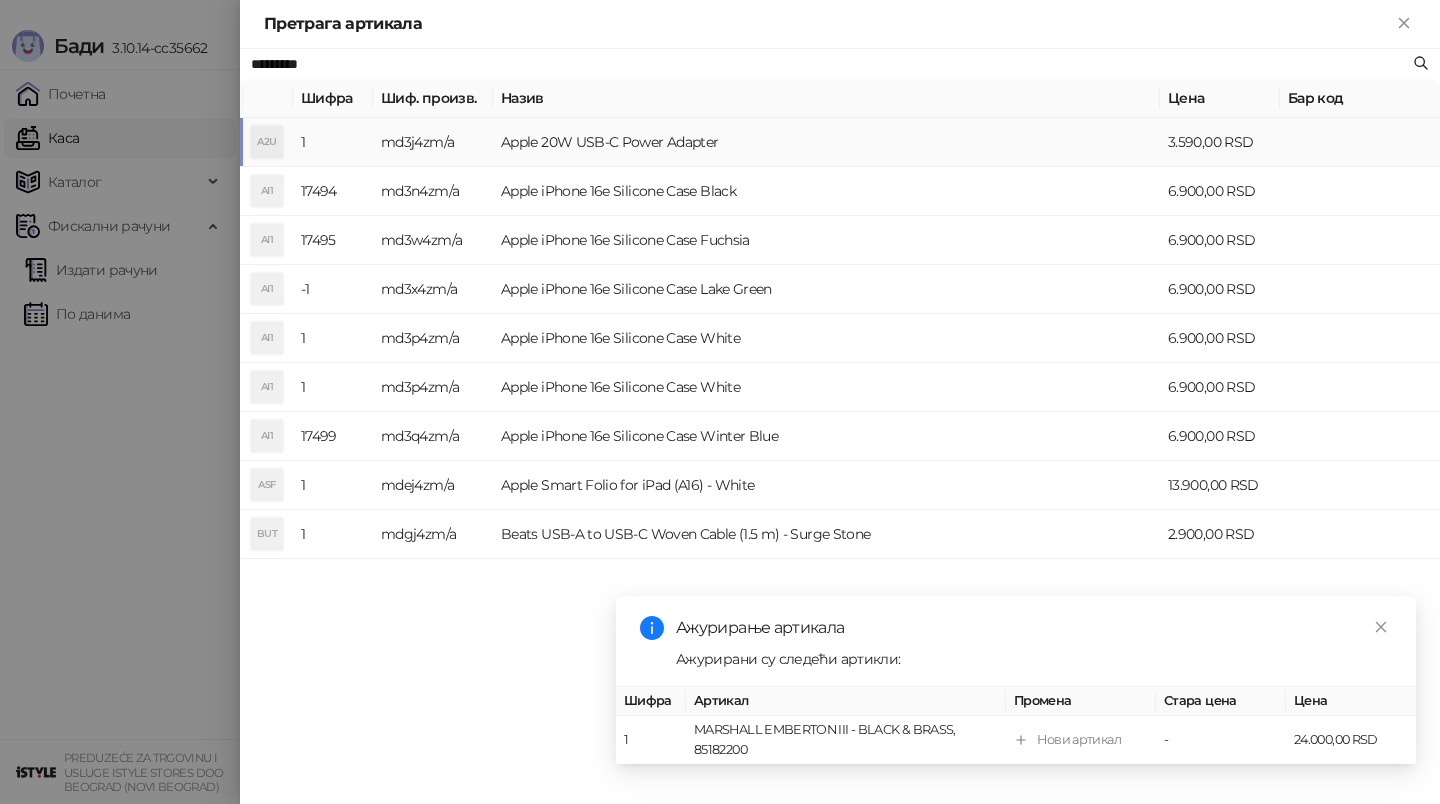 type on "*********" 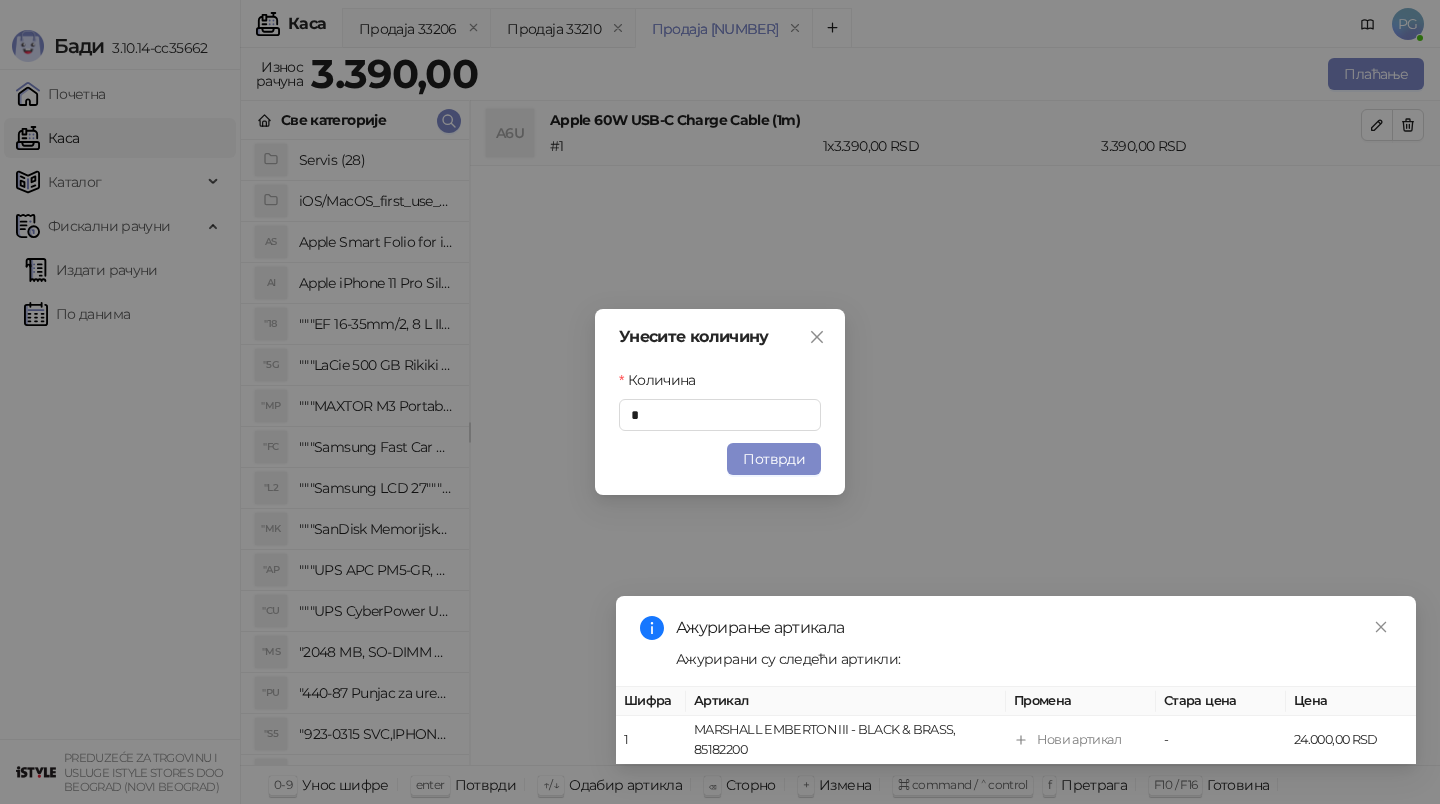 click on "Унесите количину Количина * Потврди" at bounding box center [720, 402] 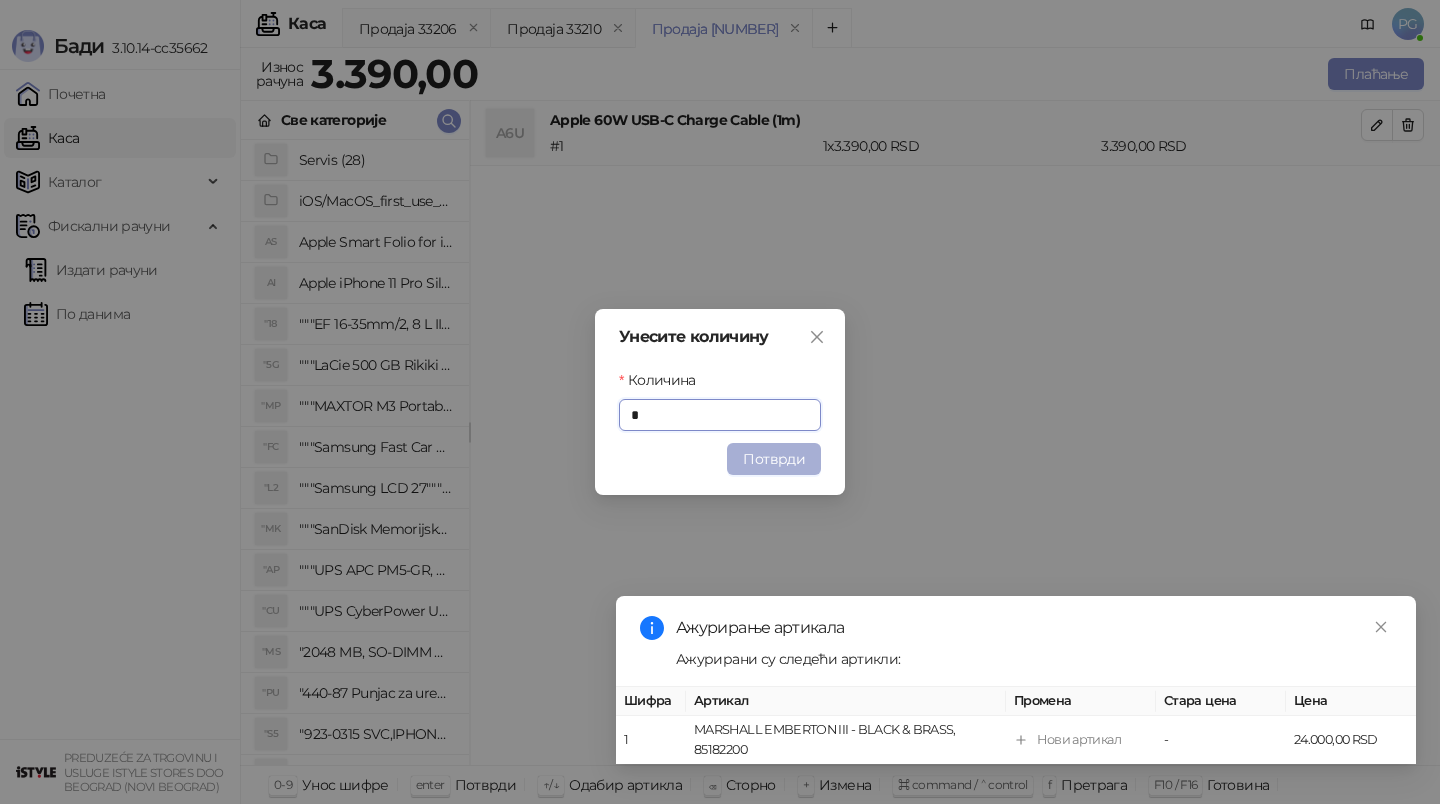 click on "Потврди" at bounding box center [774, 459] 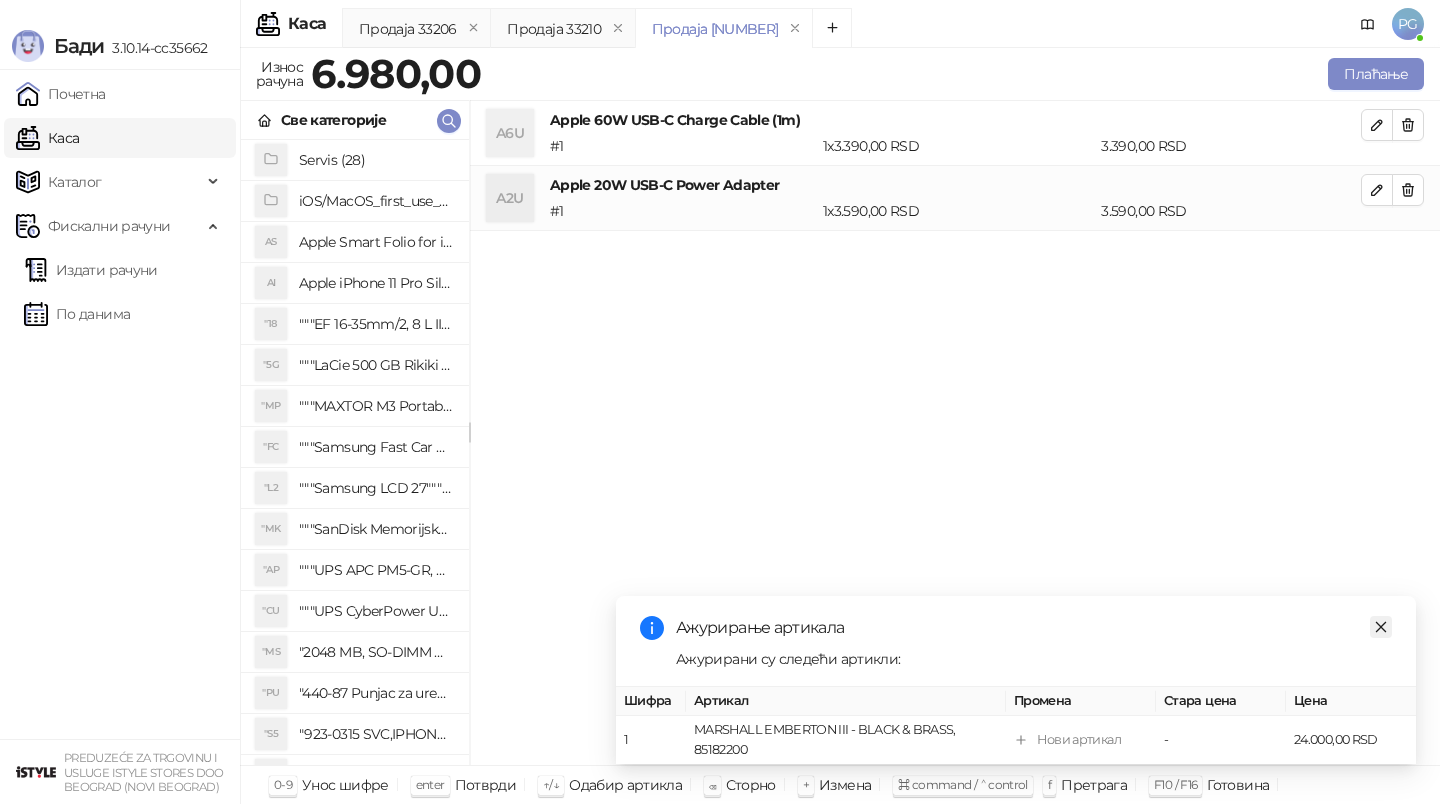 click 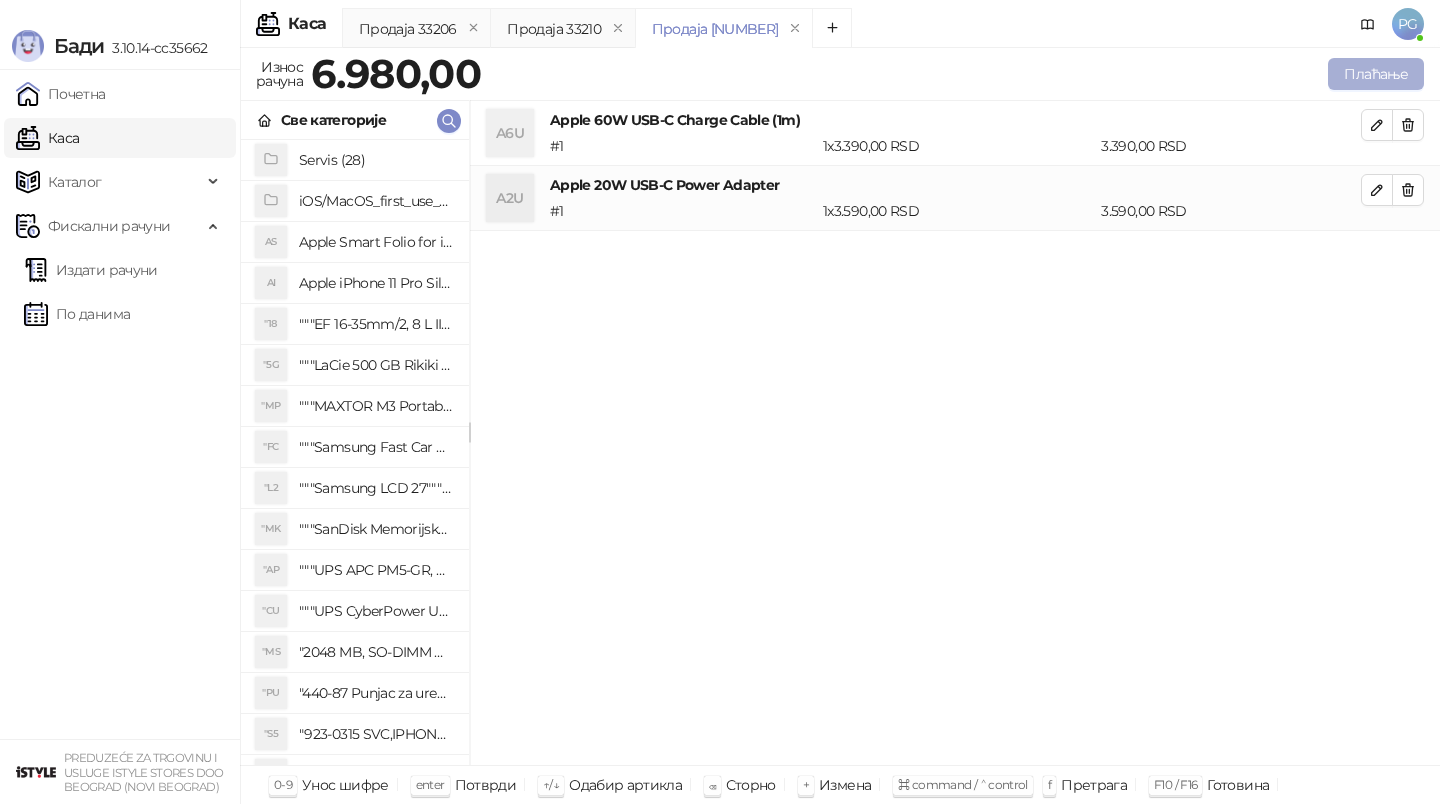click on "Плаћање" at bounding box center [1376, 74] 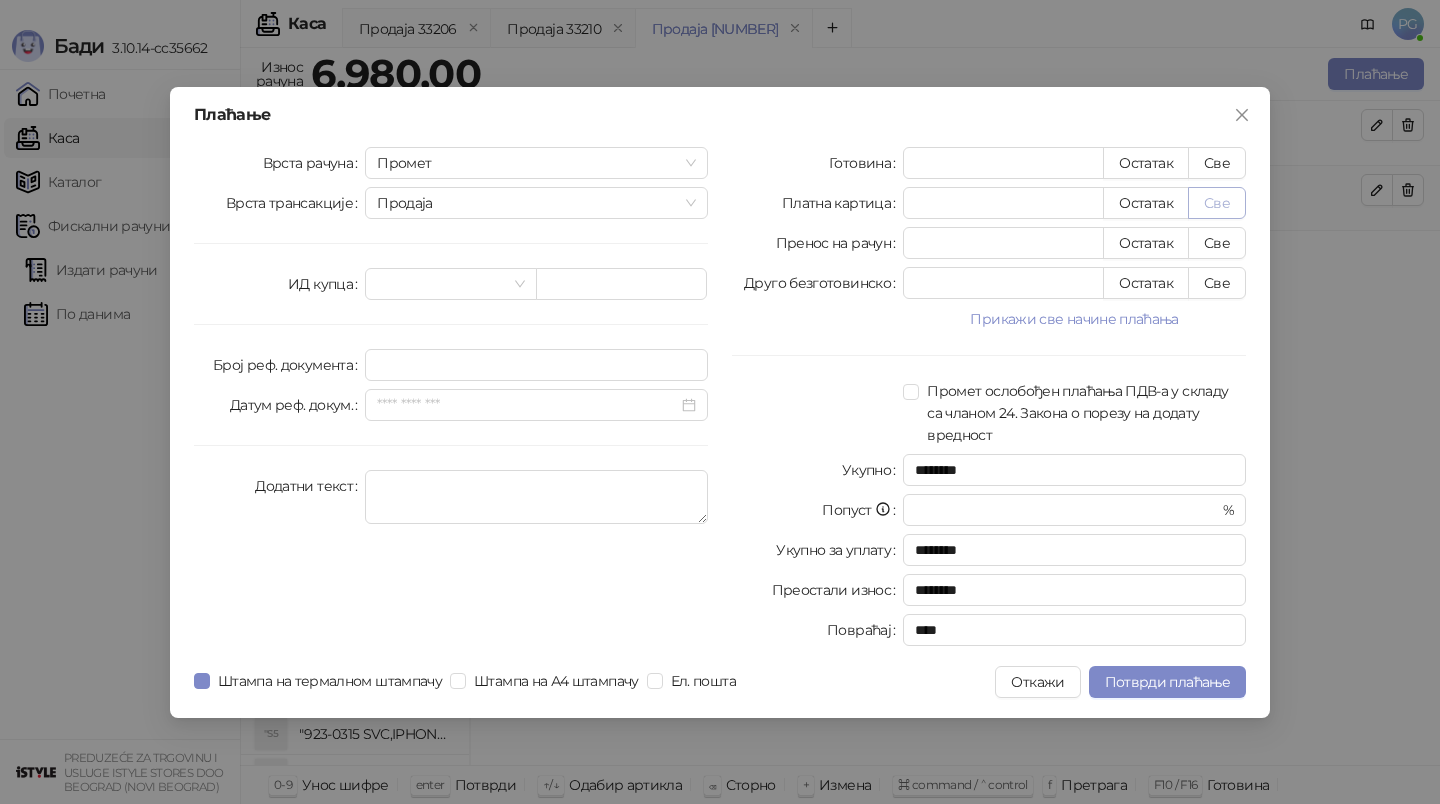 click on "Све" at bounding box center [1217, 203] 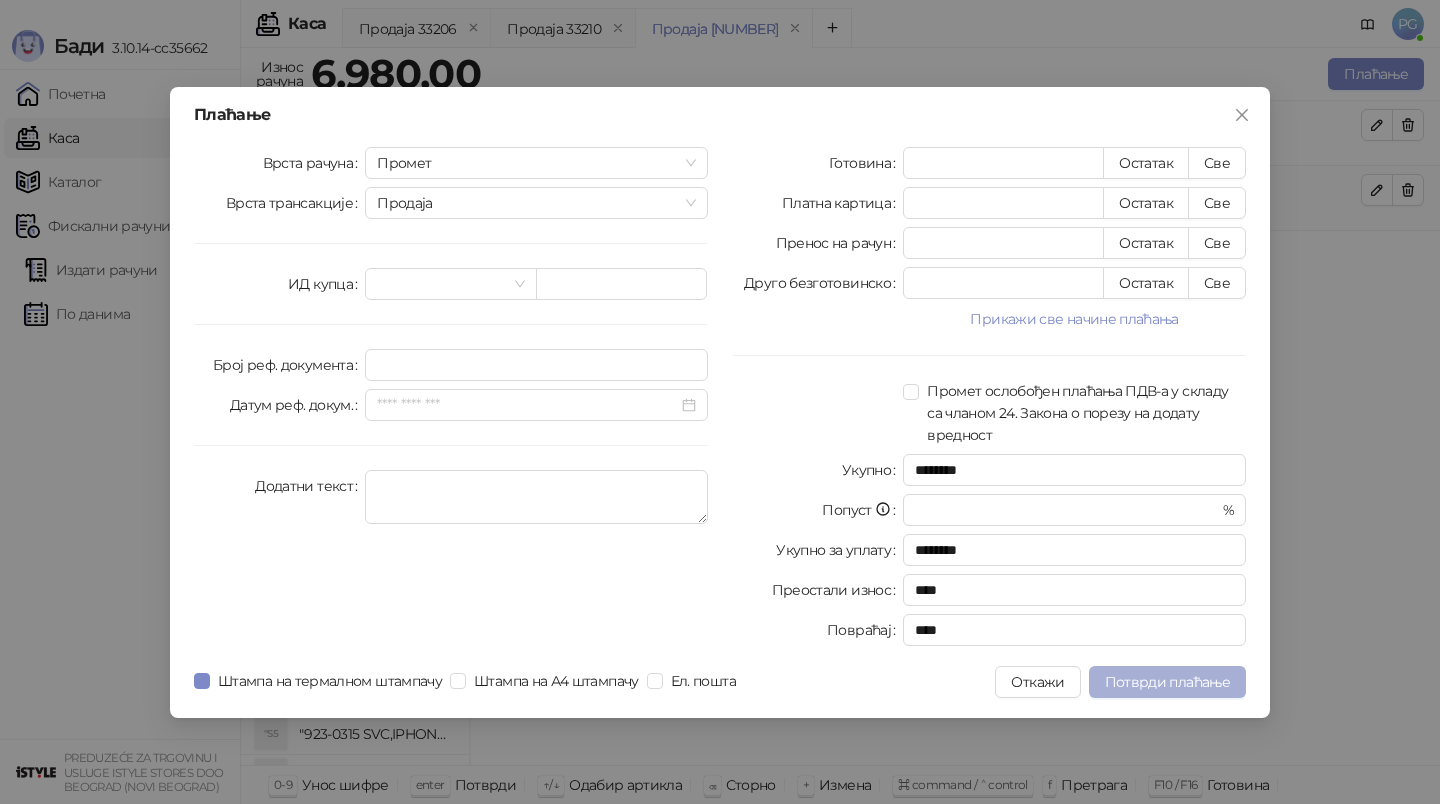 click on "Потврди плаћање" at bounding box center [1167, 682] 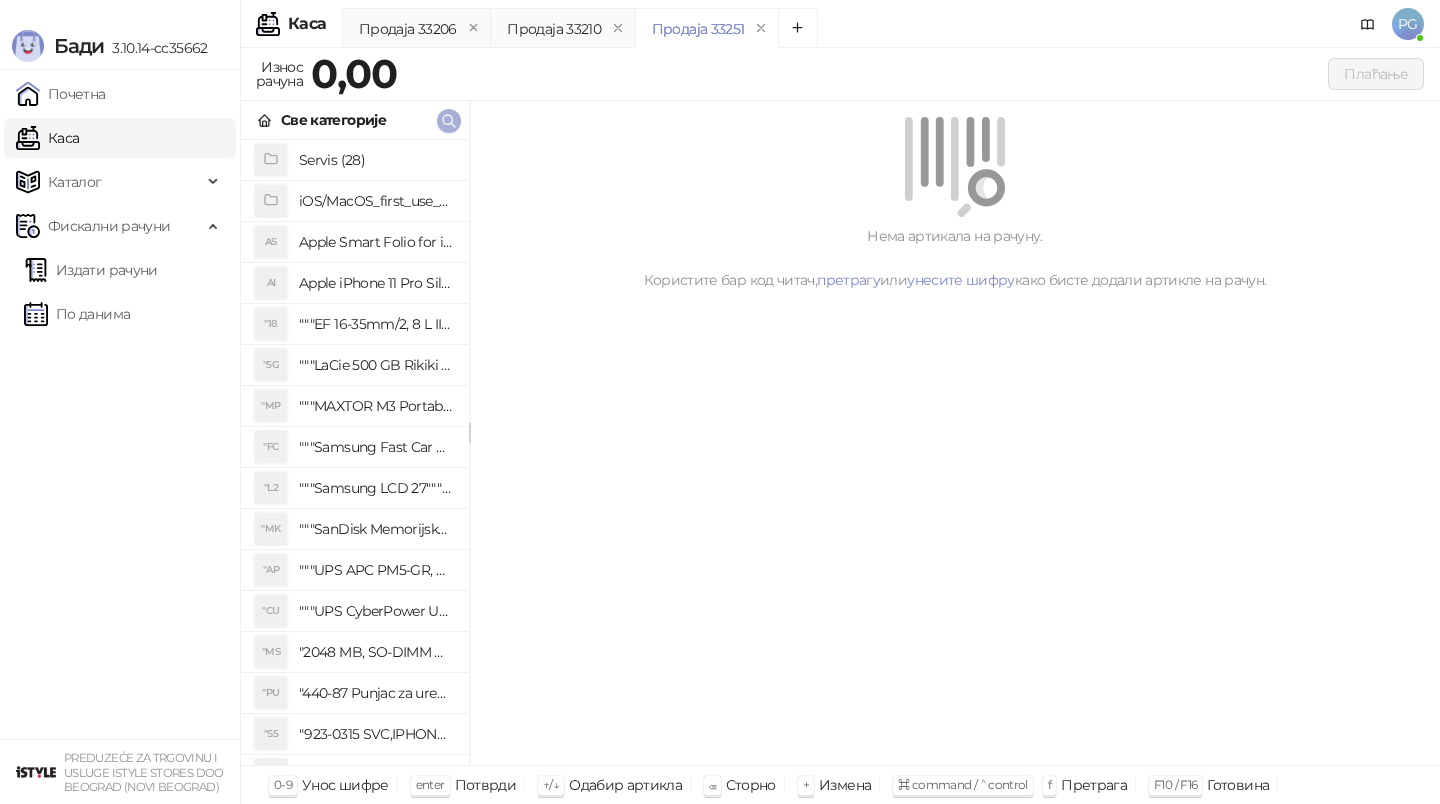 click 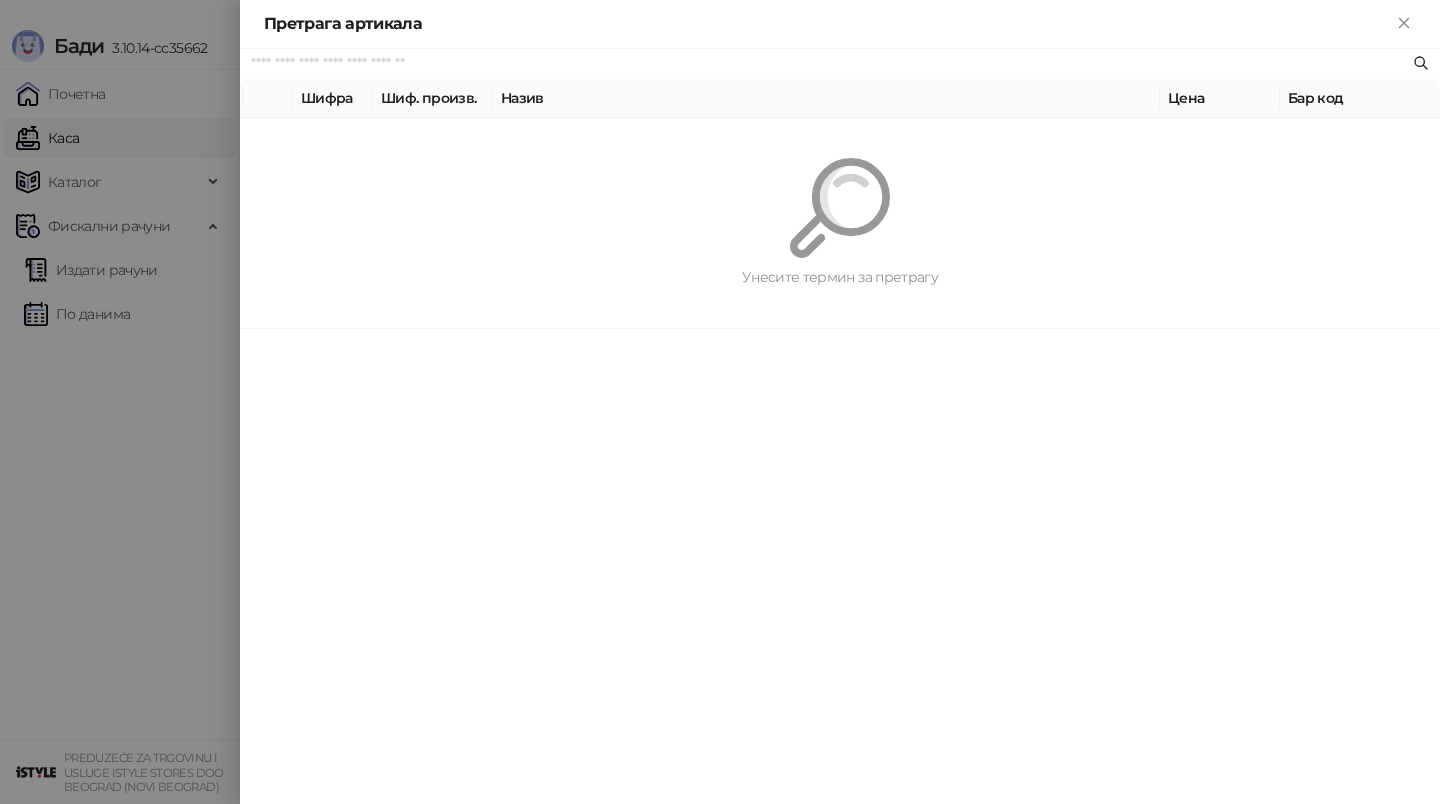 paste on "*********" 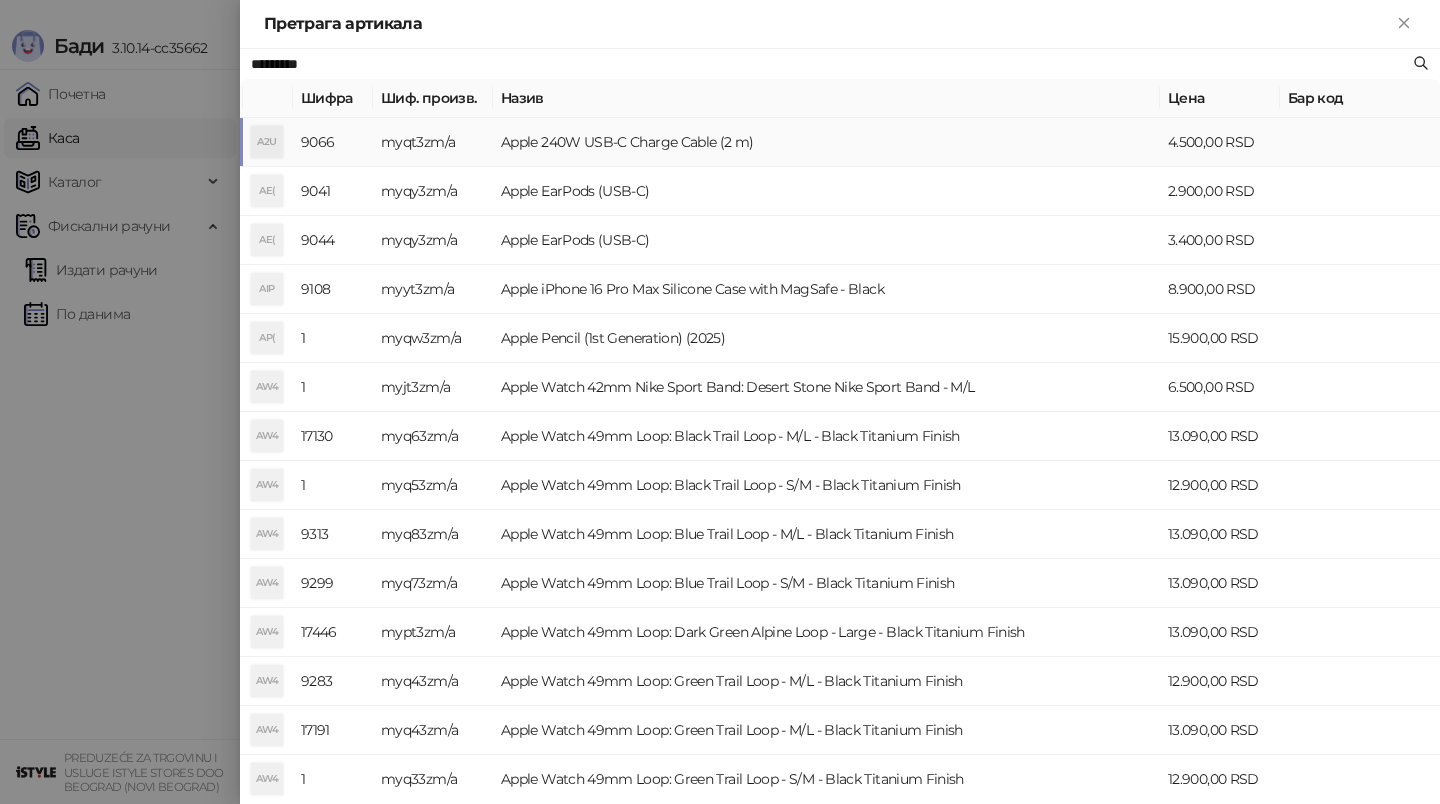type on "*********" 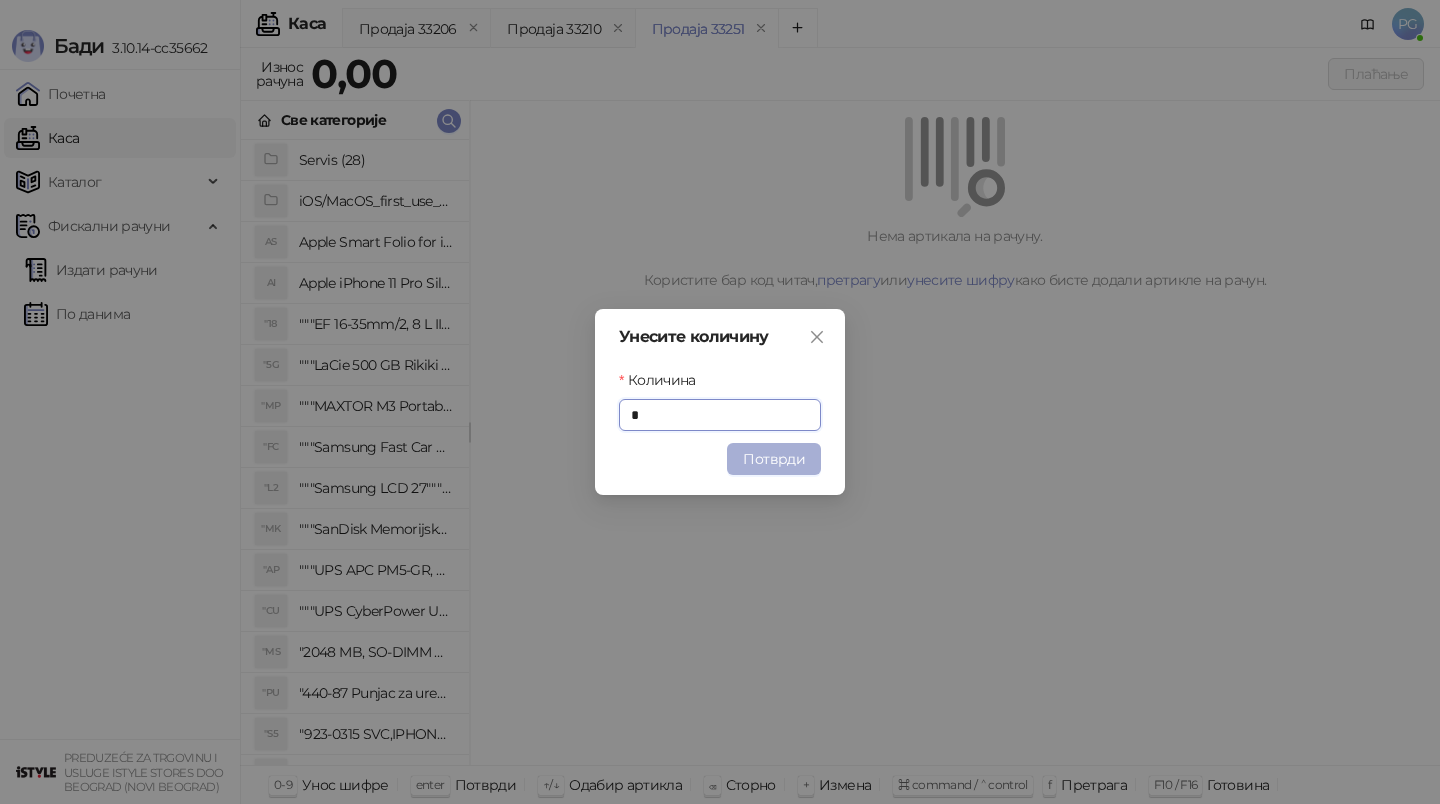type on "*" 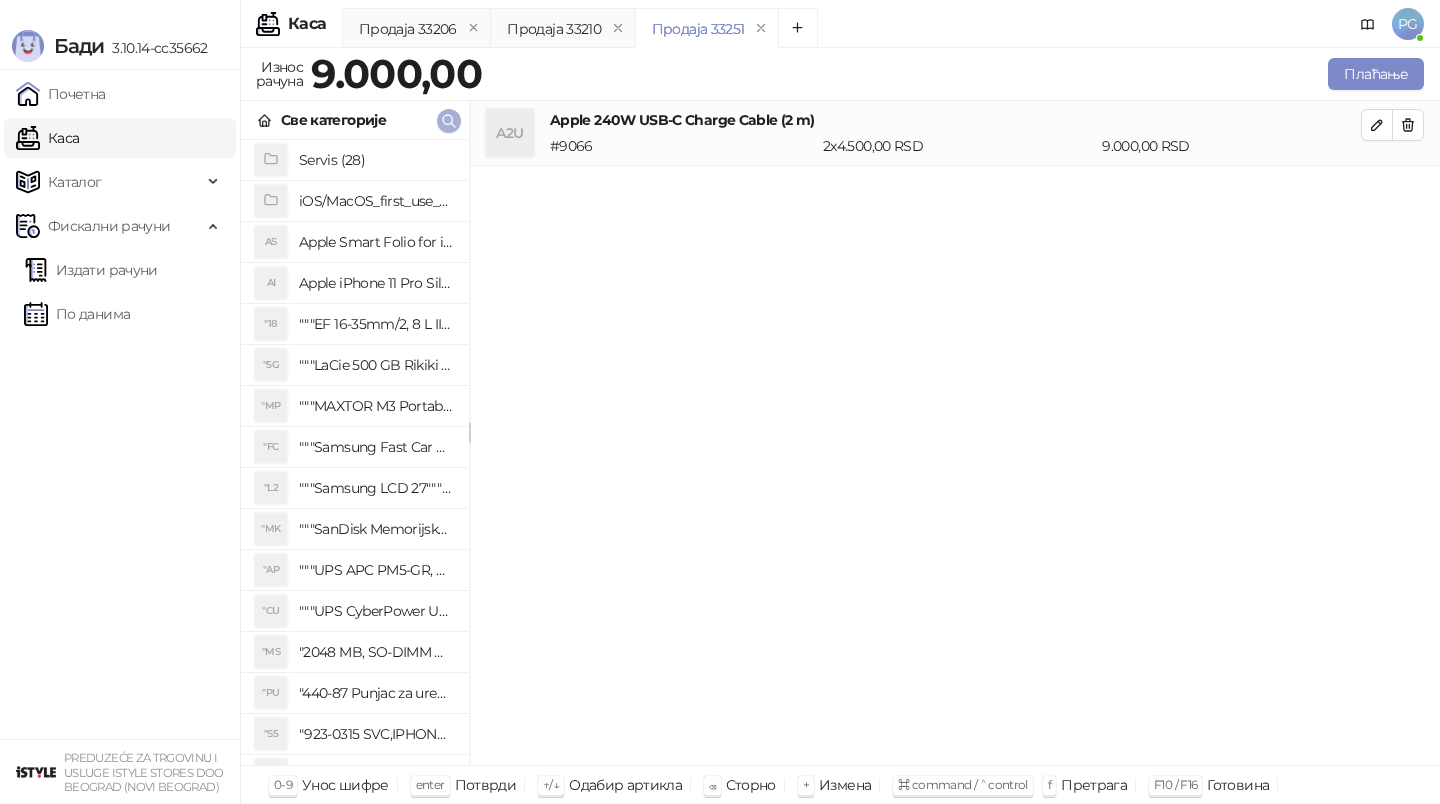 click 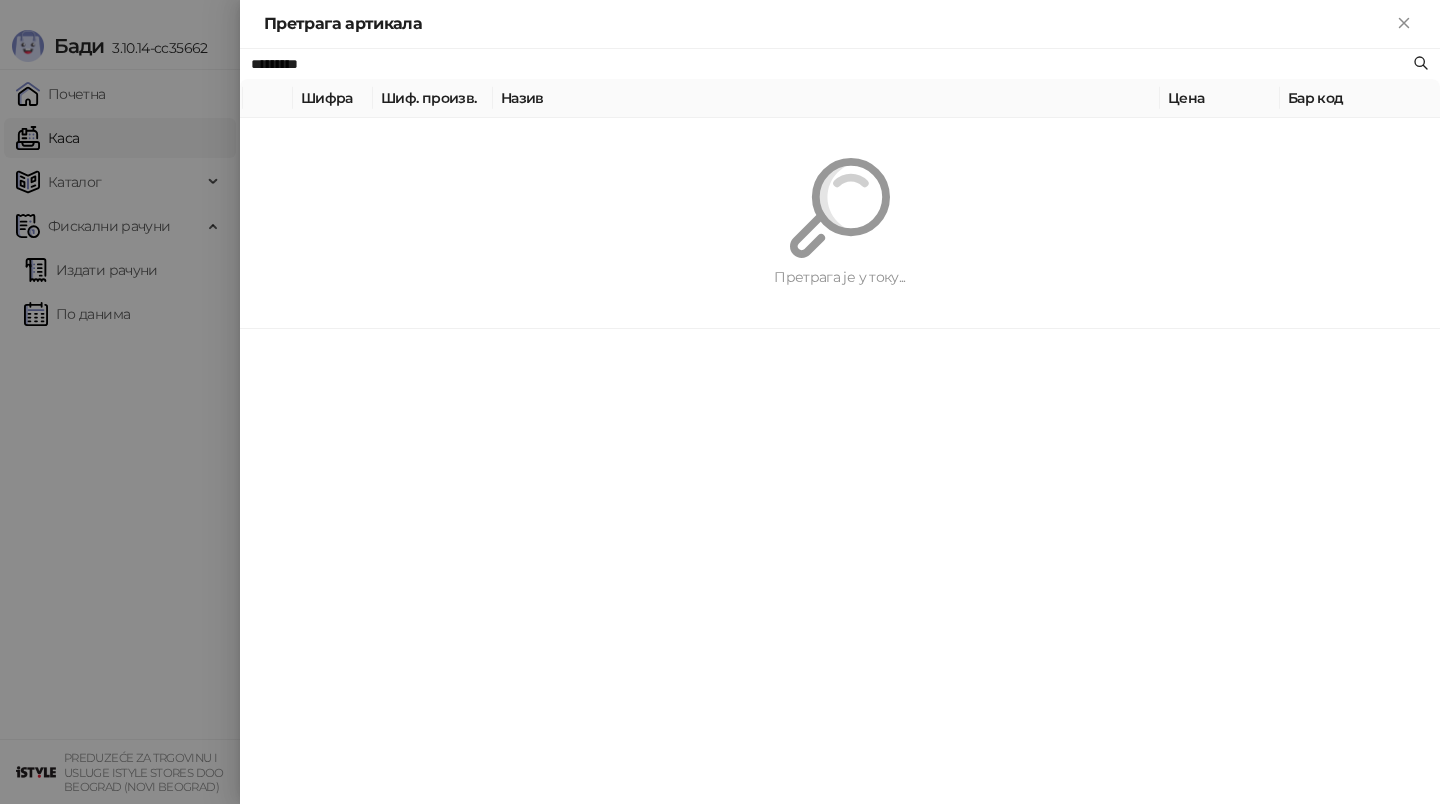 paste 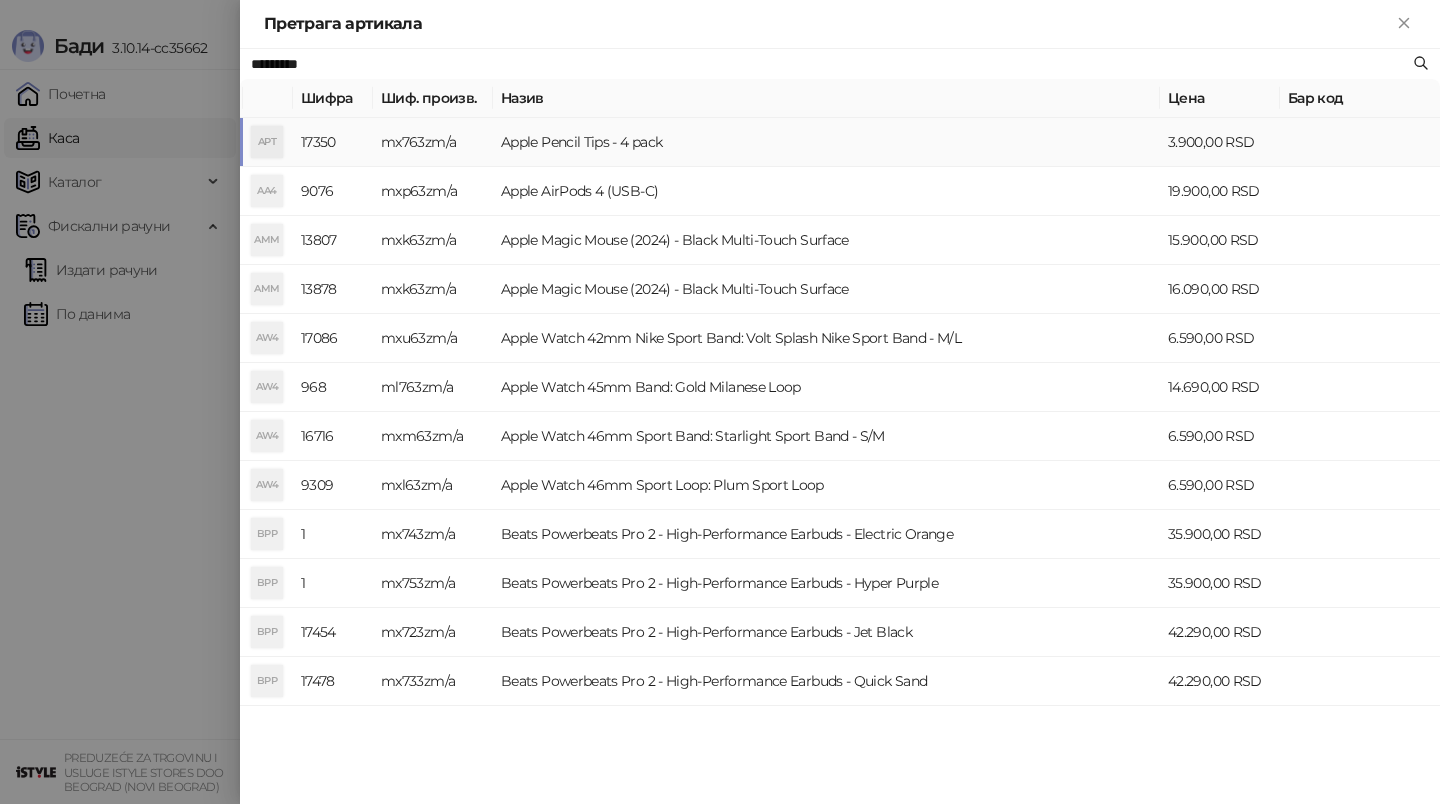 click on "mx763zm/a" at bounding box center [433, 142] 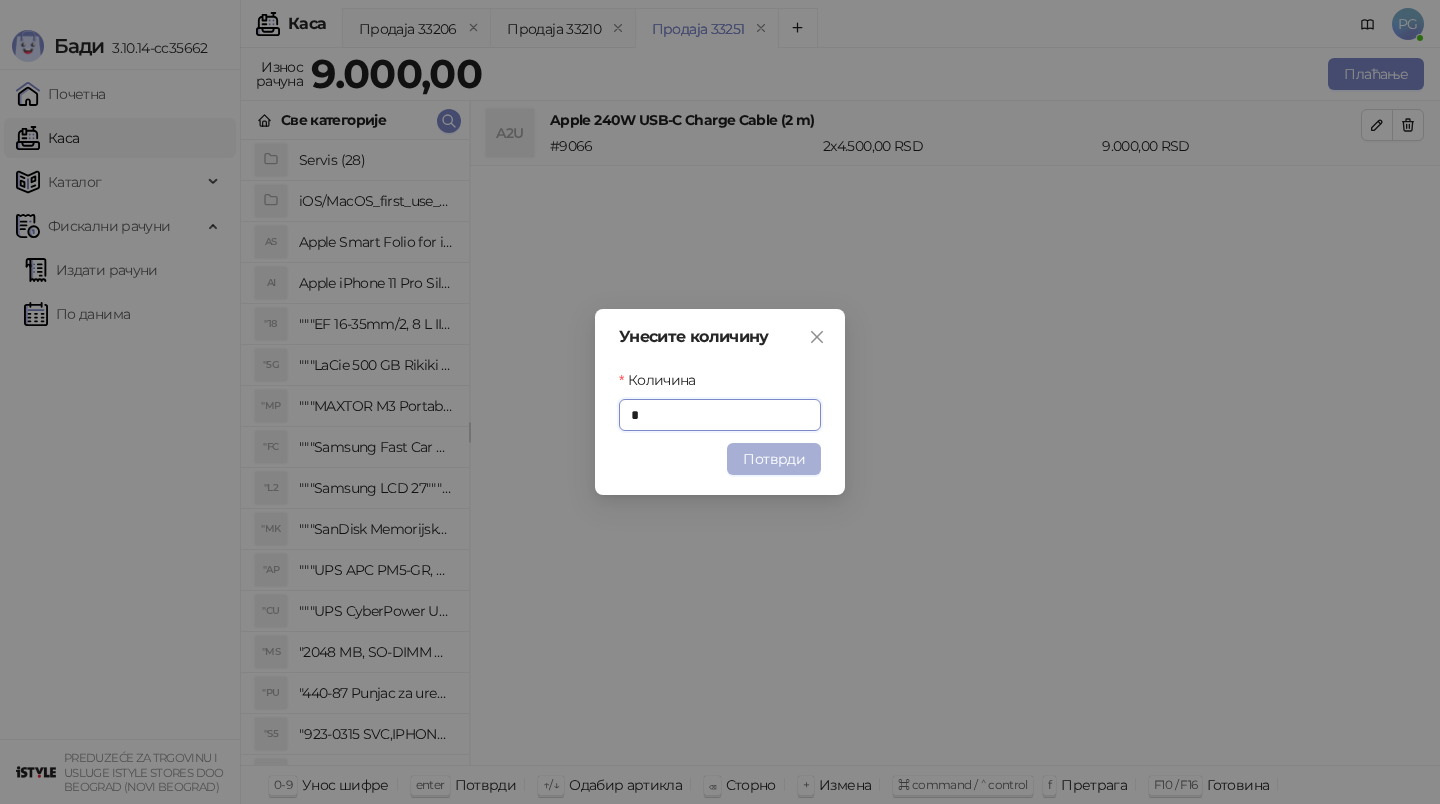 click on "Потврди" at bounding box center [774, 459] 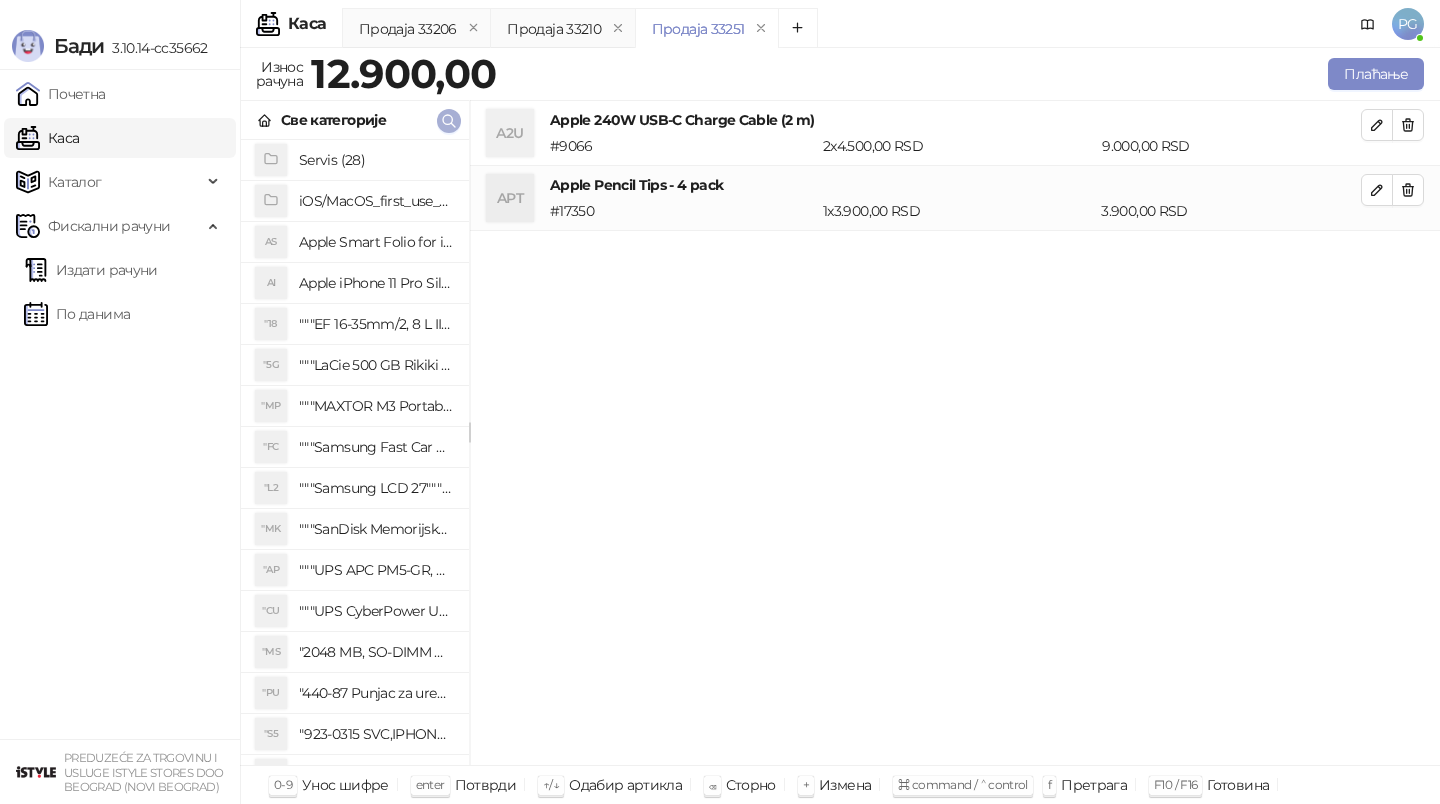 click 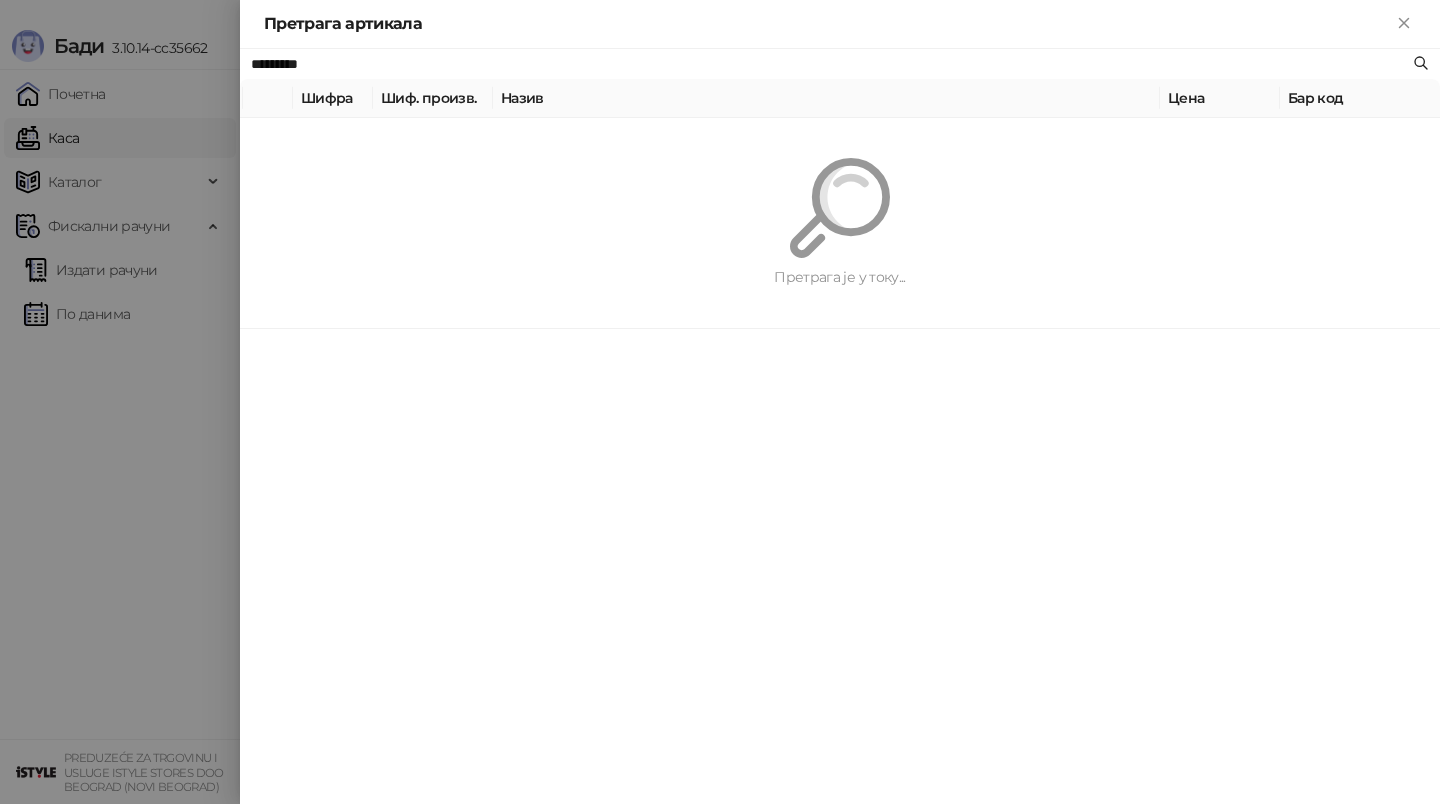 paste 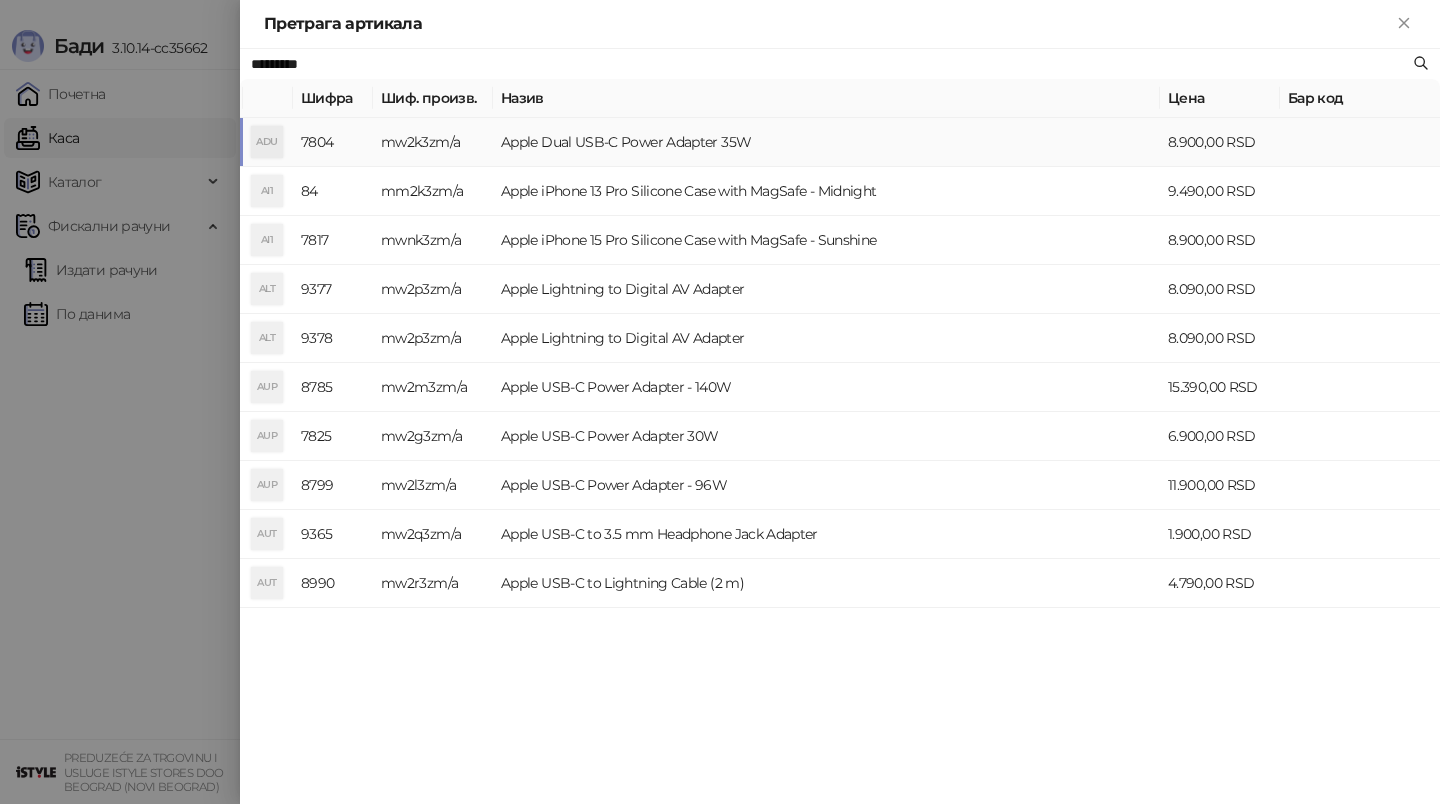 click on "mw2k3zm/a" at bounding box center [433, 142] 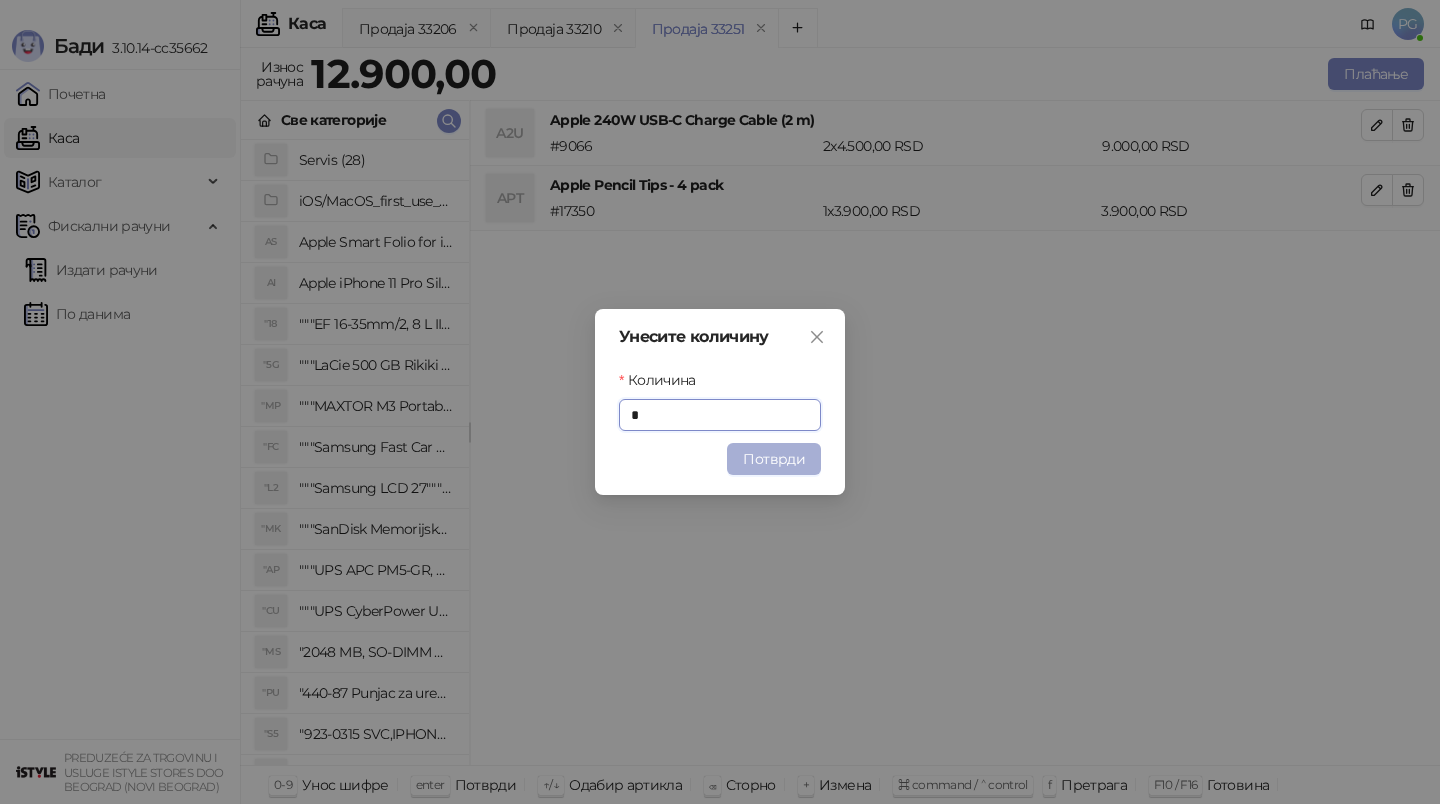 click on "Потврди" at bounding box center (774, 459) 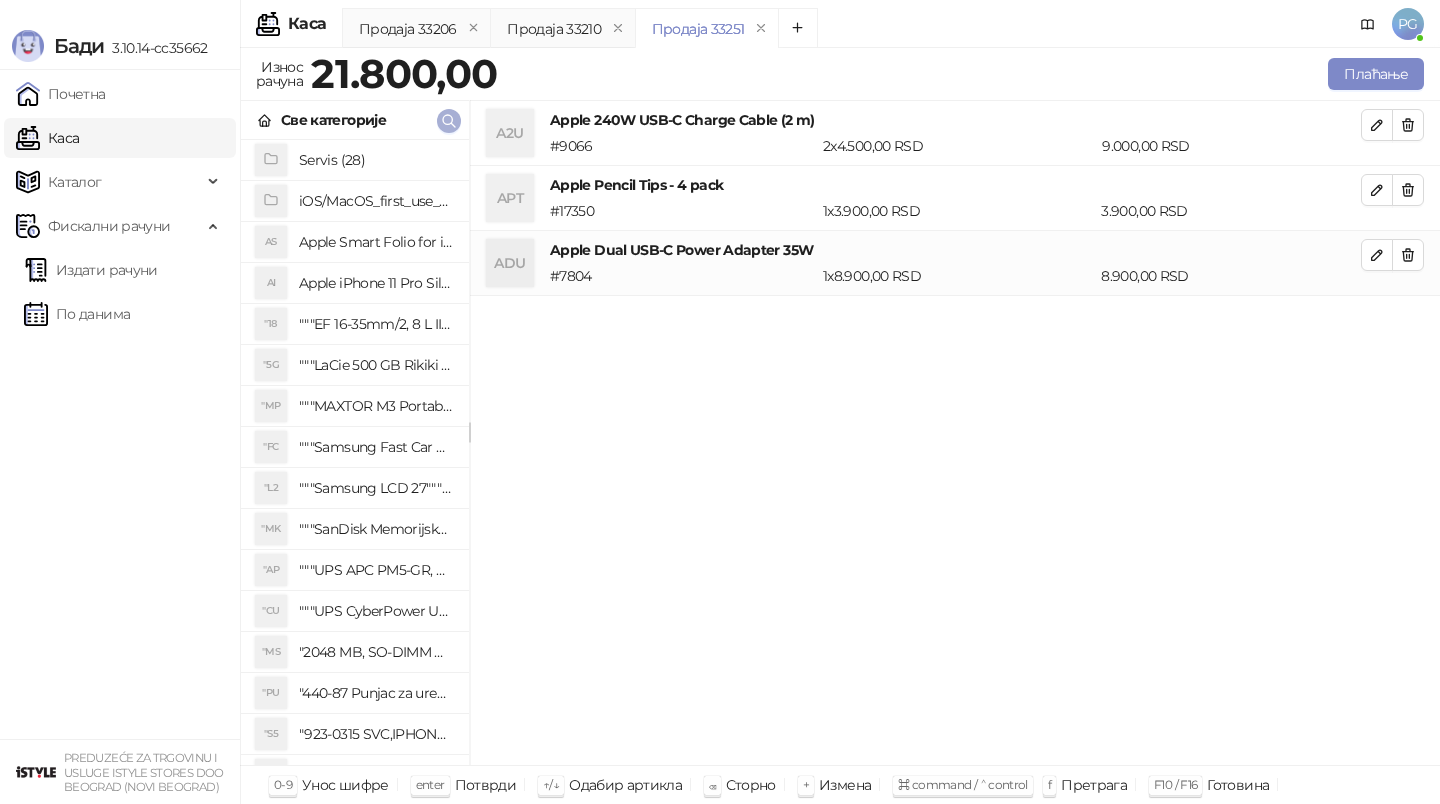 click 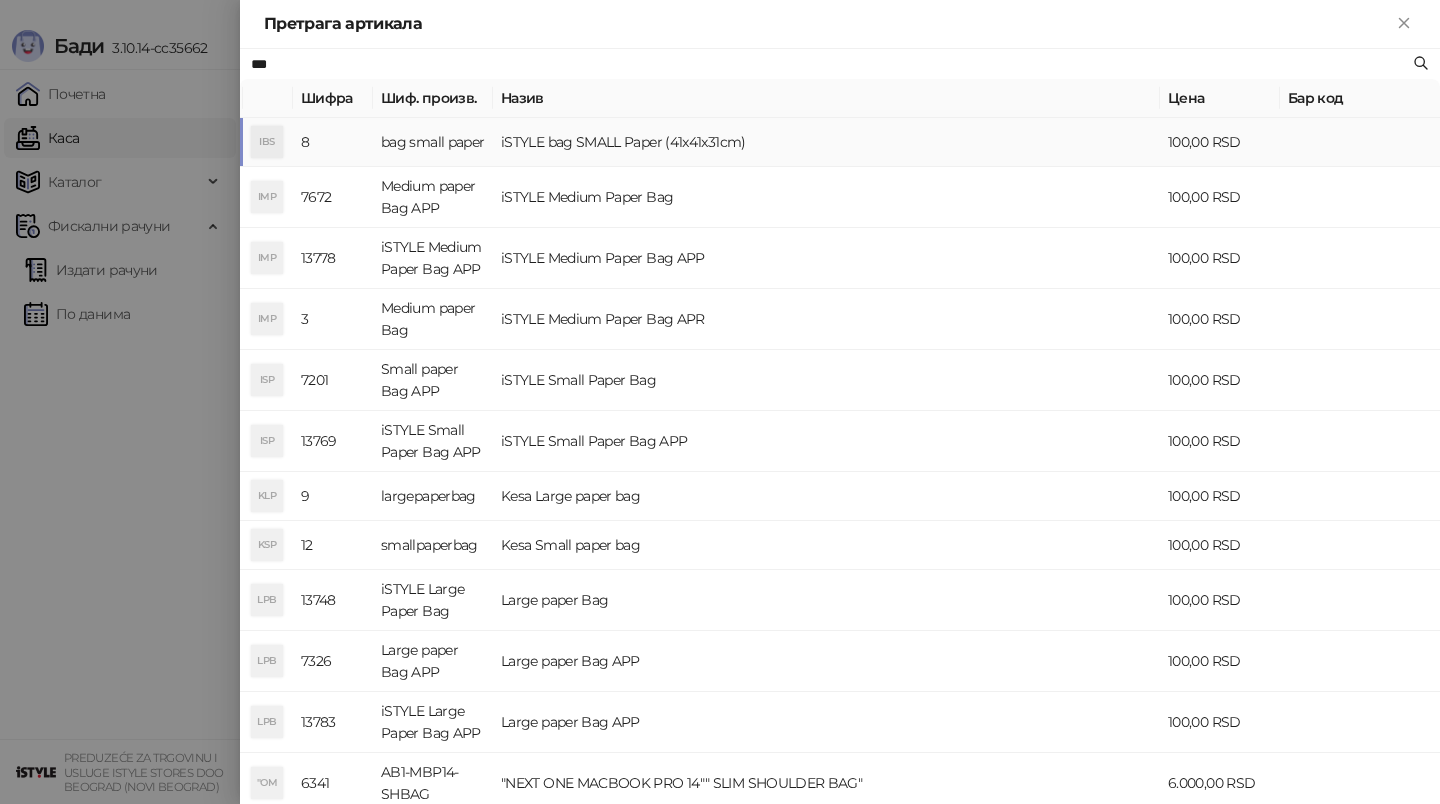 type on "***" 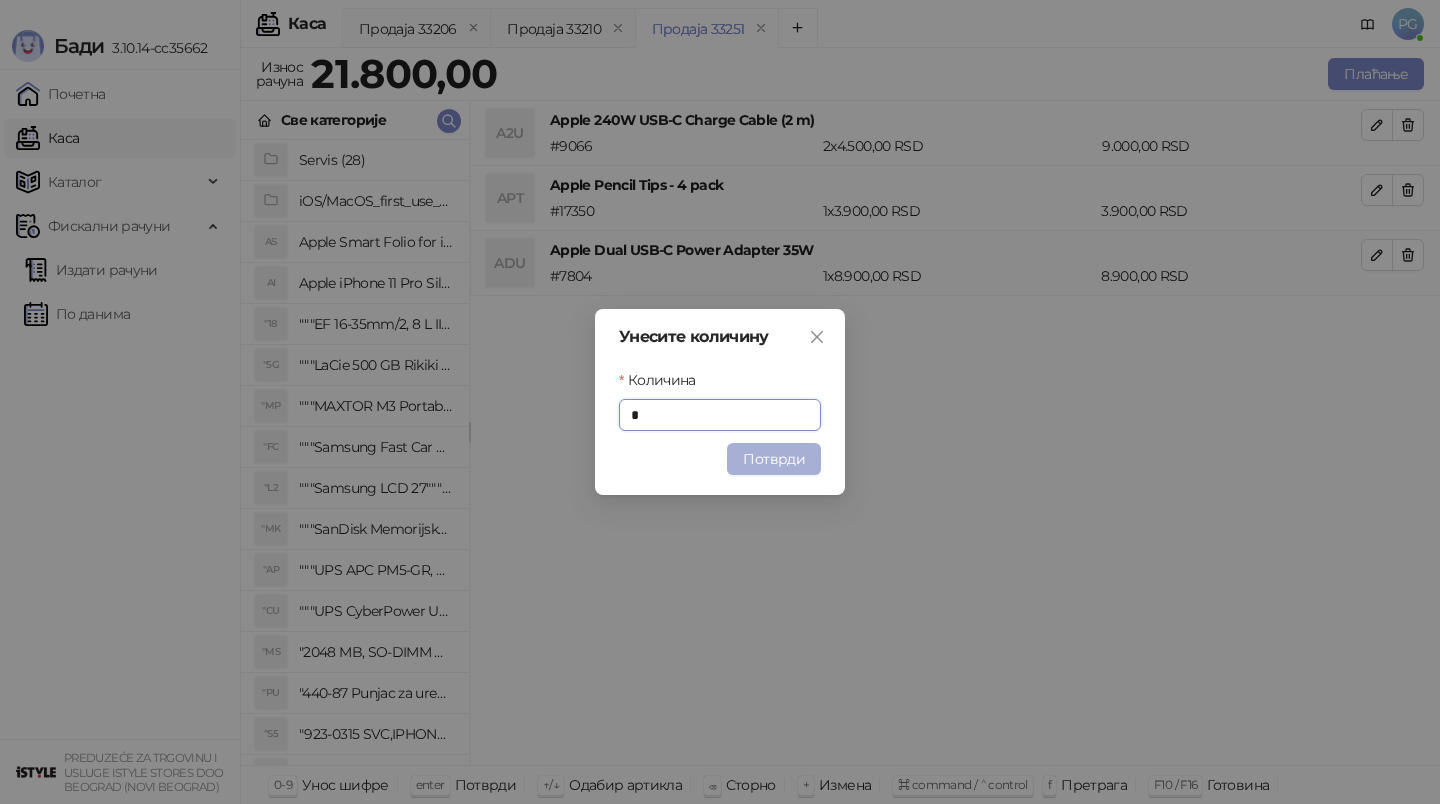 click on "Потврди" at bounding box center [774, 459] 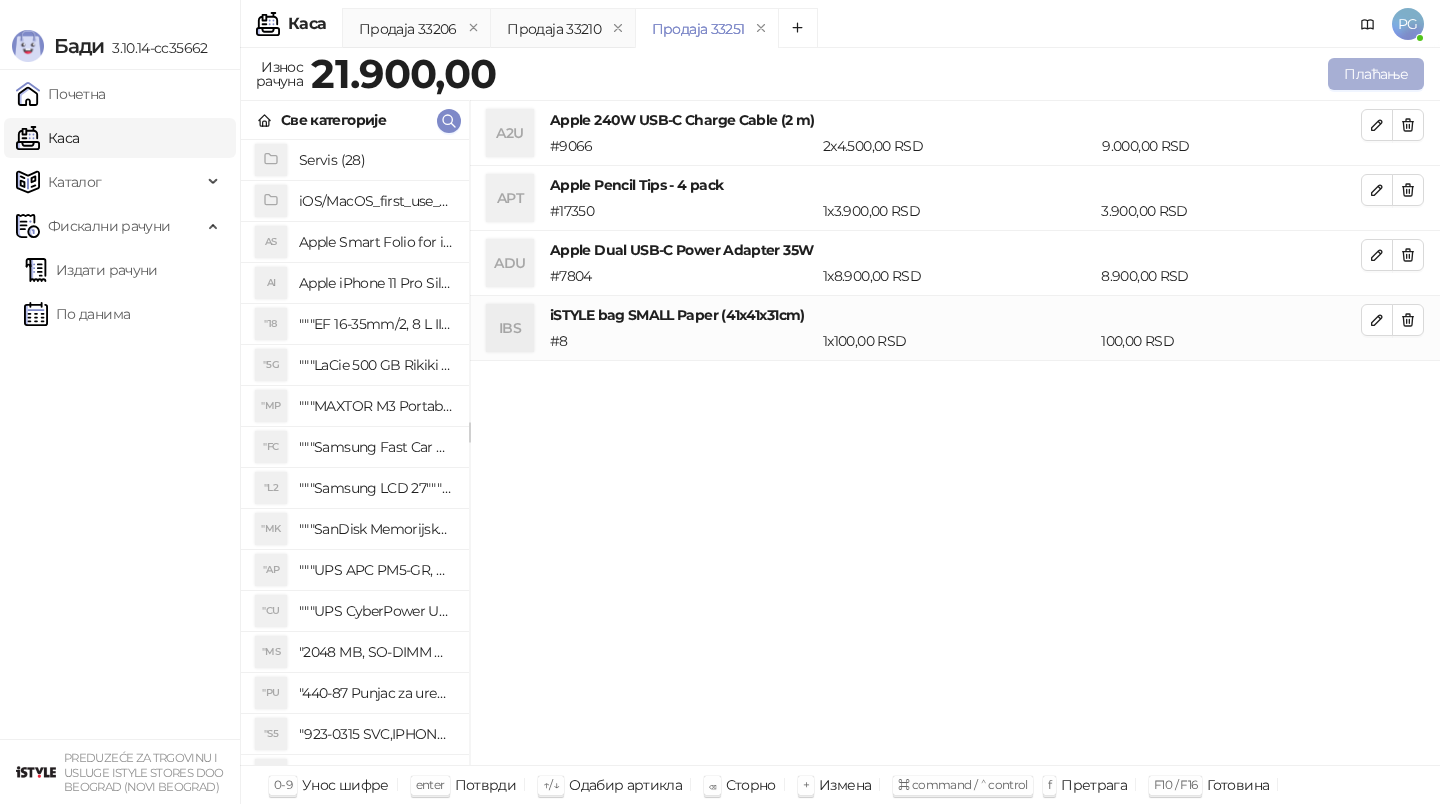 click on "Плаћање" at bounding box center [1376, 74] 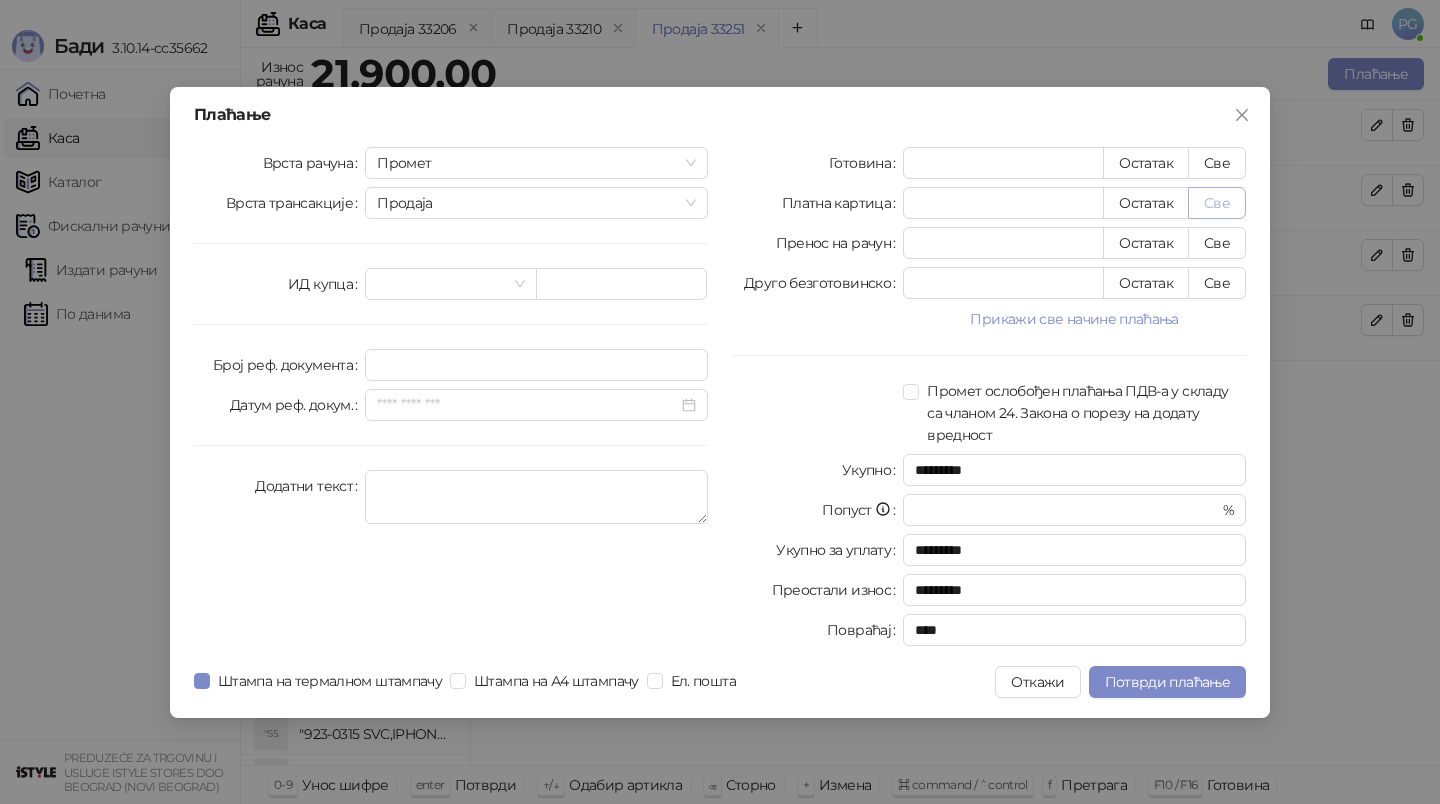click on "Све" at bounding box center [1217, 203] 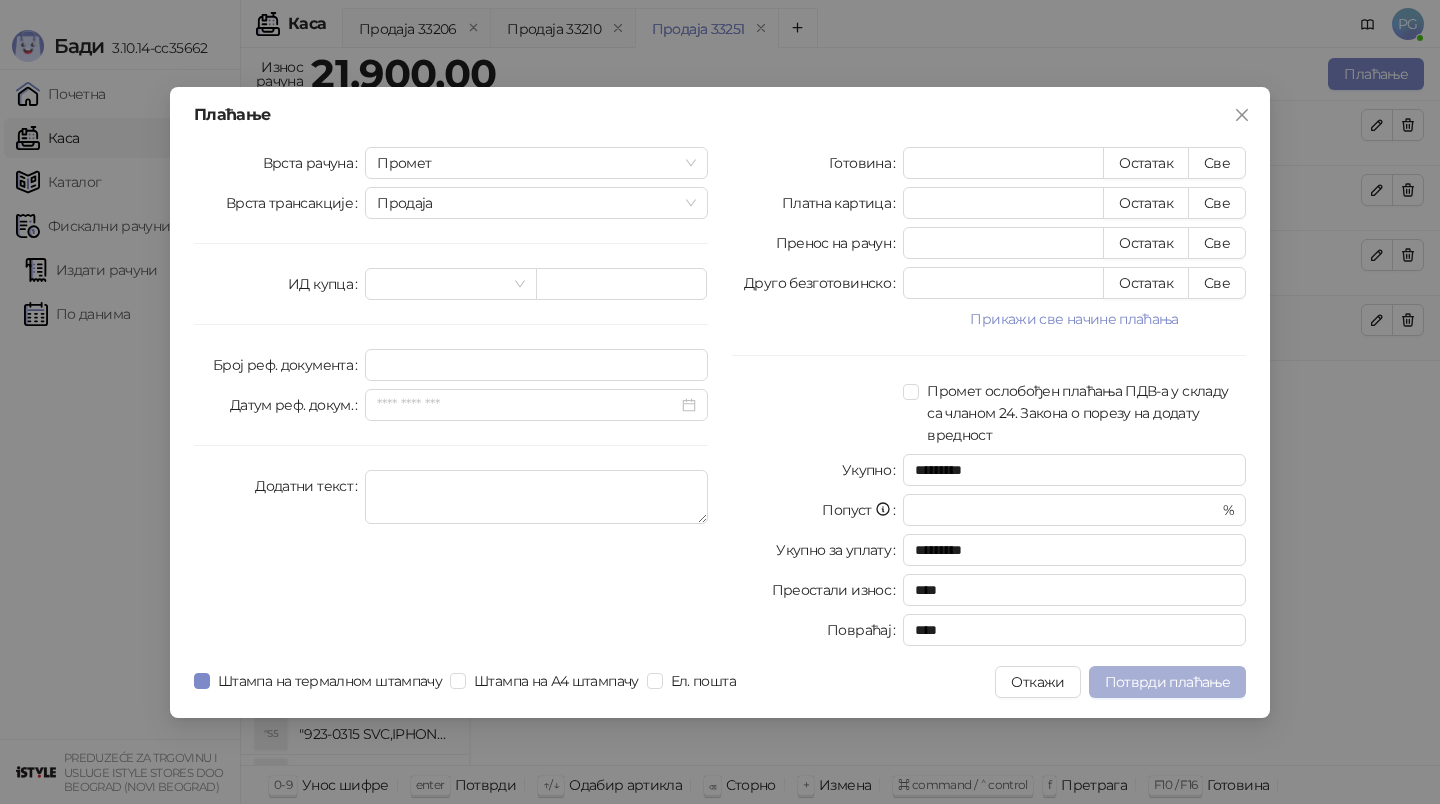 click on "Потврди плаћање" at bounding box center (1167, 682) 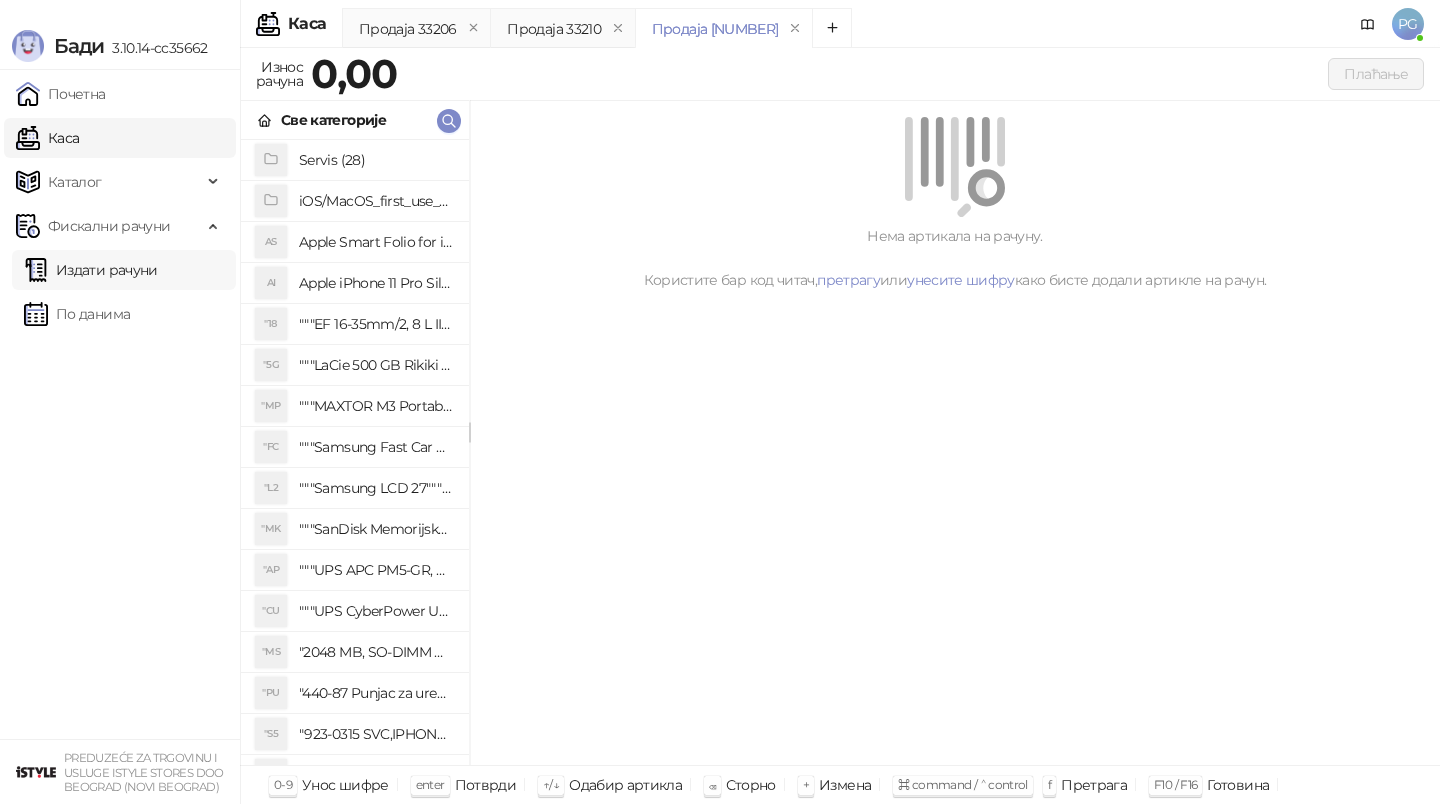 click on "Издати рачуни" at bounding box center [91, 270] 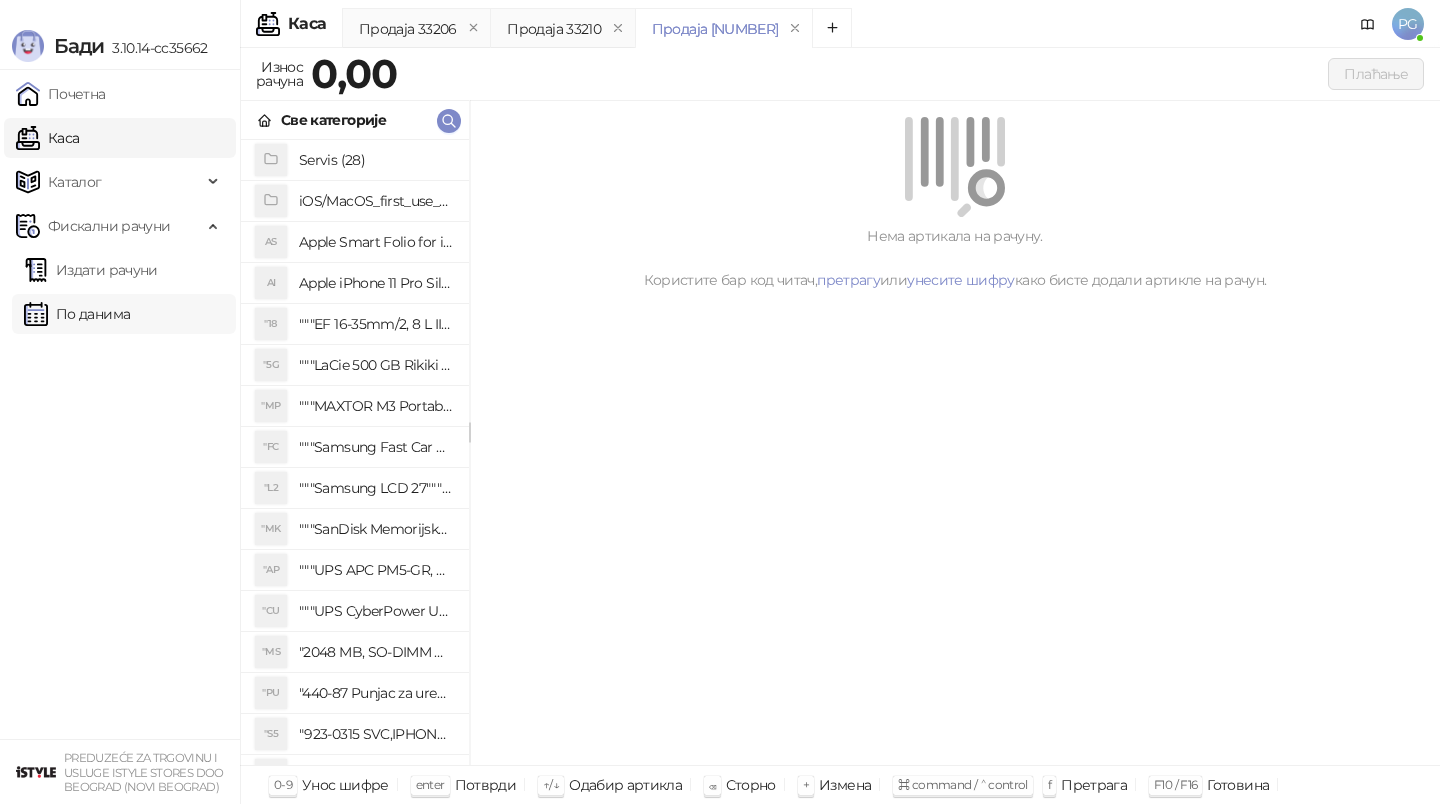 click on "Издати рачуни" at bounding box center (91, 270) 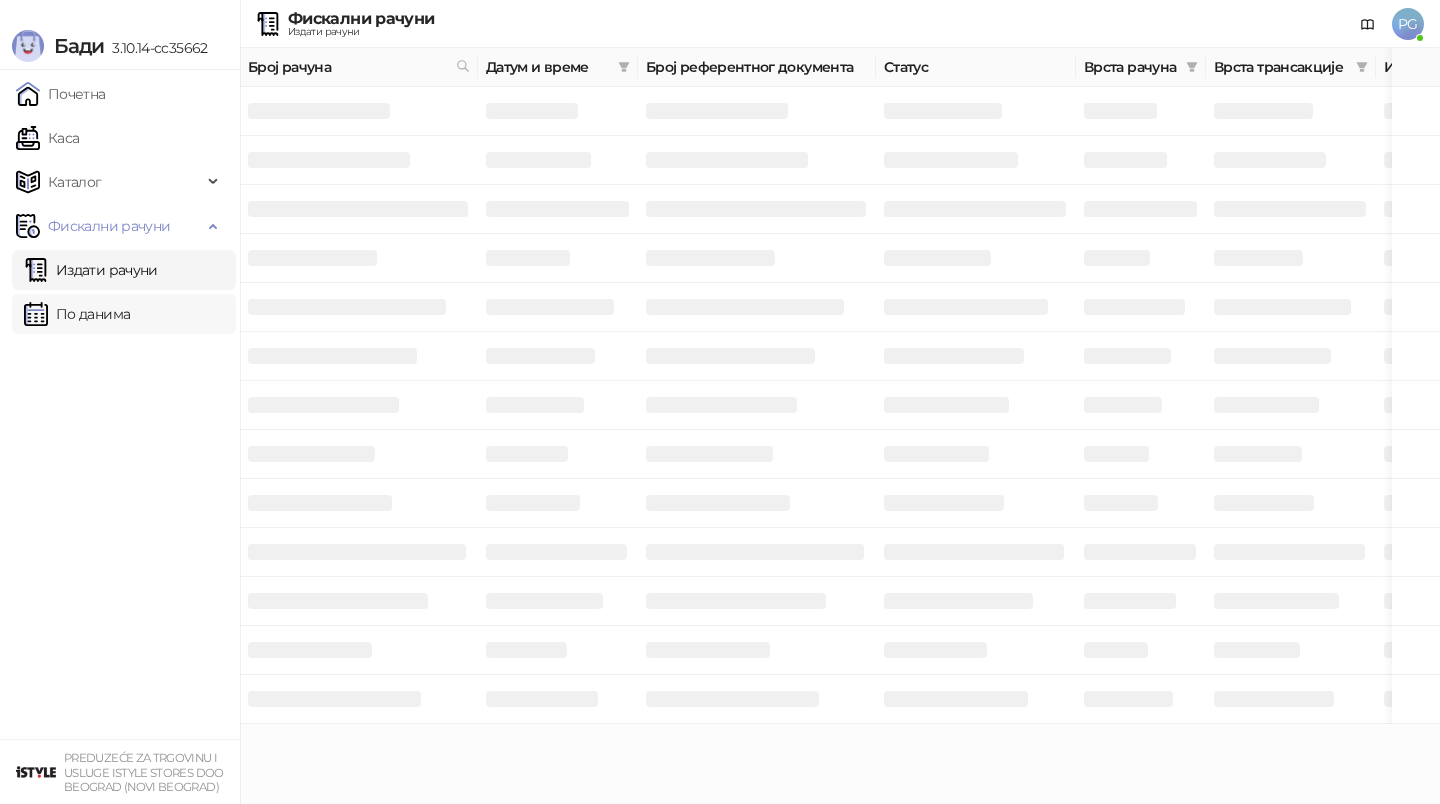 click on "По данима" at bounding box center [77, 314] 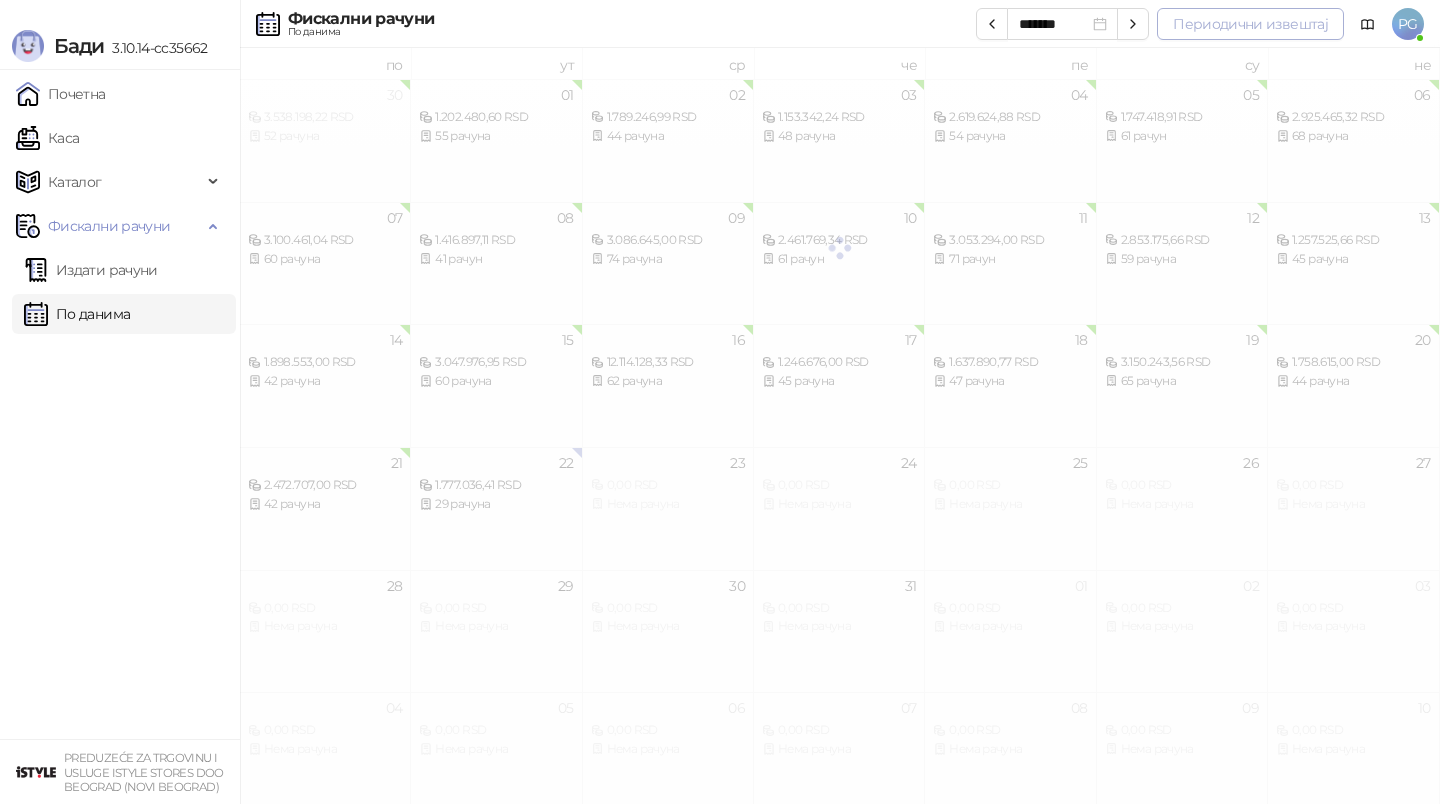 click on "Периодични извештај" at bounding box center [1250, 24] 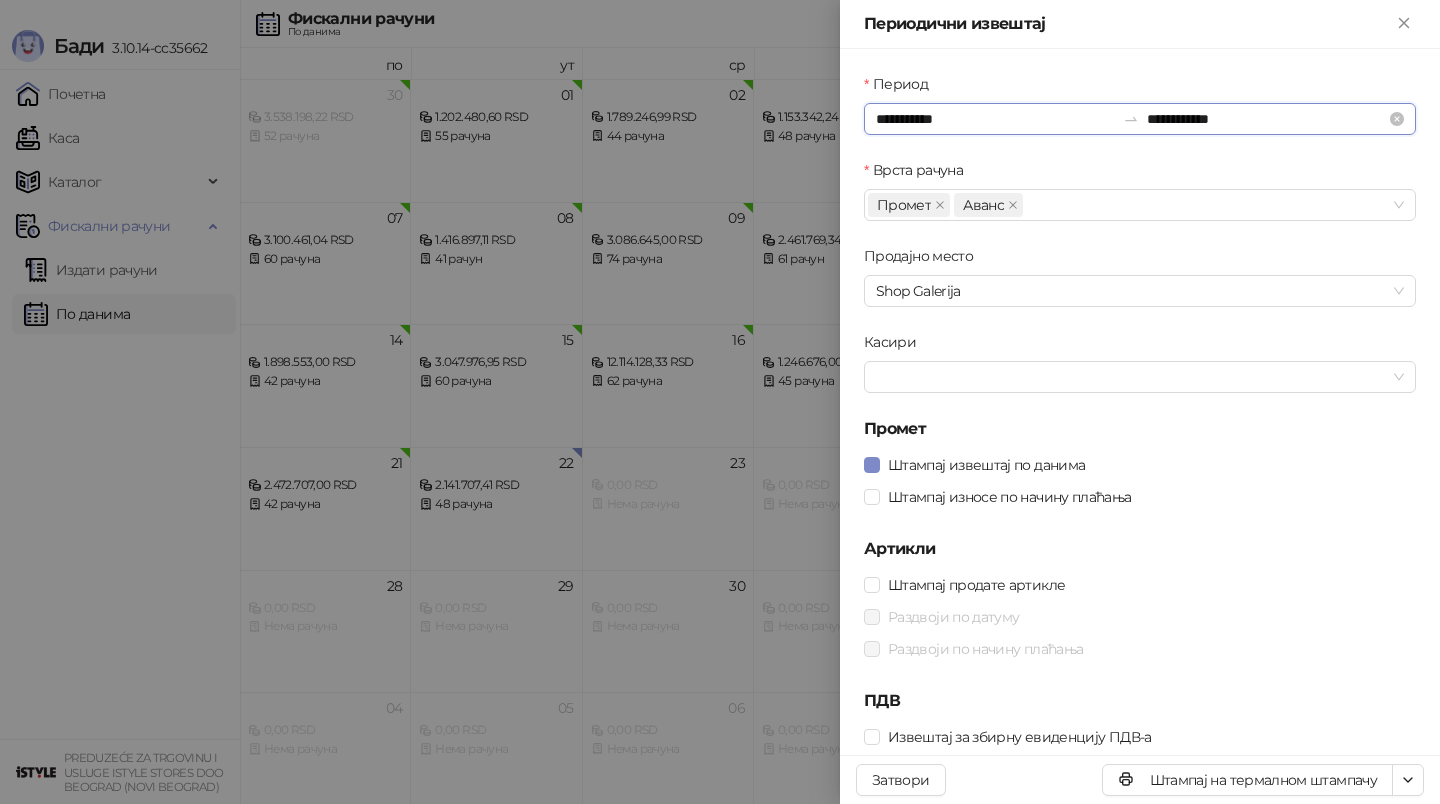 click on "**********" at bounding box center [995, 119] 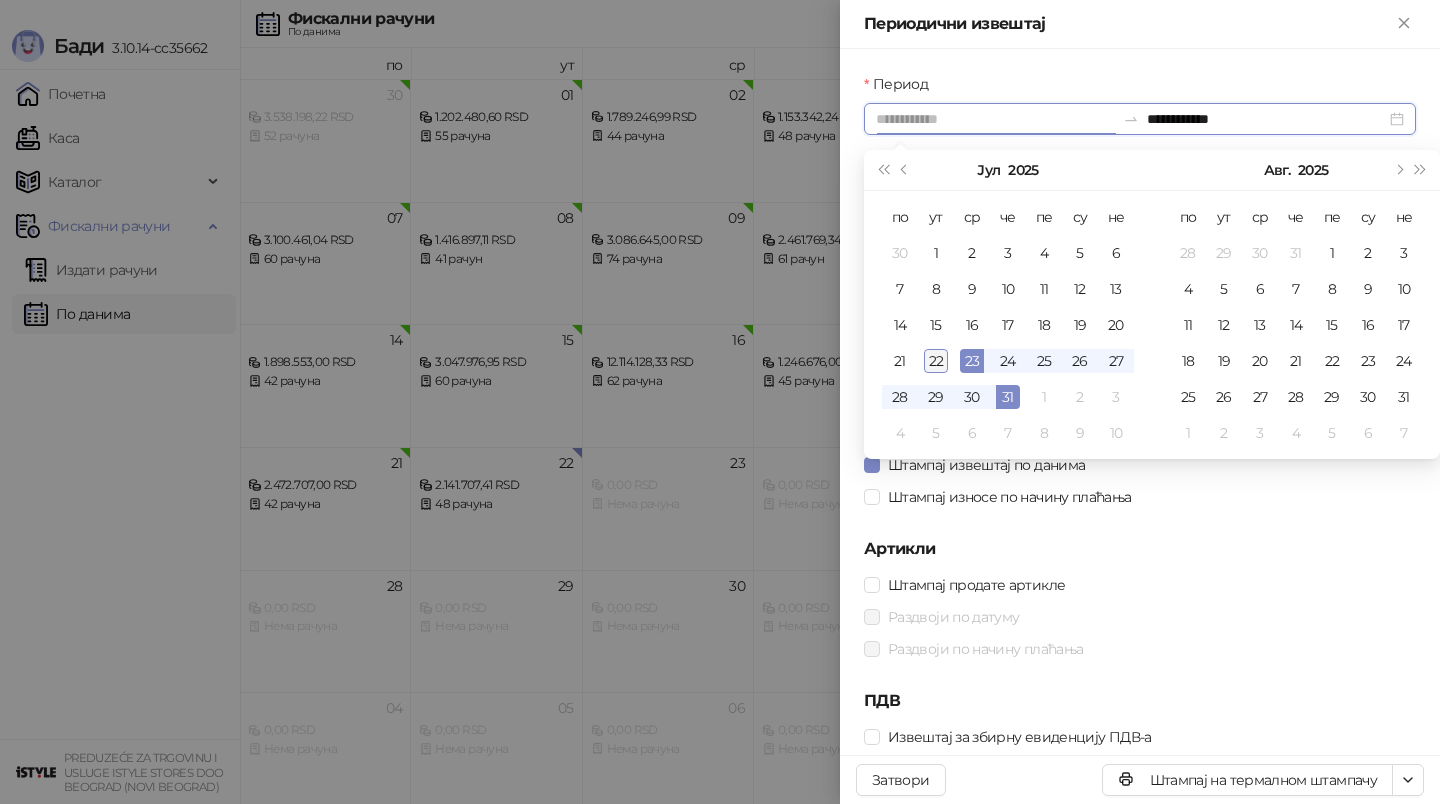 type on "**********" 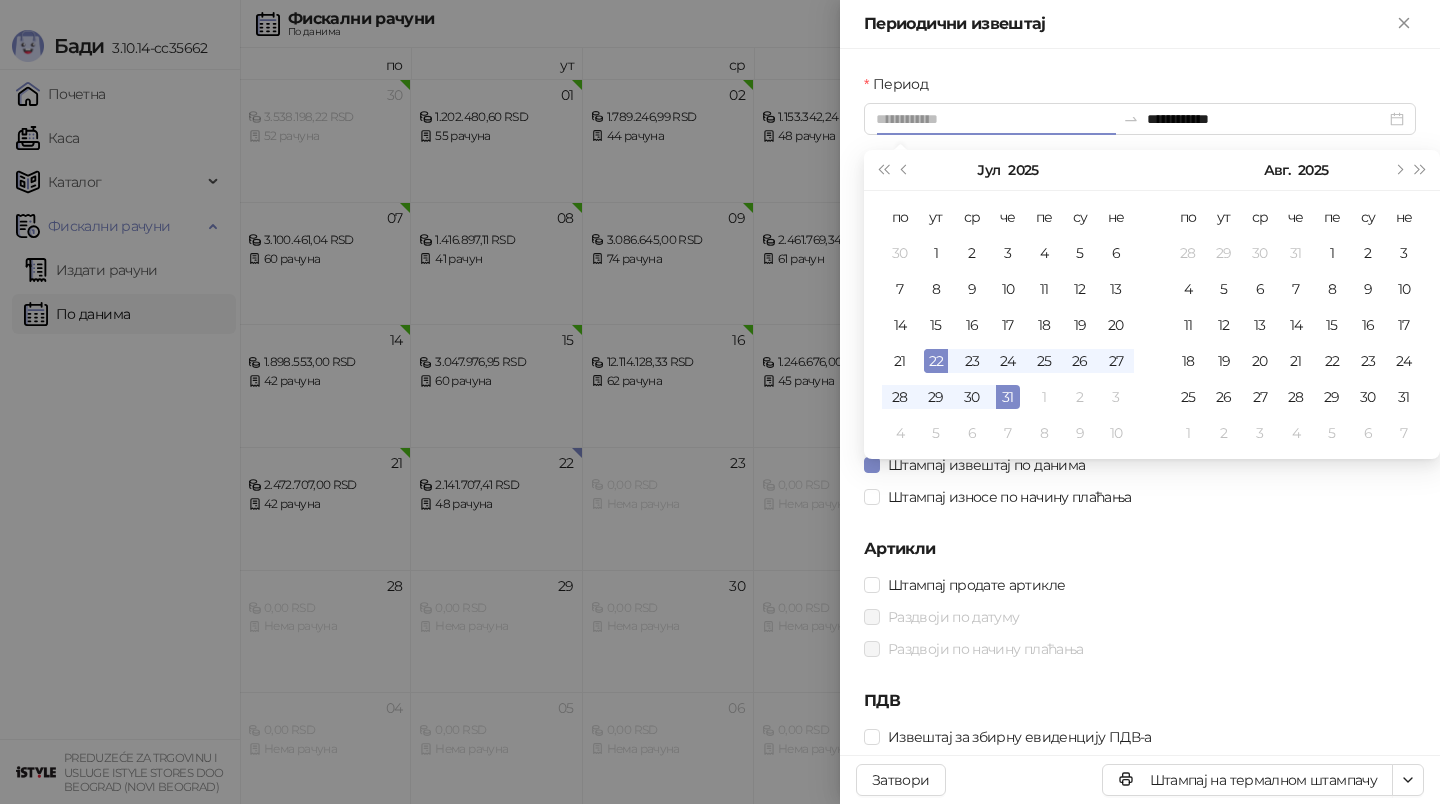click on "22" at bounding box center (936, 361) 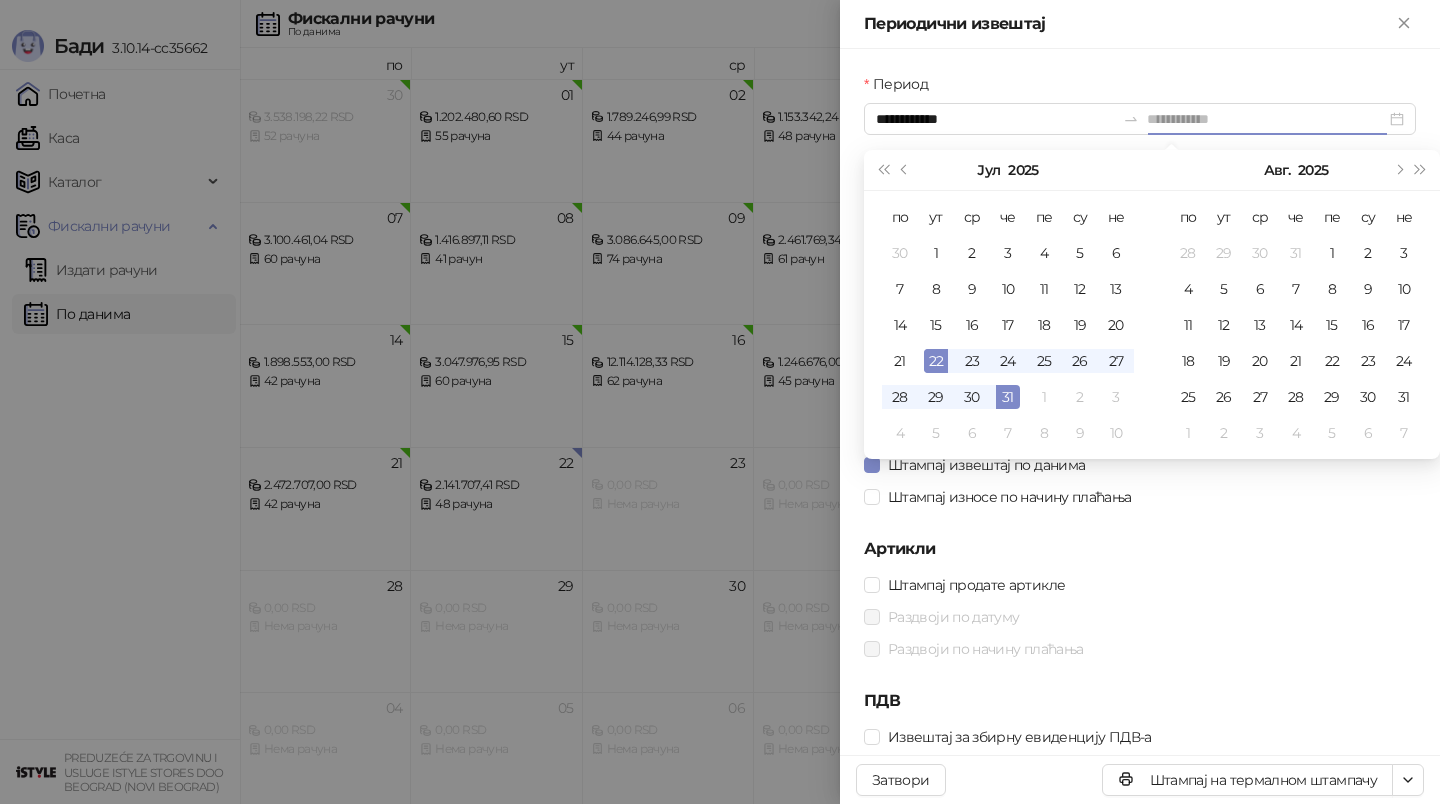 click on "22" at bounding box center (936, 361) 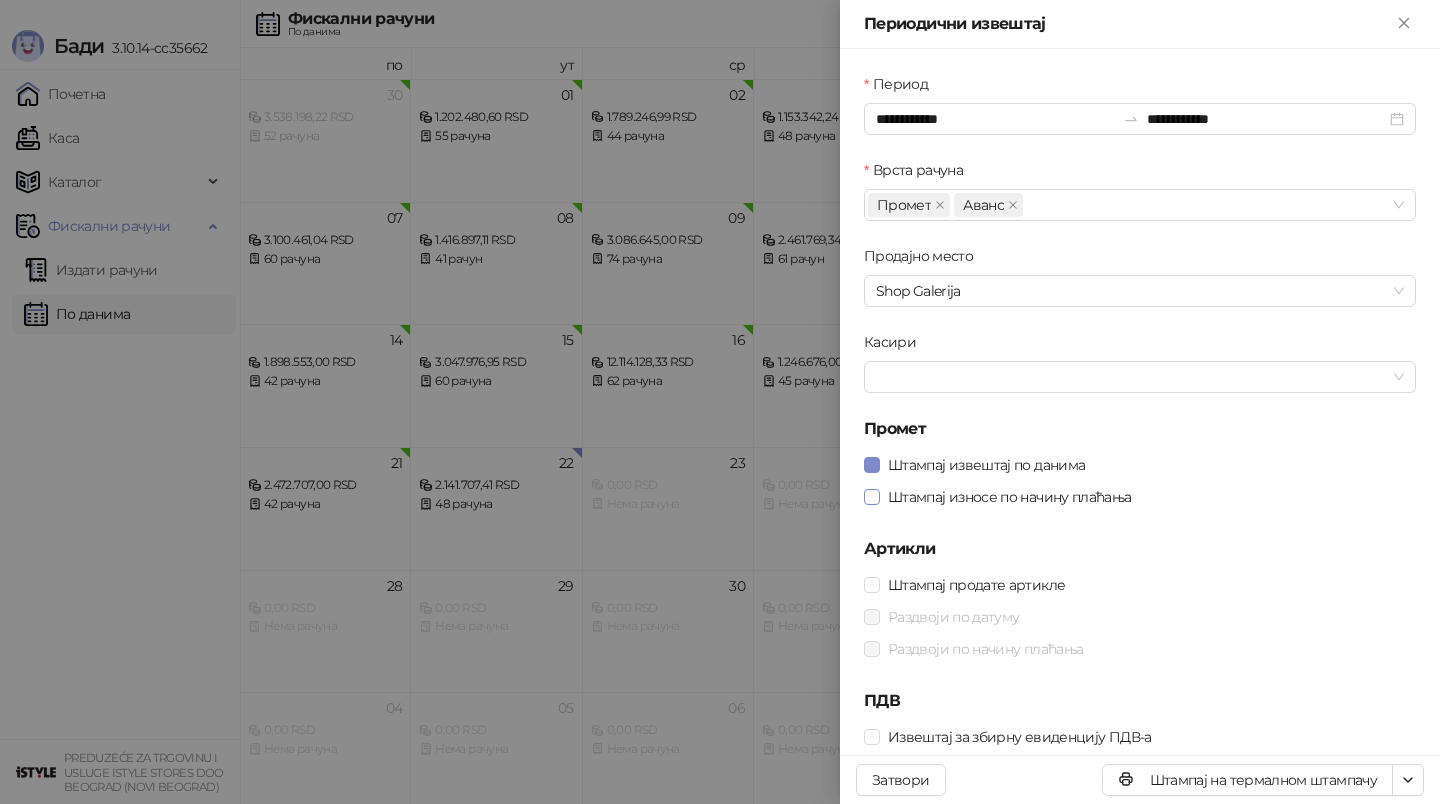 click on "Штампај износе по начину плаћања" at bounding box center (1010, 497) 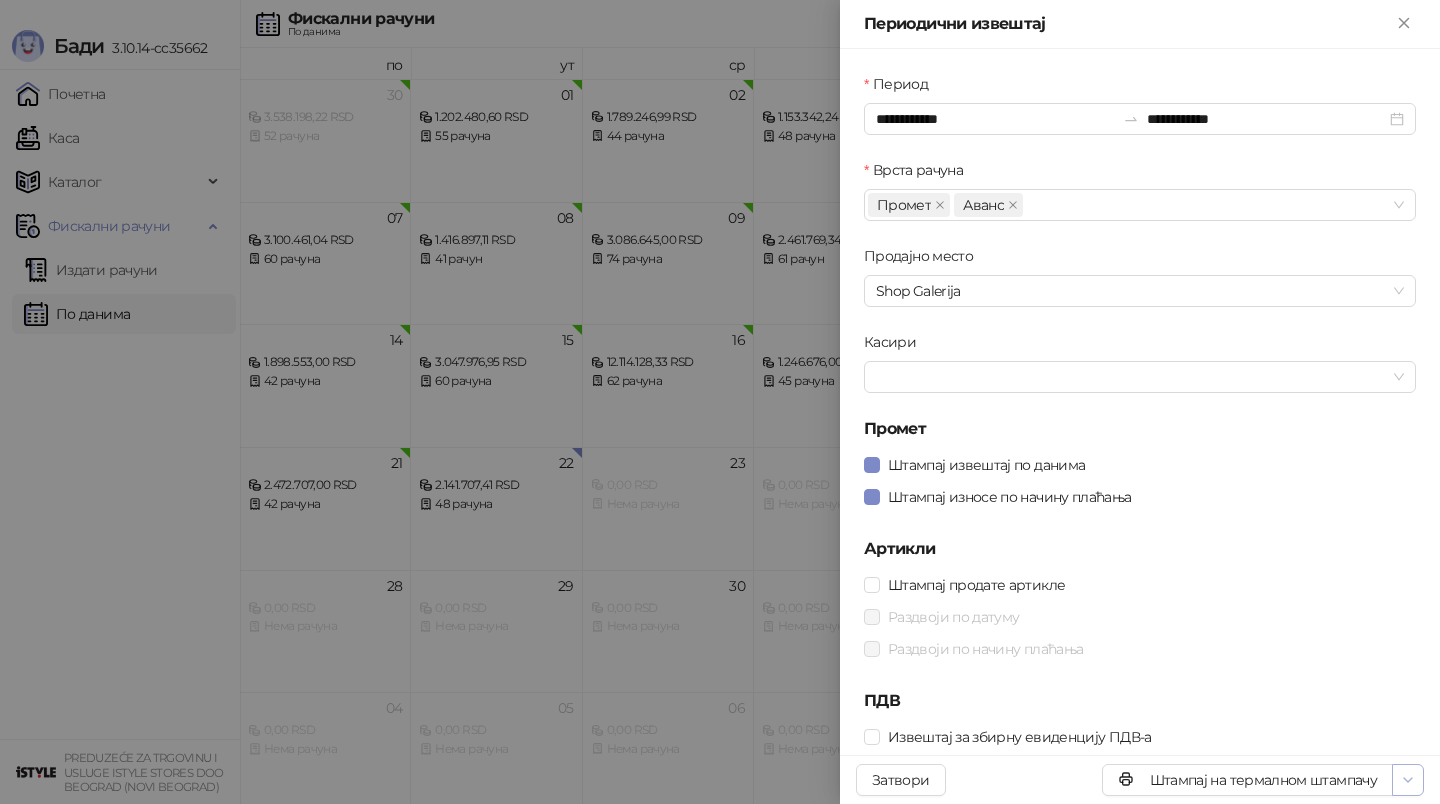 click at bounding box center (1408, 780) 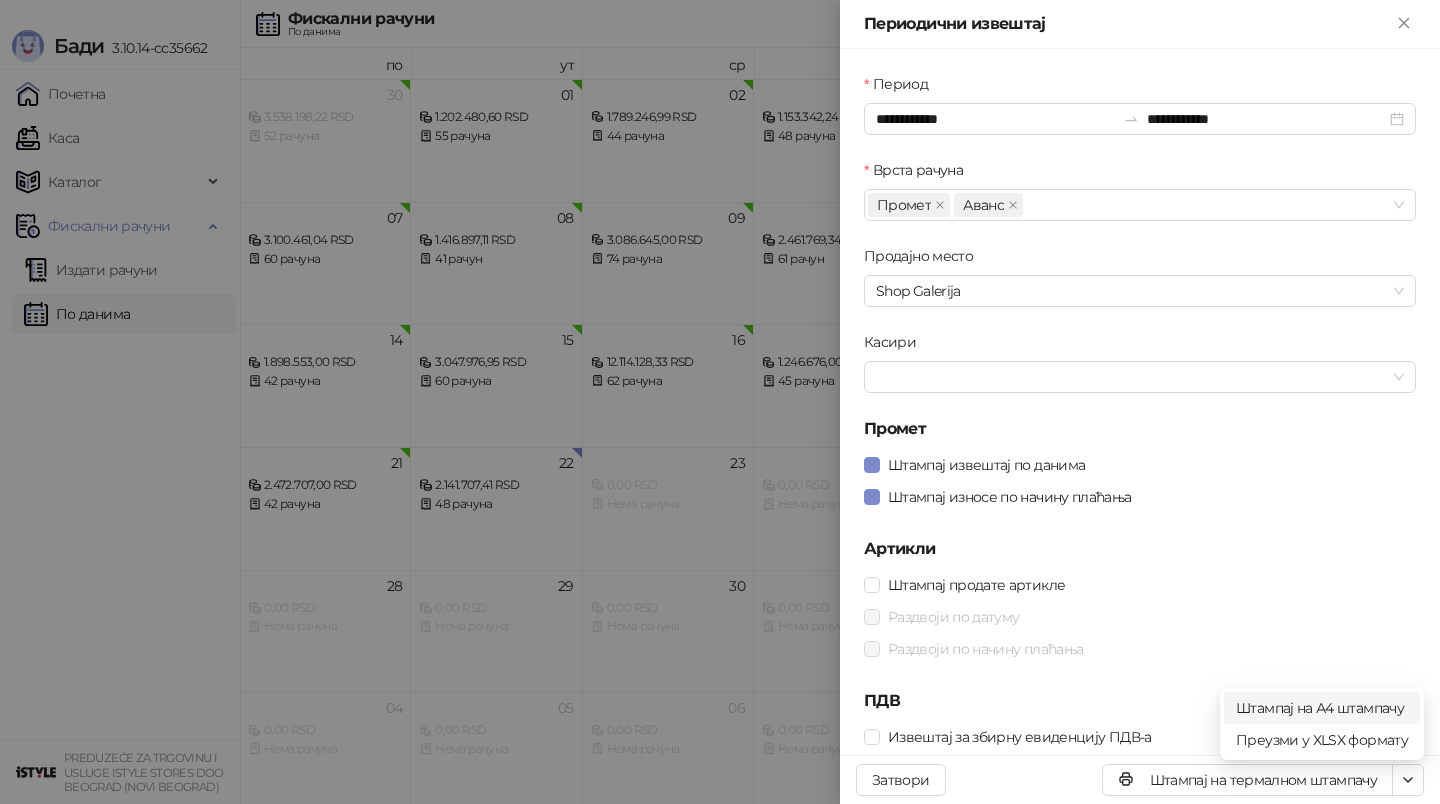 click on "Штампај на А4 штампачу" at bounding box center (1322, 708) 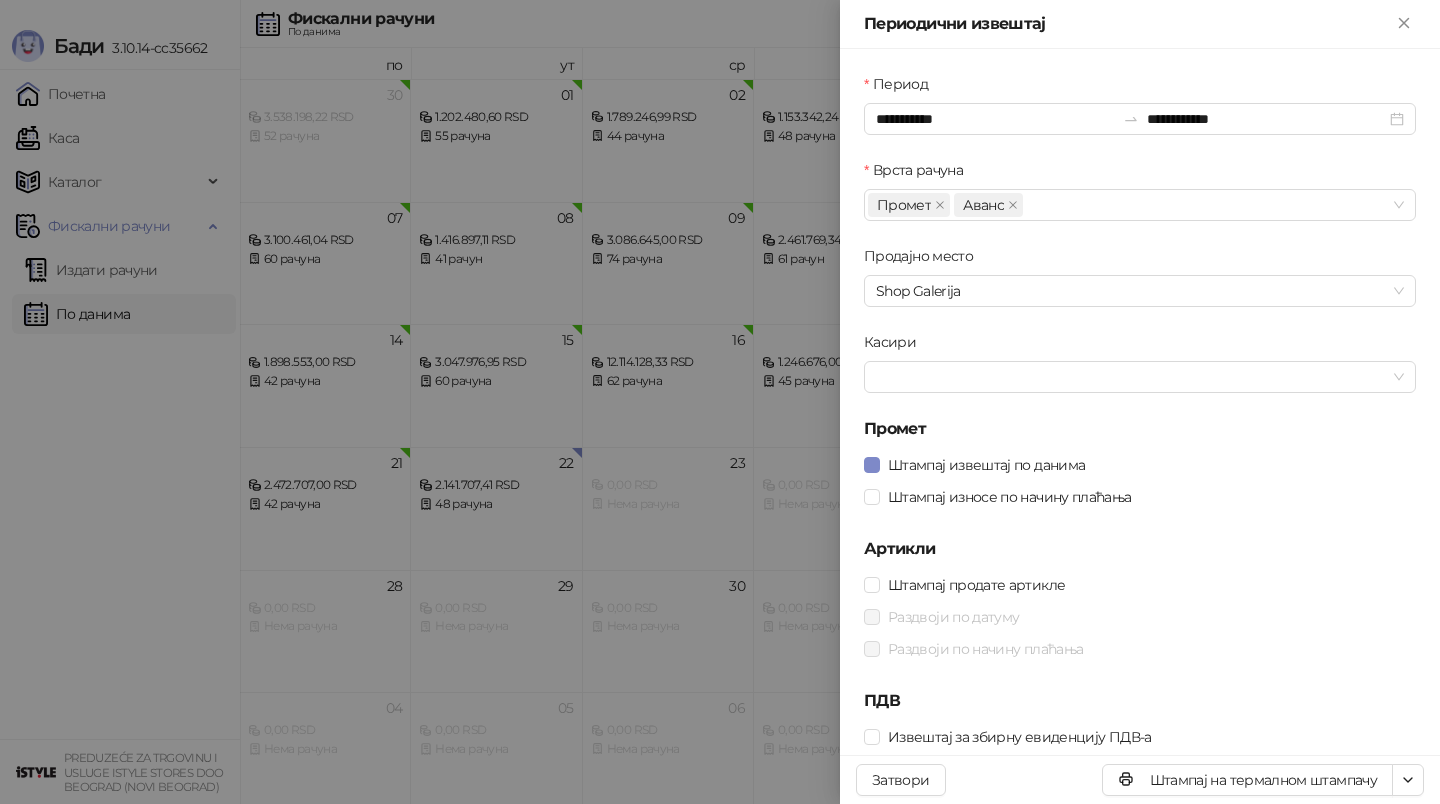 click at bounding box center [720, 402] 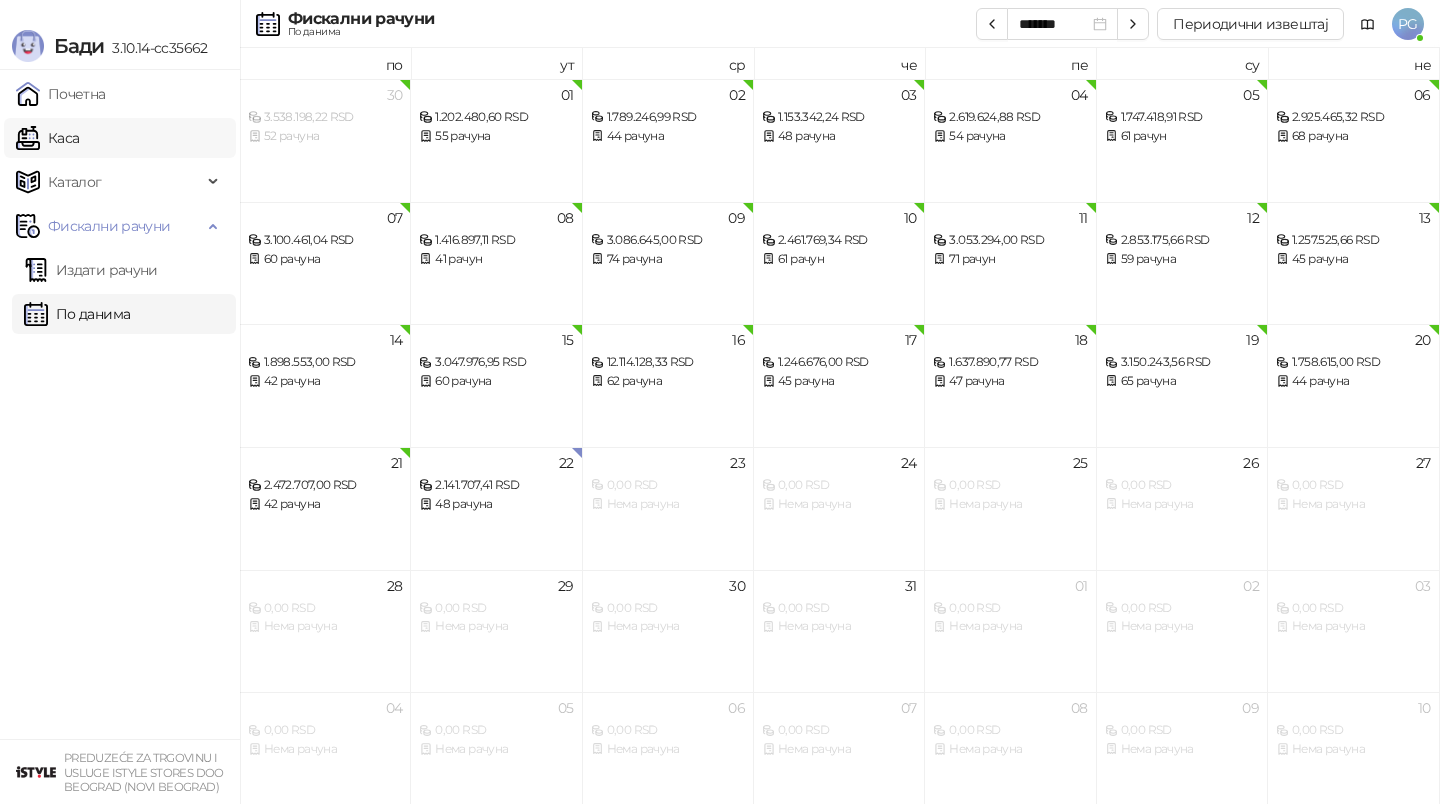 click on "Каса" at bounding box center [47, 138] 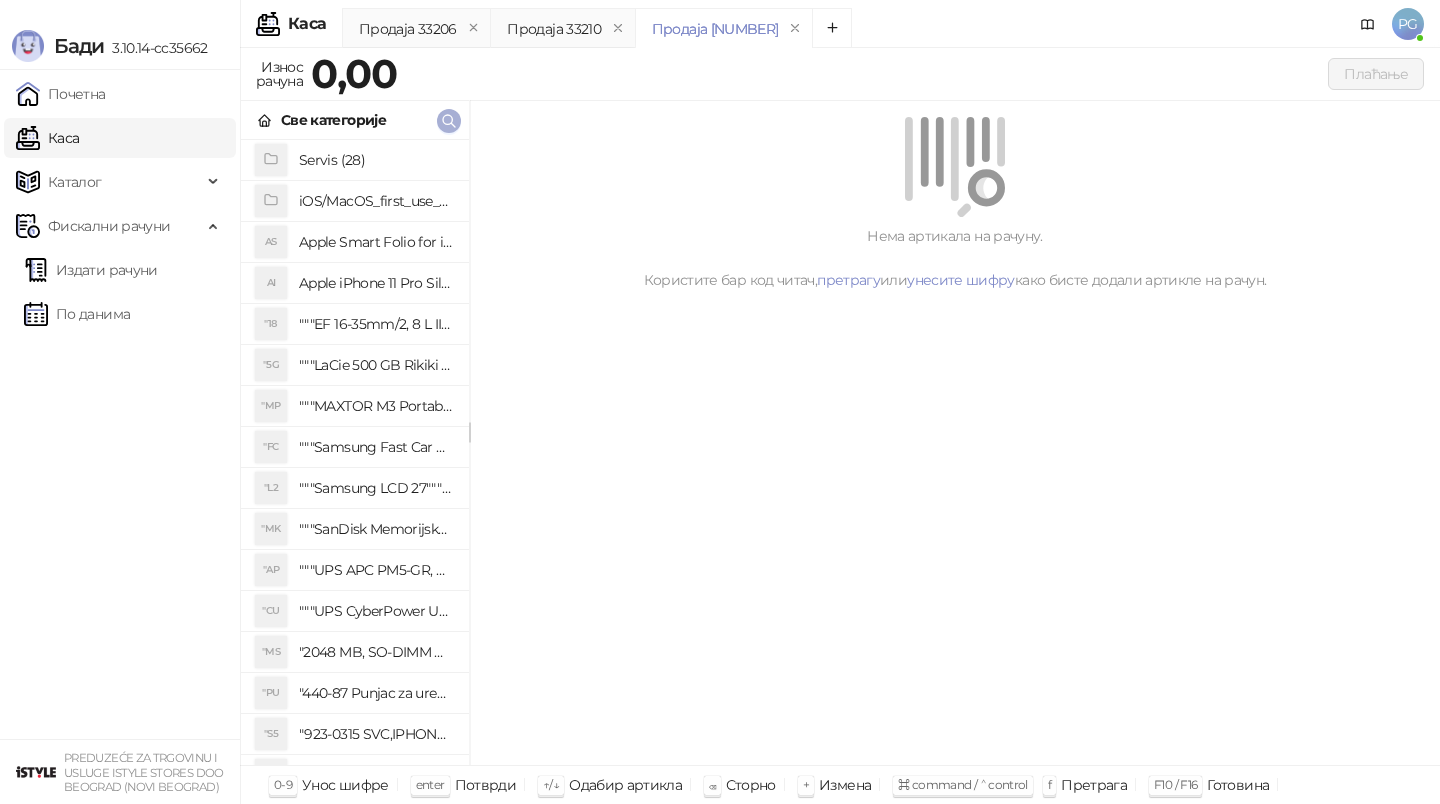 click 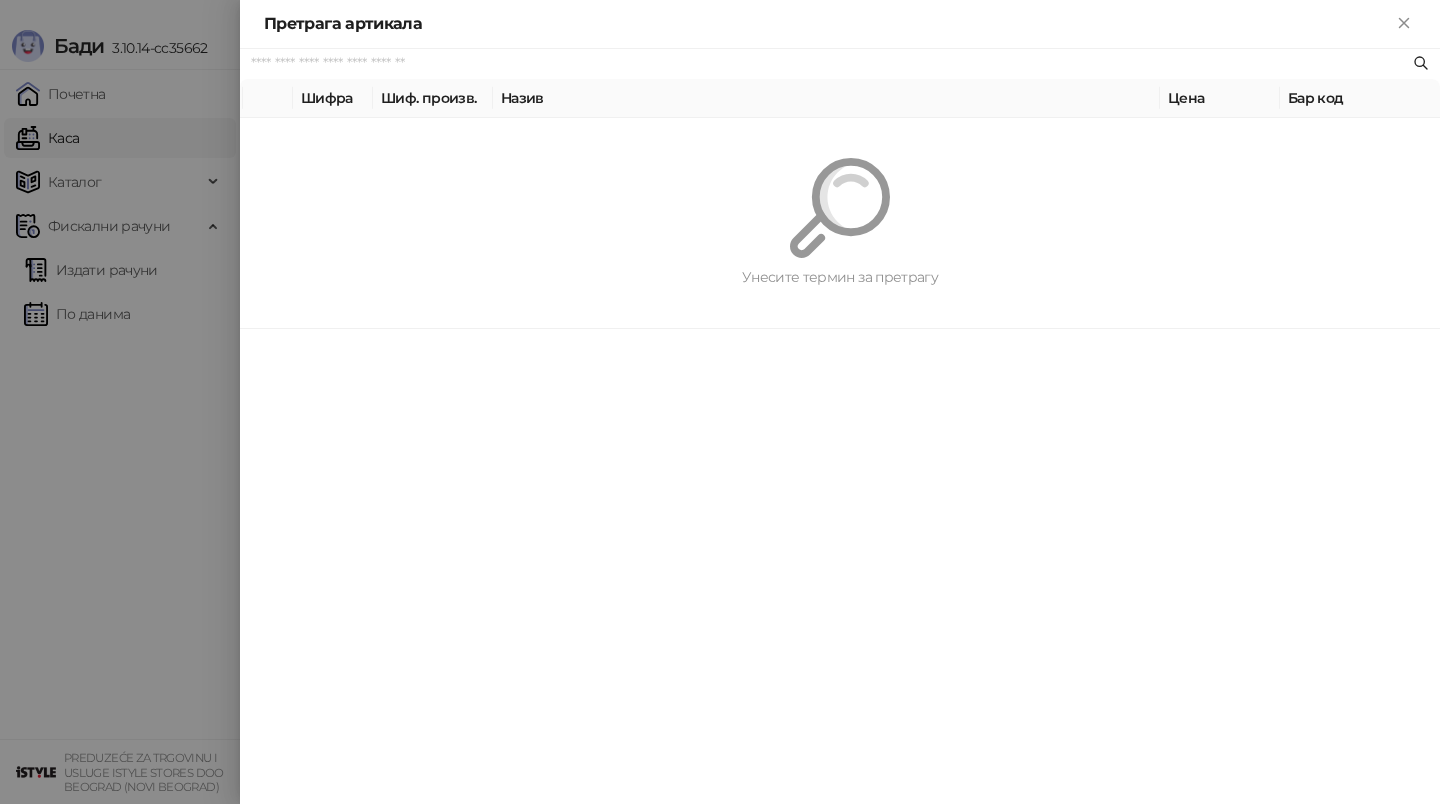 paste on "*********" 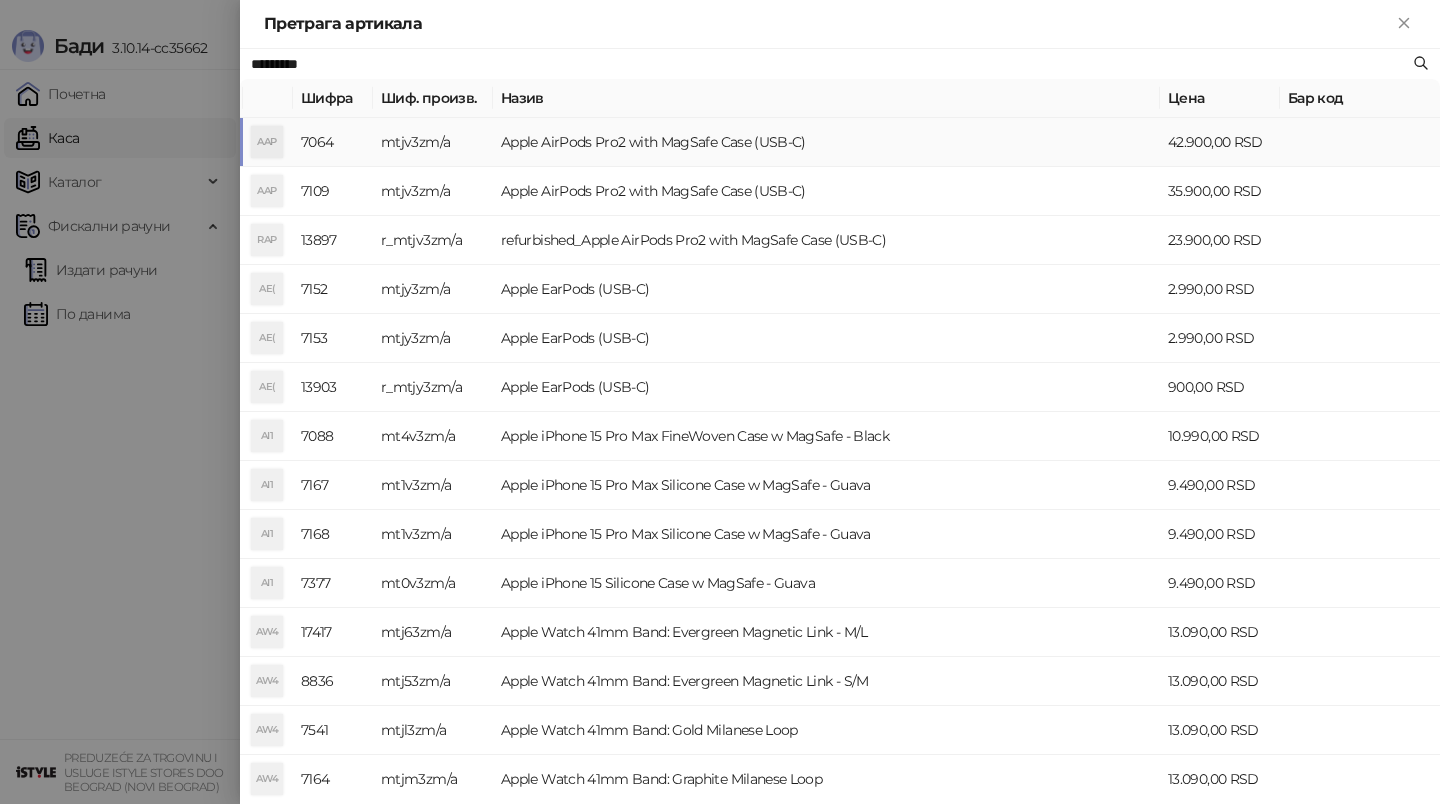 type on "*********" 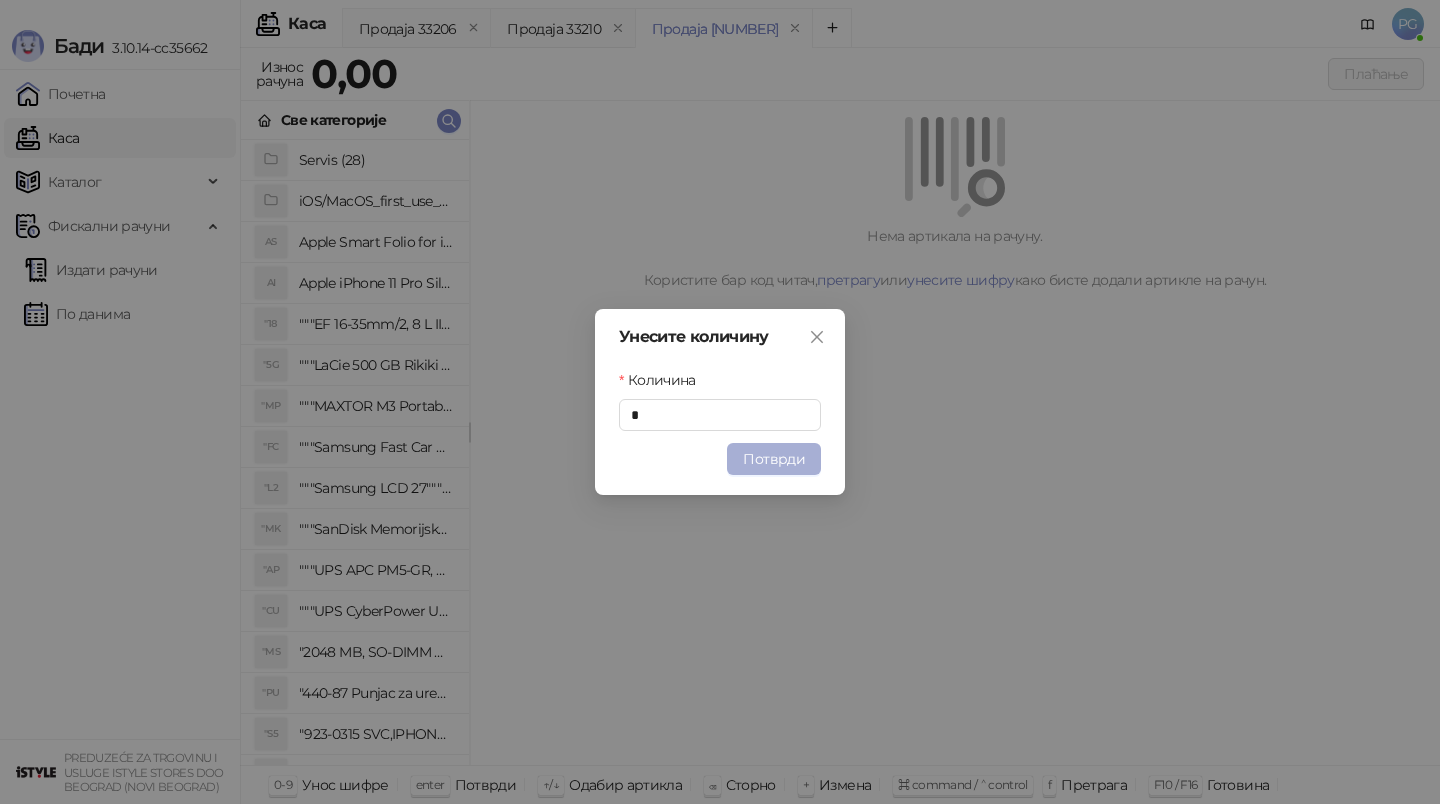click on "Потврди" at bounding box center [774, 459] 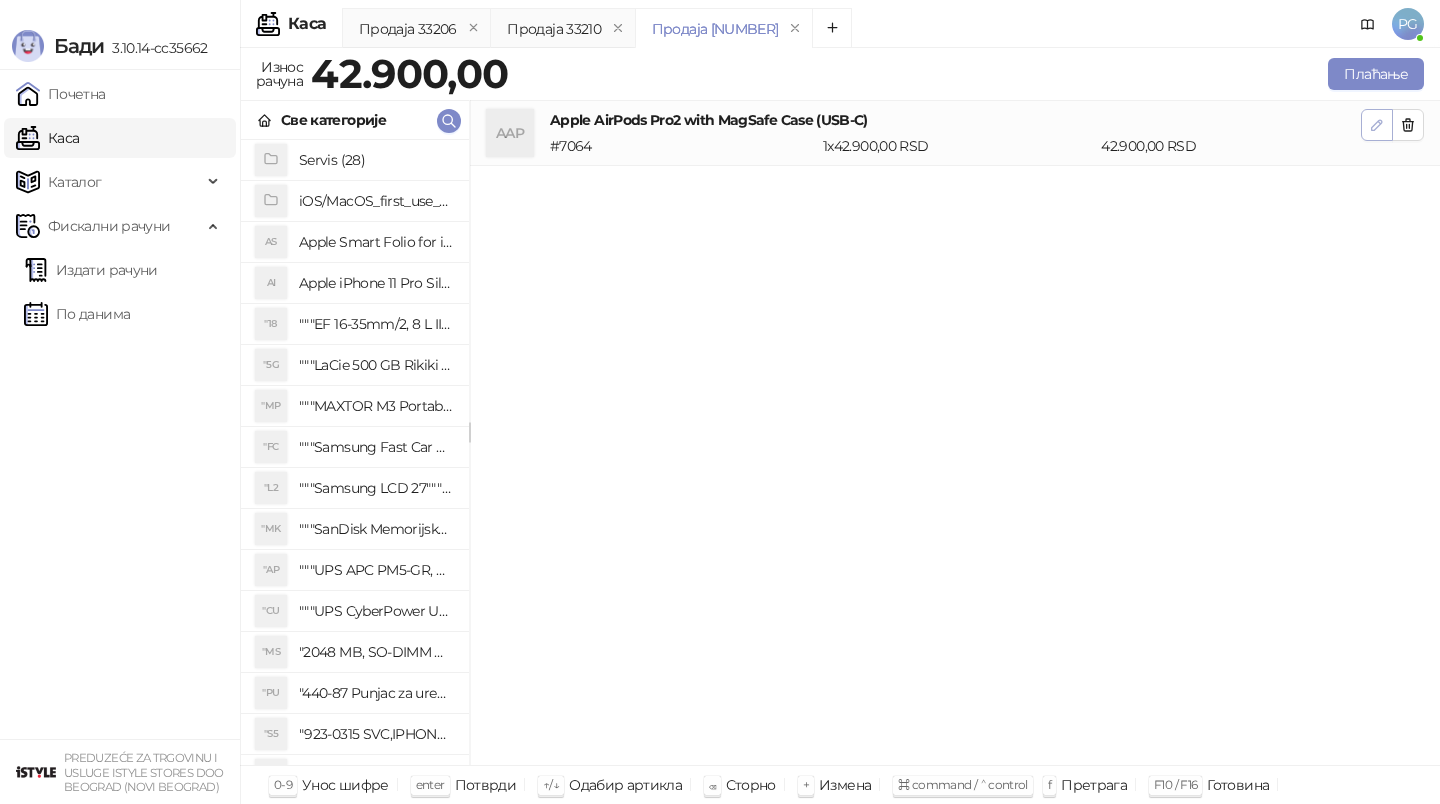click 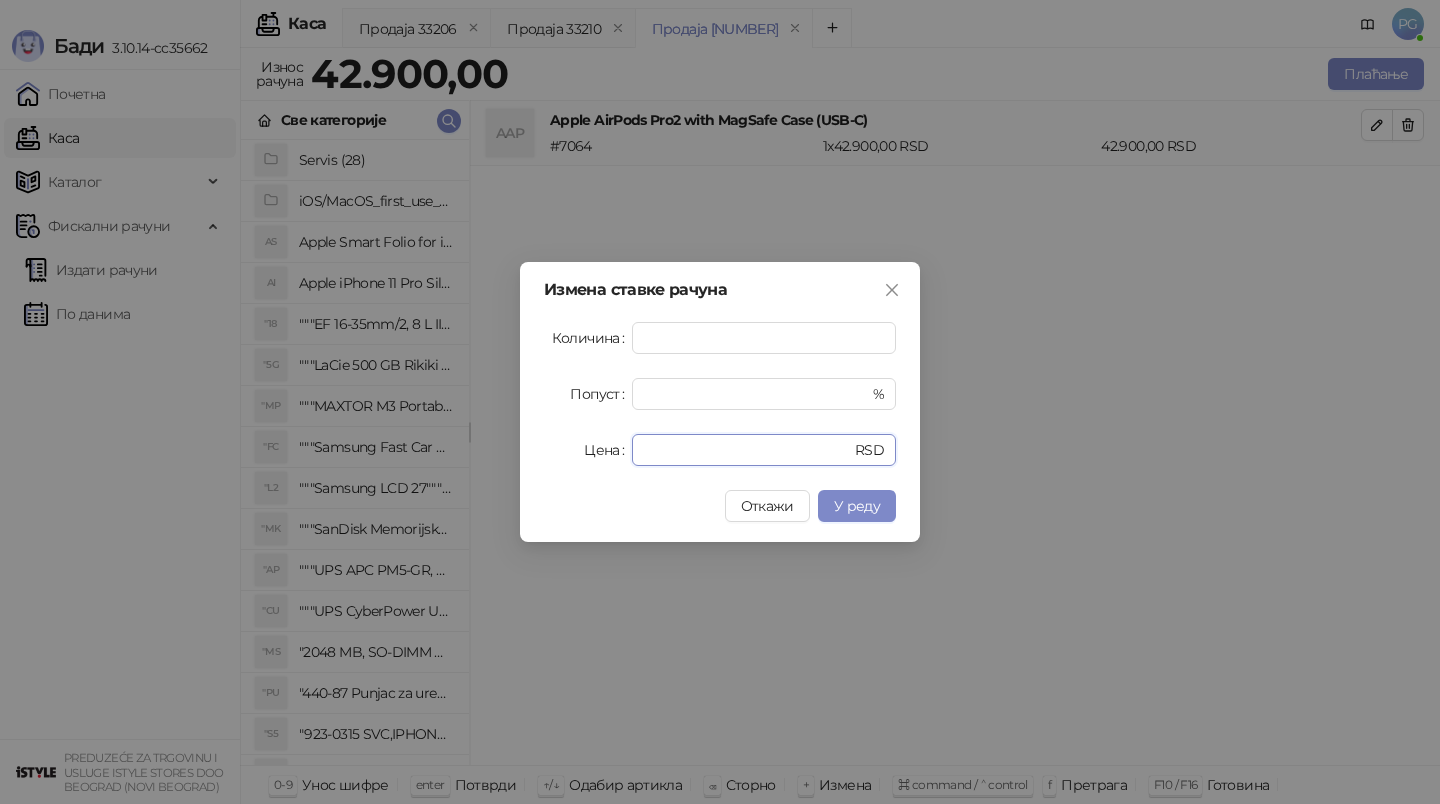 drag, startPoint x: 658, startPoint y: 455, endPoint x: 493, endPoint y: 455, distance: 165 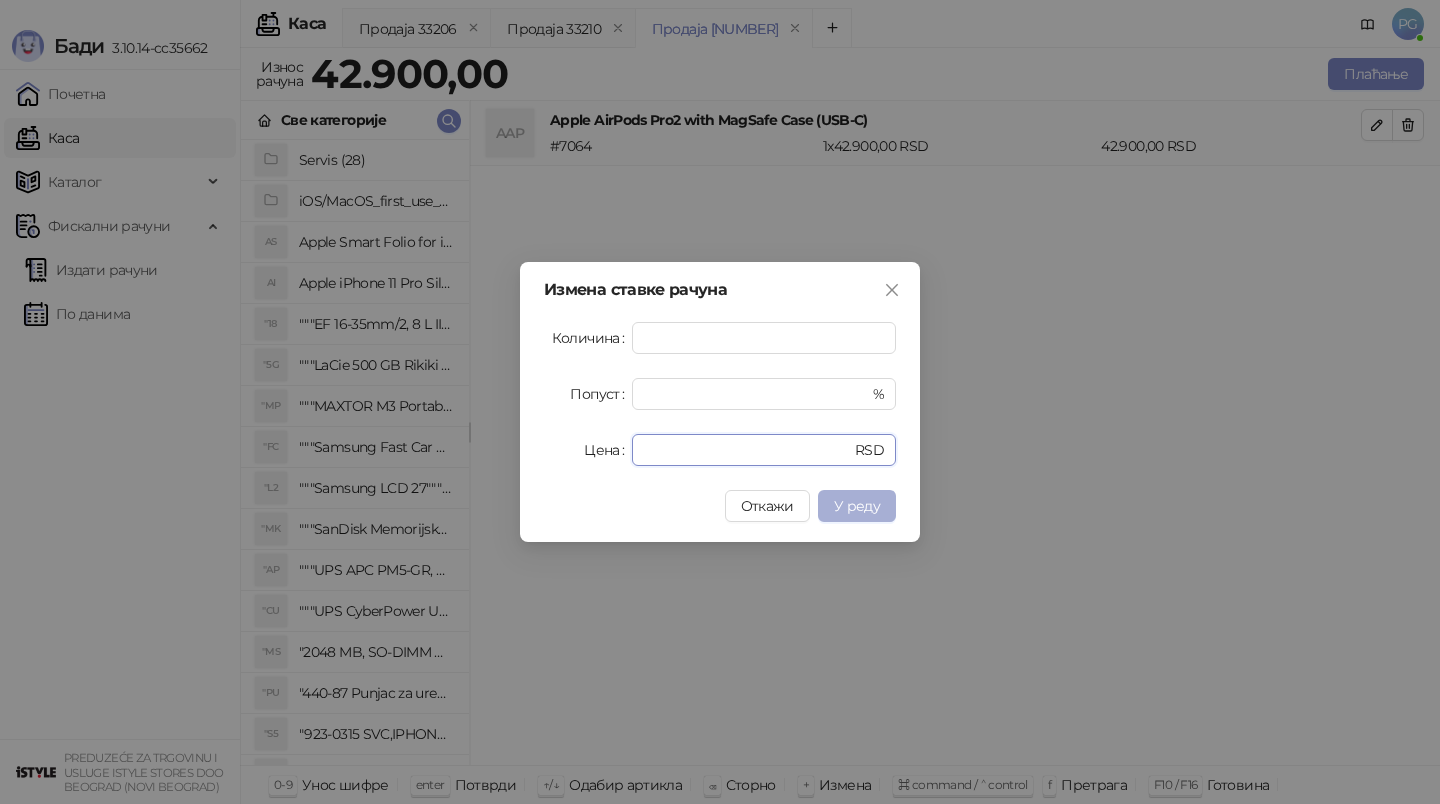 type on "*****" 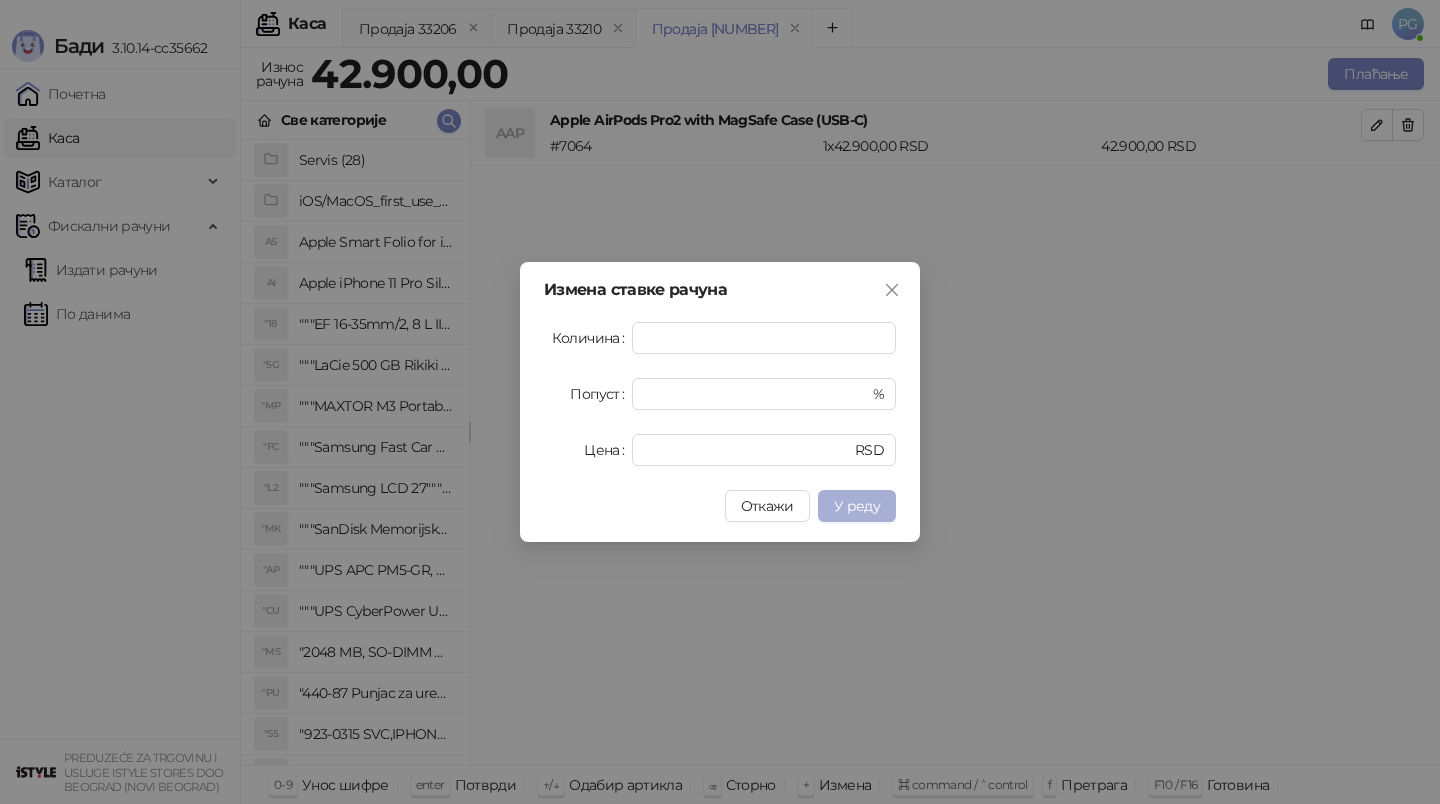click on "У реду" at bounding box center [857, 506] 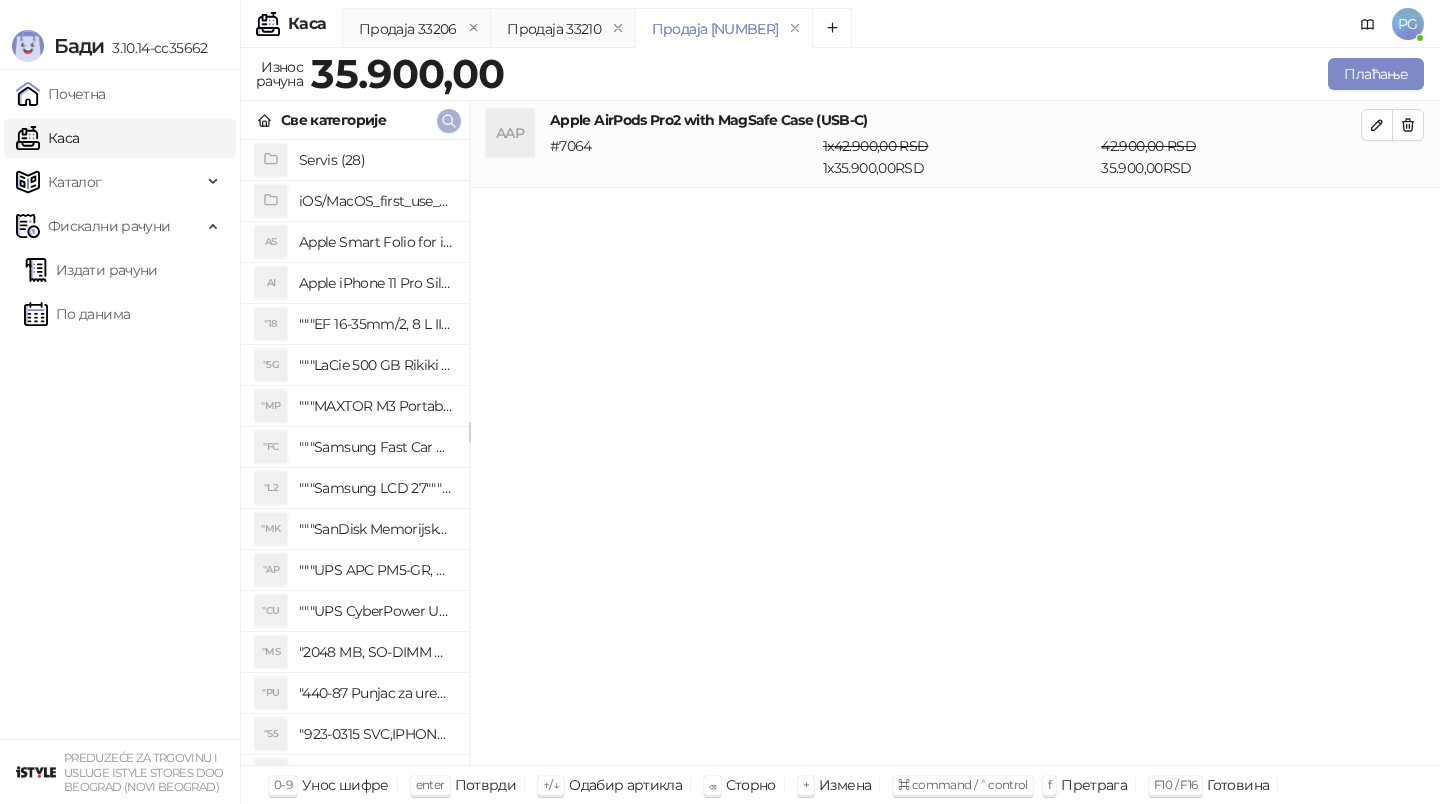 click 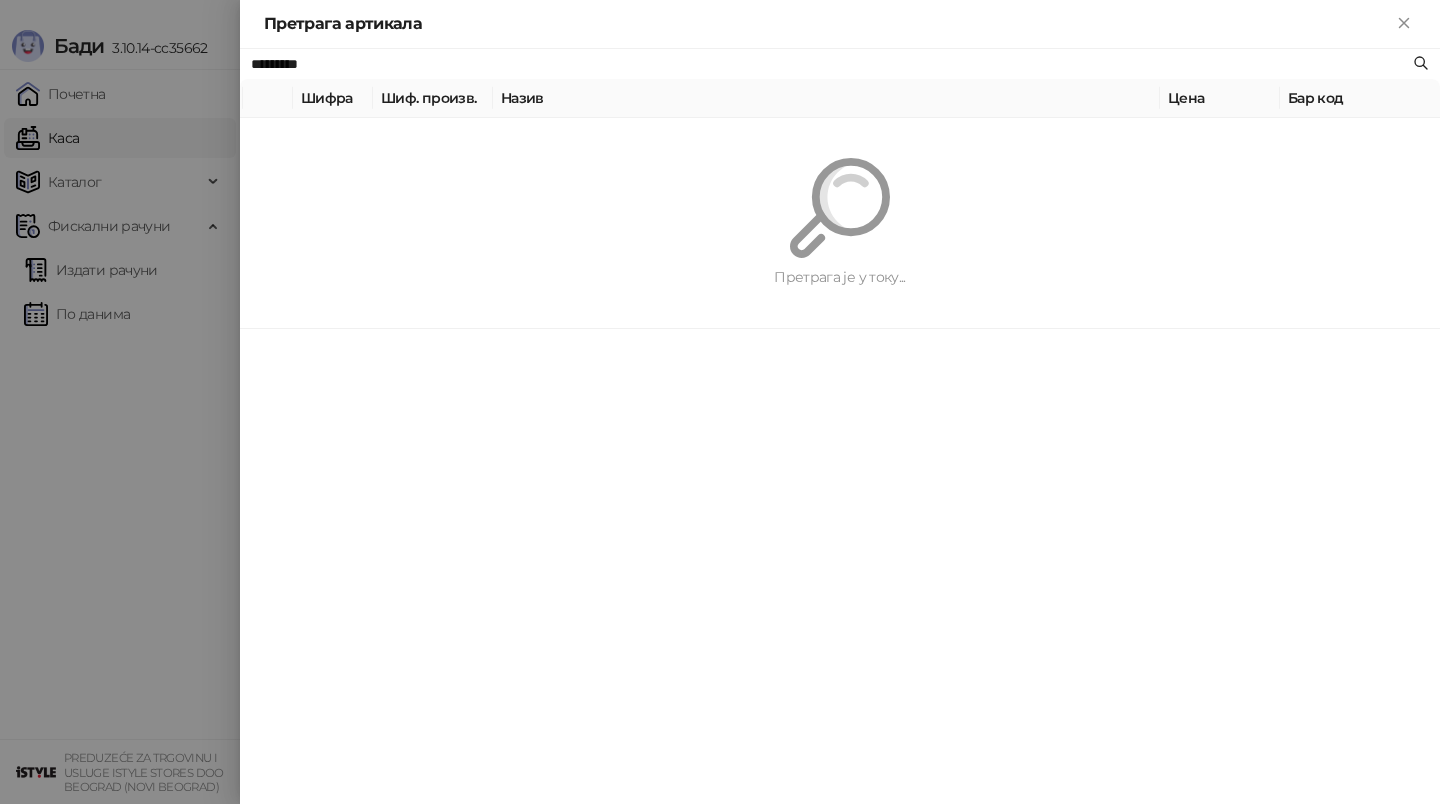 paste on "****" 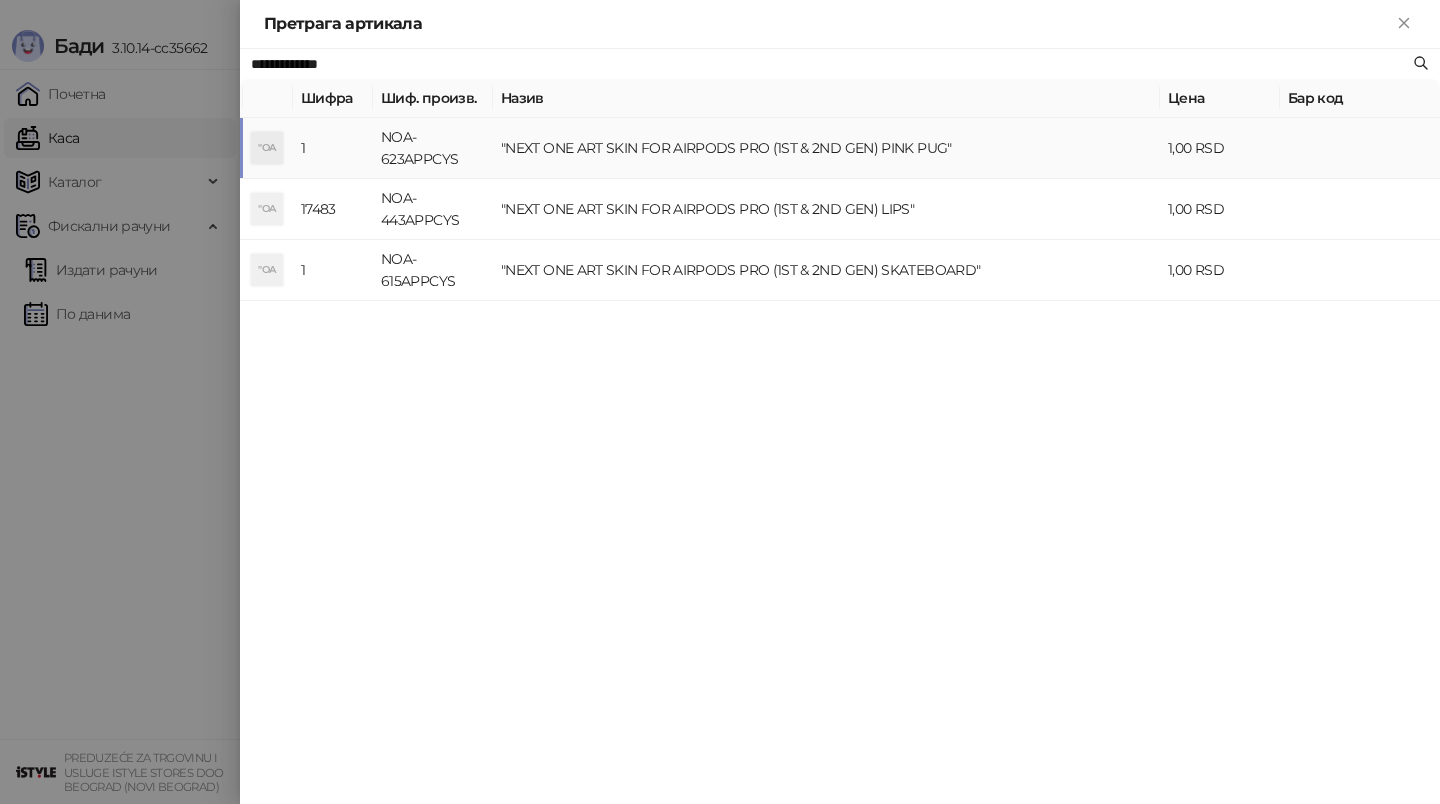 type on "**********" 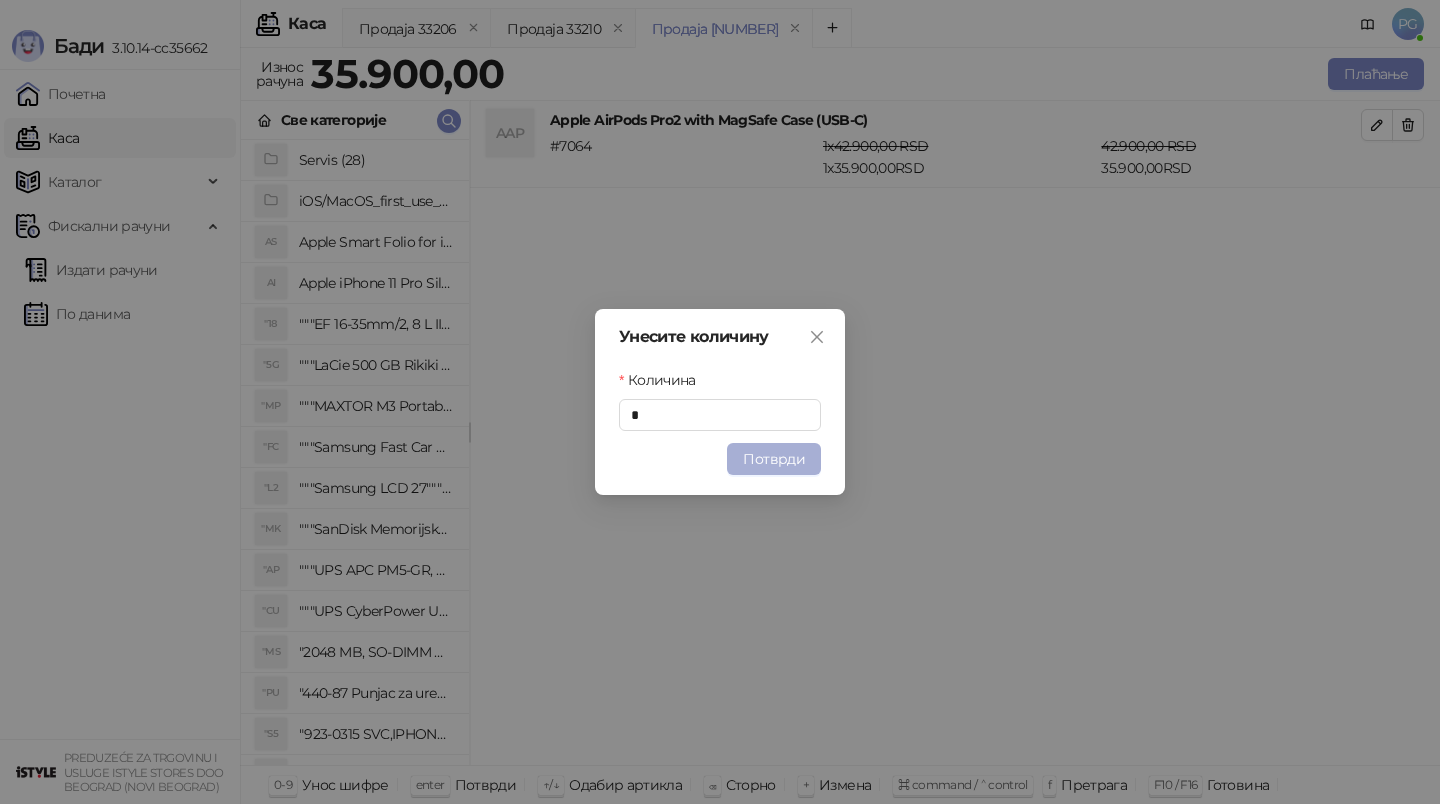 click on "Потврди" at bounding box center (774, 459) 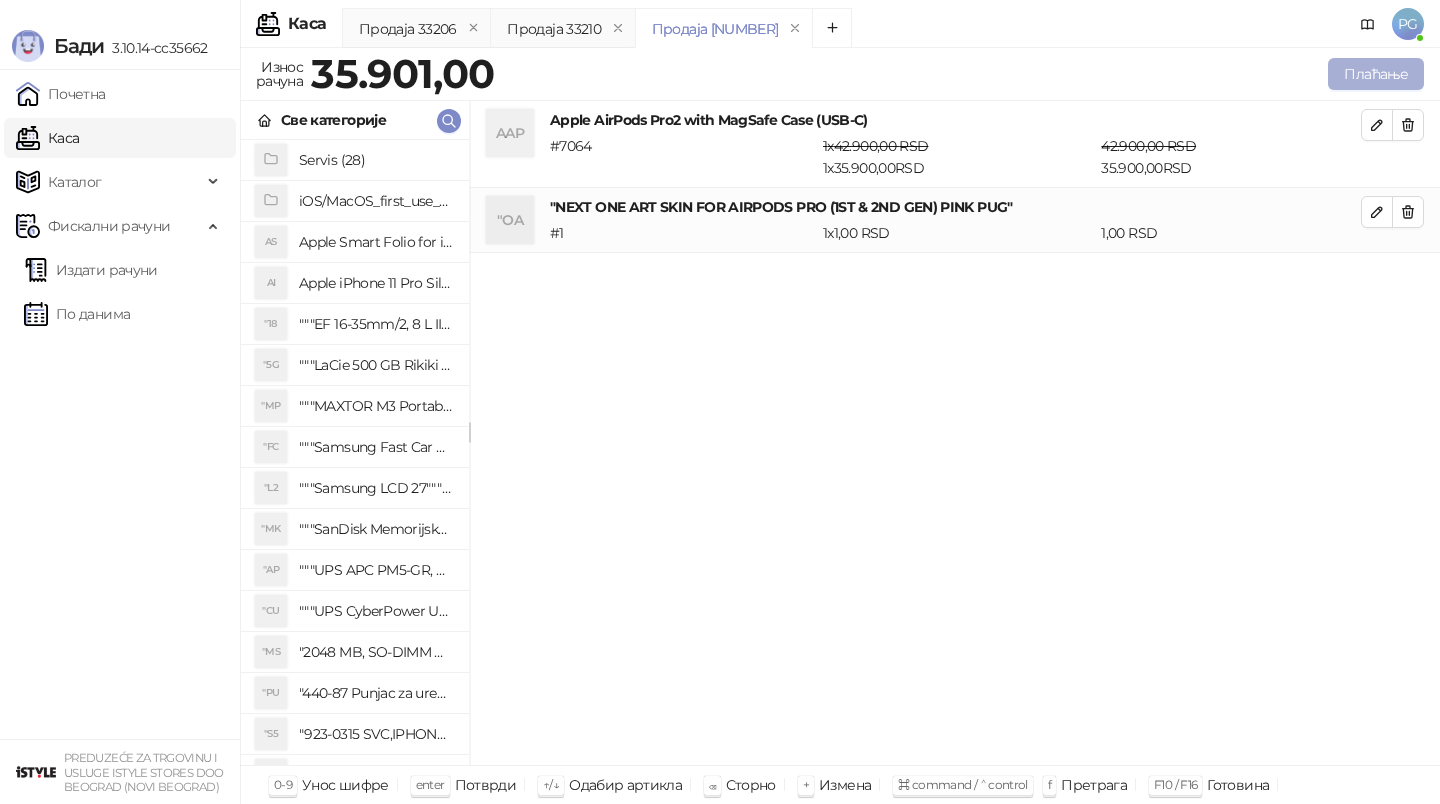 click on "Плаћање" at bounding box center [1376, 74] 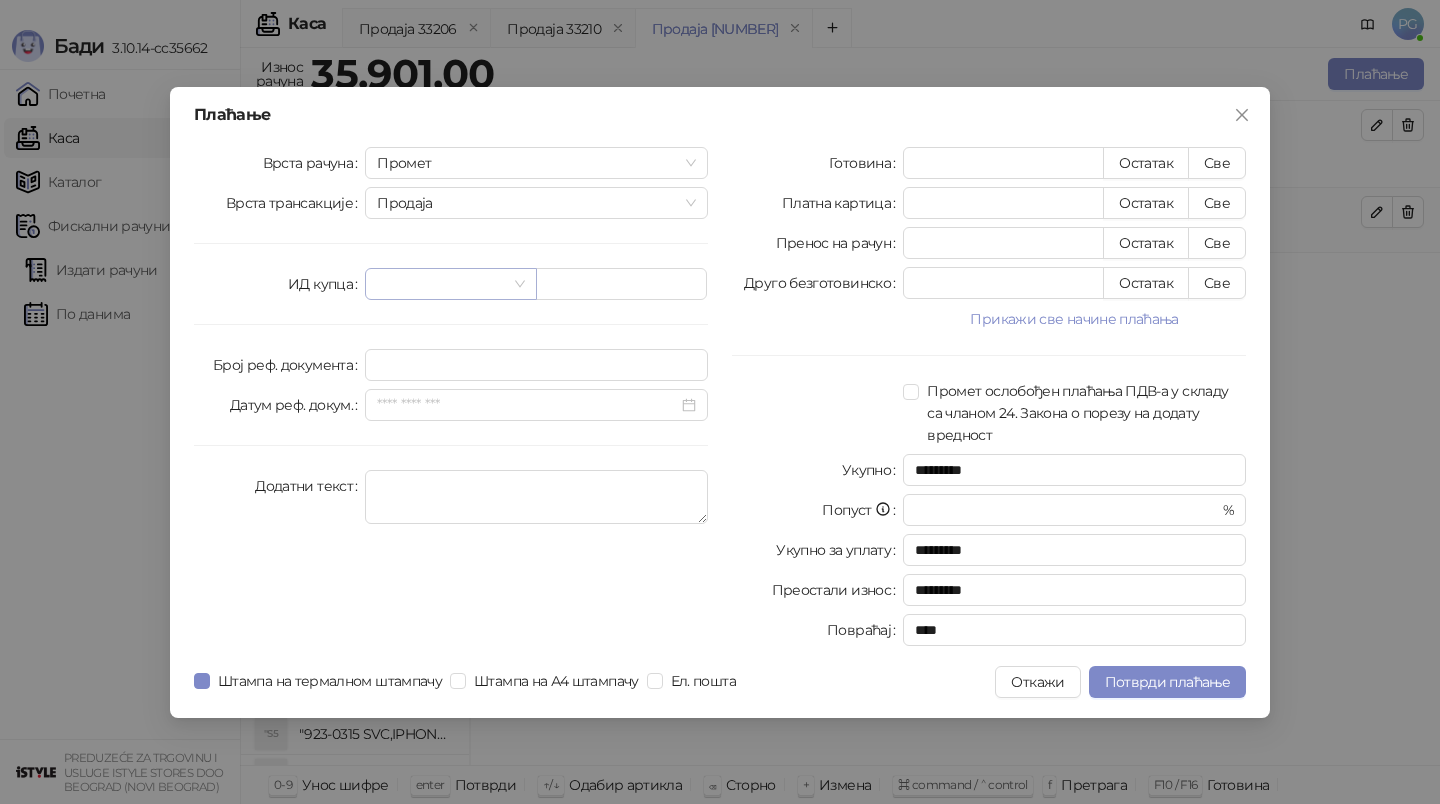 click at bounding box center [450, 284] 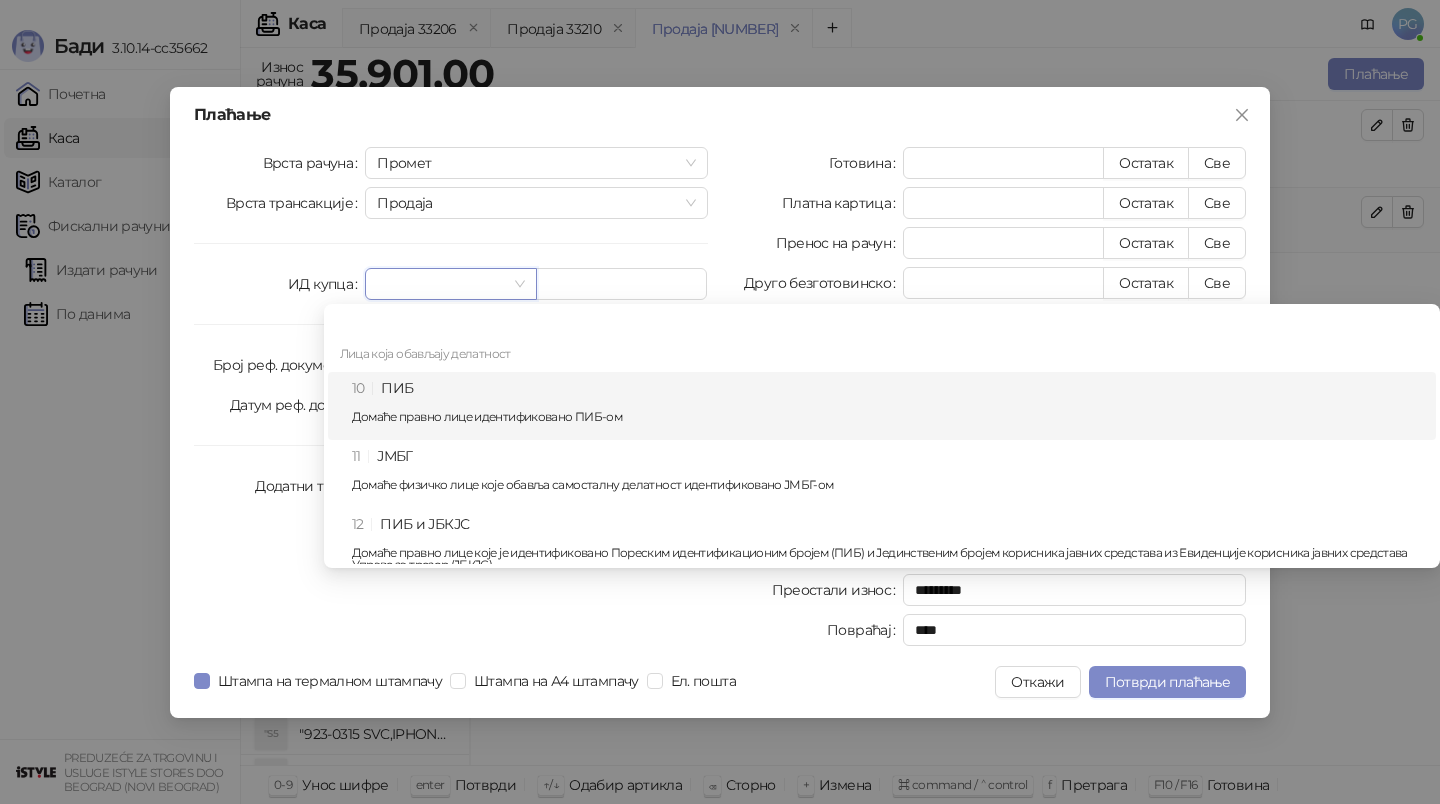 click on "10 ПИБ Домаће правно лице идентификовано ПИБ-ом" at bounding box center [888, 406] 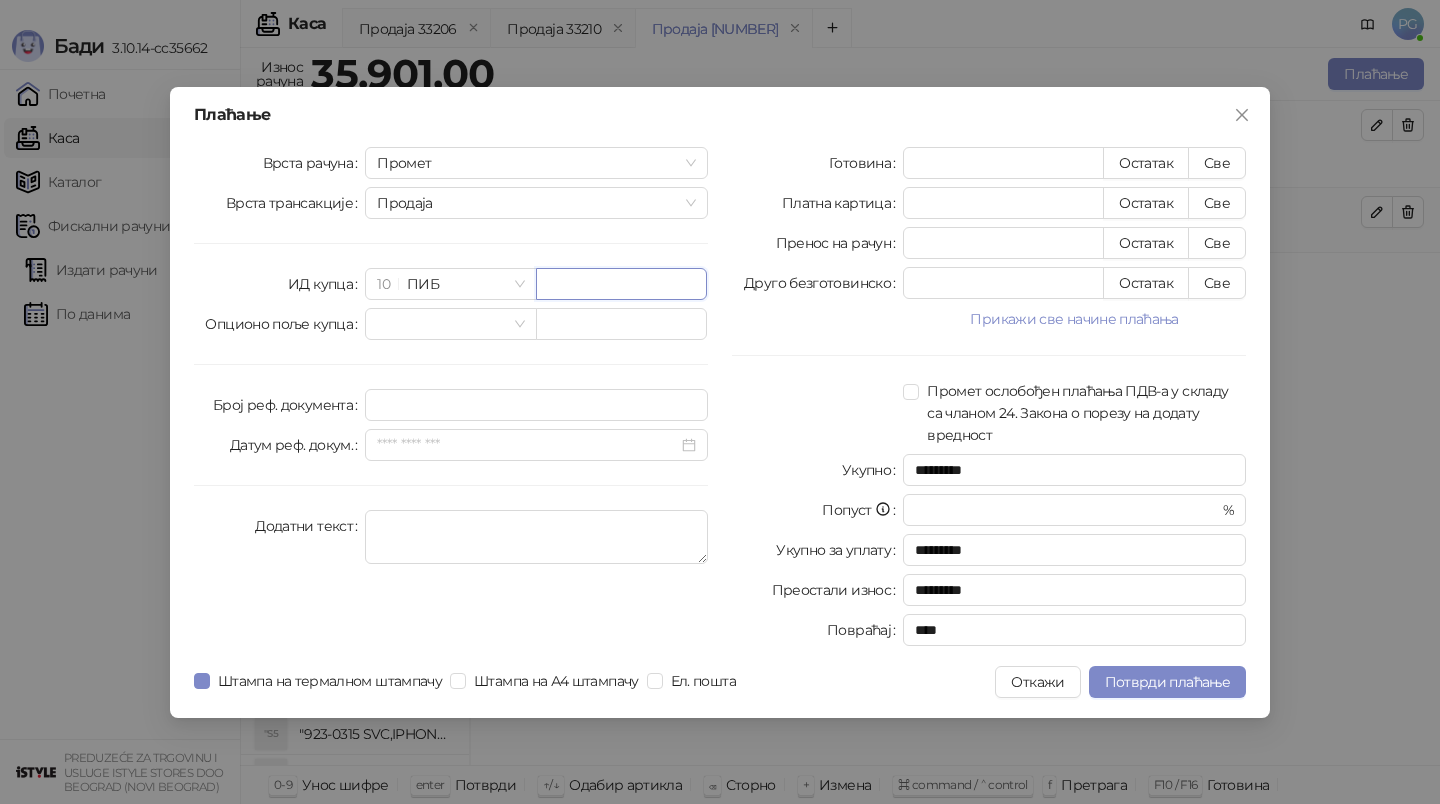 paste on "*********" 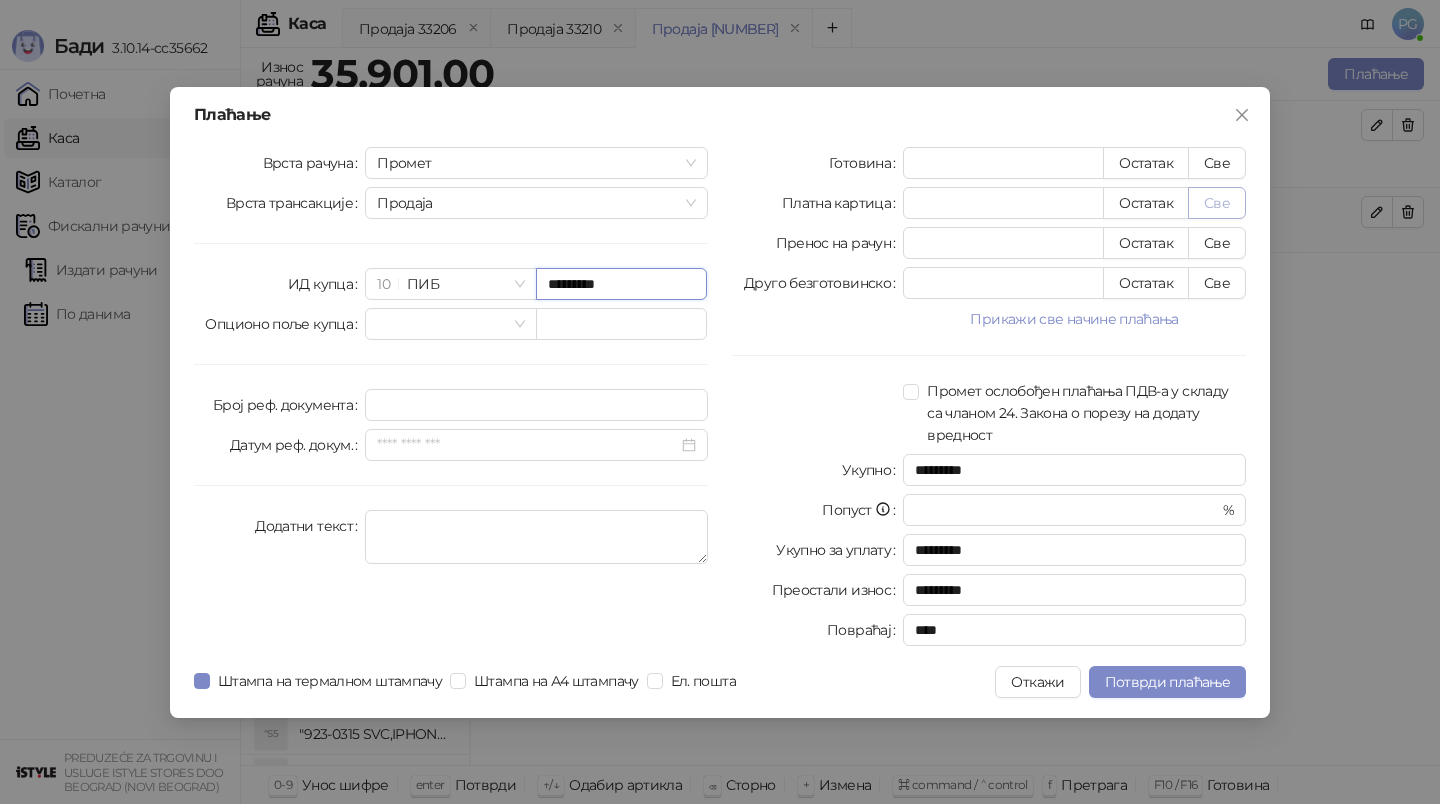 type on "*********" 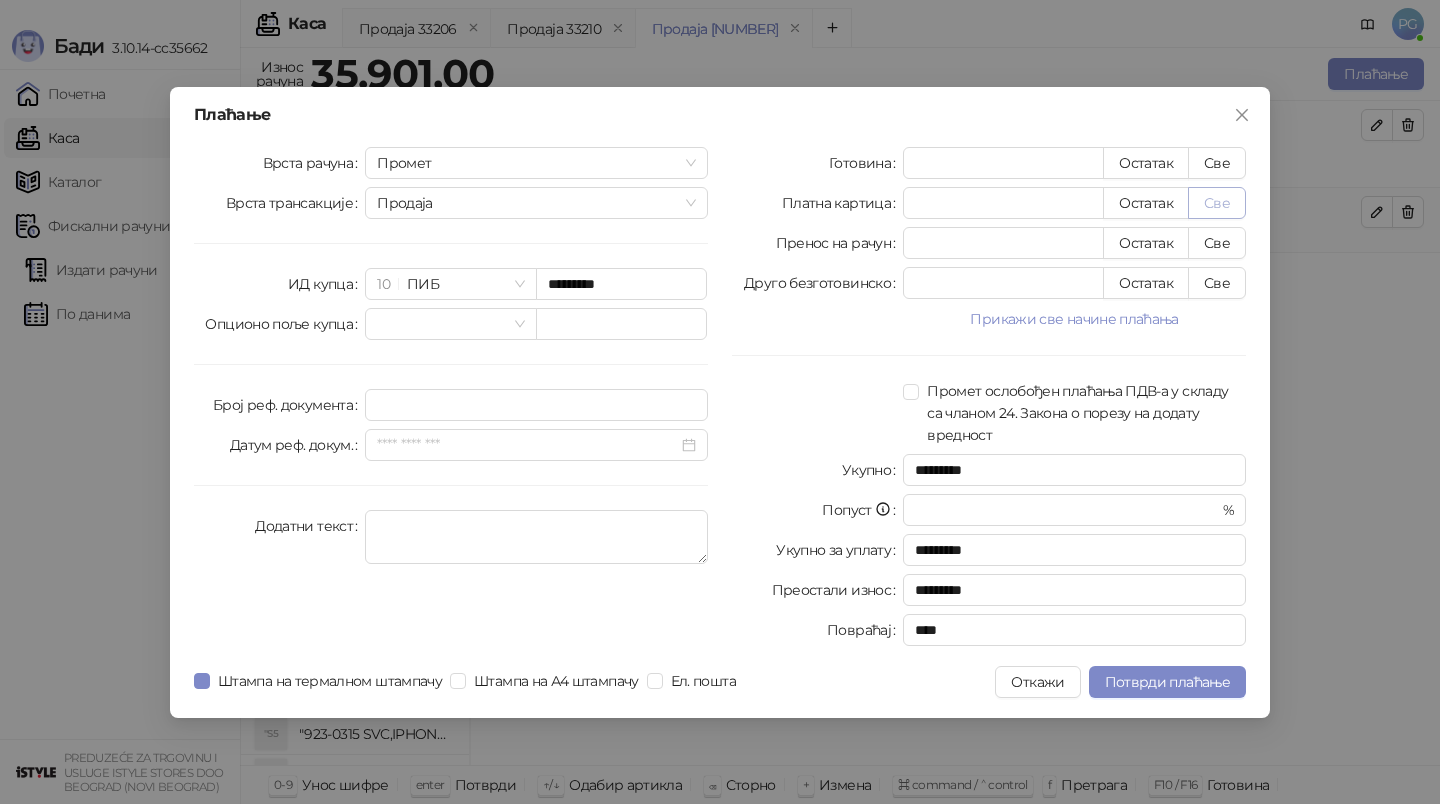 click on "Све" at bounding box center (1217, 203) 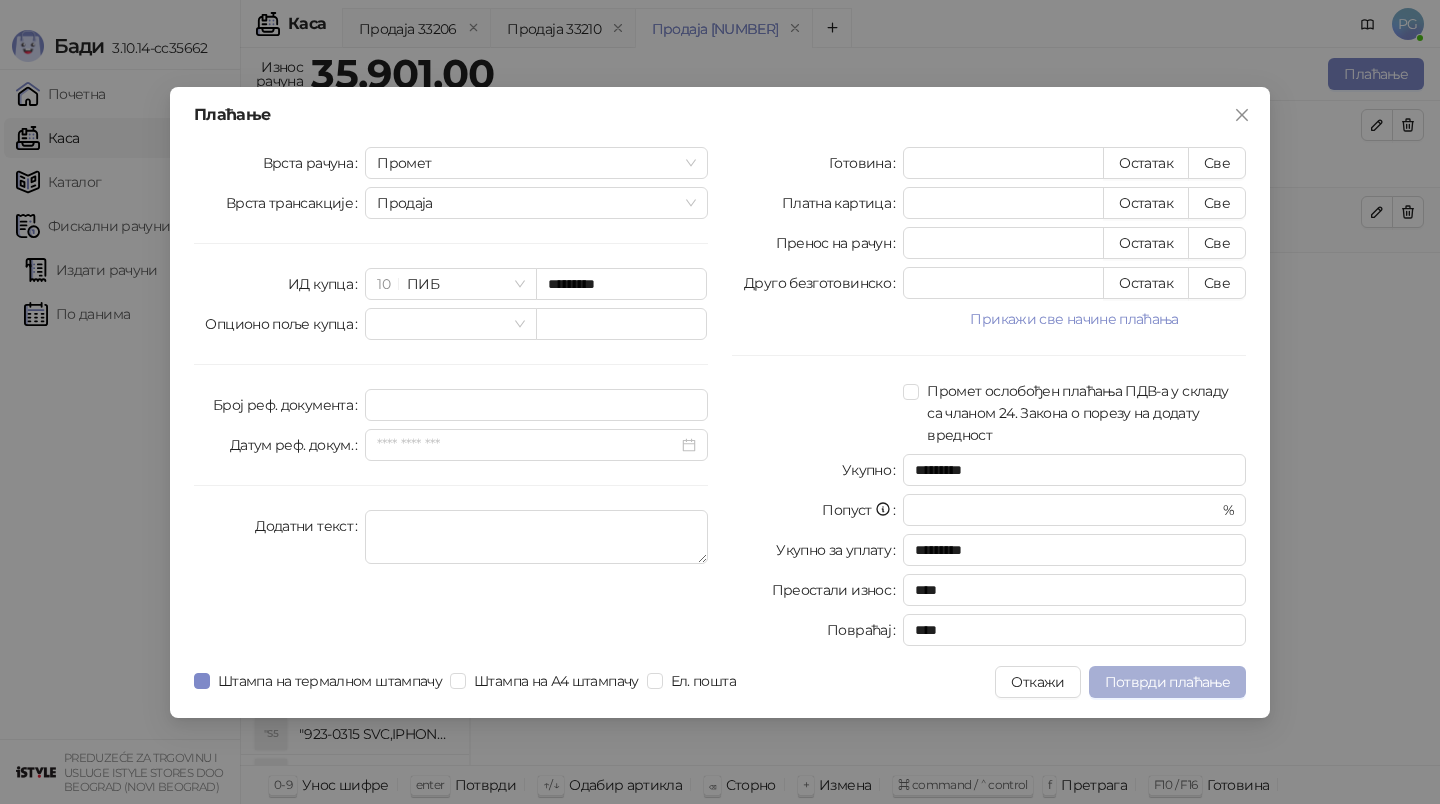 click on "Потврди плаћање" at bounding box center (1167, 682) 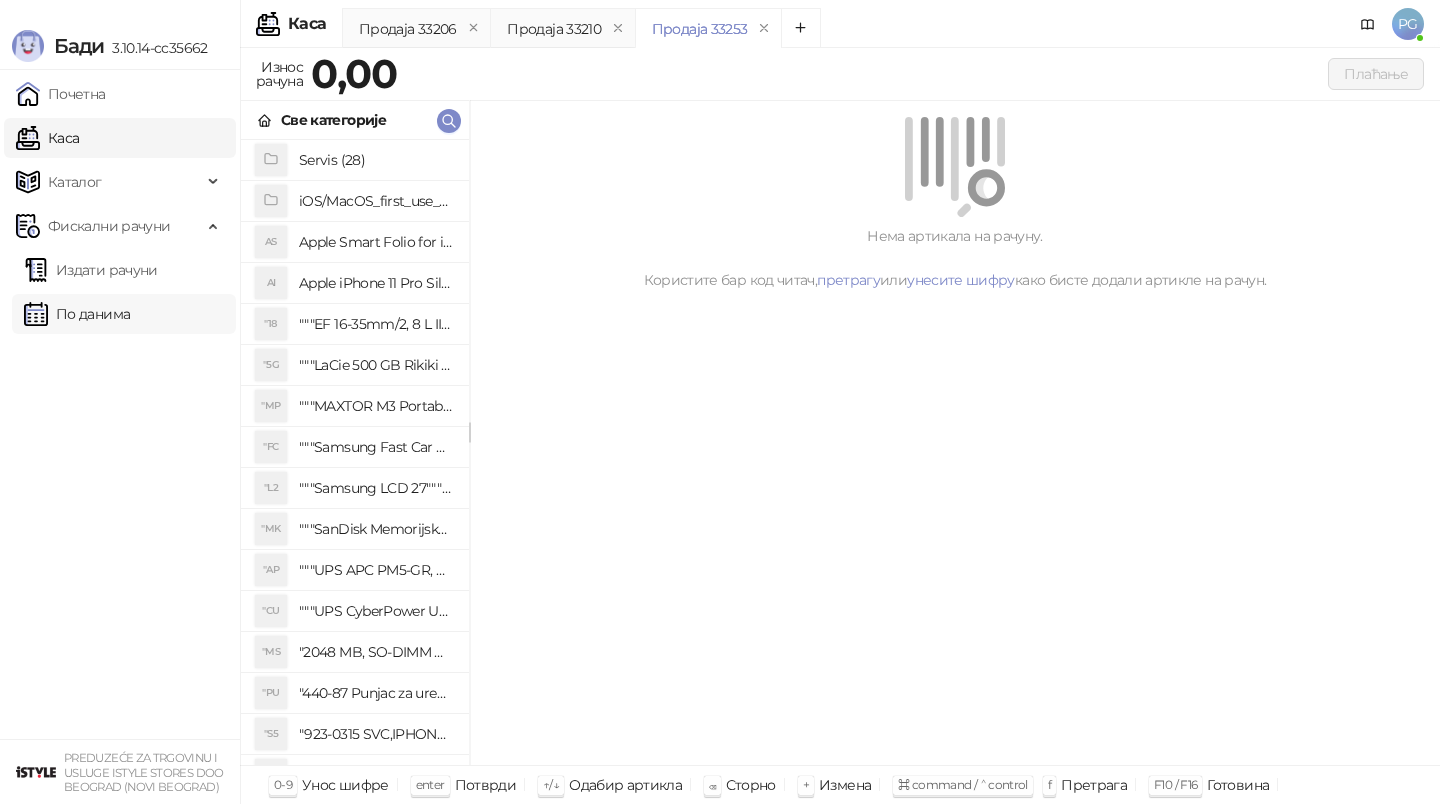 click on "По данима" at bounding box center (77, 314) 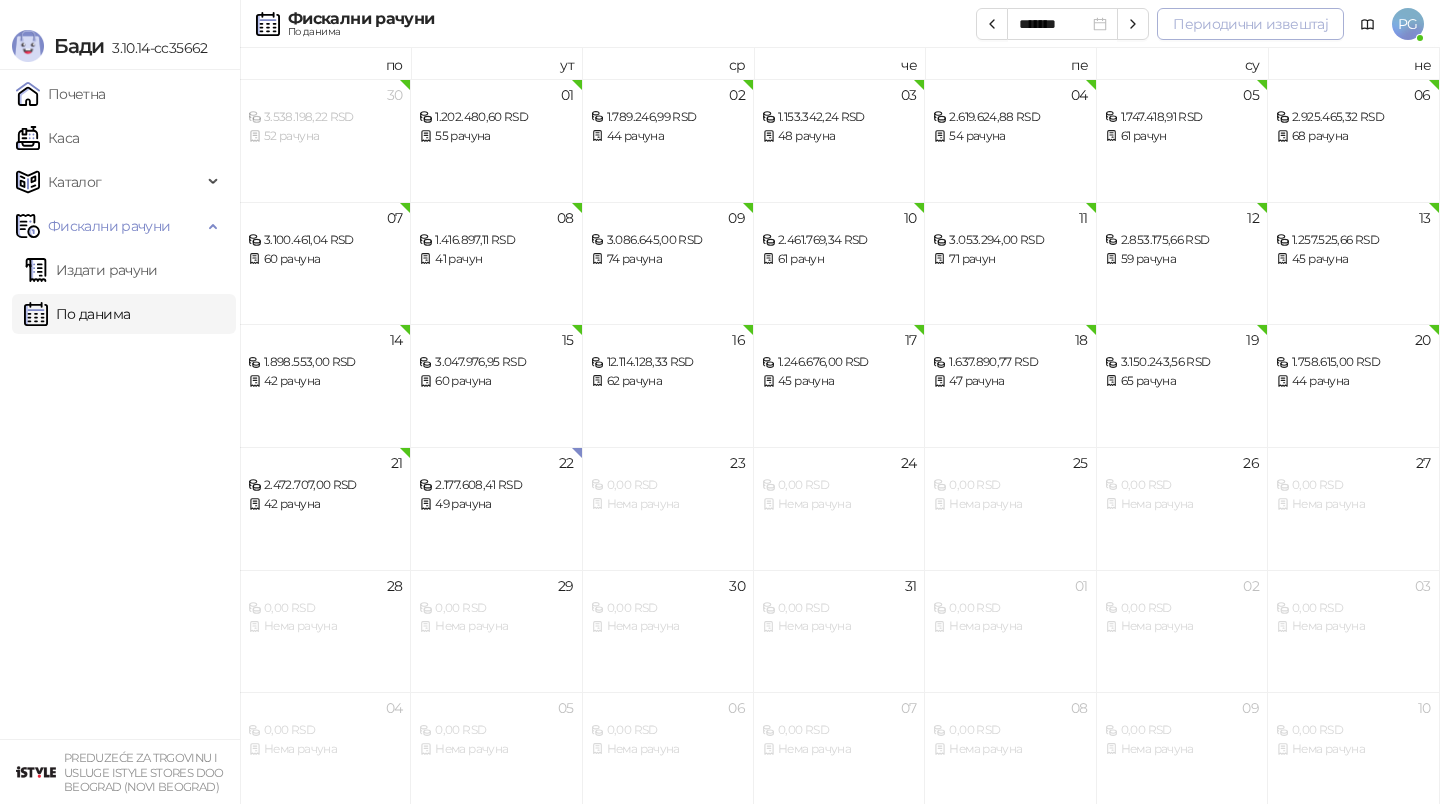 click on "Периодични извештај" at bounding box center (1250, 24) 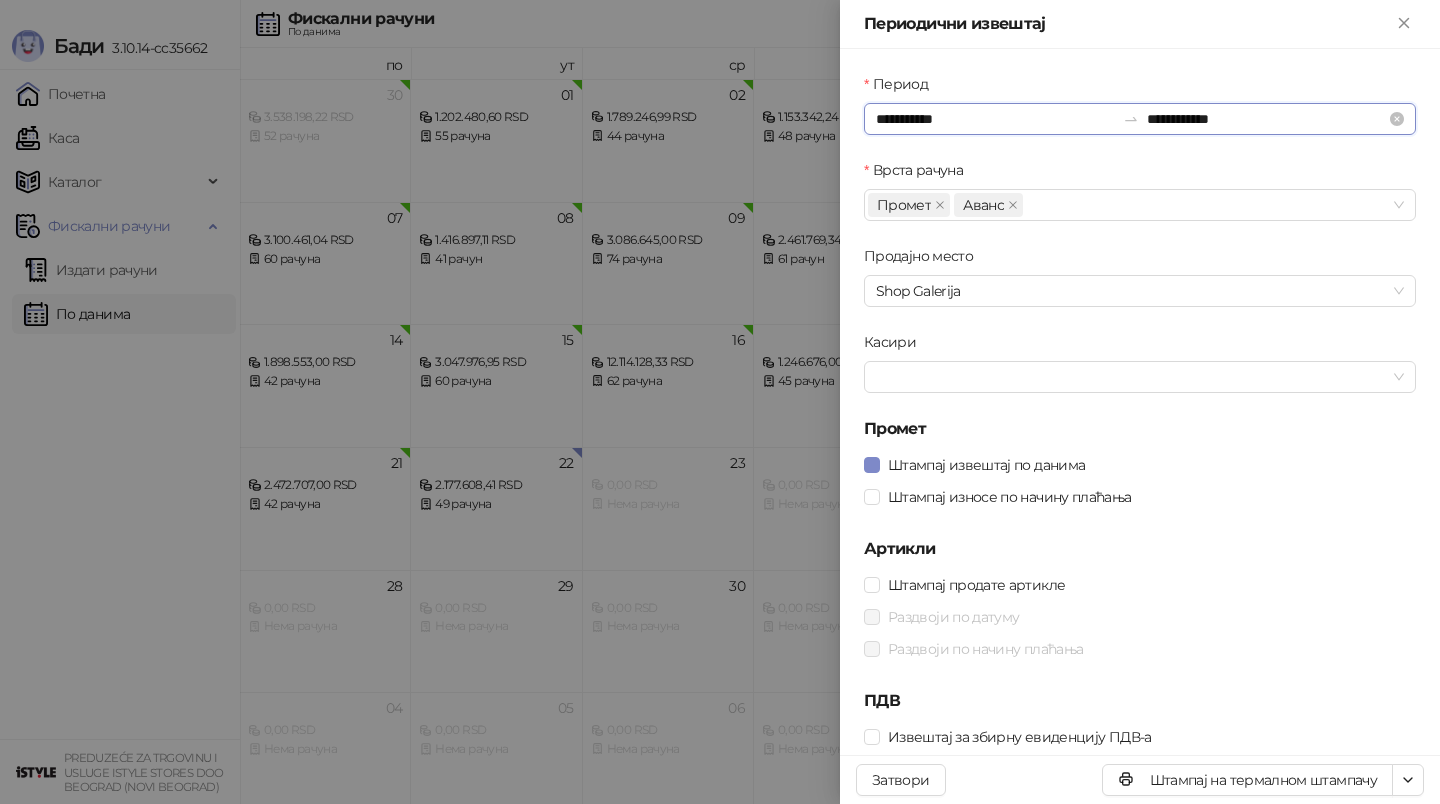 click on "**********" at bounding box center [995, 119] 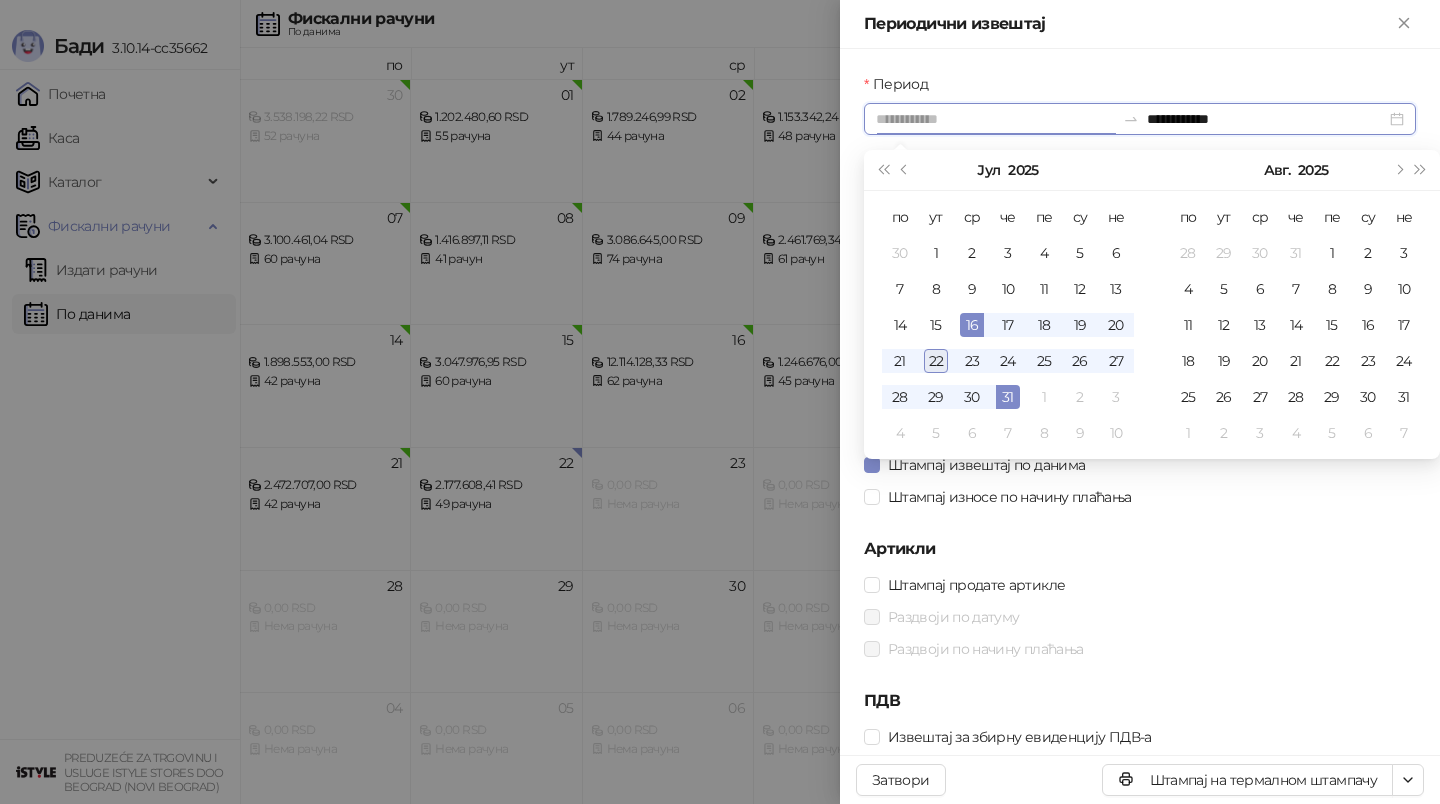 type on "**********" 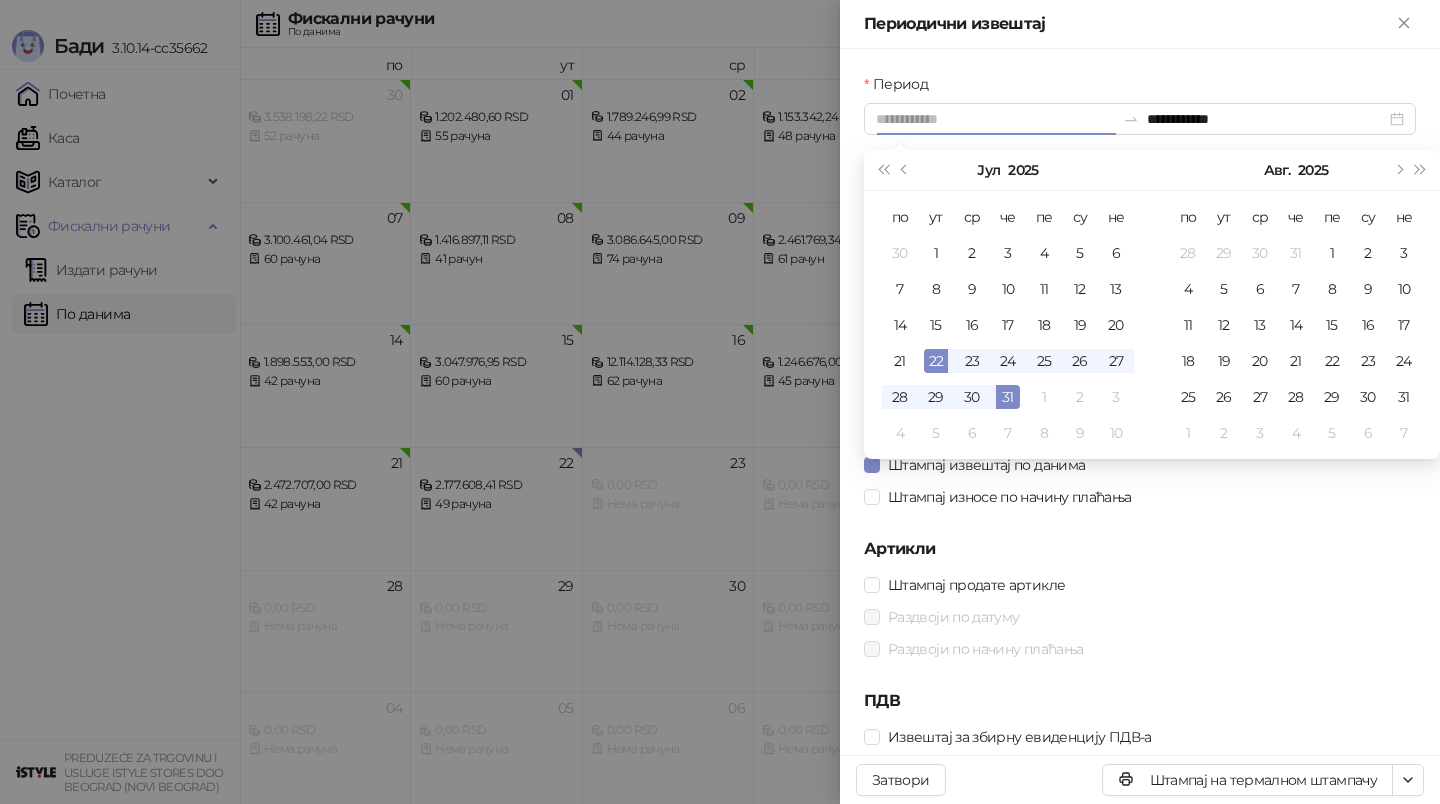 click on "22" at bounding box center [936, 361] 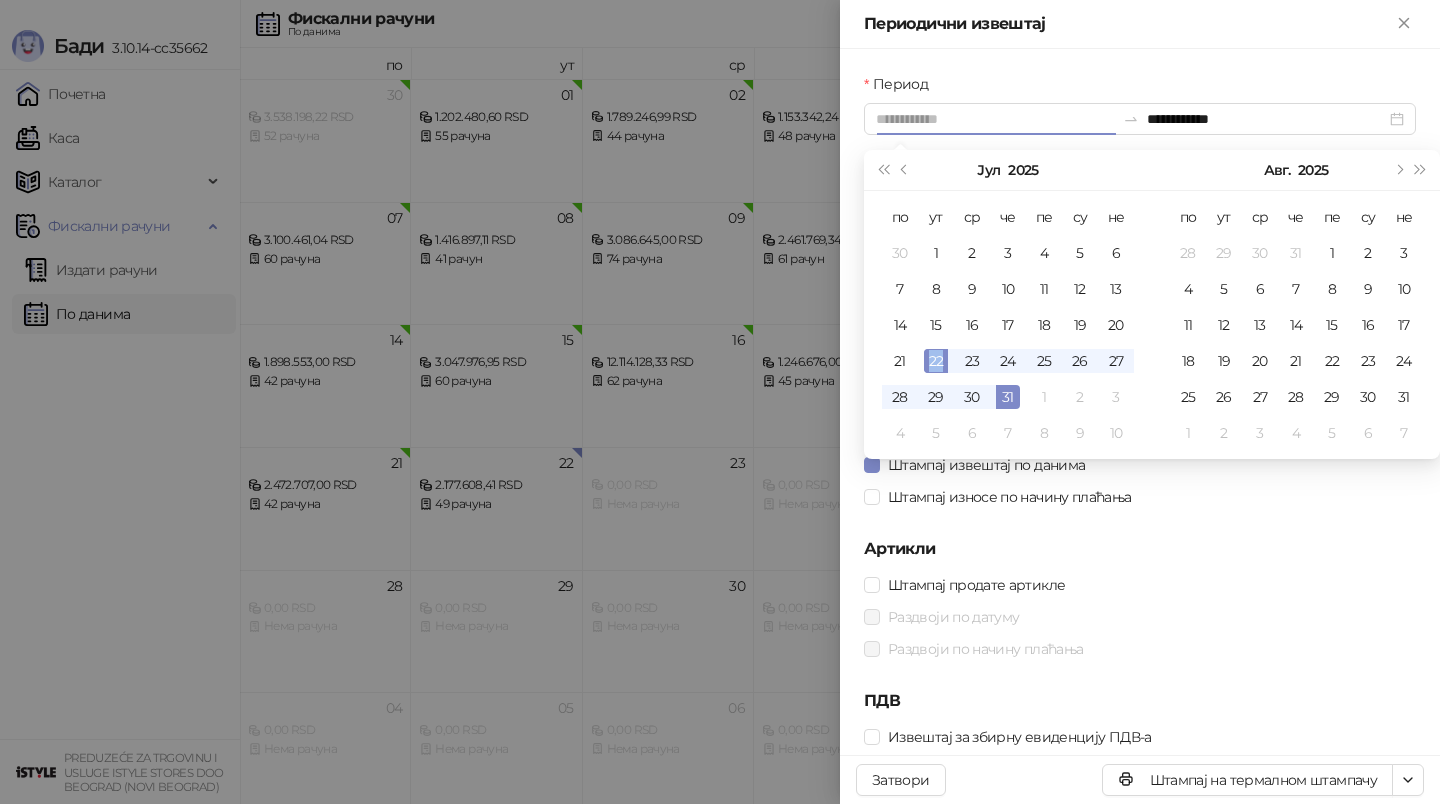 click on "22" at bounding box center (936, 361) 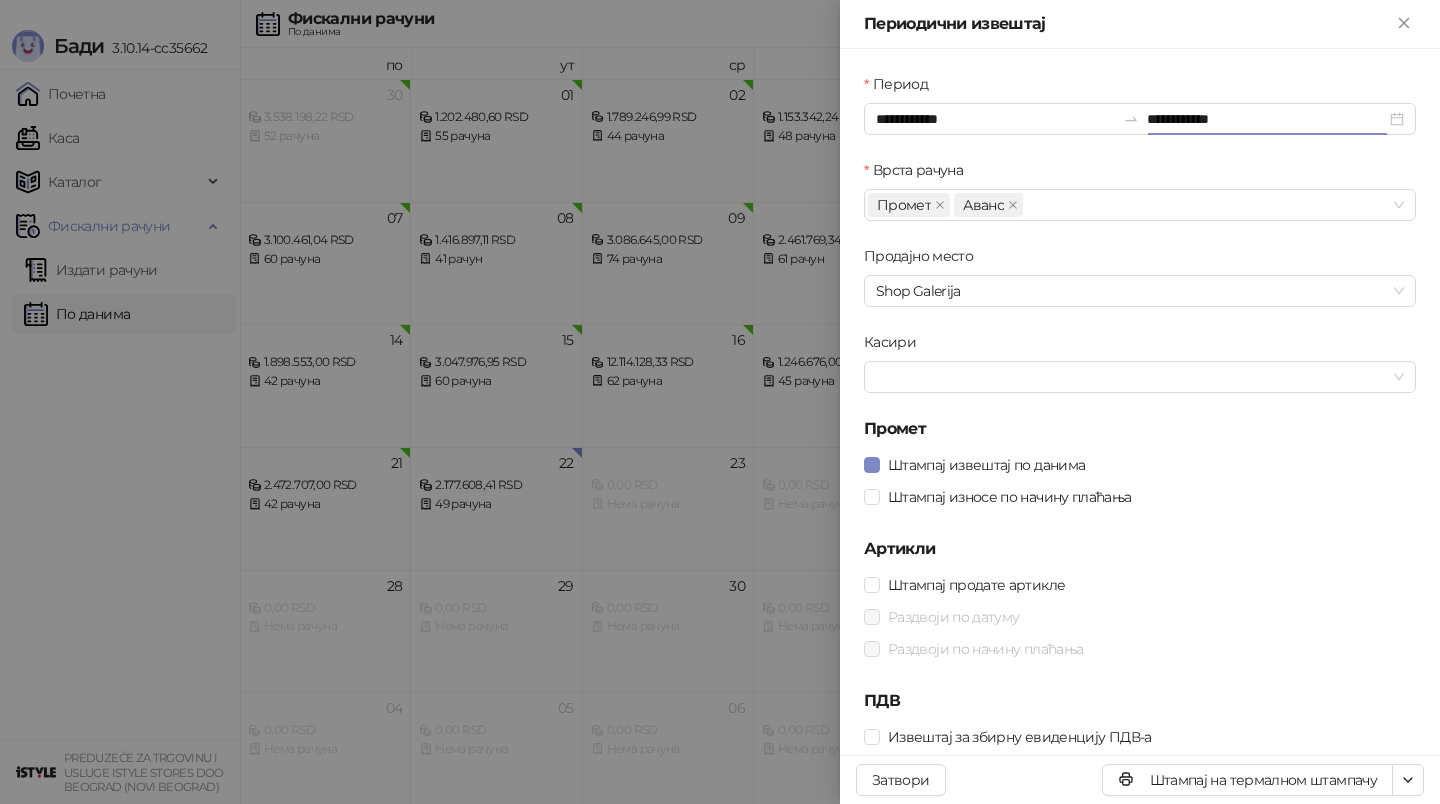 type on "**********" 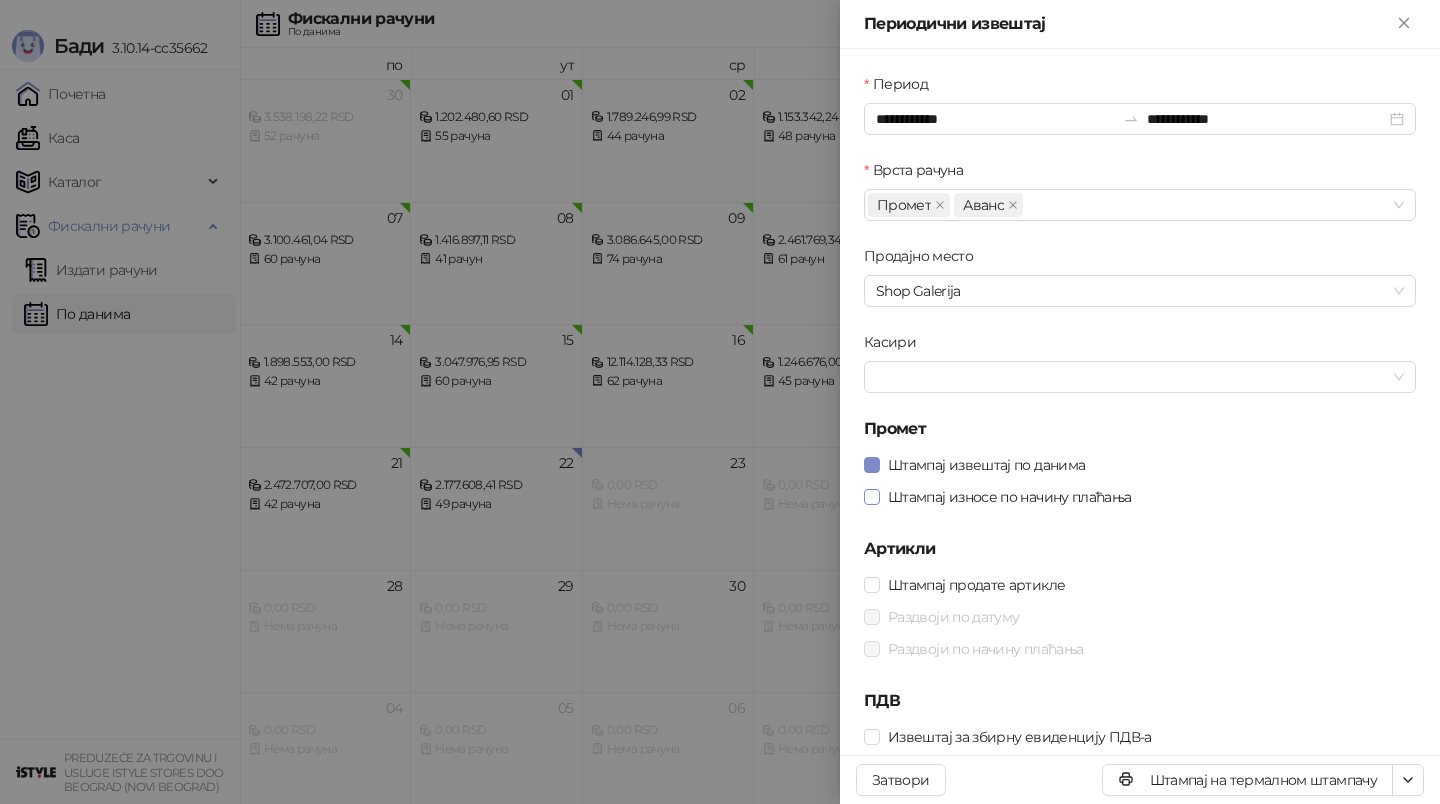 click on "Штампај износе по начину плаћања" at bounding box center [1010, 497] 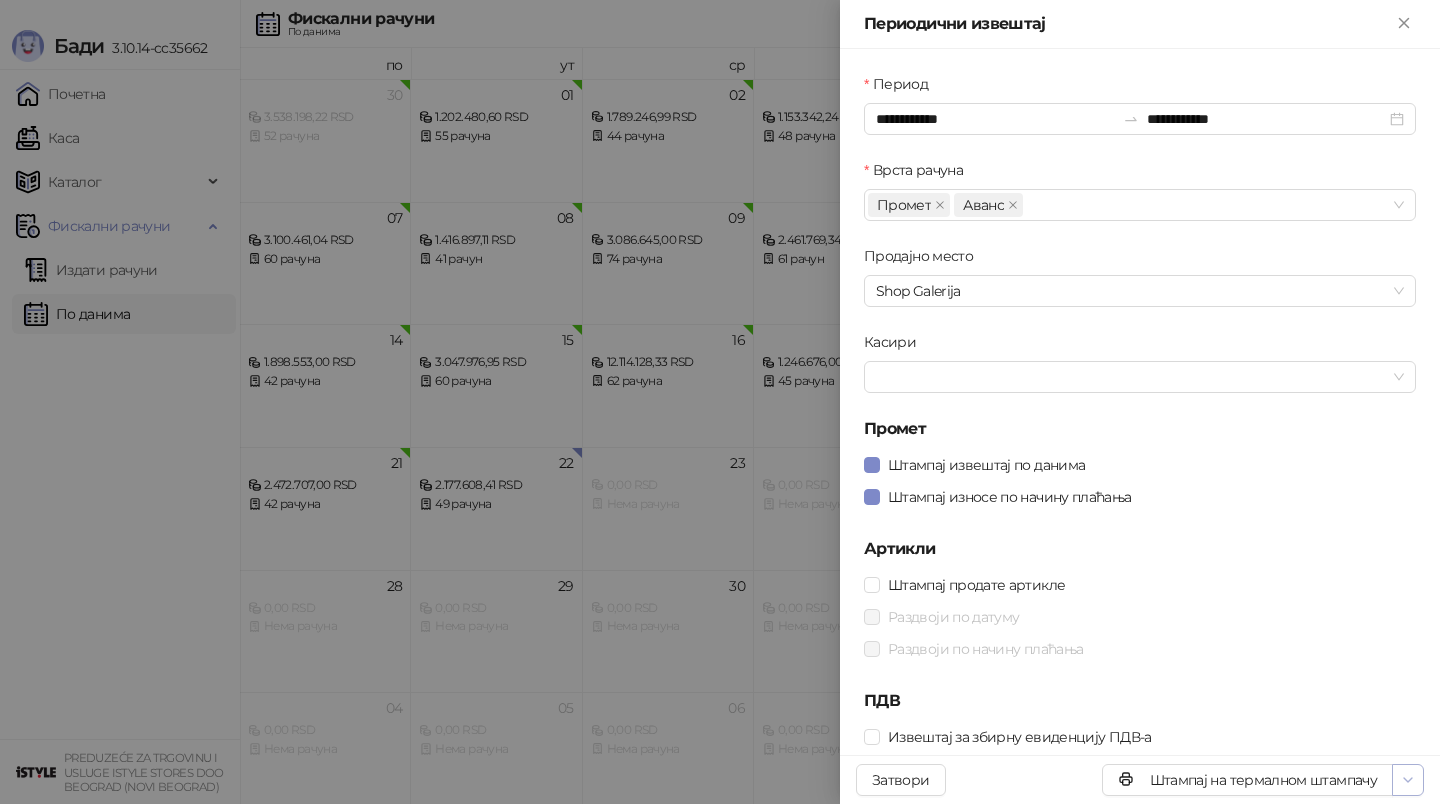 click 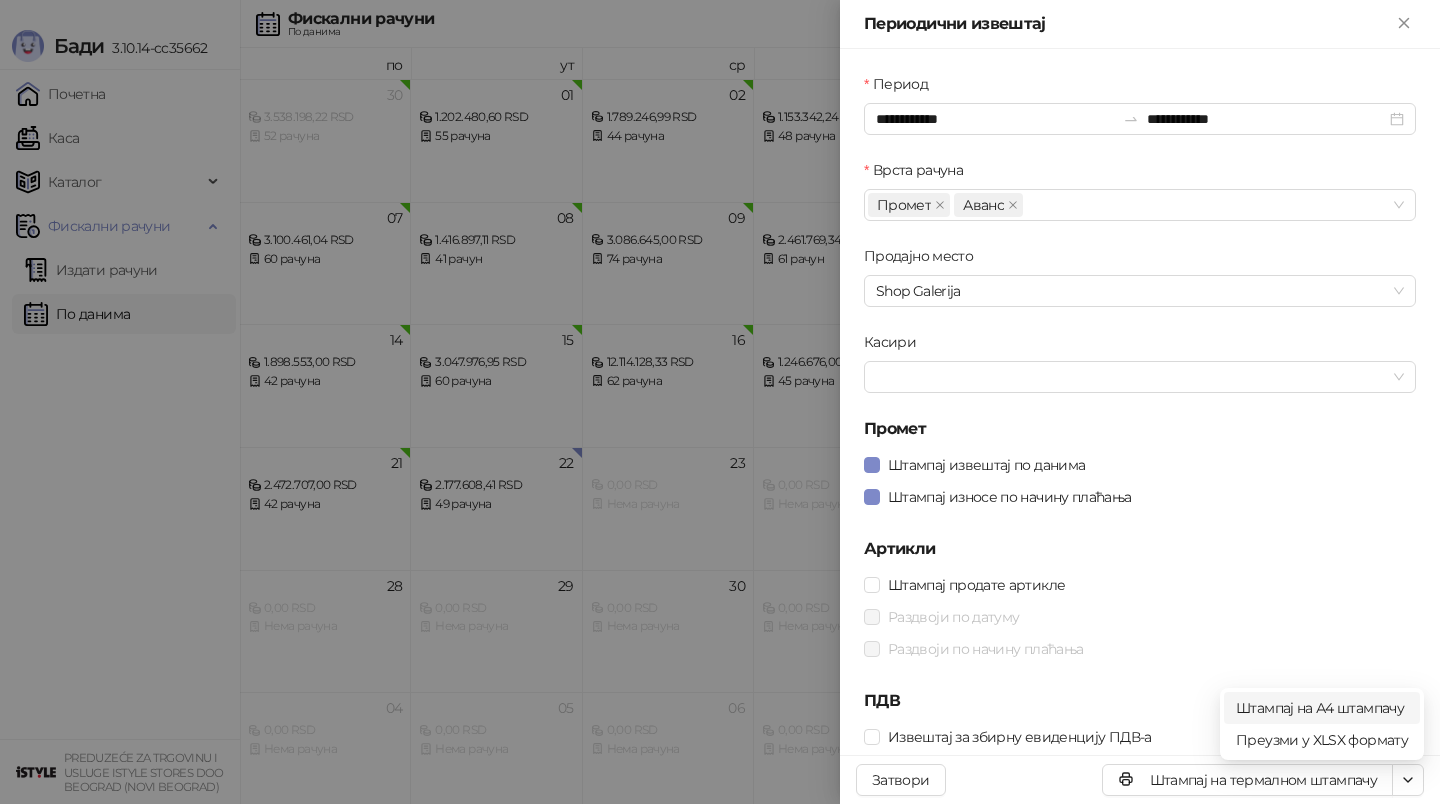 click on "Штампај на А4 штампачу" at bounding box center [1322, 708] 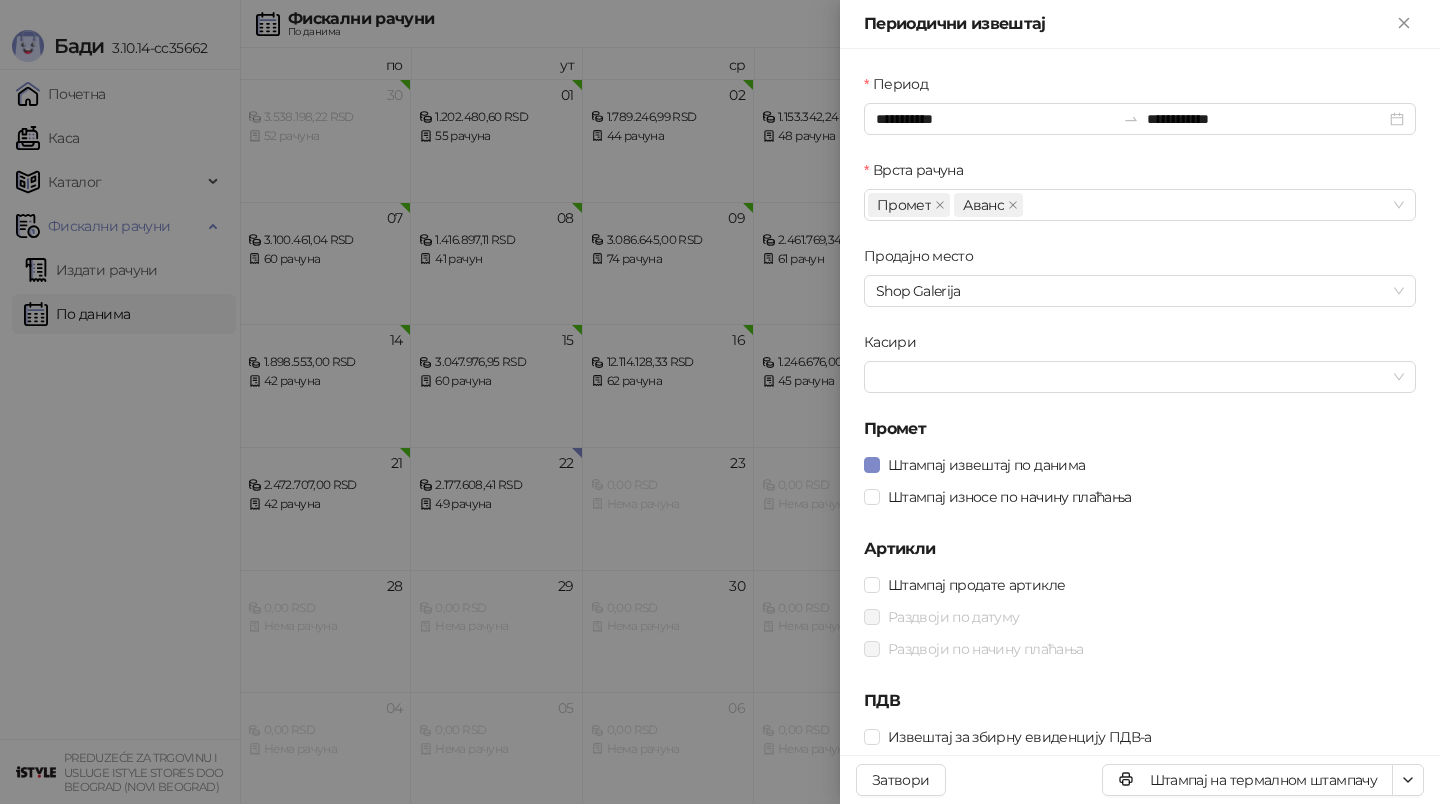 click at bounding box center (720, 402) 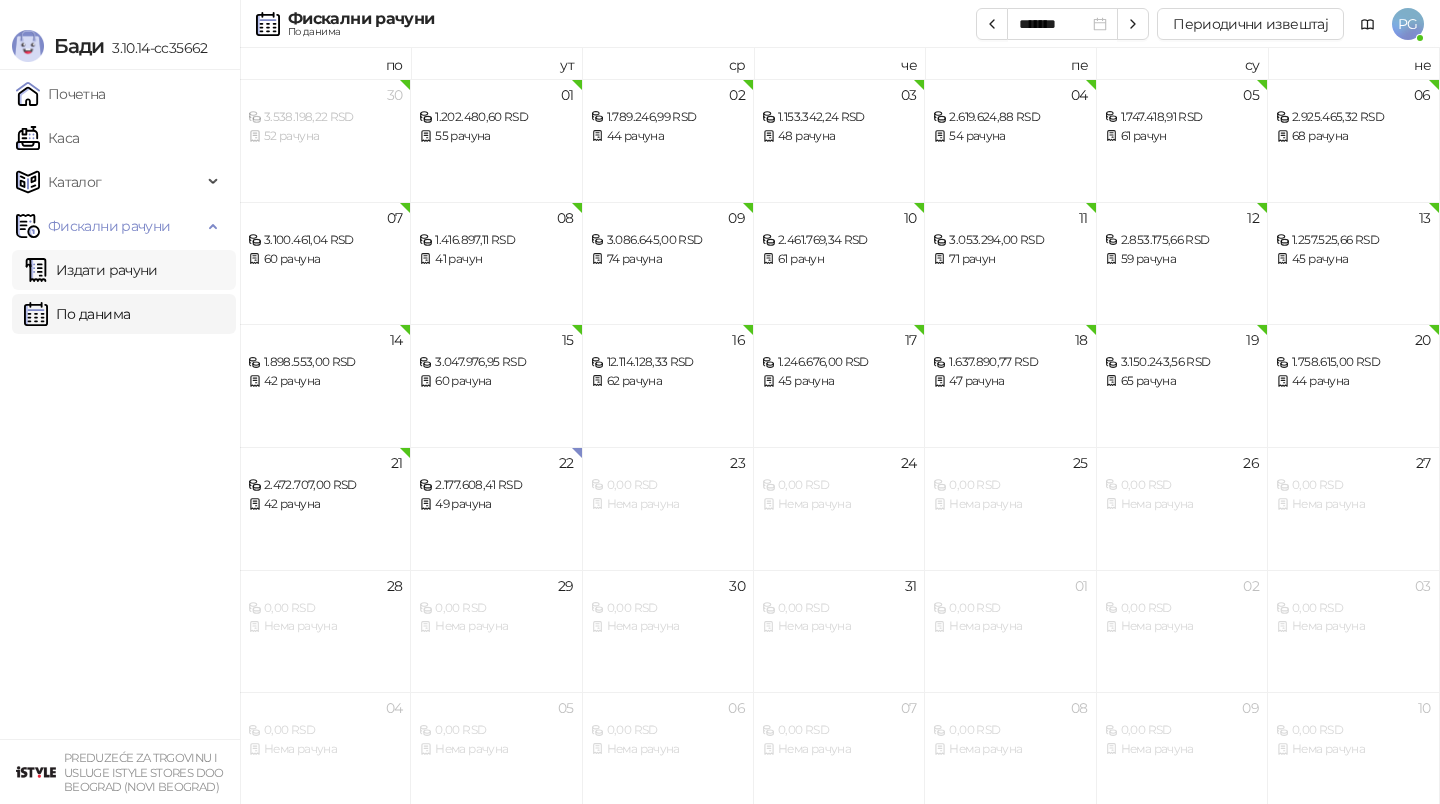 click on "Издати рачуни" at bounding box center [91, 270] 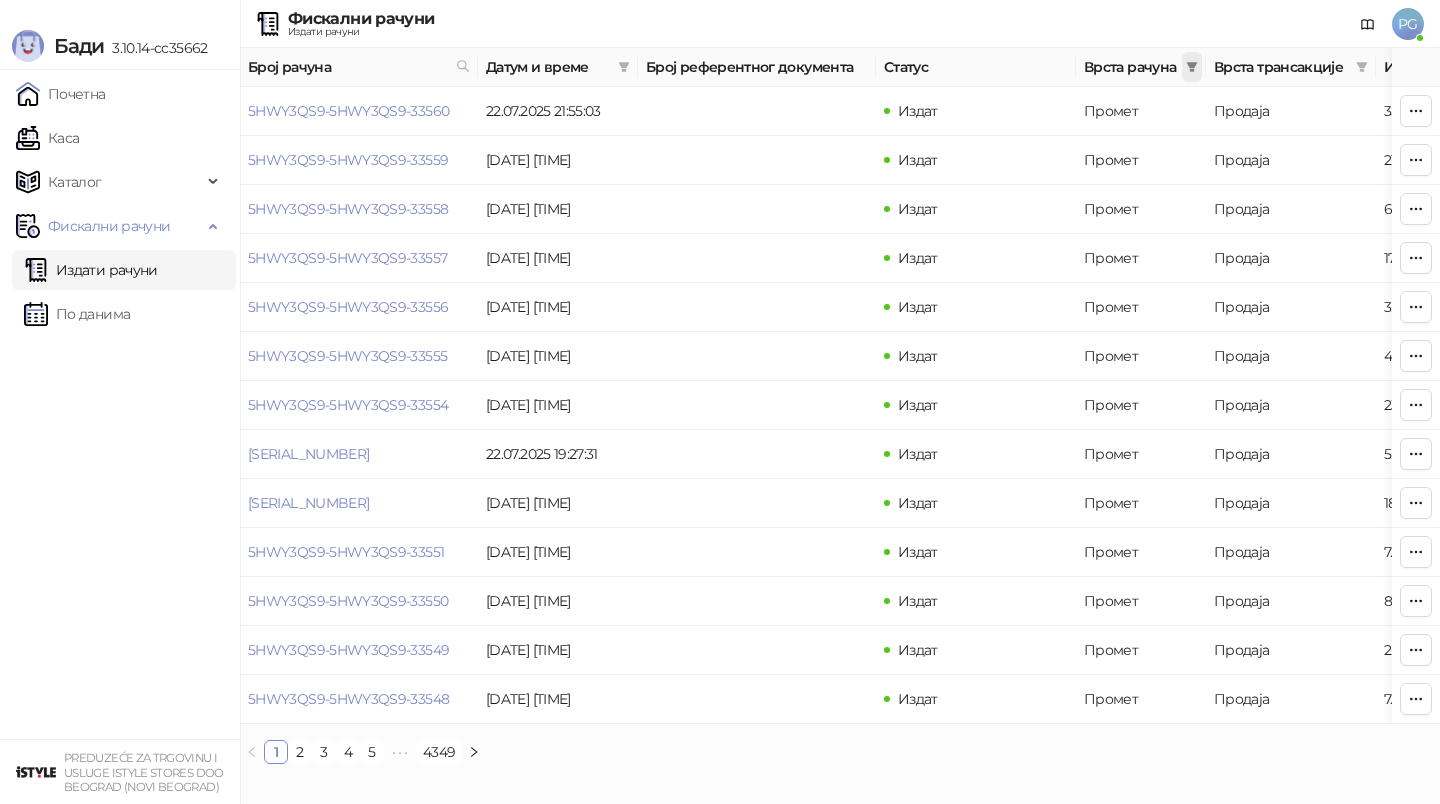 click at bounding box center [1192, 67] 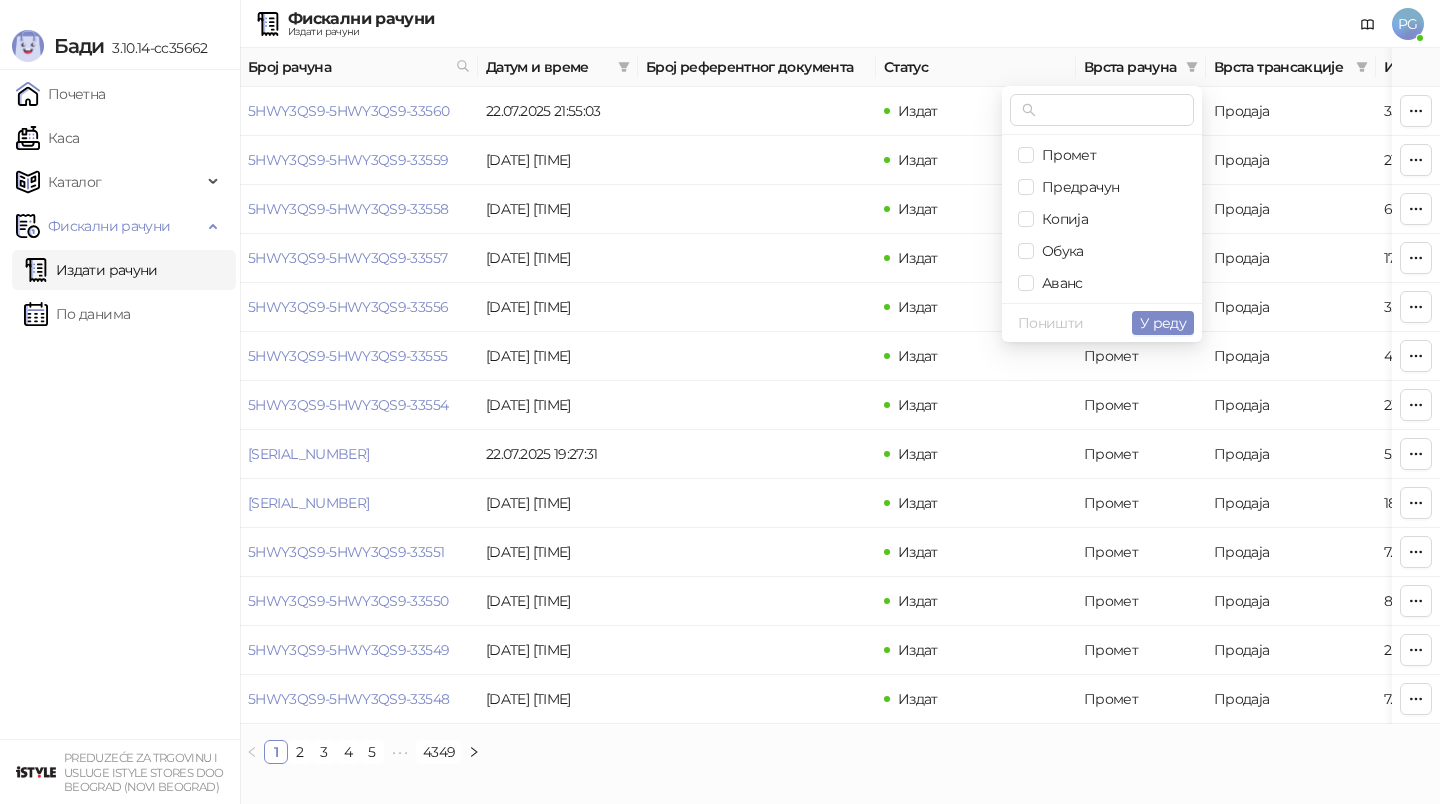 click on "Врста трансакције" at bounding box center [1291, 67] 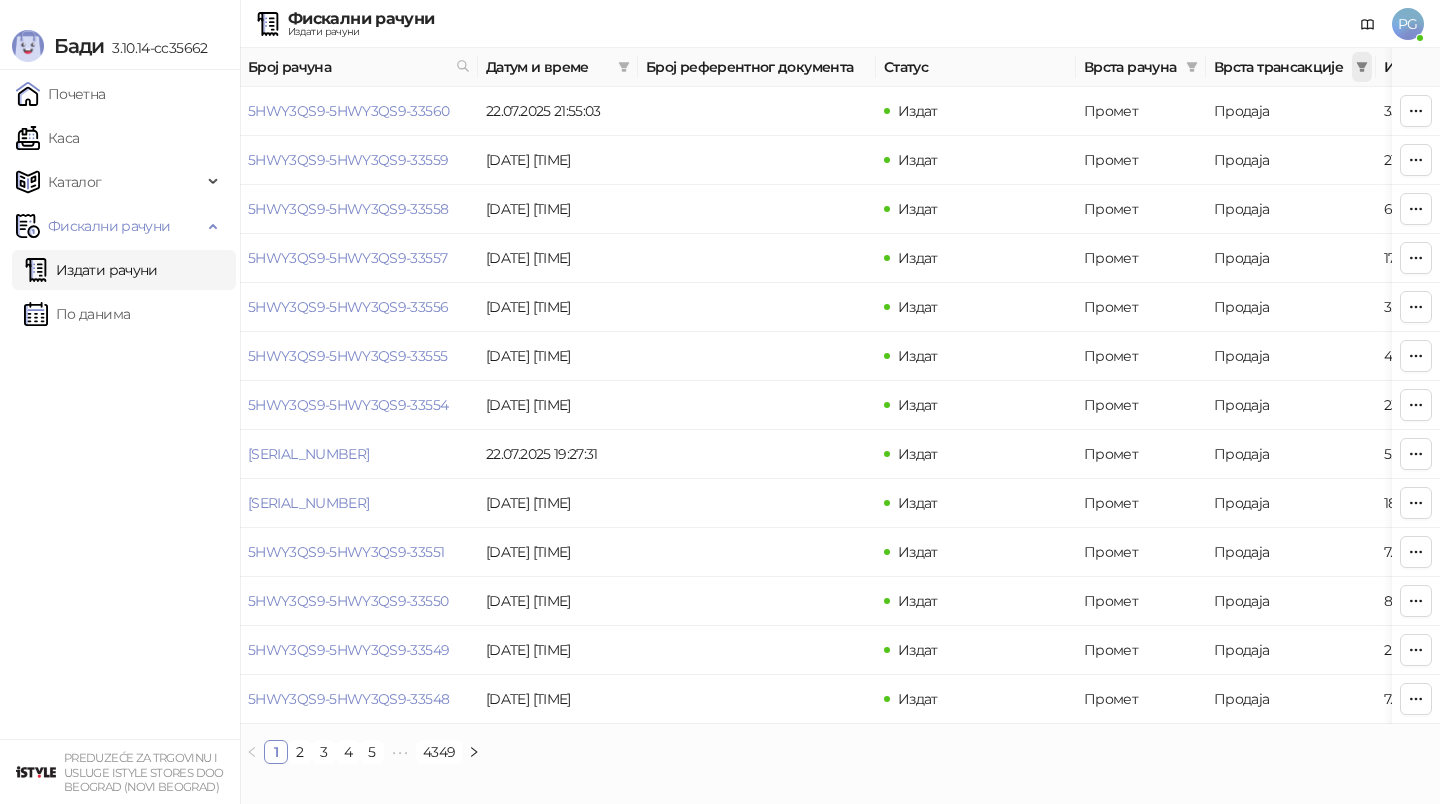 click 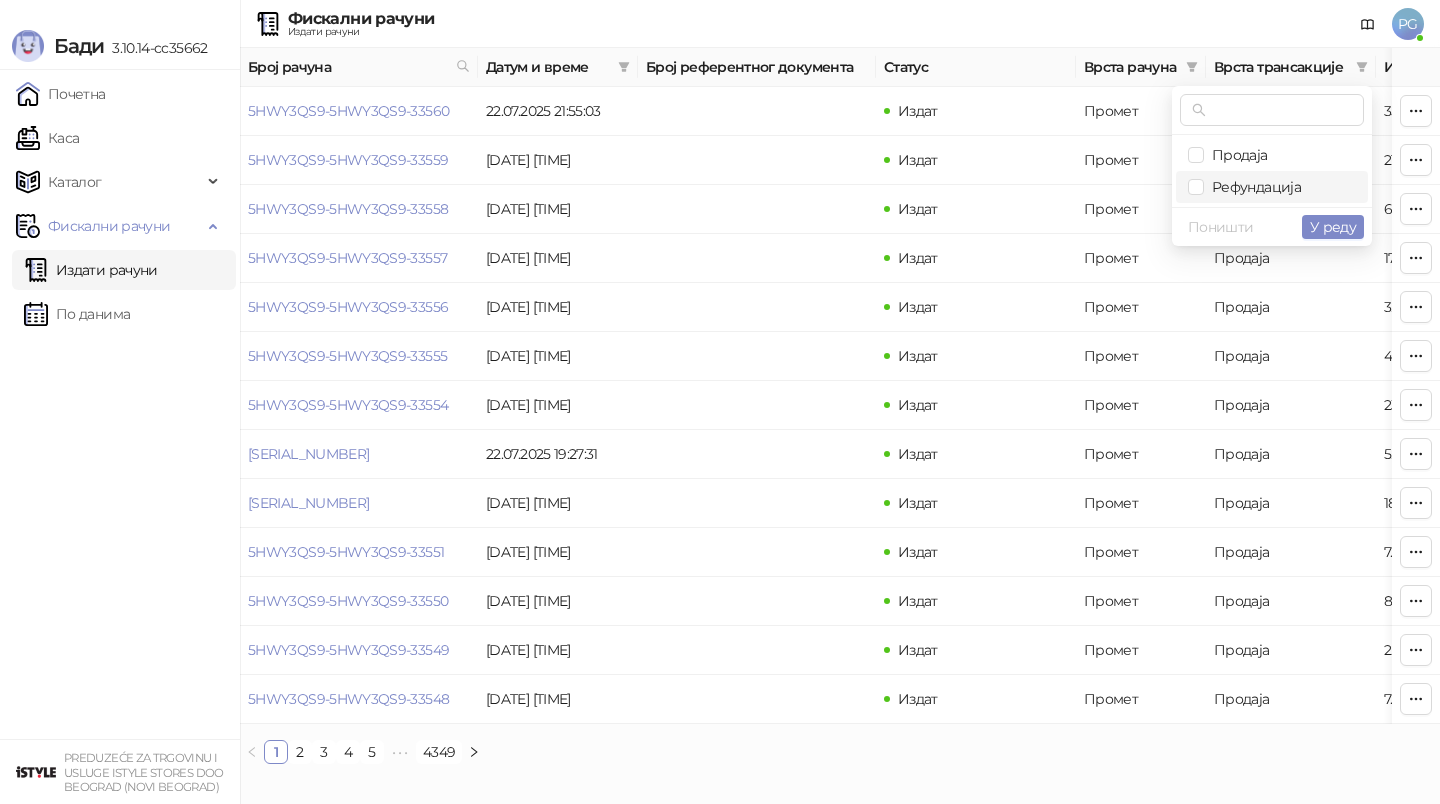 click on "Рефундација" at bounding box center (1252, 187) 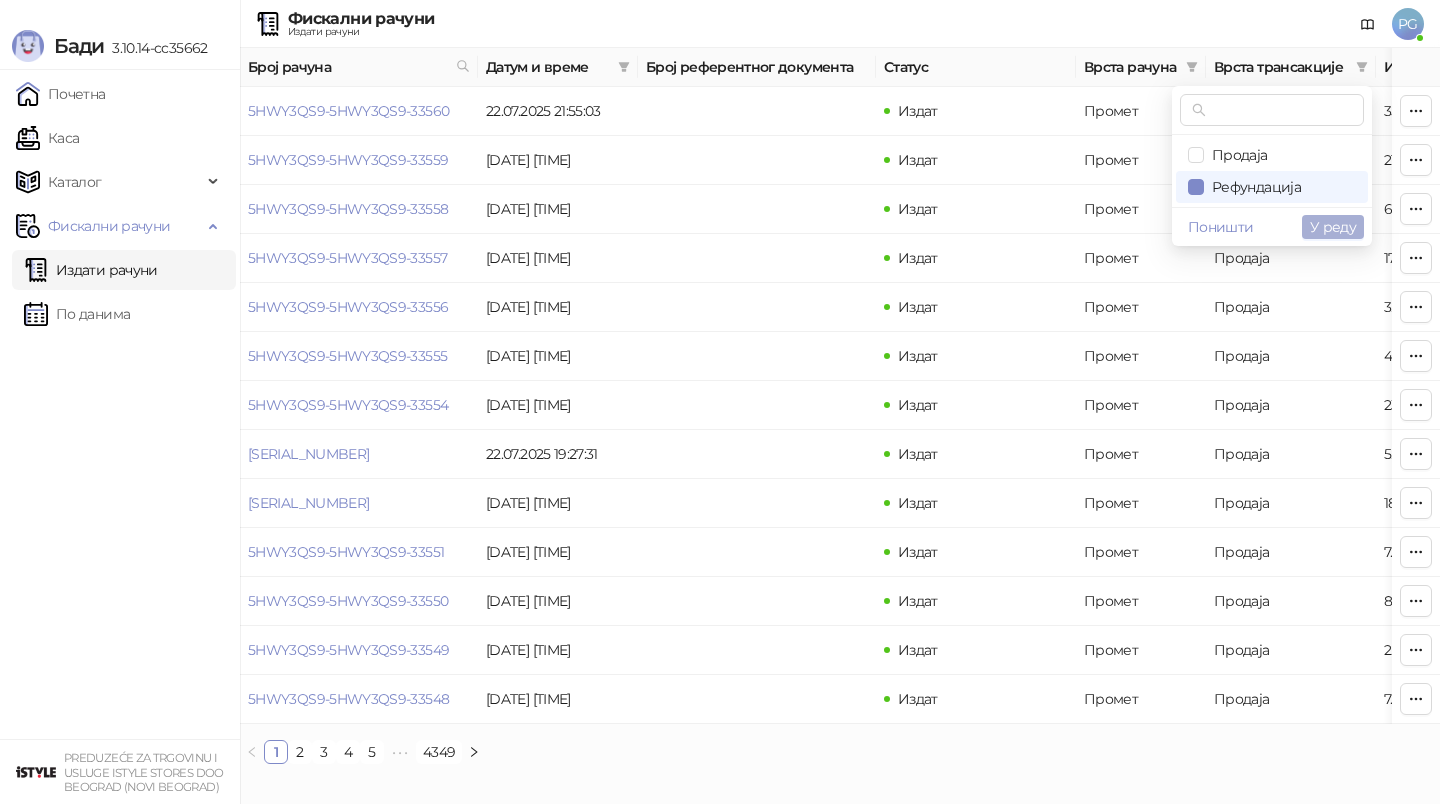 click on "У реду" at bounding box center [1333, 227] 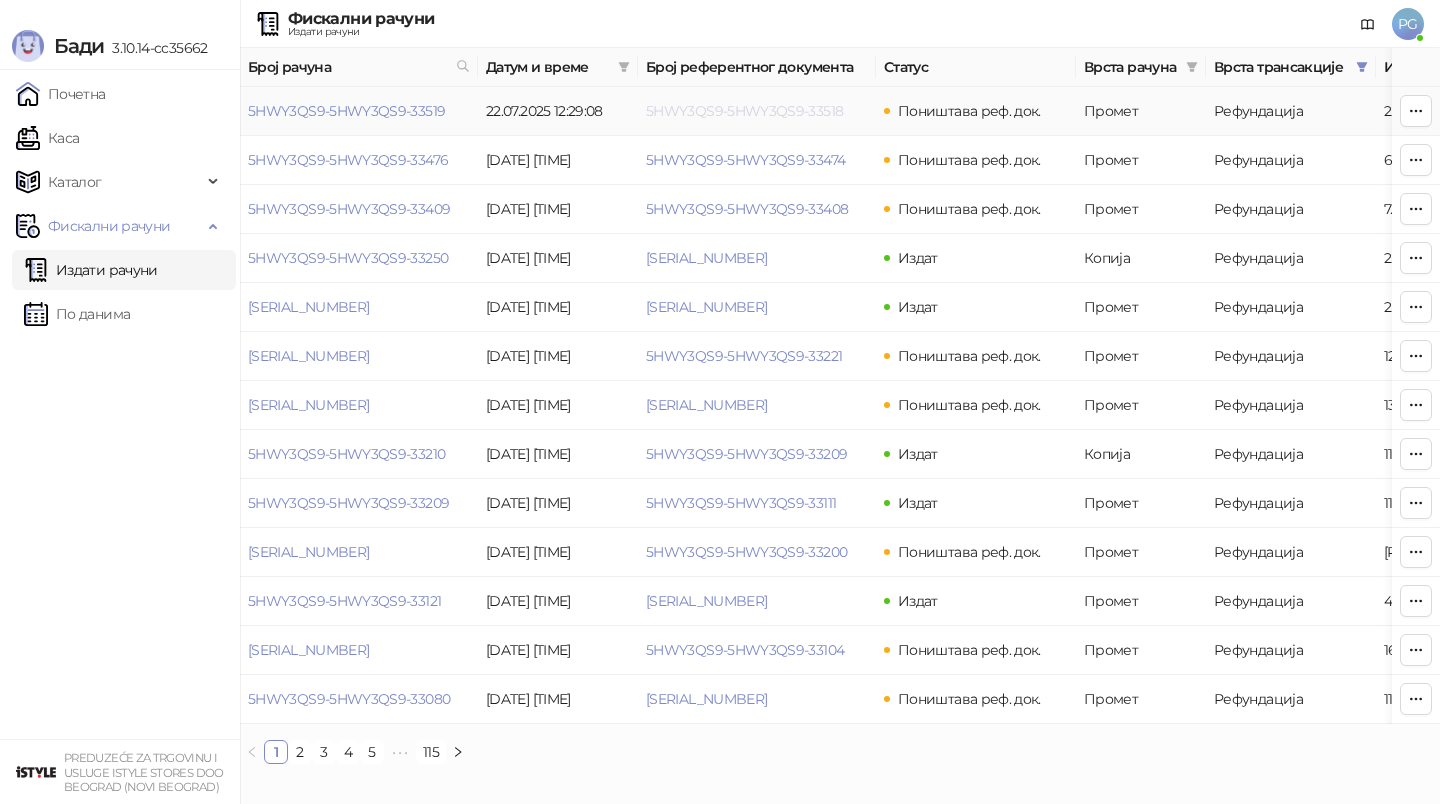 click on "5HWY3QS9-5HWY3QS9-33518" at bounding box center [744, 111] 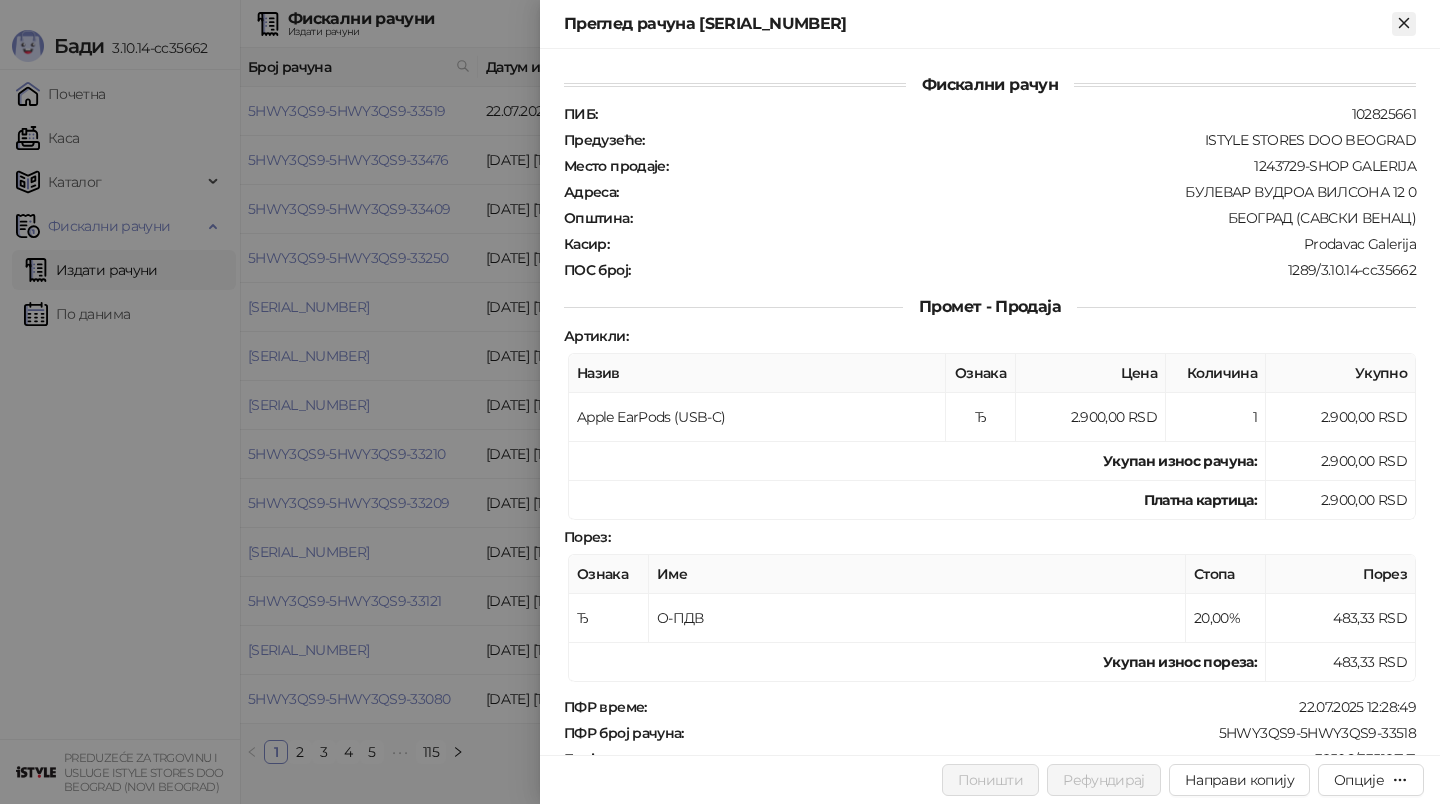 click 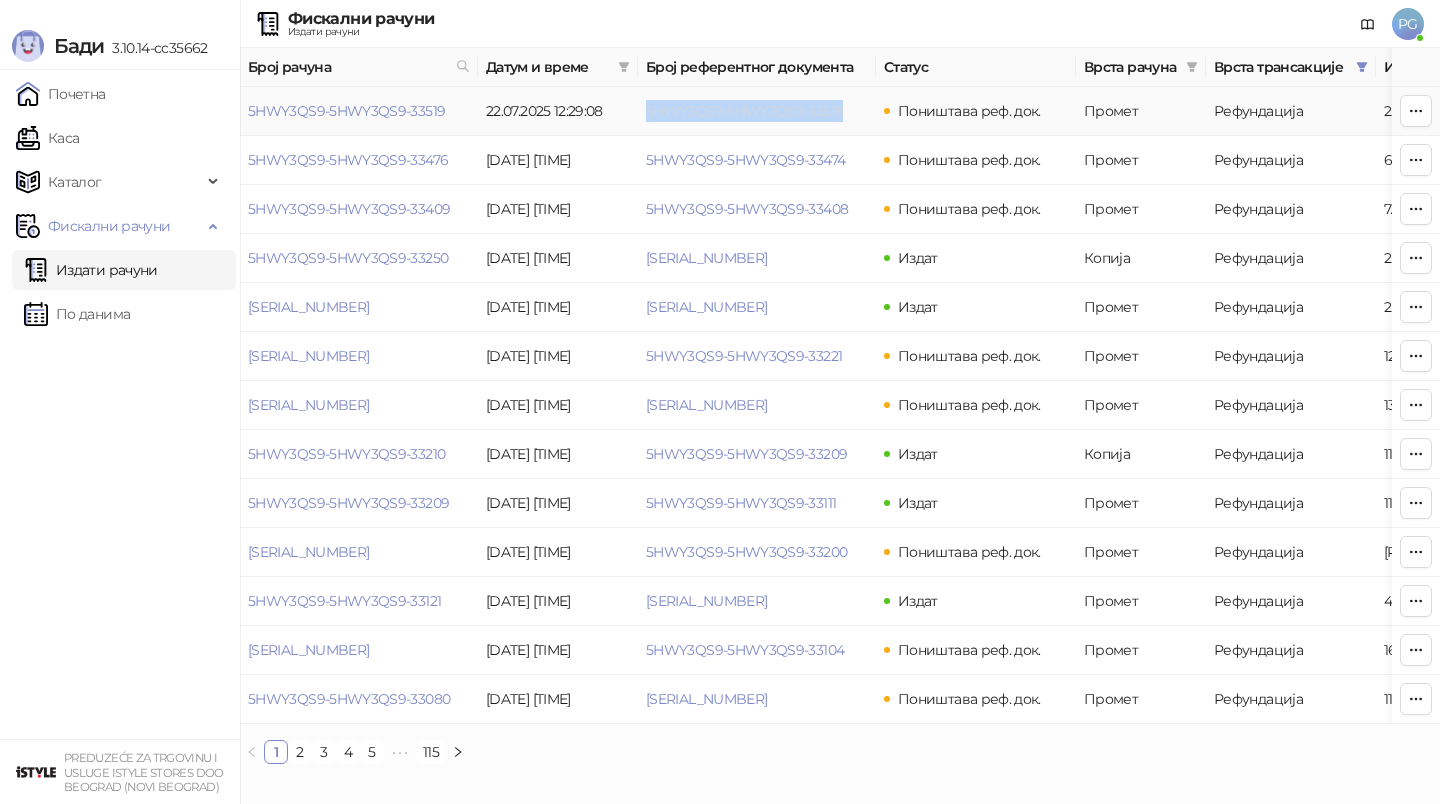 drag, startPoint x: 852, startPoint y: 106, endPoint x: 649, endPoint y: 110, distance: 203.0394 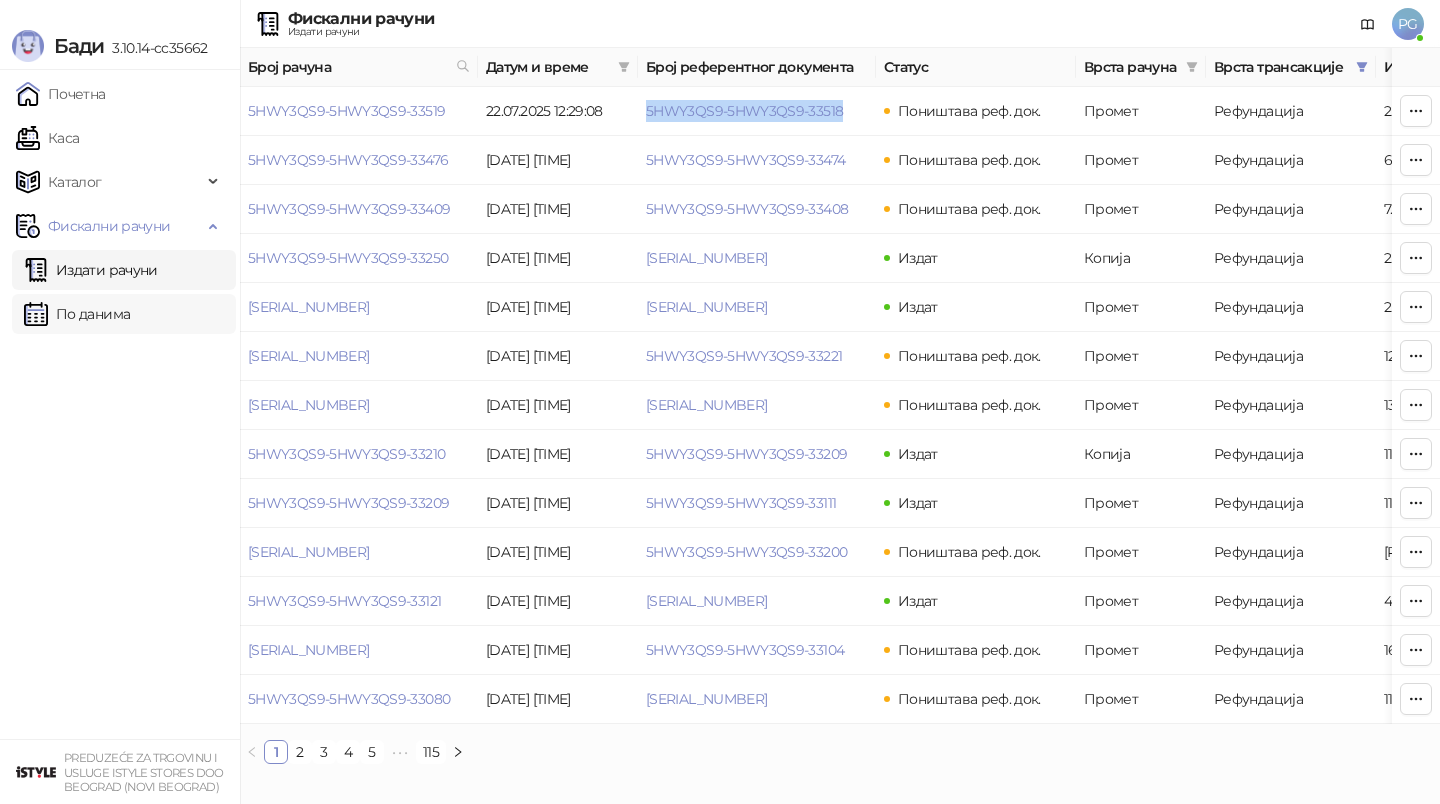 click on "По данима" at bounding box center [77, 314] 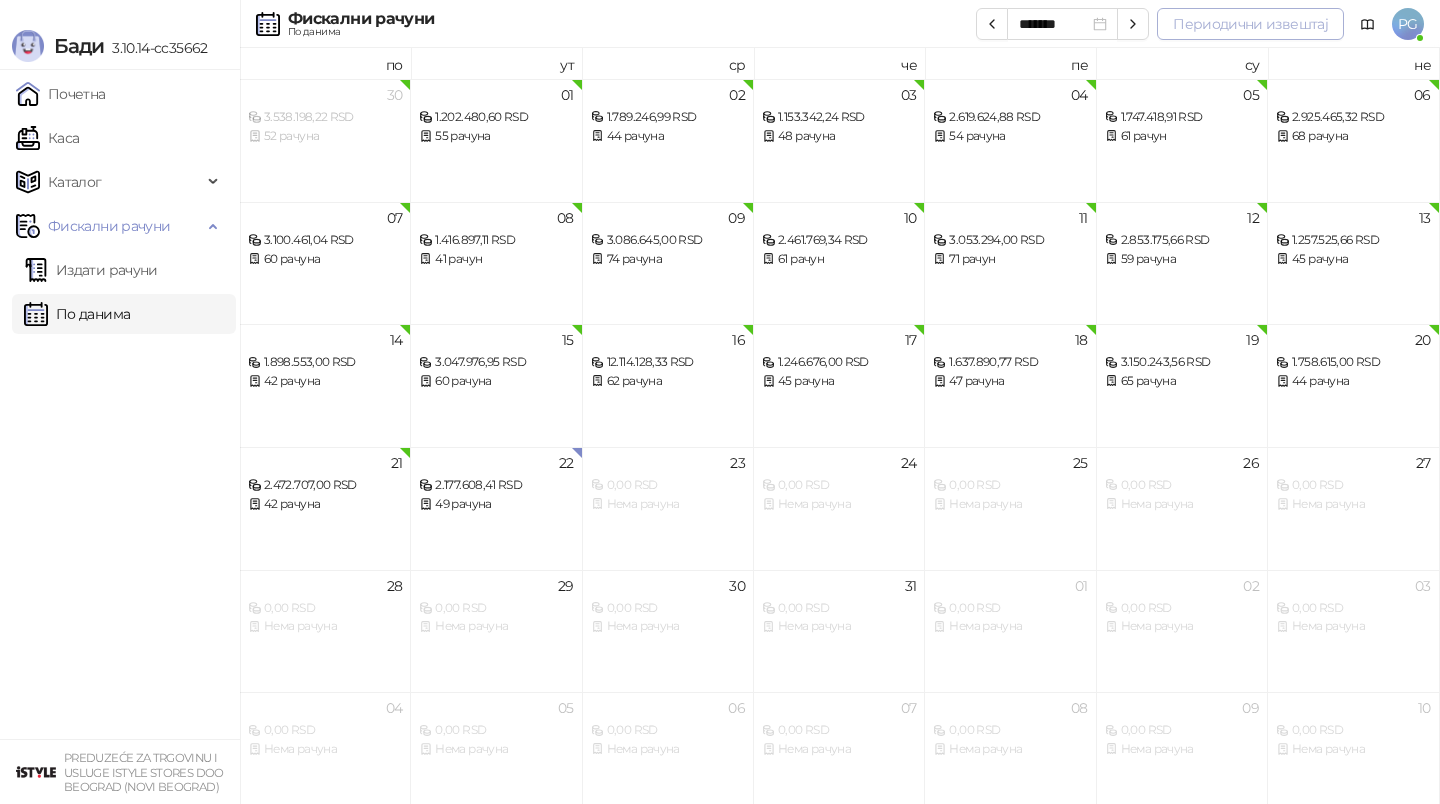 click on "Периодични извештај" at bounding box center [1250, 24] 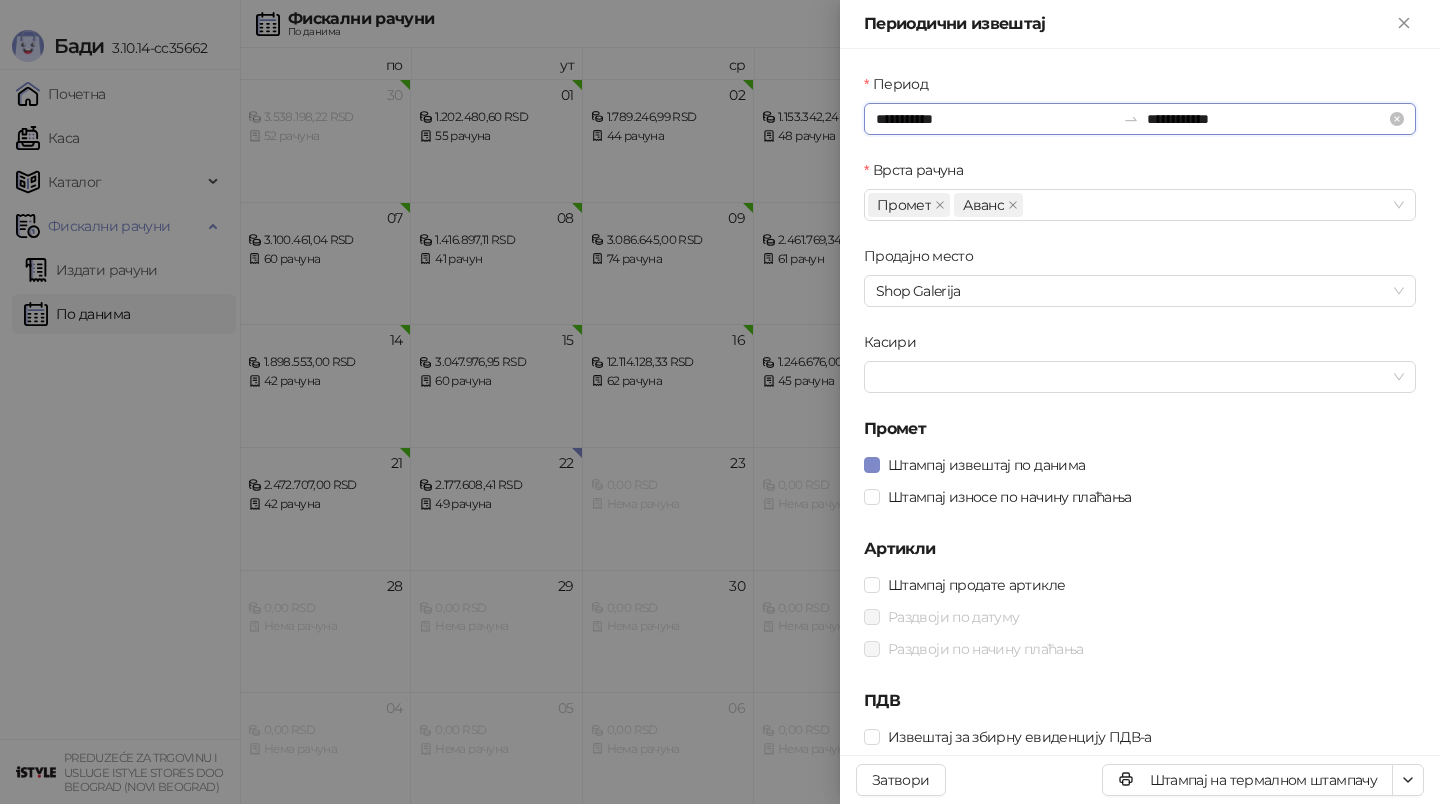 click on "**********" at bounding box center (995, 119) 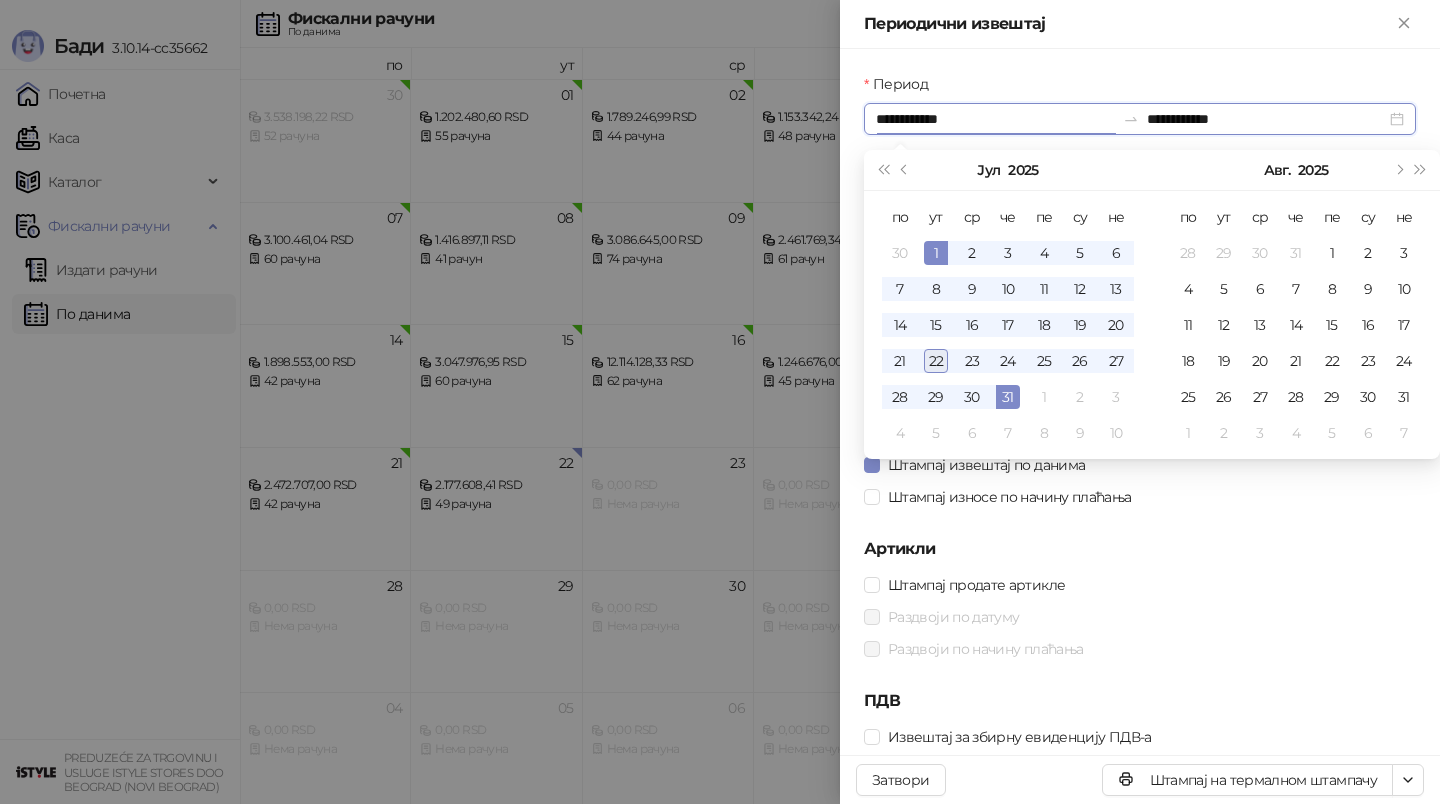 type on "**********" 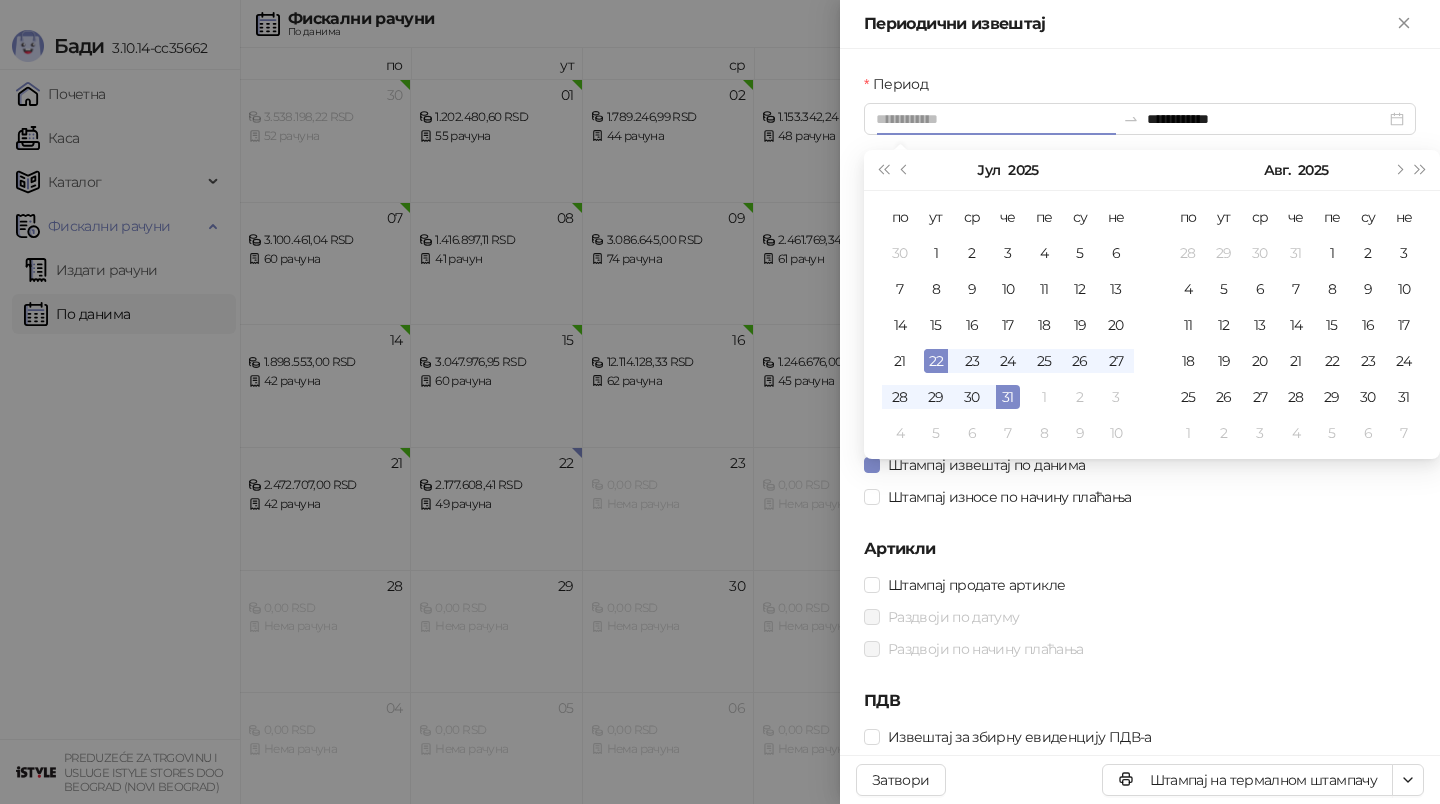 click on "22" at bounding box center [936, 361] 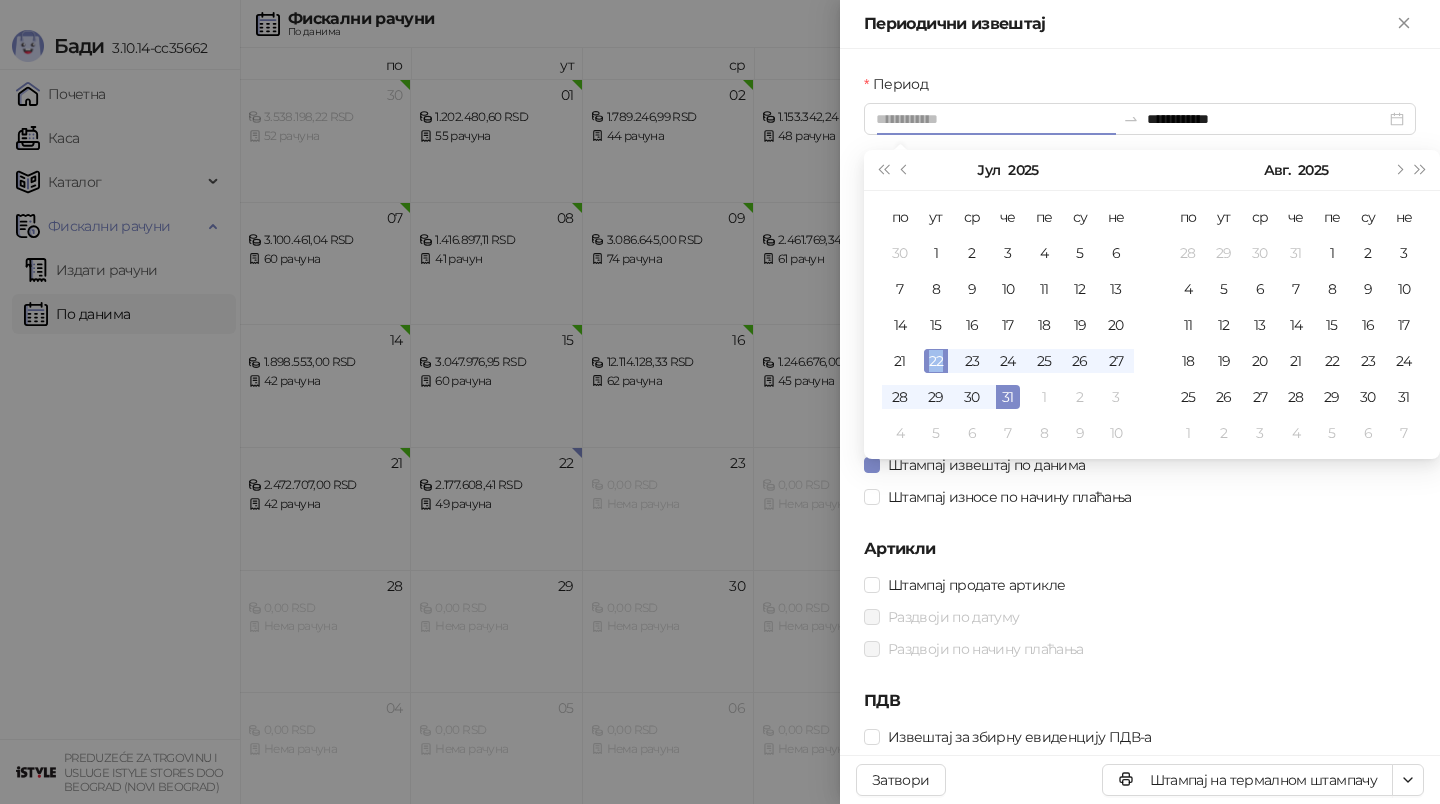 click on "22" at bounding box center (936, 361) 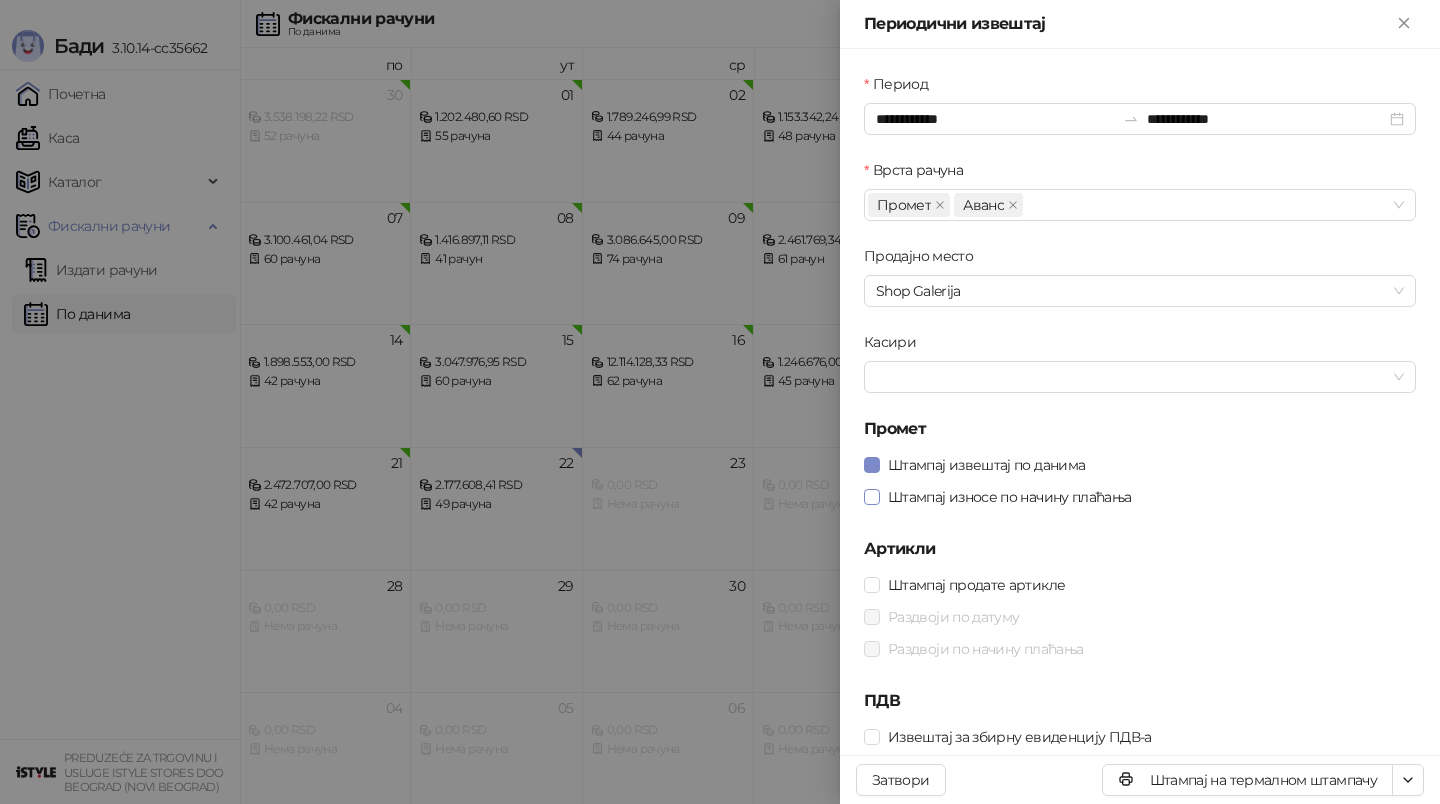 click on "Штампај износе по начину плаћања" at bounding box center [1010, 497] 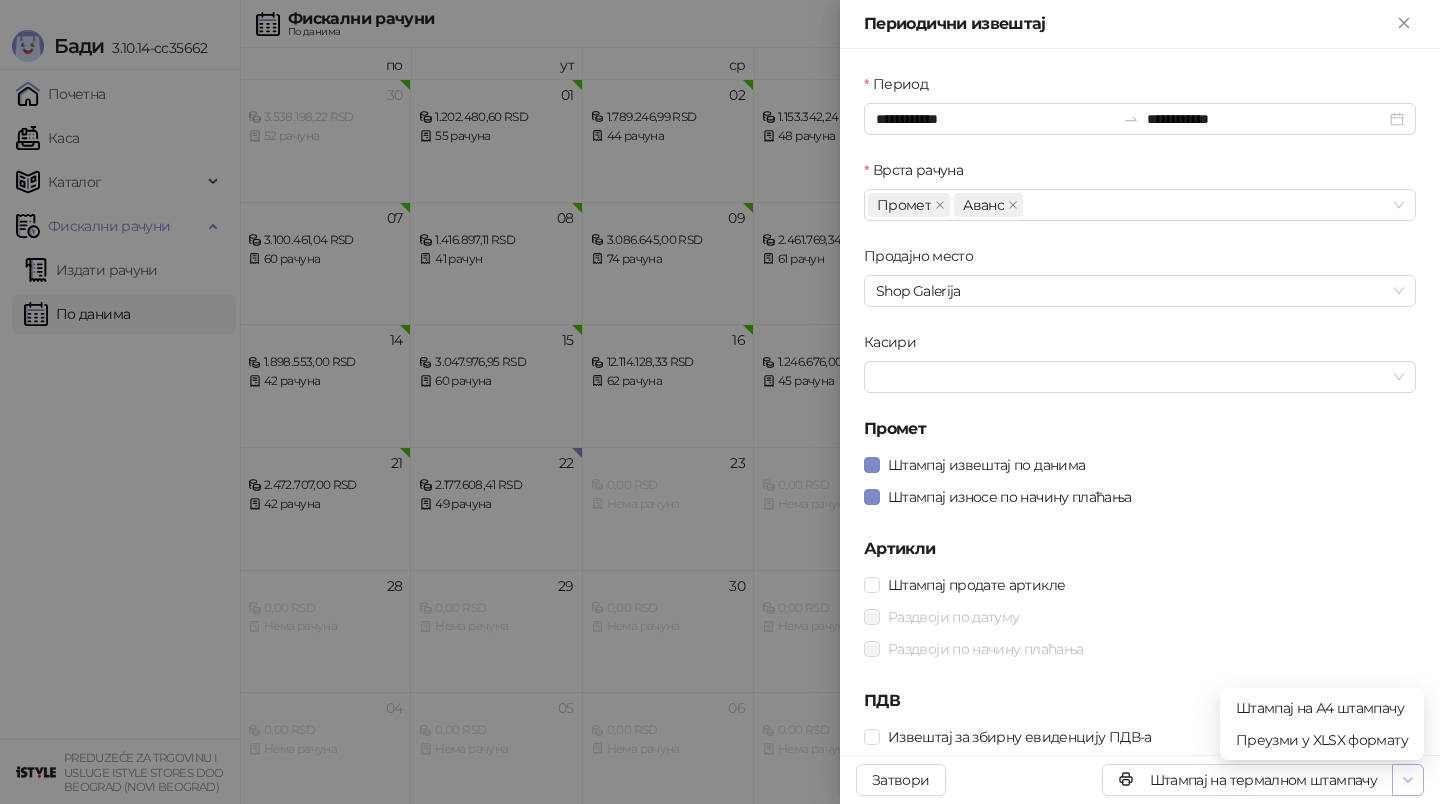 click at bounding box center (1408, 780) 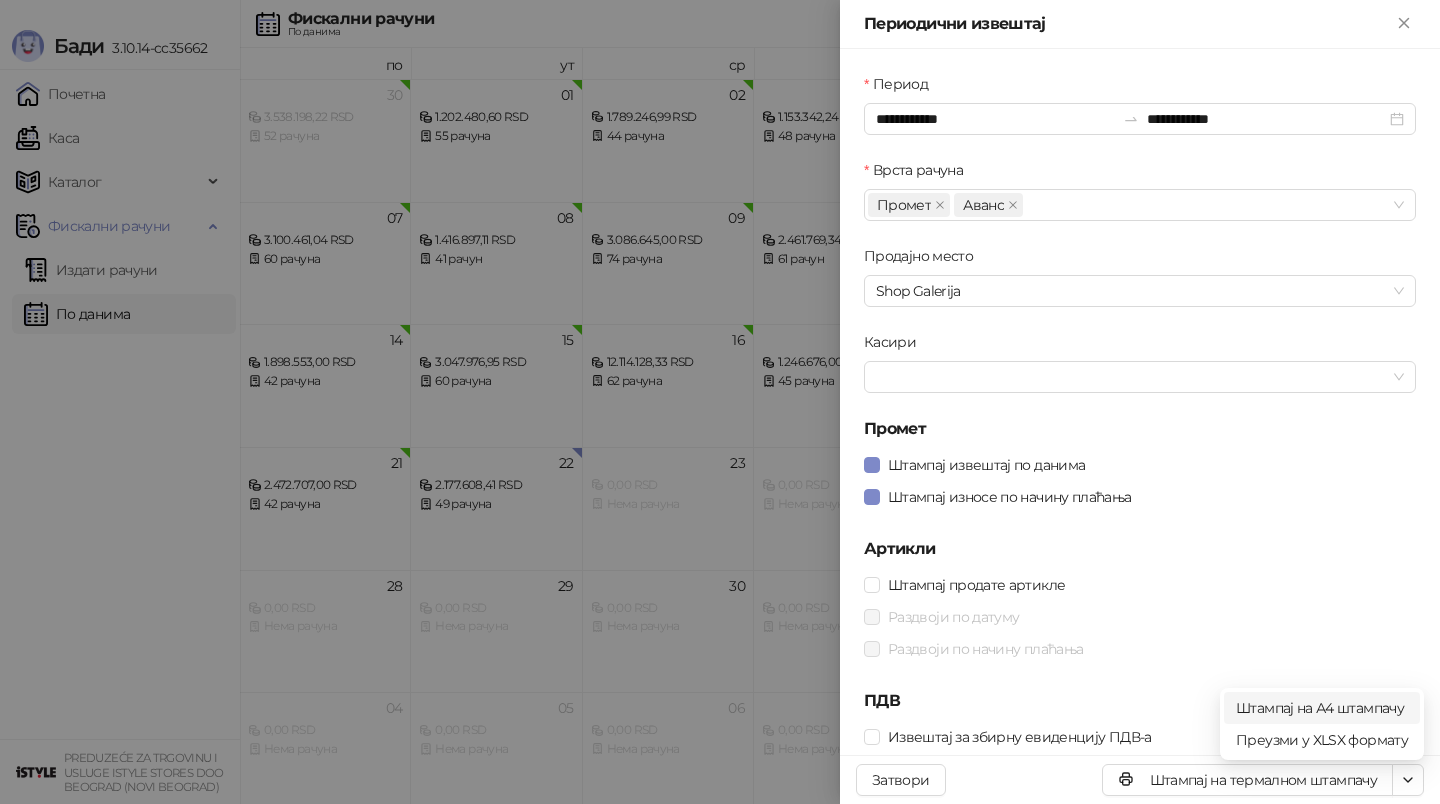click on "Штампај на А4 штампачу" at bounding box center (1322, 708) 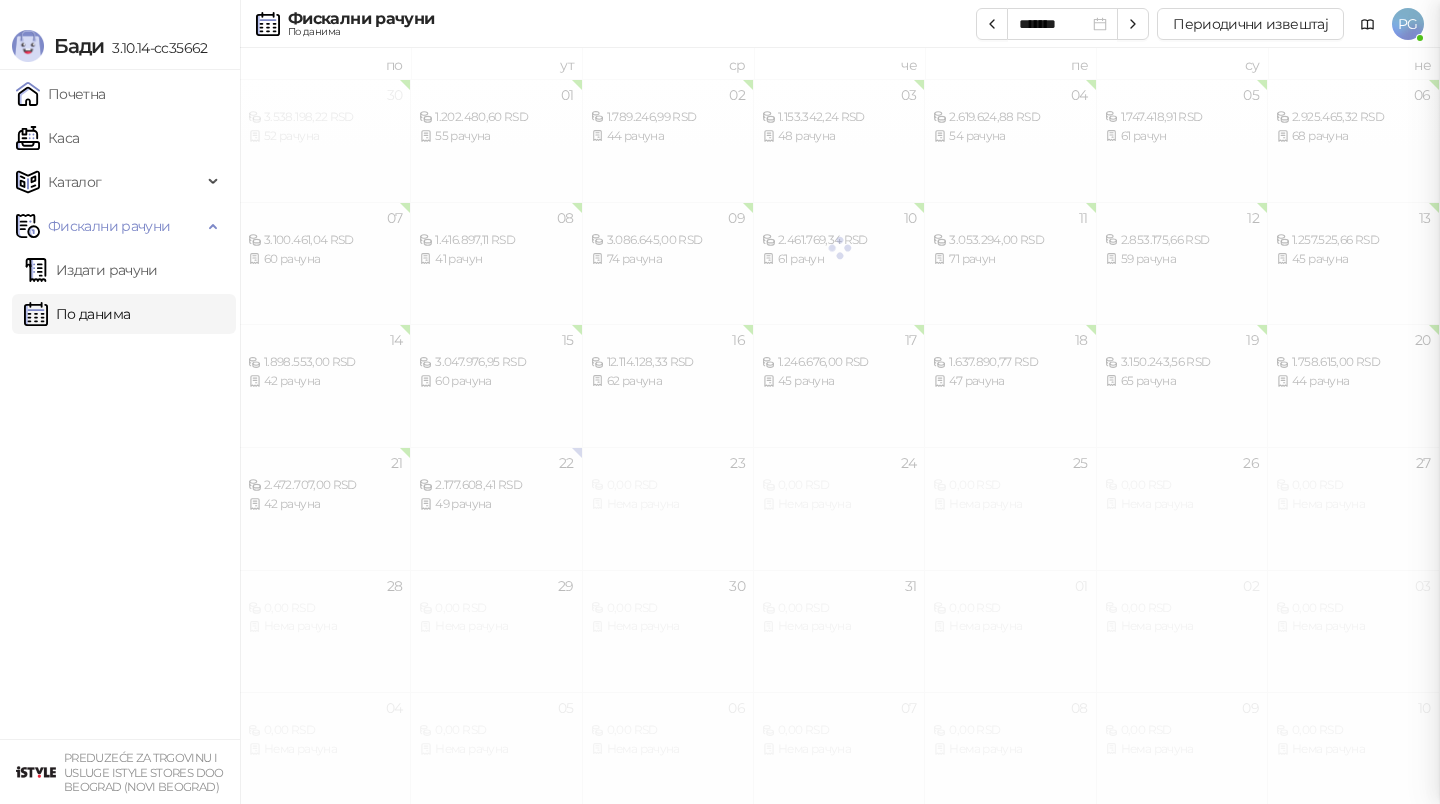 click at bounding box center (720, 402) 